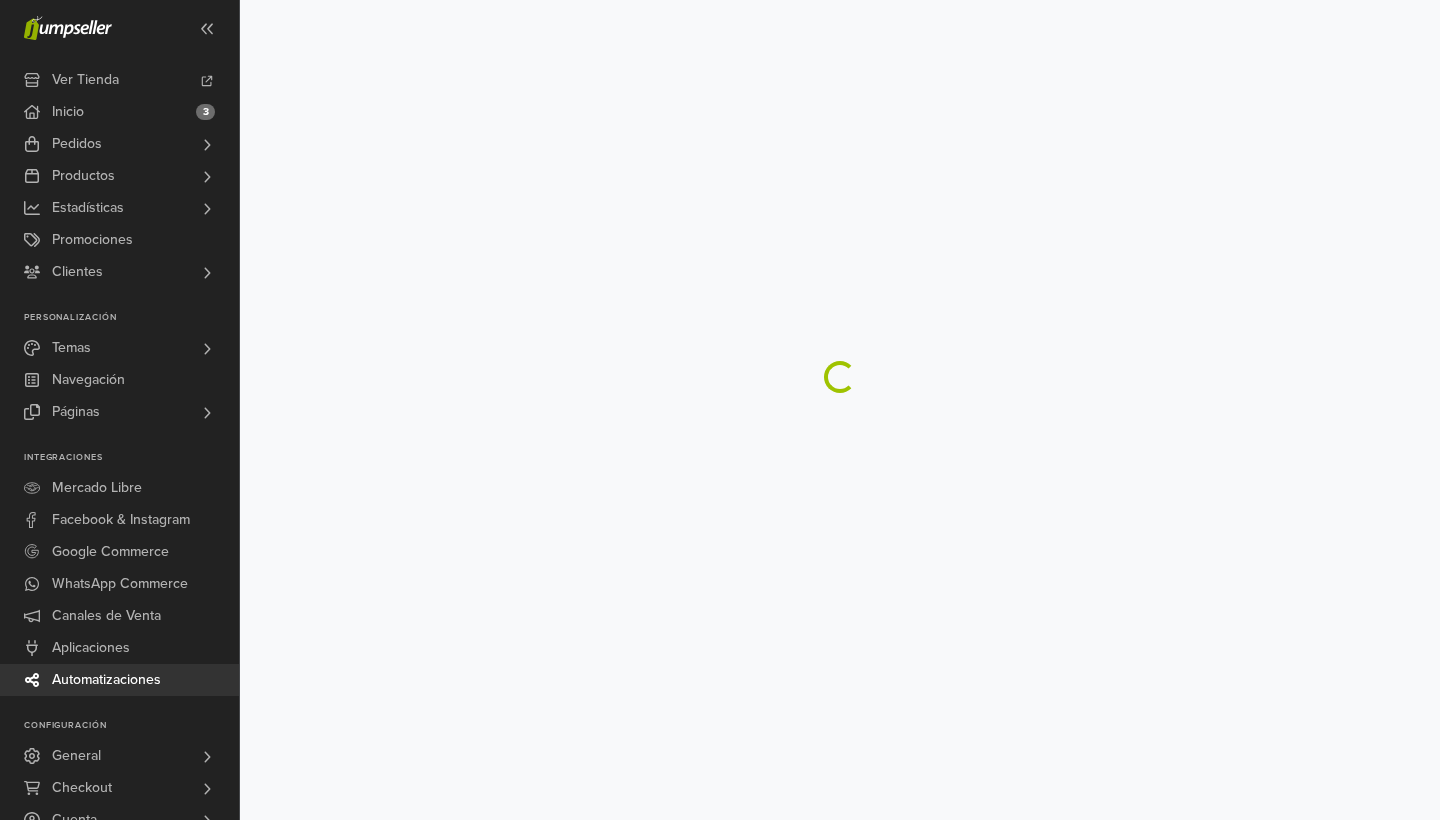 scroll, scrollTop: 0, scrollLeft: 0, axis: both 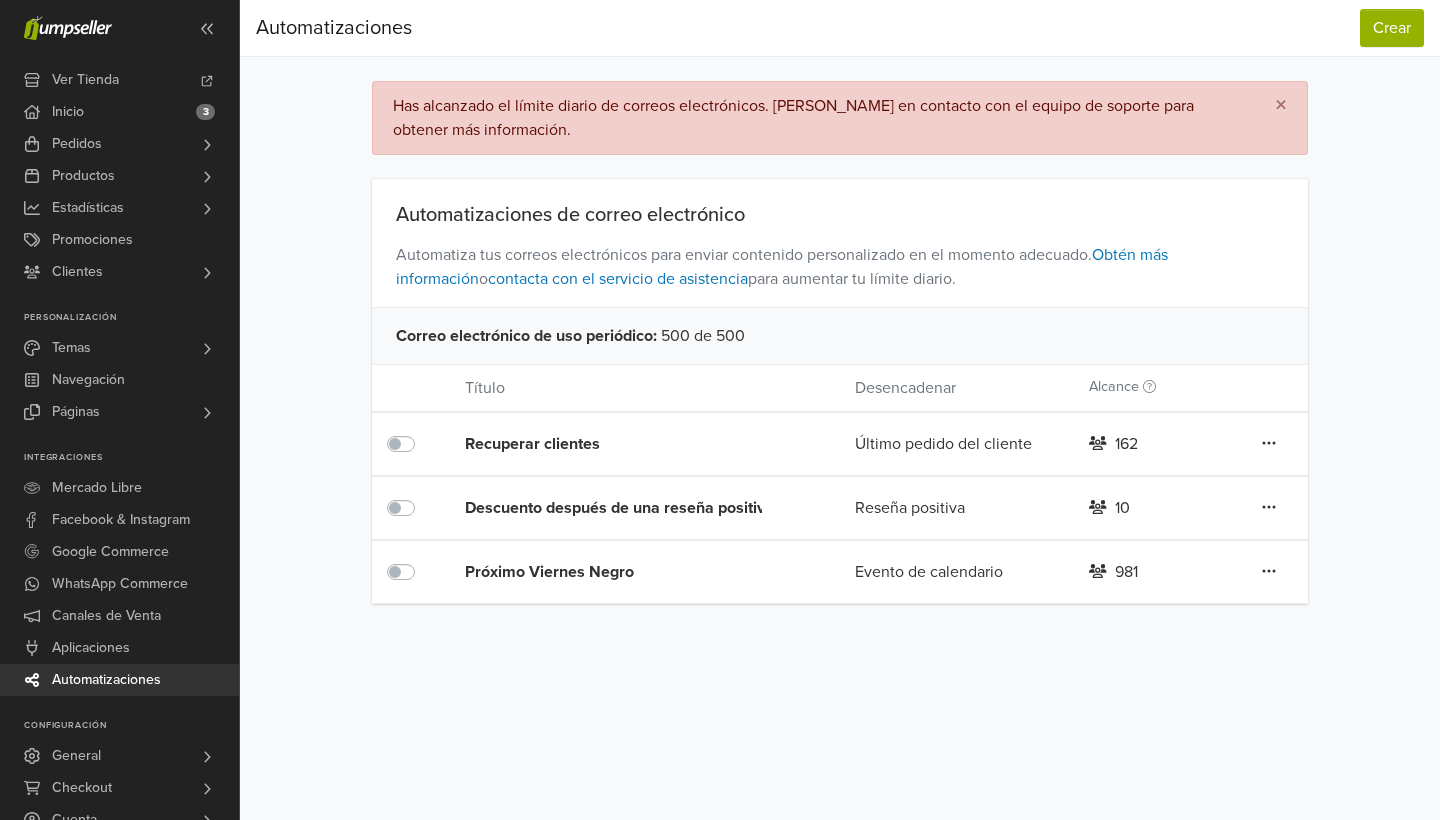 click on "Próximo Viernes Negro" at bounding box center (621, 572) 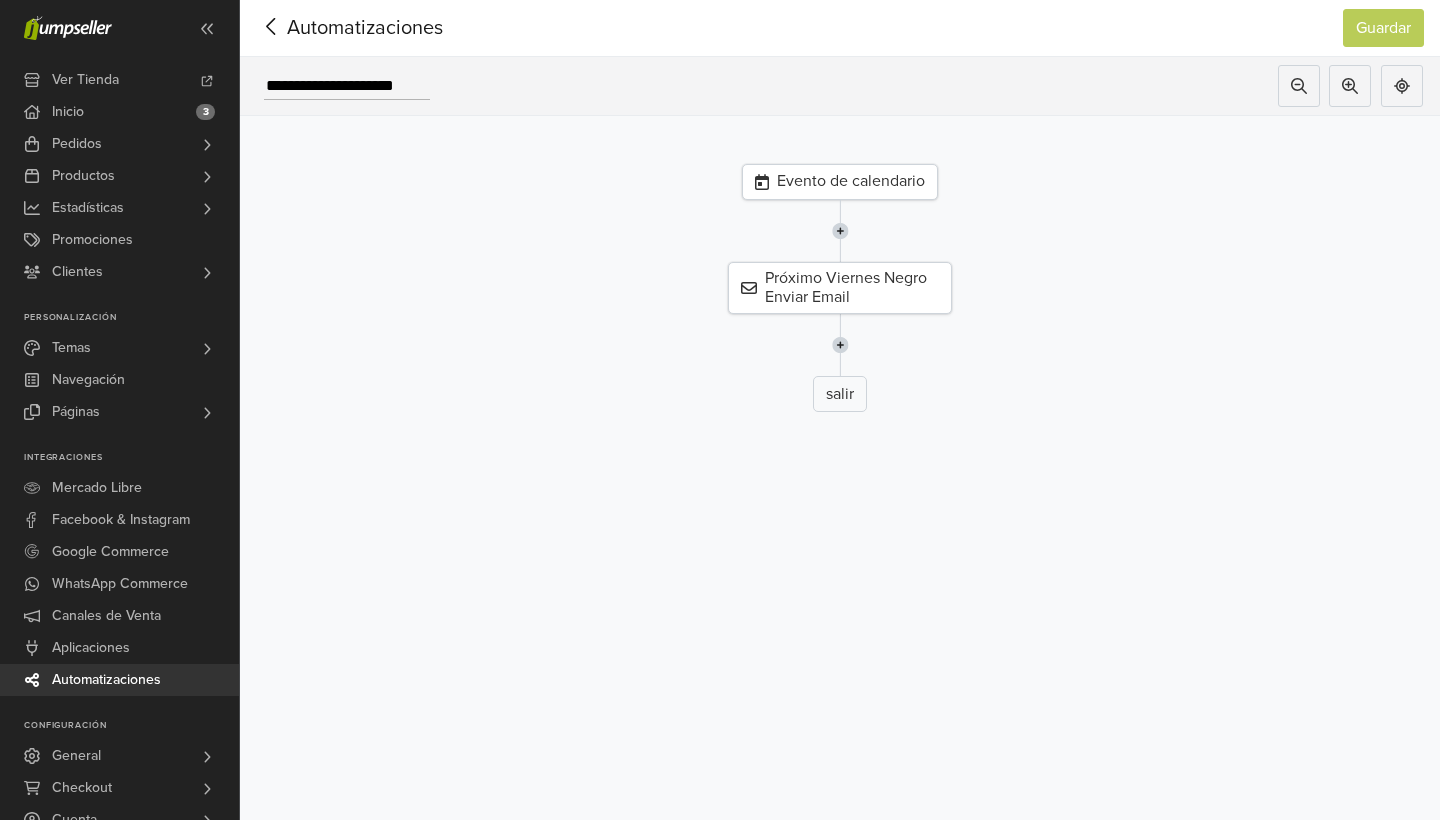 click 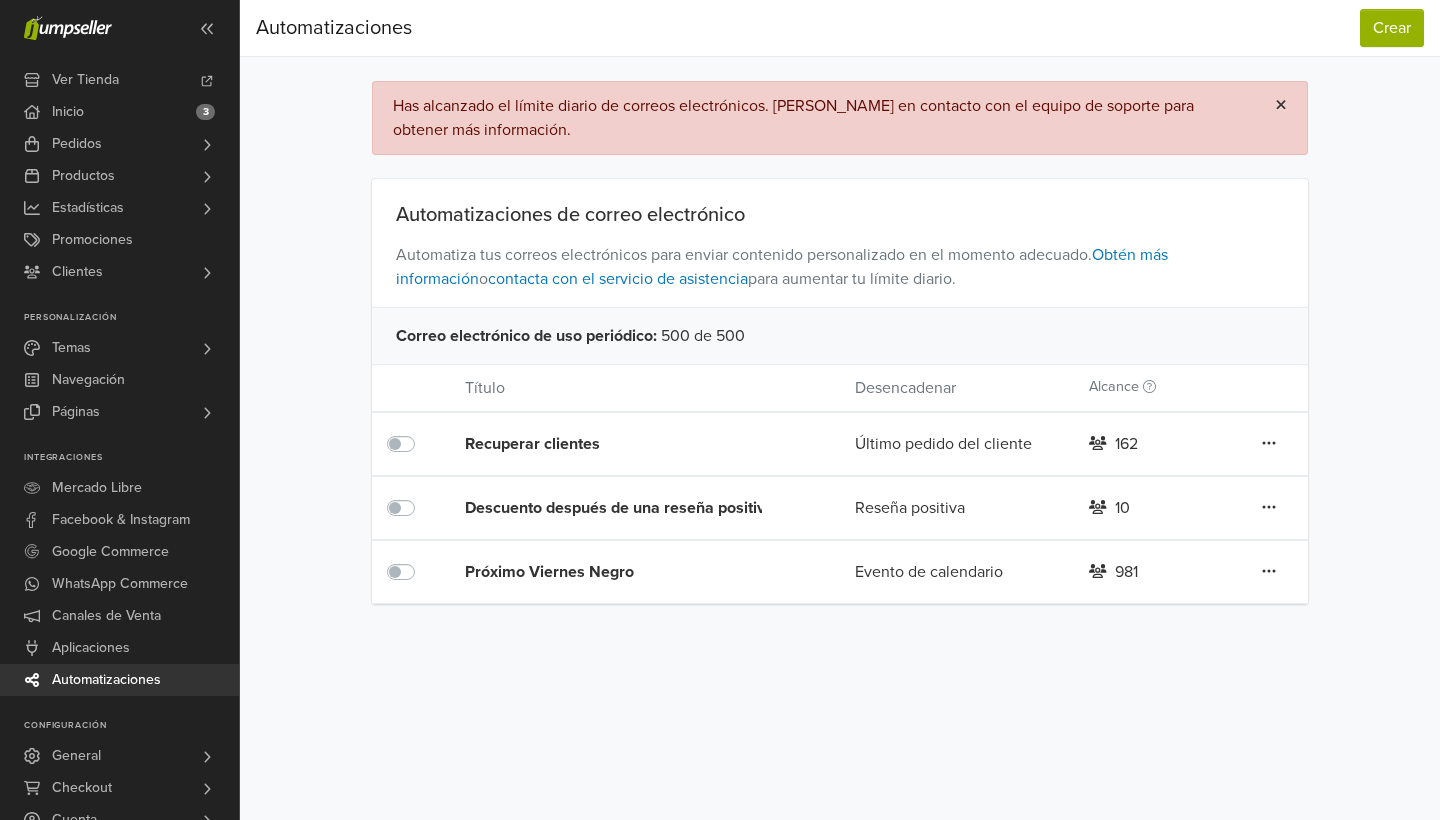 click on "×" at bounding box center (1281, 105) 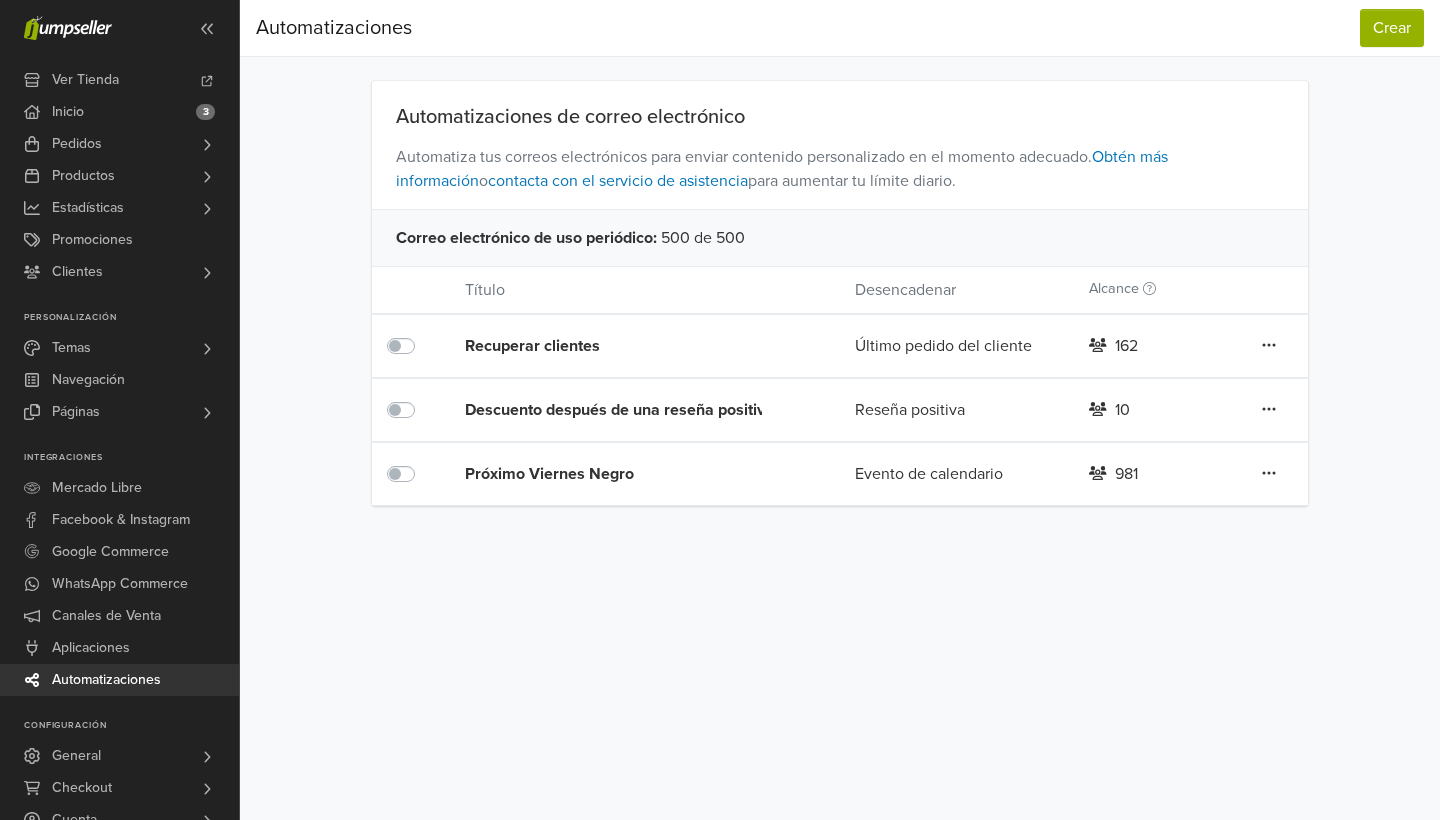 click on "Próximo Viernes Negro" at bounding box center (621, 474) 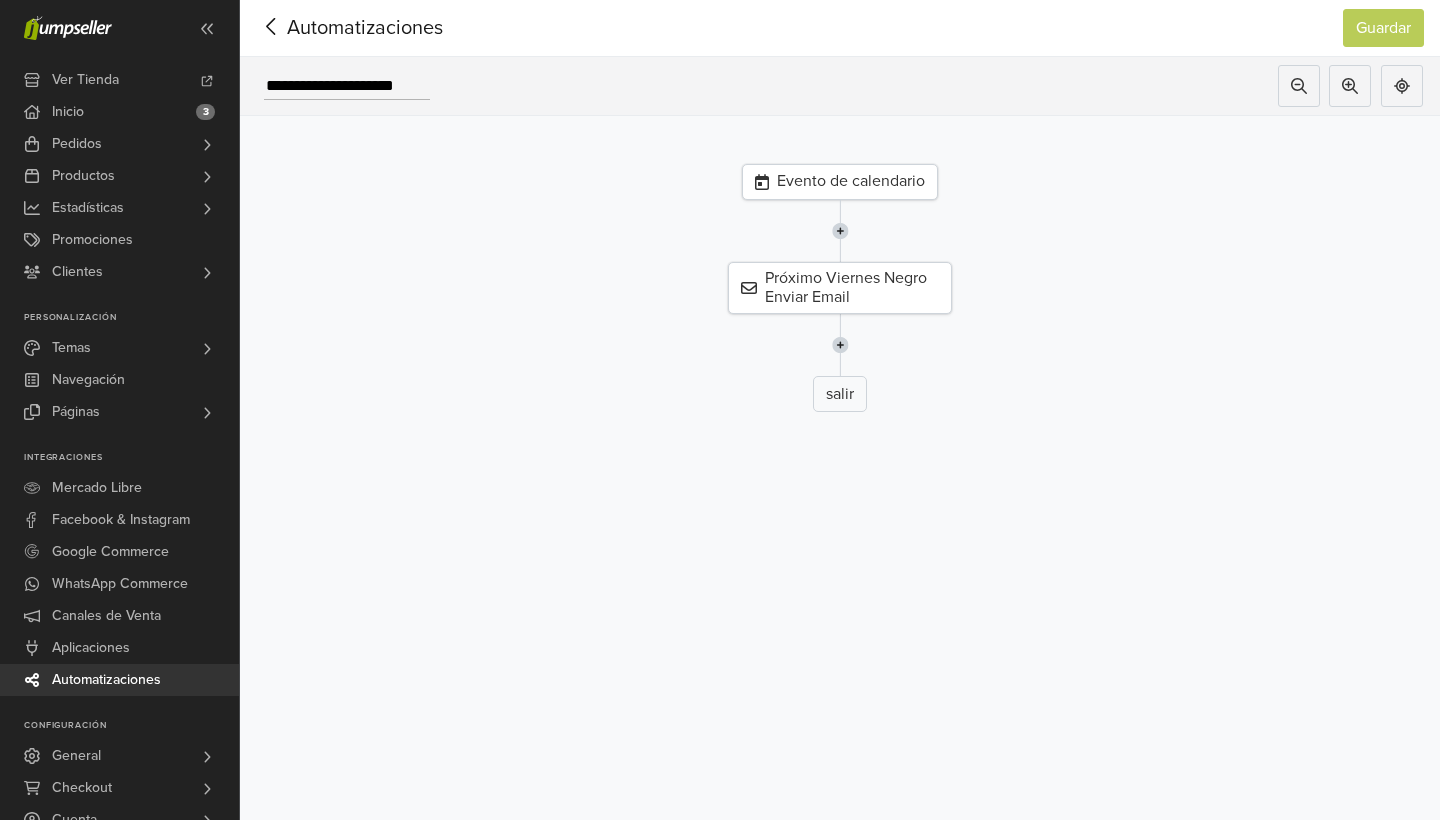 click on "Evento de calendario" at bounding box center [840, 182] 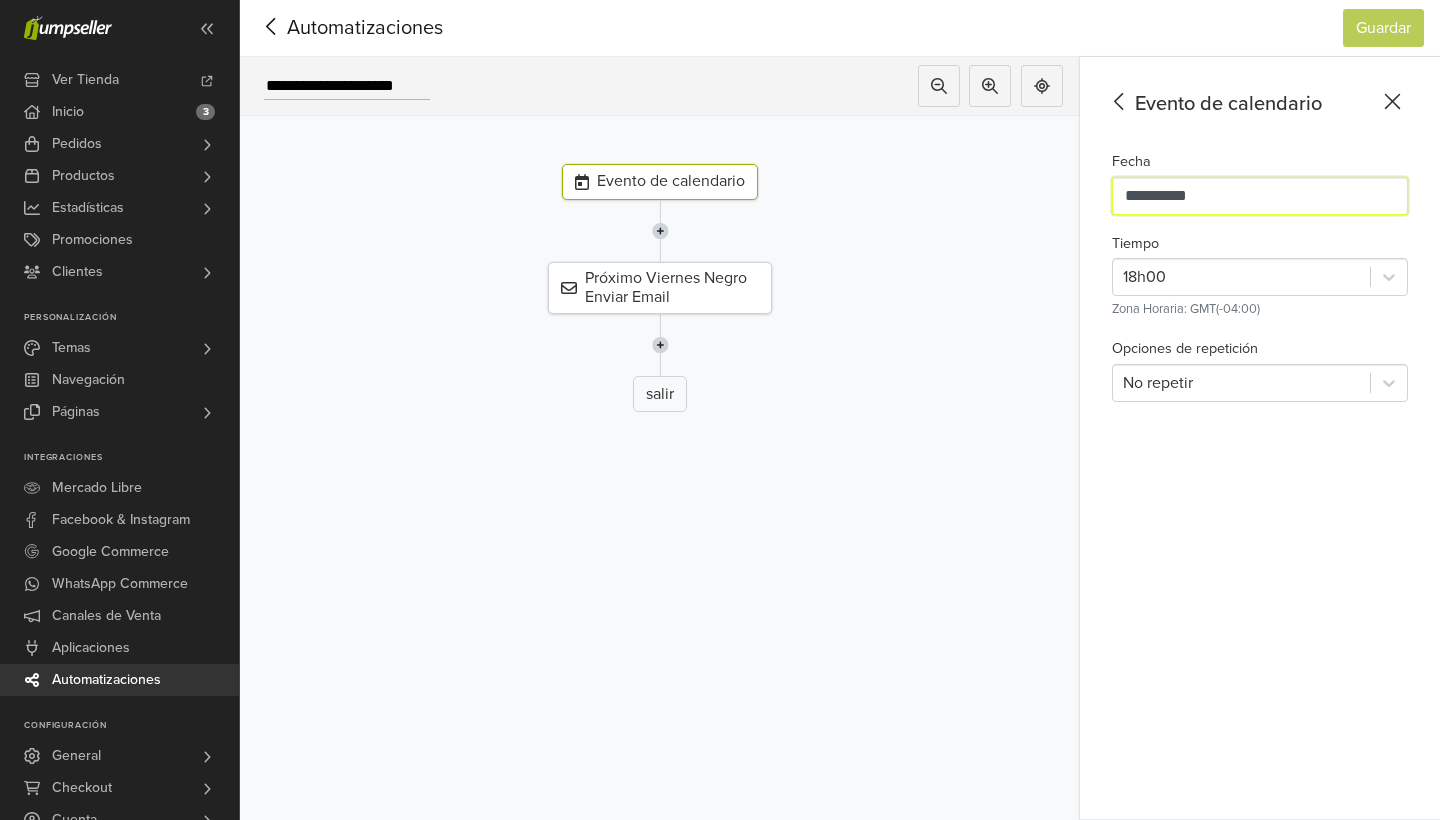 click on "**********" at bounding box center (1260, 196) 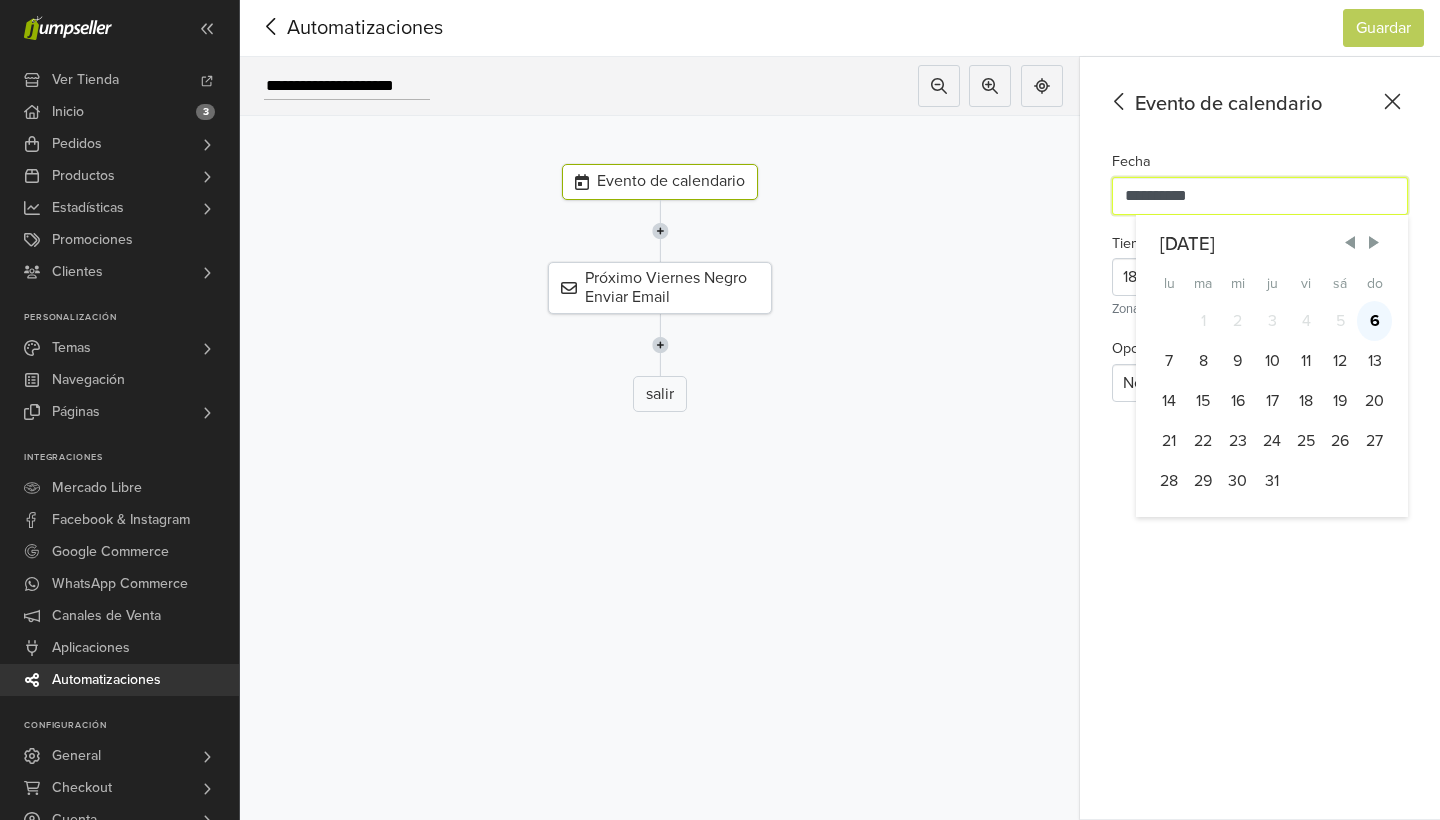 click on "6" at bounding box center (1374, 321) 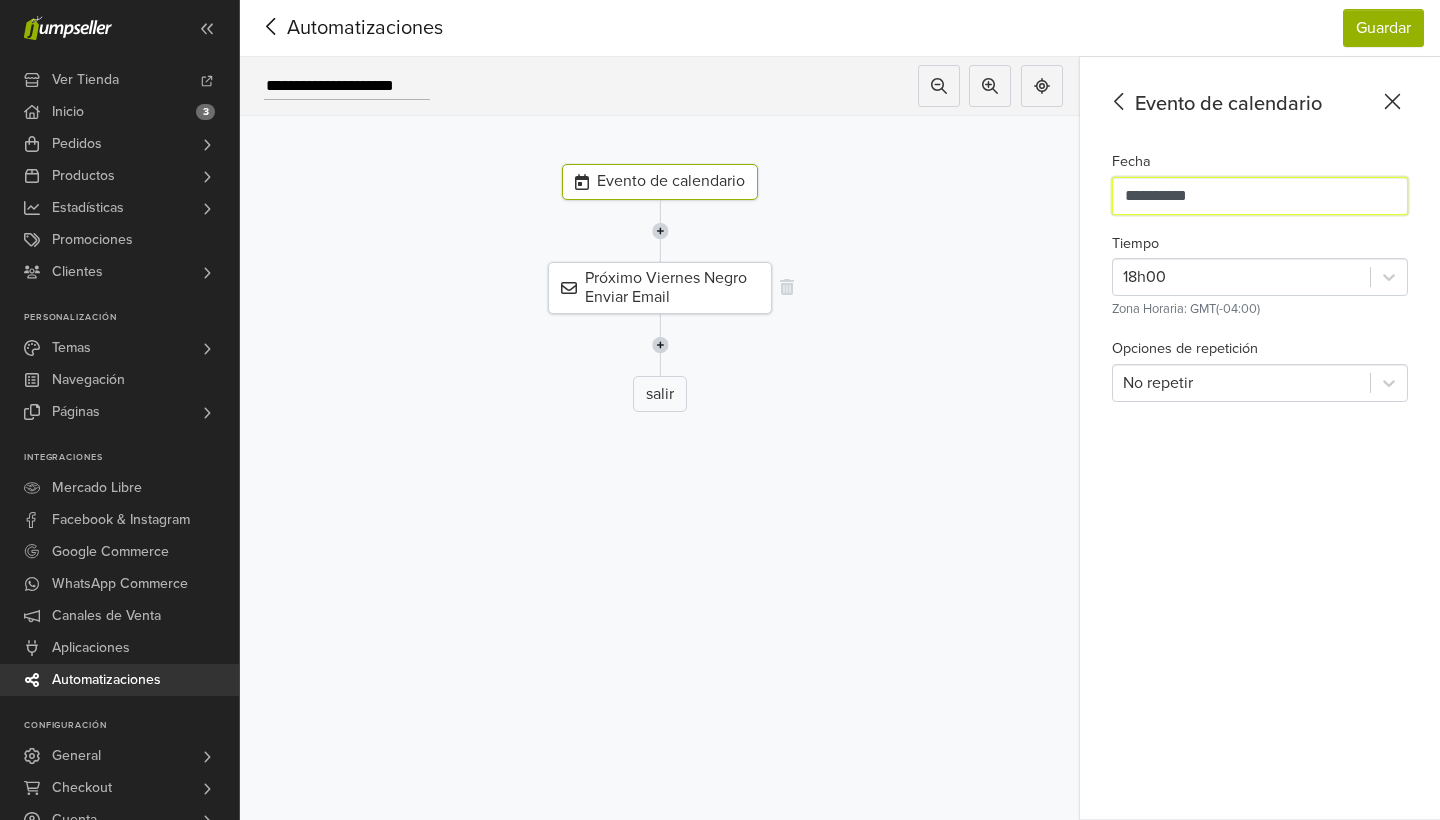 click on "Próximo Viernes Negro Enviar Email" at bounding box center [660, 288] 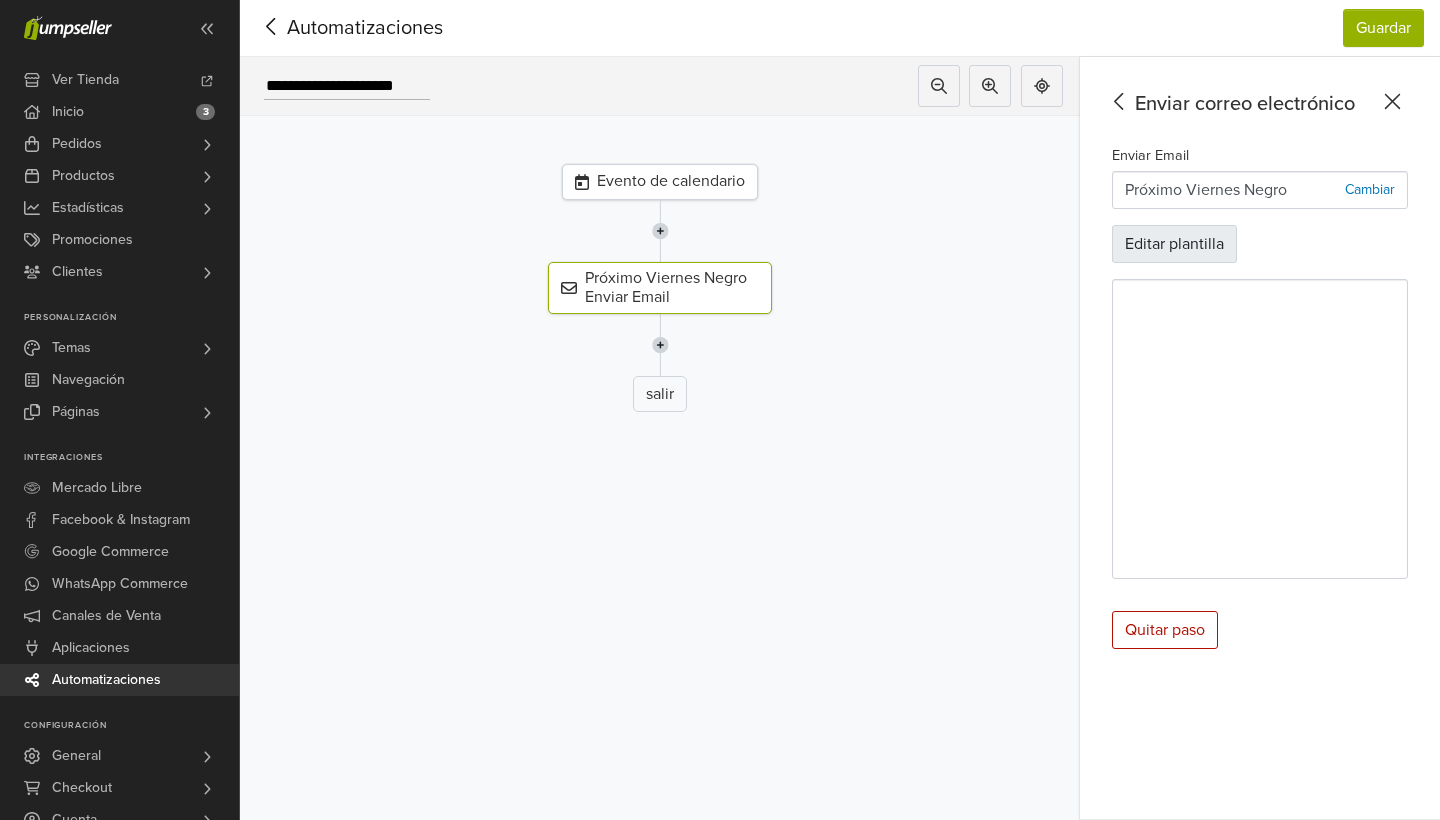 click on "Editar plantilla" at bounding box center [1174, 244] 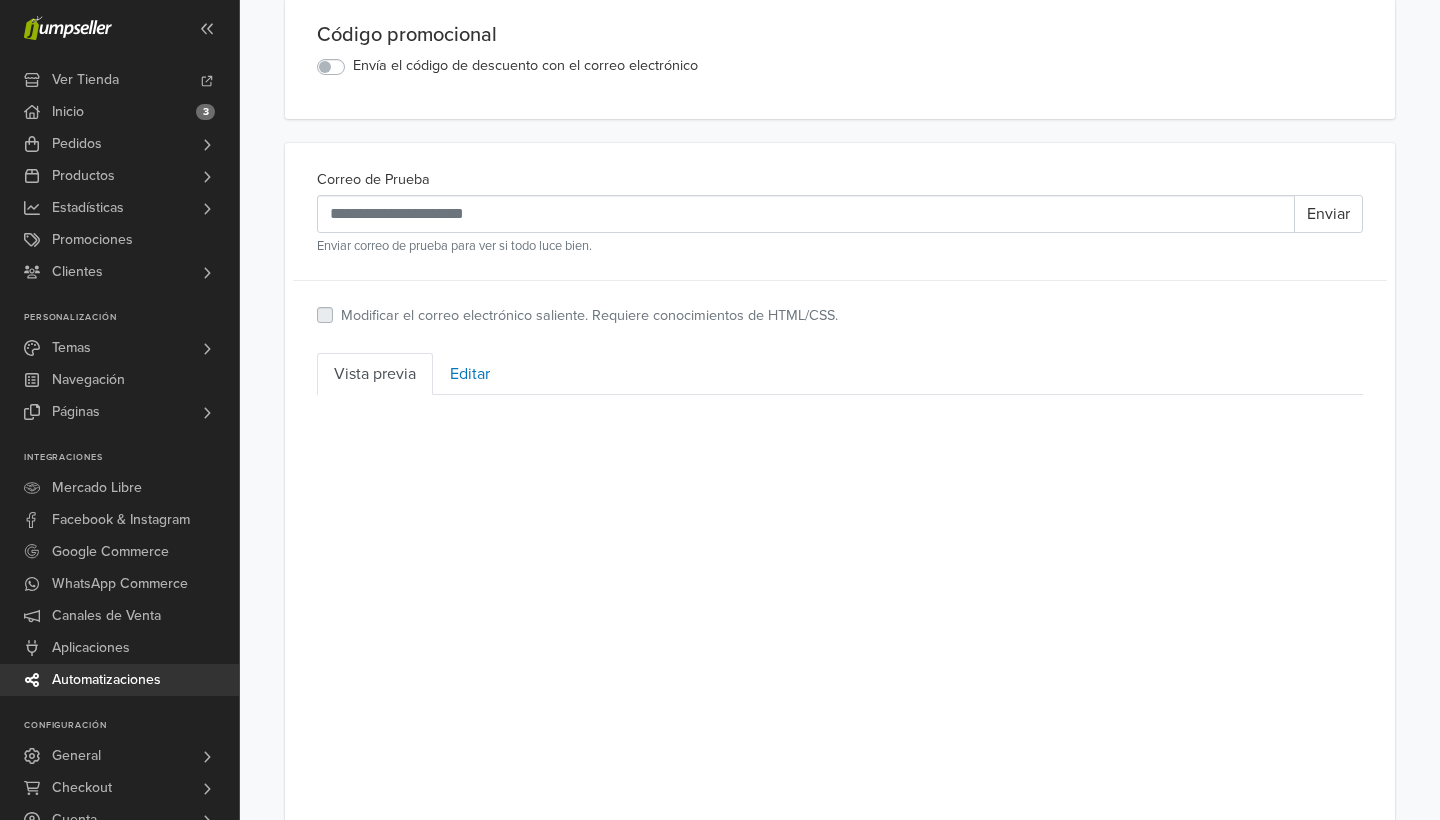 scroll, scrollTop: 494, scrollLeft: 0, axis: vertical 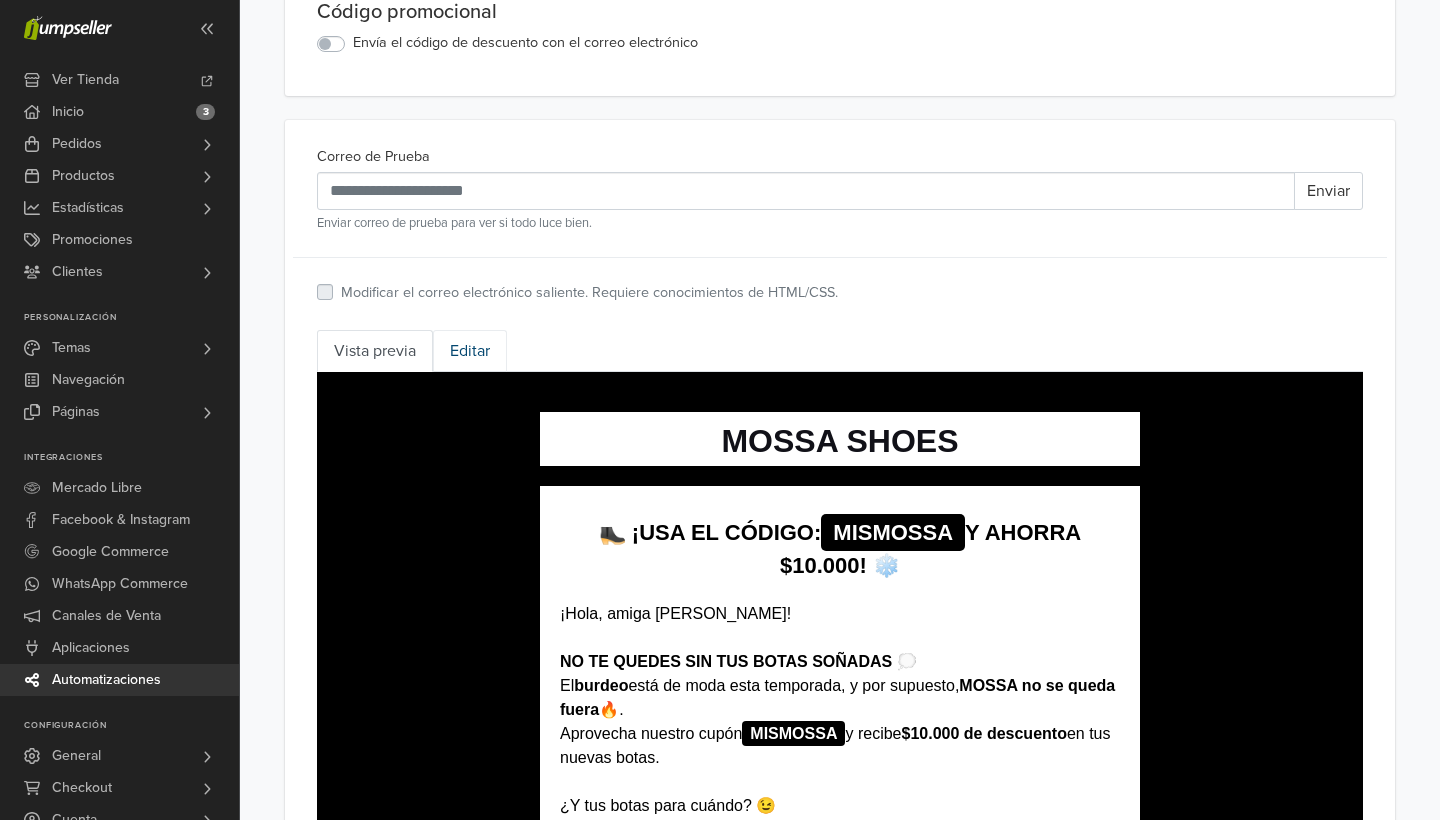 click on "Editar" at bounding box center (470, 351) 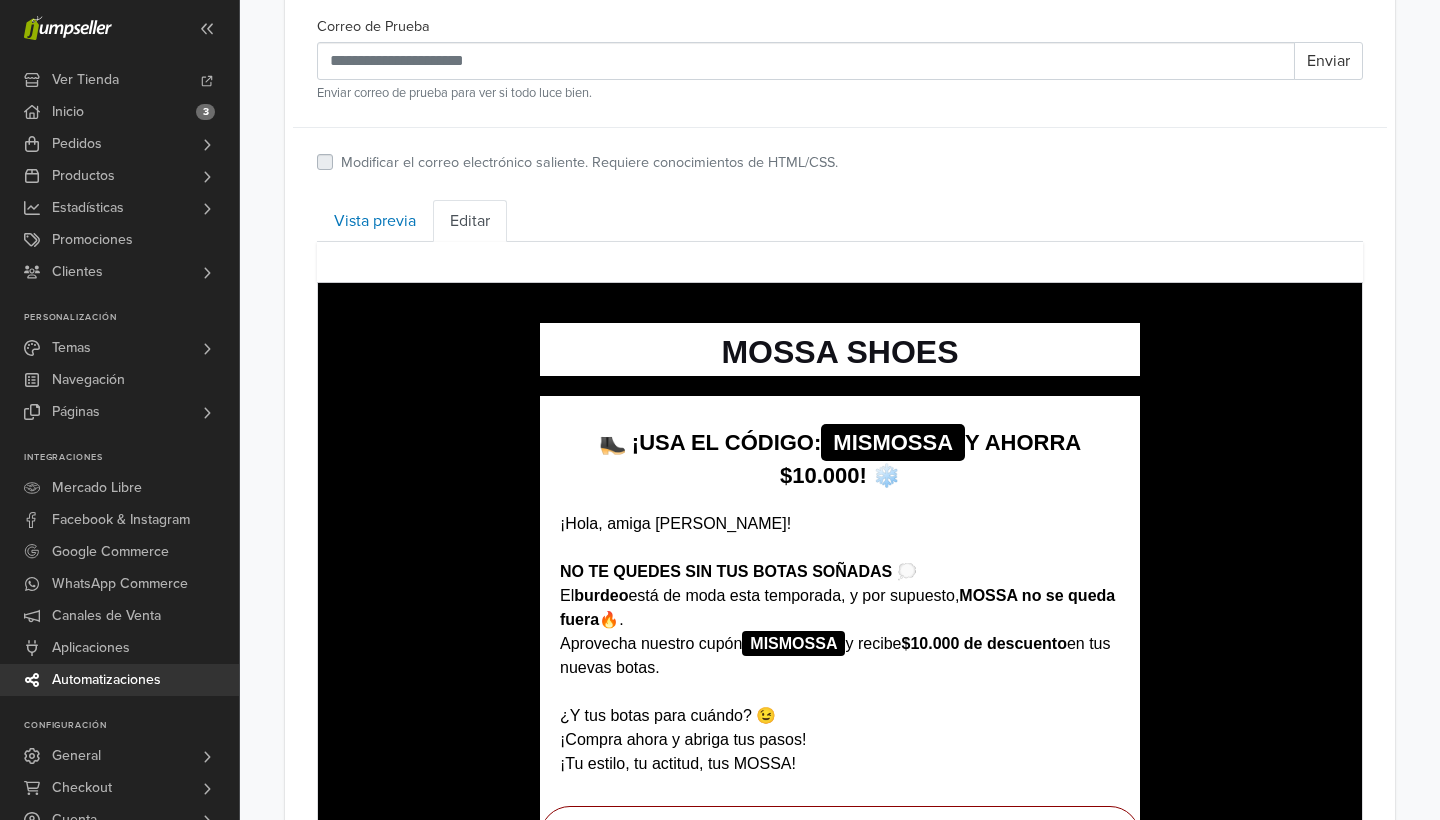 scroll, scrollTop: 627, scrollLeft: 0, axis: vertical 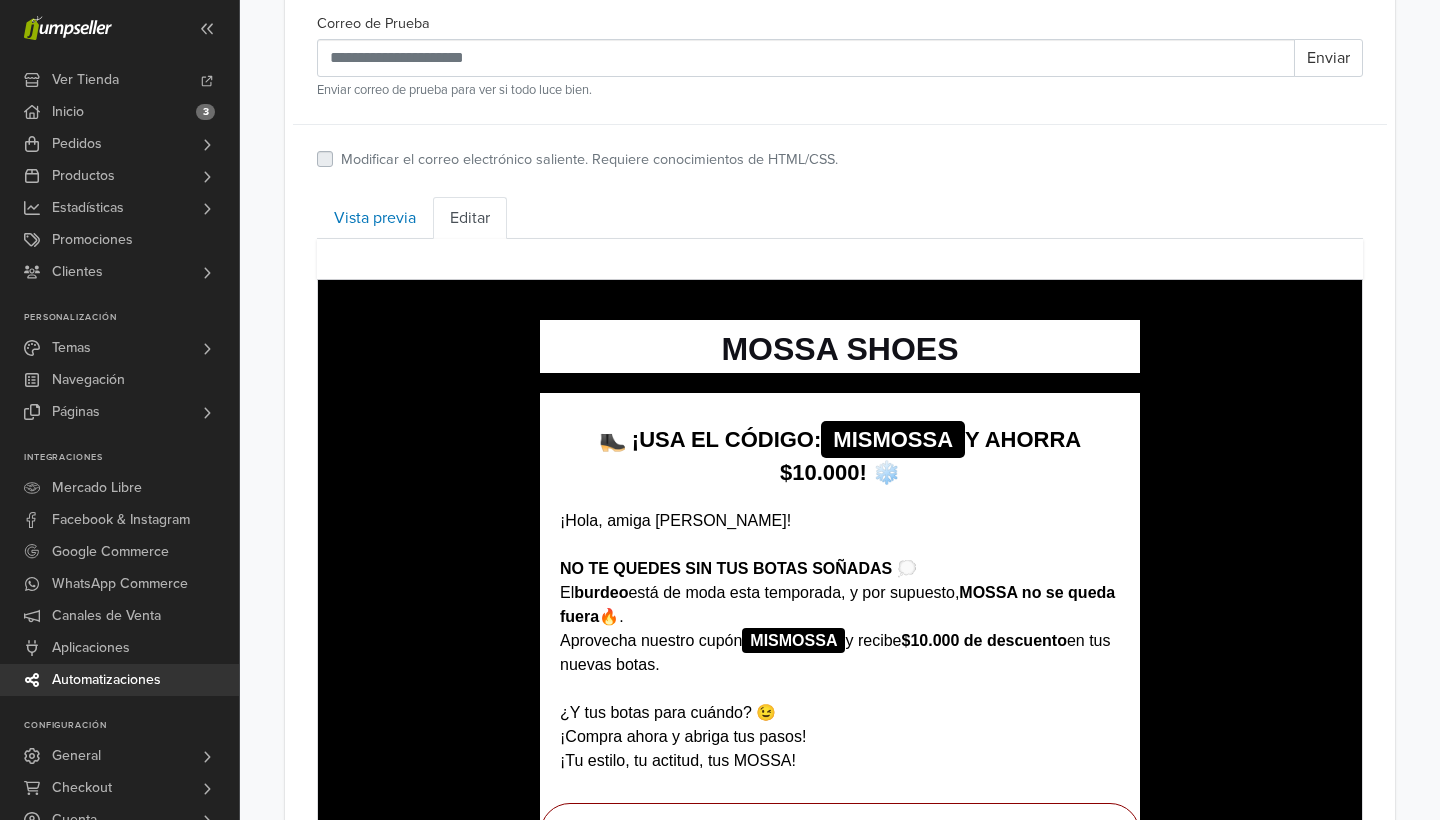 click on "hidden text
MOSSA SHOES
hidden text
👢 ¡USA EL CÓDIGO:  MISMOSSA  Y AHORRA $10.000! ❄️
¡Hola, amiga [PERSON_NAME]!
NO TE QUEDES SIN TUS BOTAS SOÑADAS 💭
El  burdeo  está de moda esta temporada, y por supuesto,  MOSSA no se queda fuera  🔥.
Aprovecha nuestro cupón  MISMOSSA  y recibe  $10.000 de descuento  en tus nuevas botas.
¿Y tus botas para cuándo? 😉
¡Compra ahora y abriga tus pasos!
¡Tu estilo, tu actitud, tus MOSSA! hidden text
Bordeaux Burdeo
hidden text
Ver Botas
Bordeaux Negro
hidden text
Ver Botas
Bordeaux Toffee" at bounding box center [840, 792] 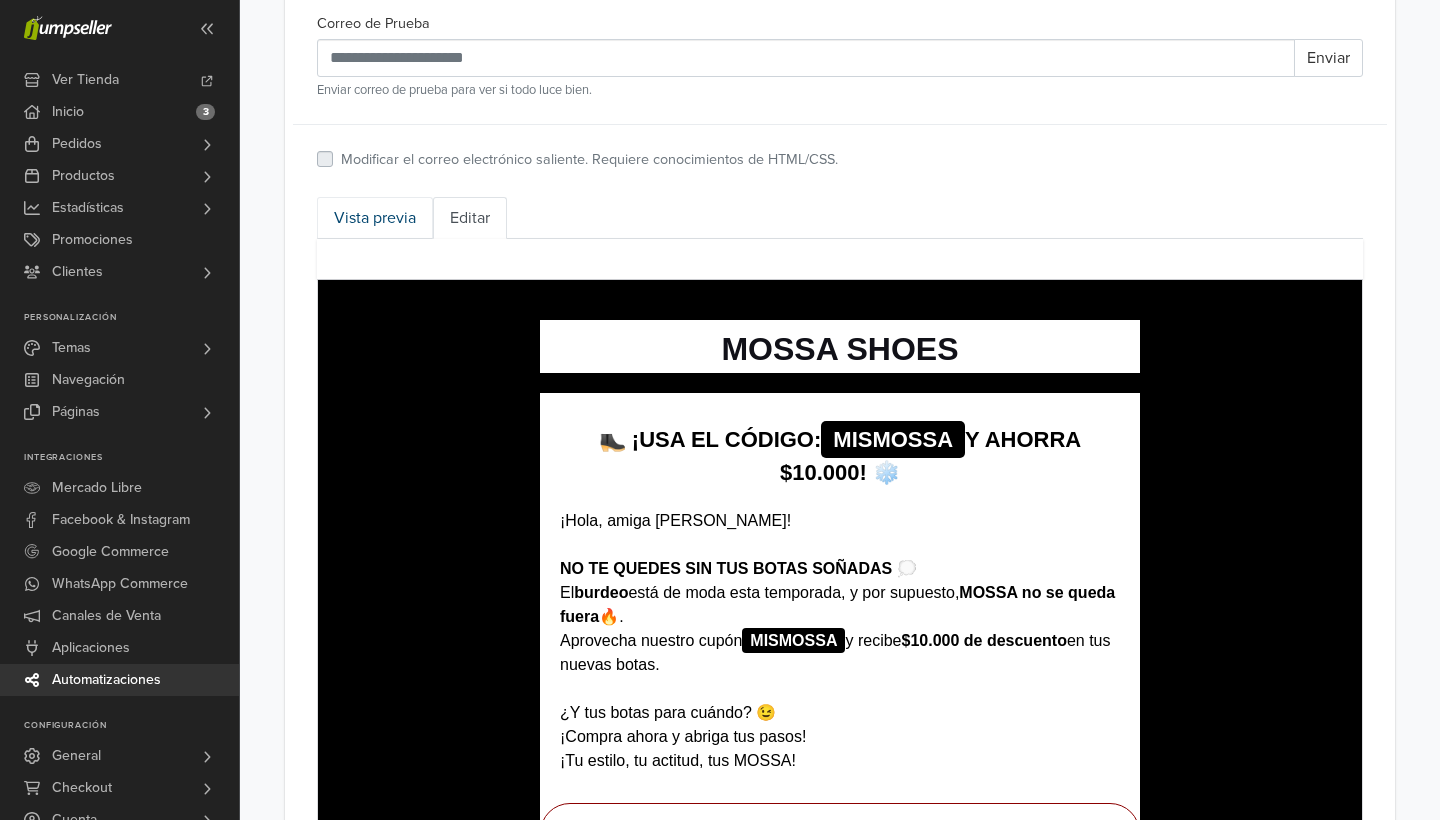 click on "Vista previa" at bounding box center [375, 218] 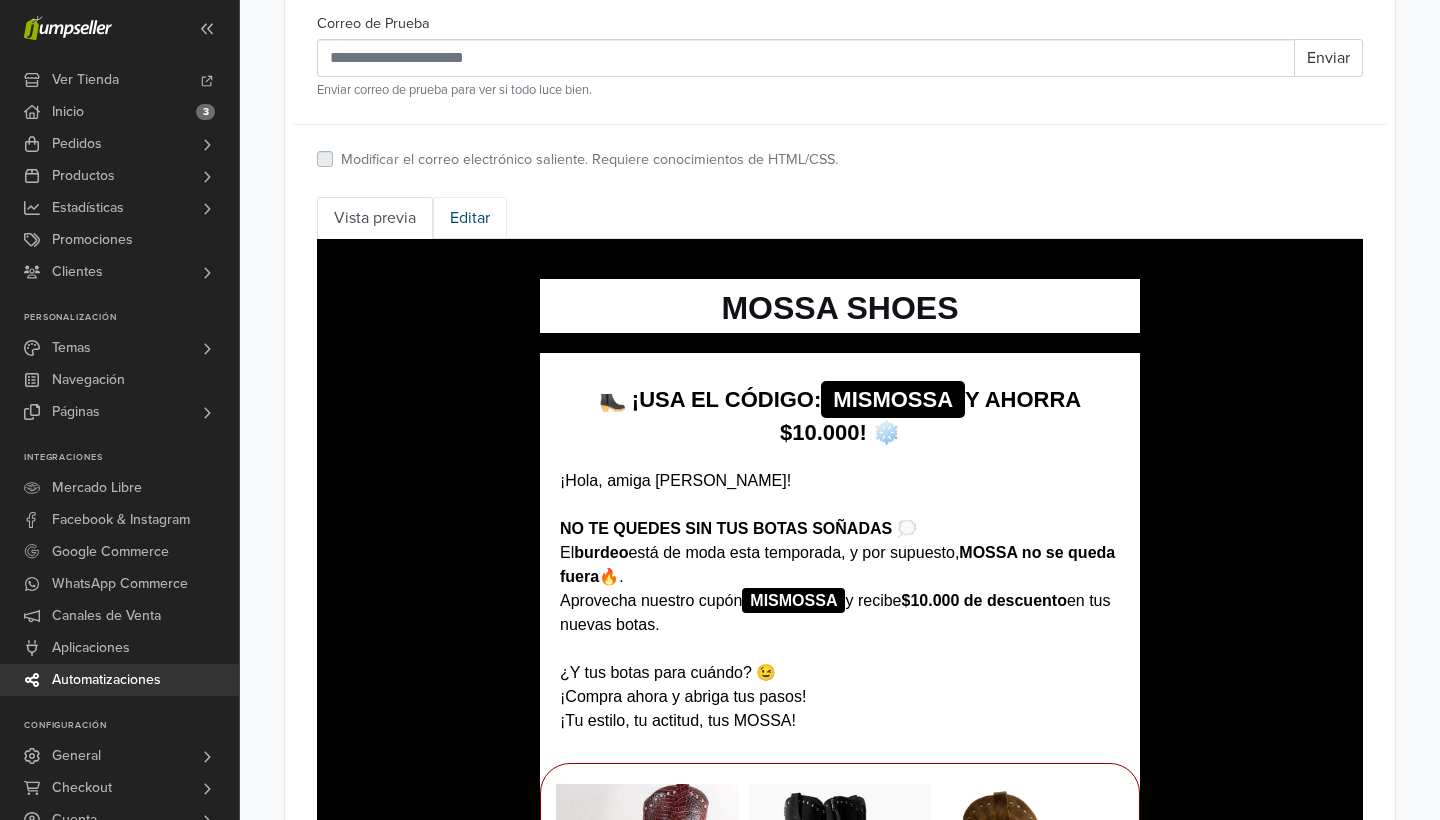 click on "Editar" at bounding box center [470, 218] 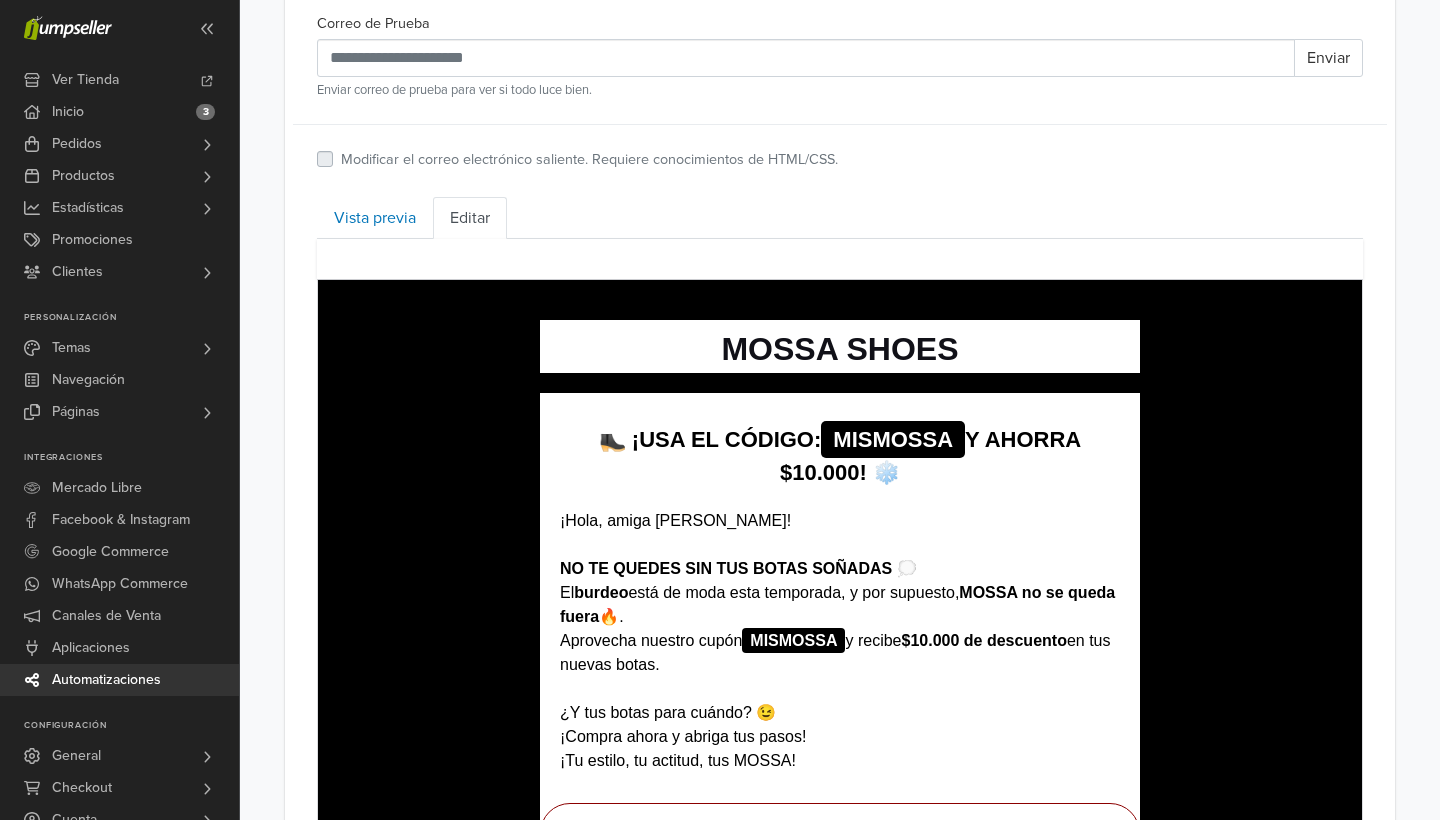 click on "MOSSA SHOES" at bounding box center (840, 348) 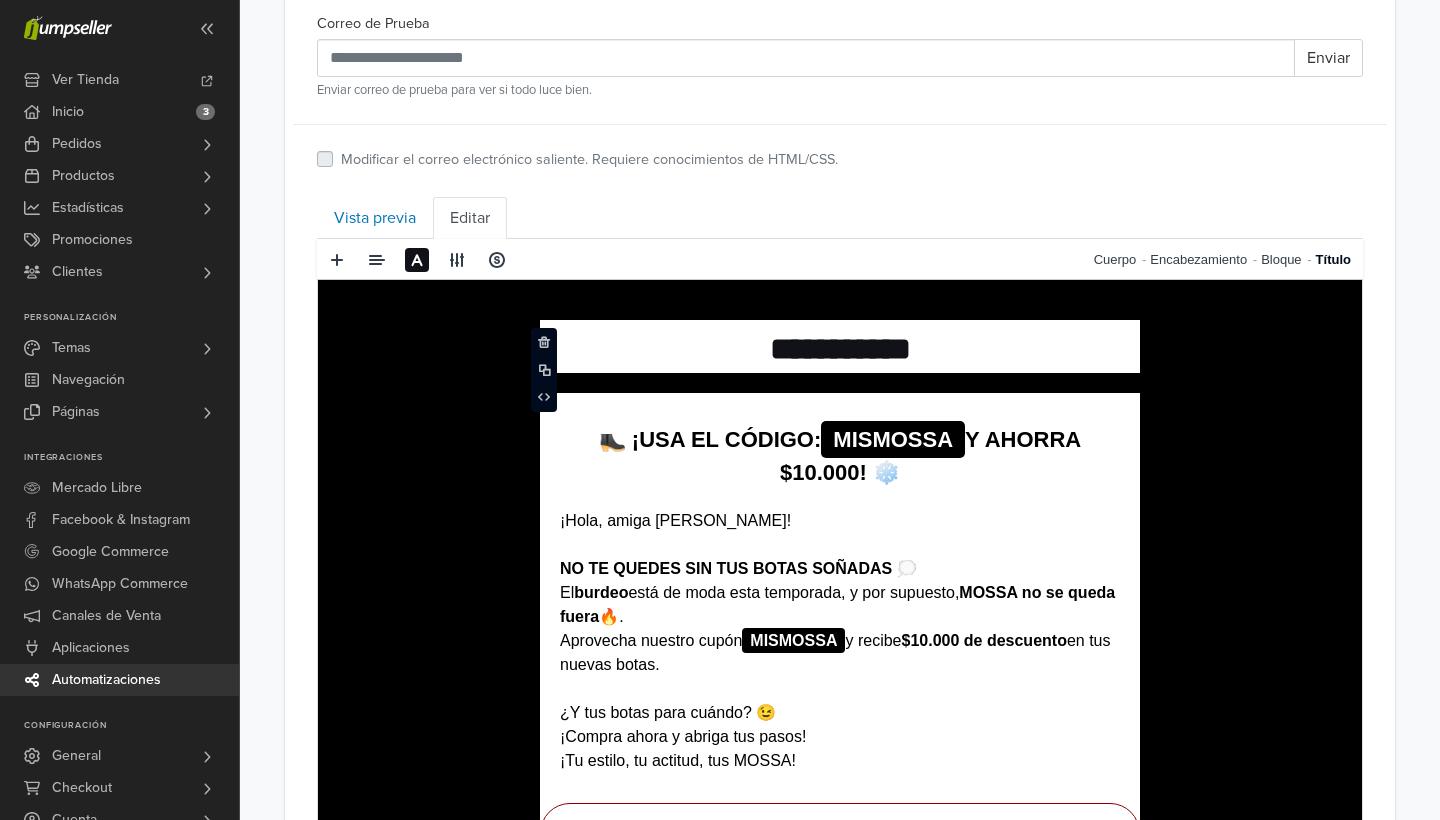 click on "**********" at bounding box center [840, 792] 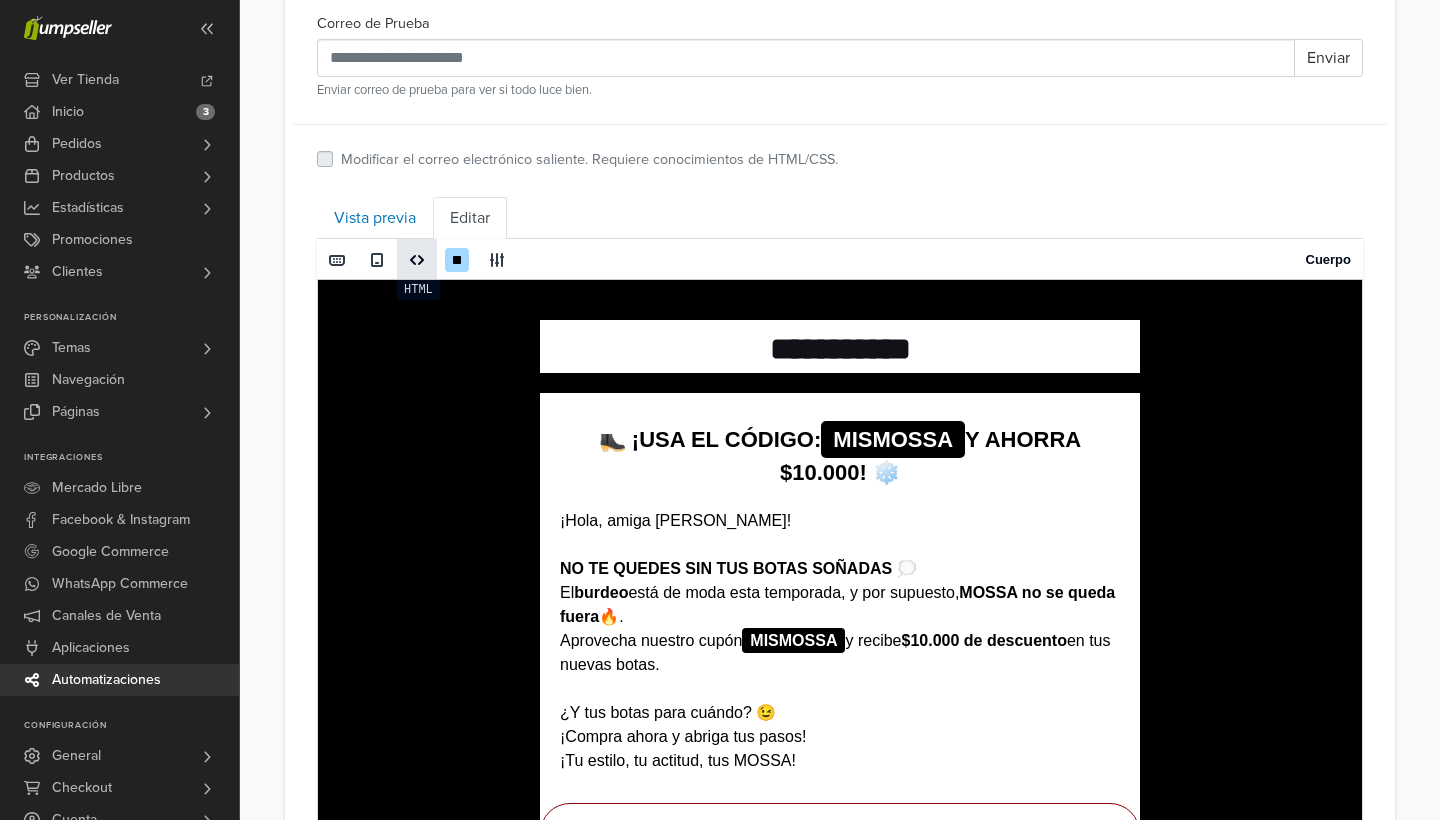 click at bounding box center [417, 260] 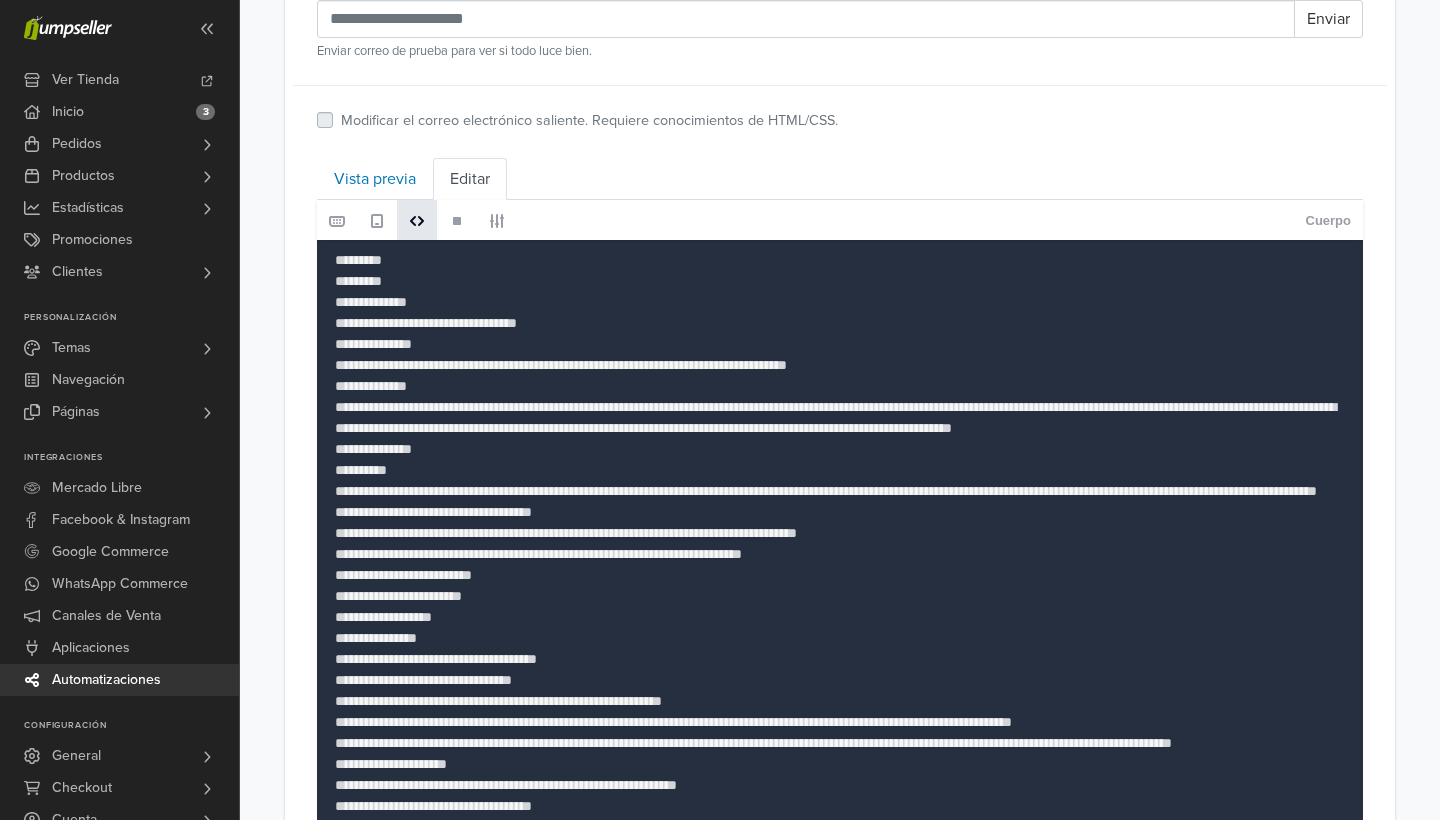 scroll, scrollTop: 668, scrollLeft: 0, axis: vertical 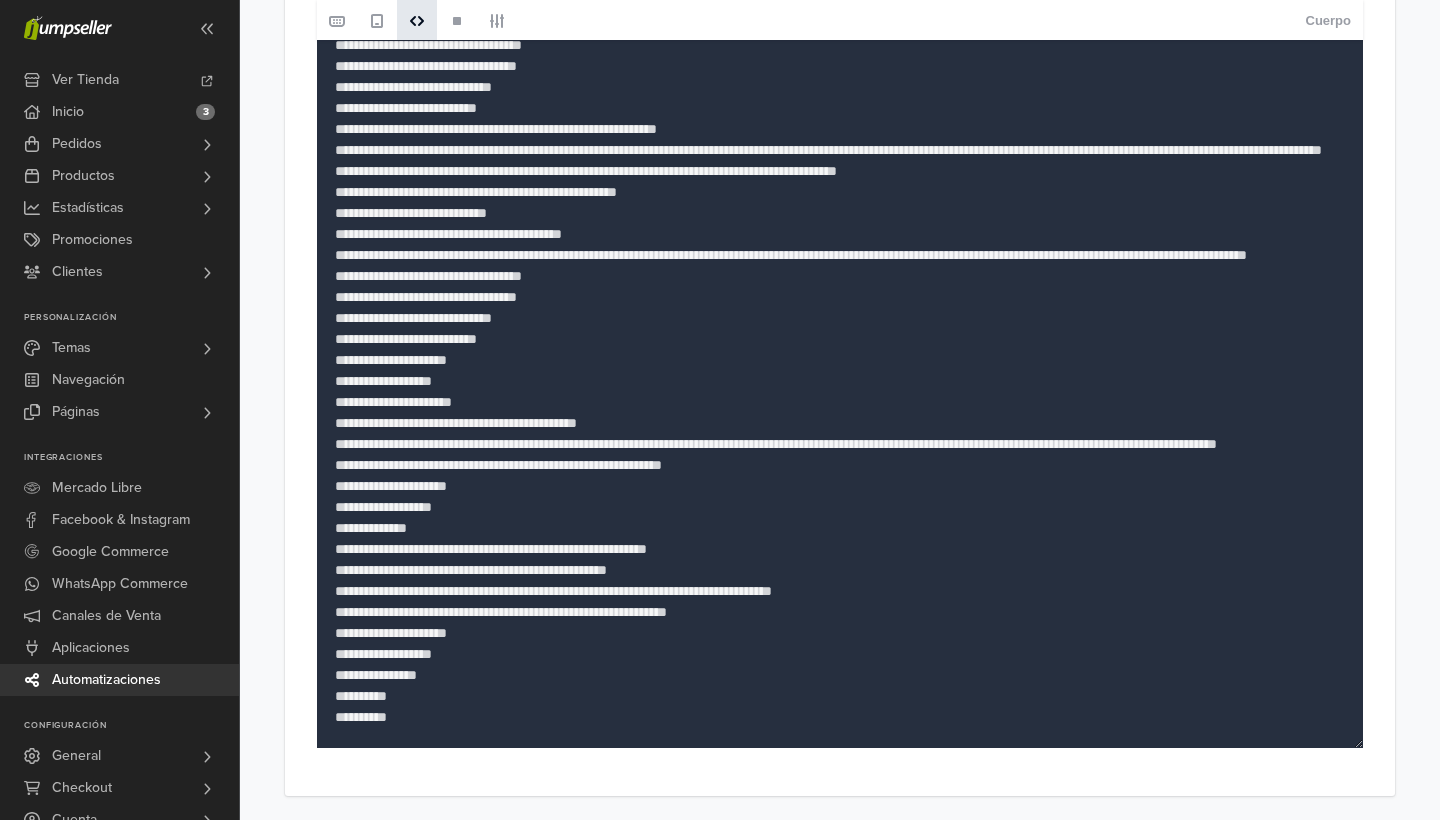 drag, startPoint x: 330, startPoint y: 258, endPoint x: 636, endPoint y: 712, distance: 547.4961 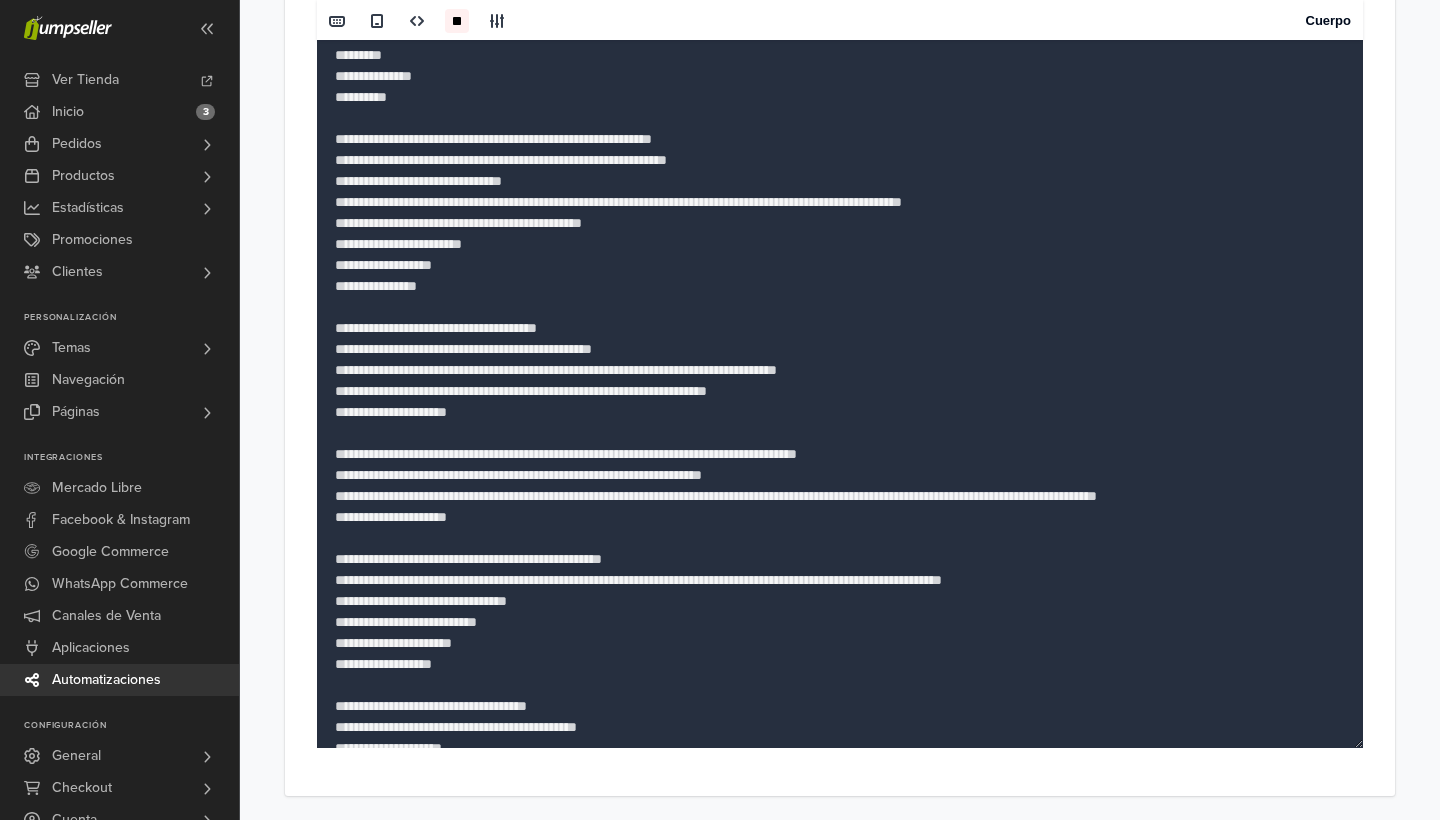 scroll, scrollTop: 0, scrollLeft: 0, axis: both 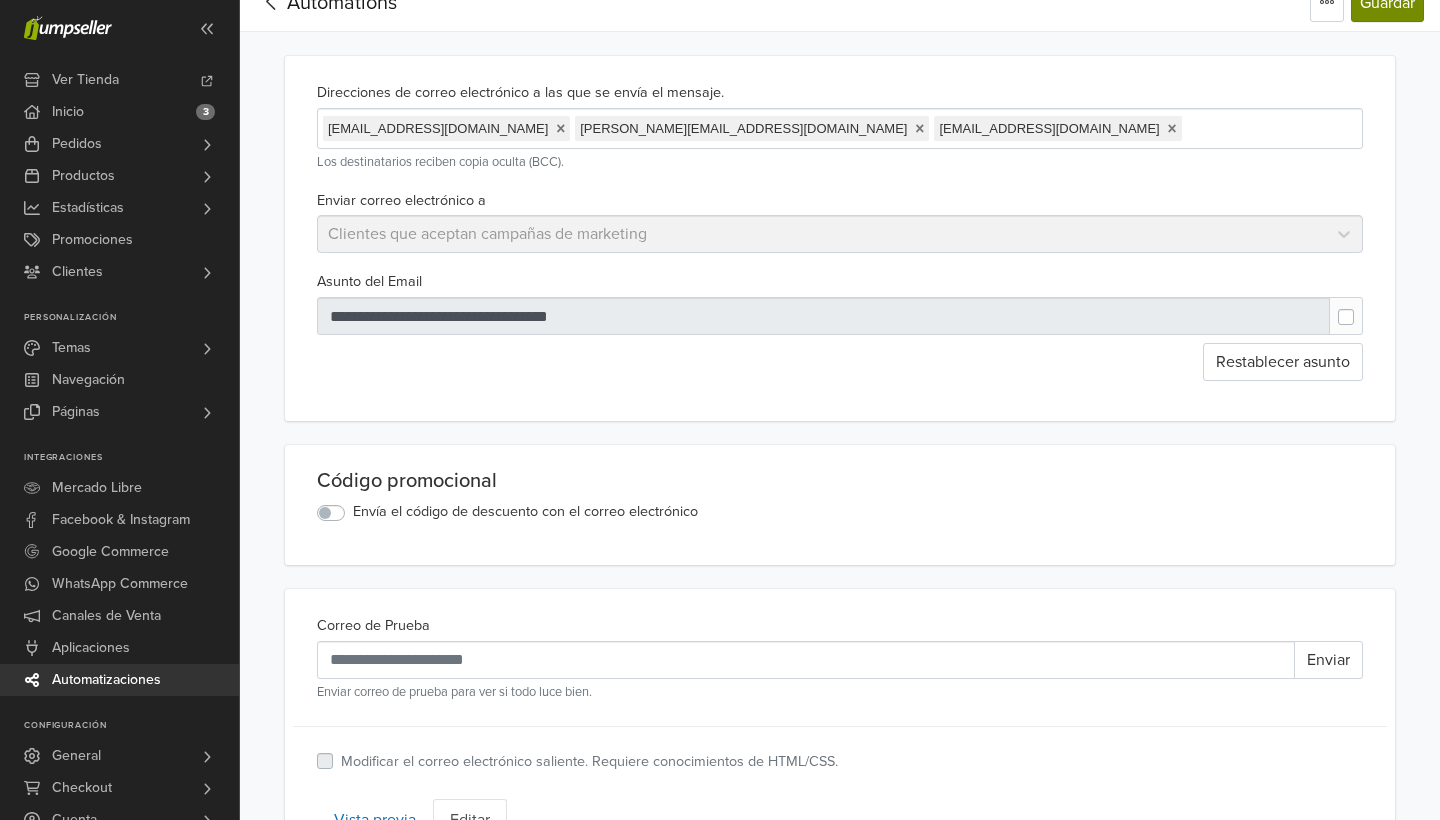 type on "**********" 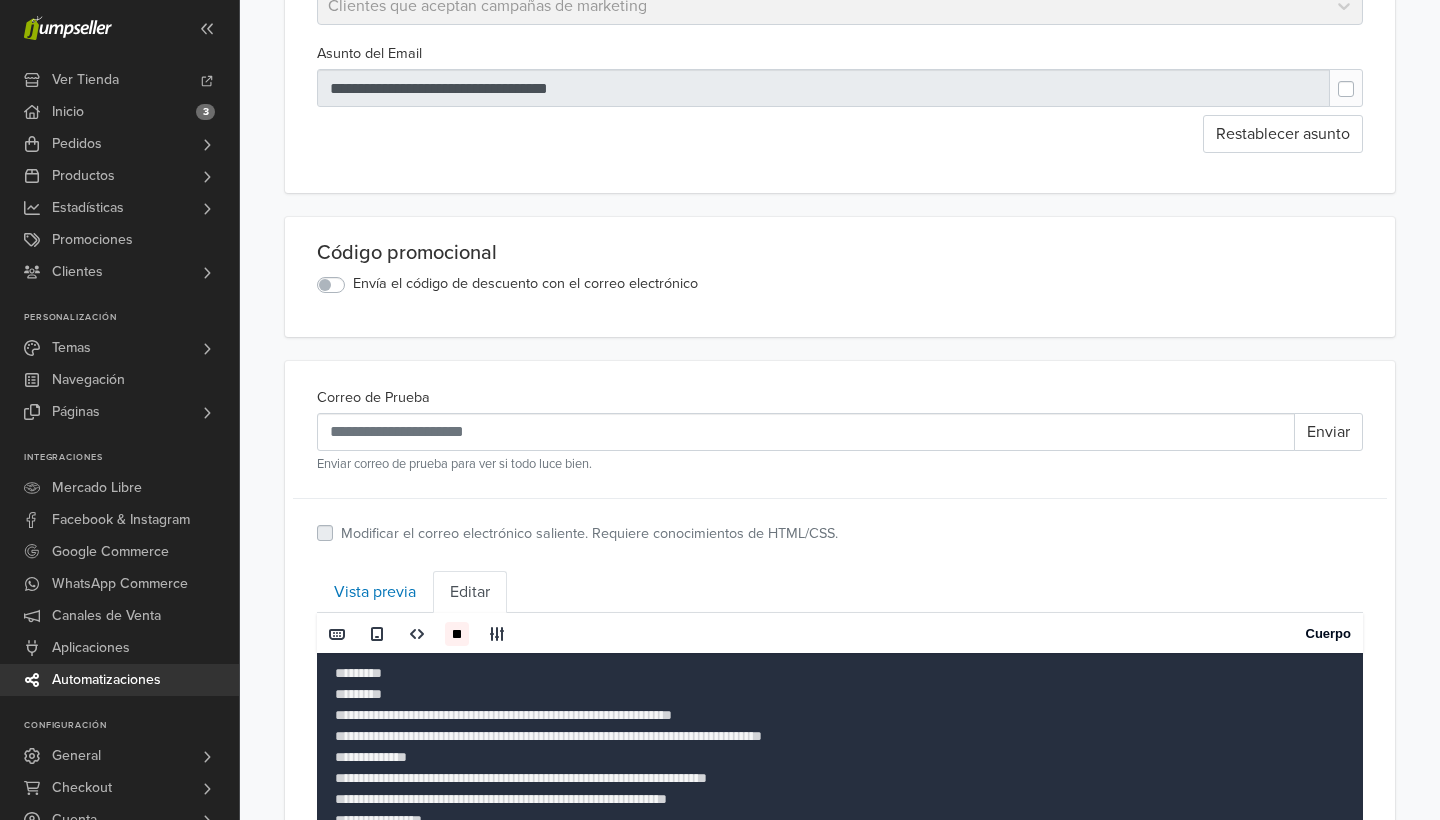scroll, scrollTop: 548, scrollLeft: 0, axis: vertical 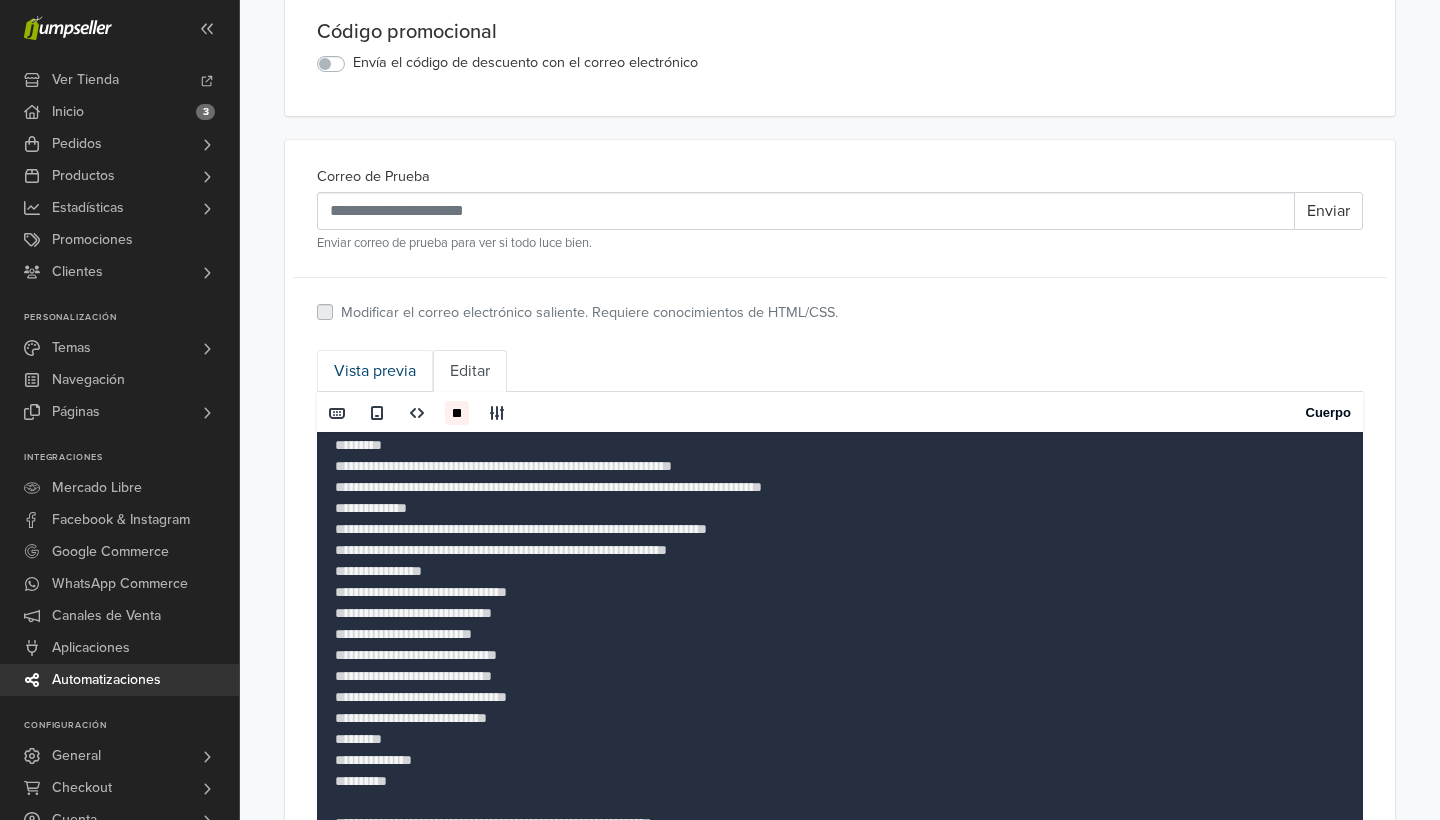 click on "Vista previa" at bounding box center (375, 371) 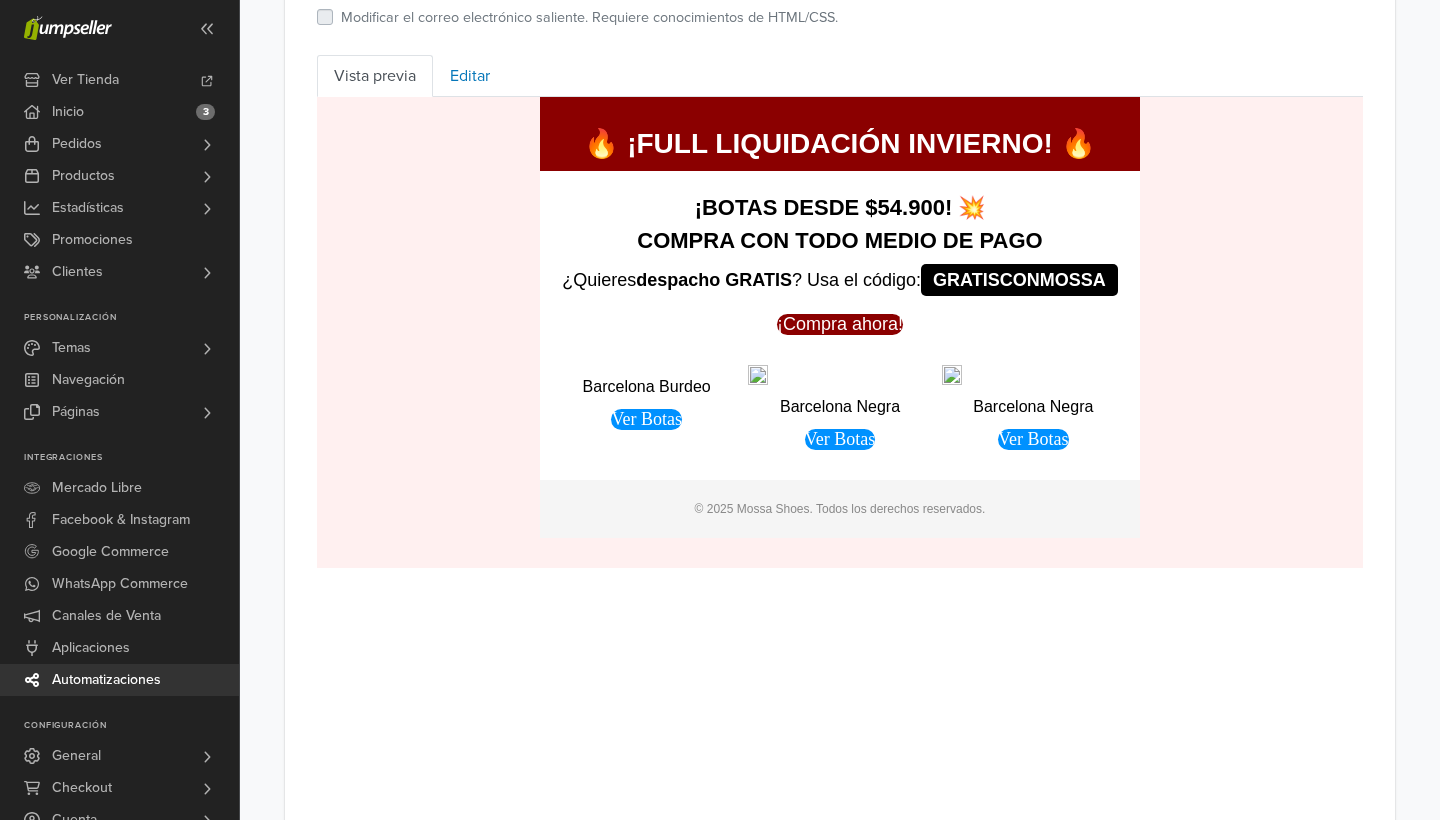 scroll, scrollTop: 849, scrollLeft: 0, axis: vertical 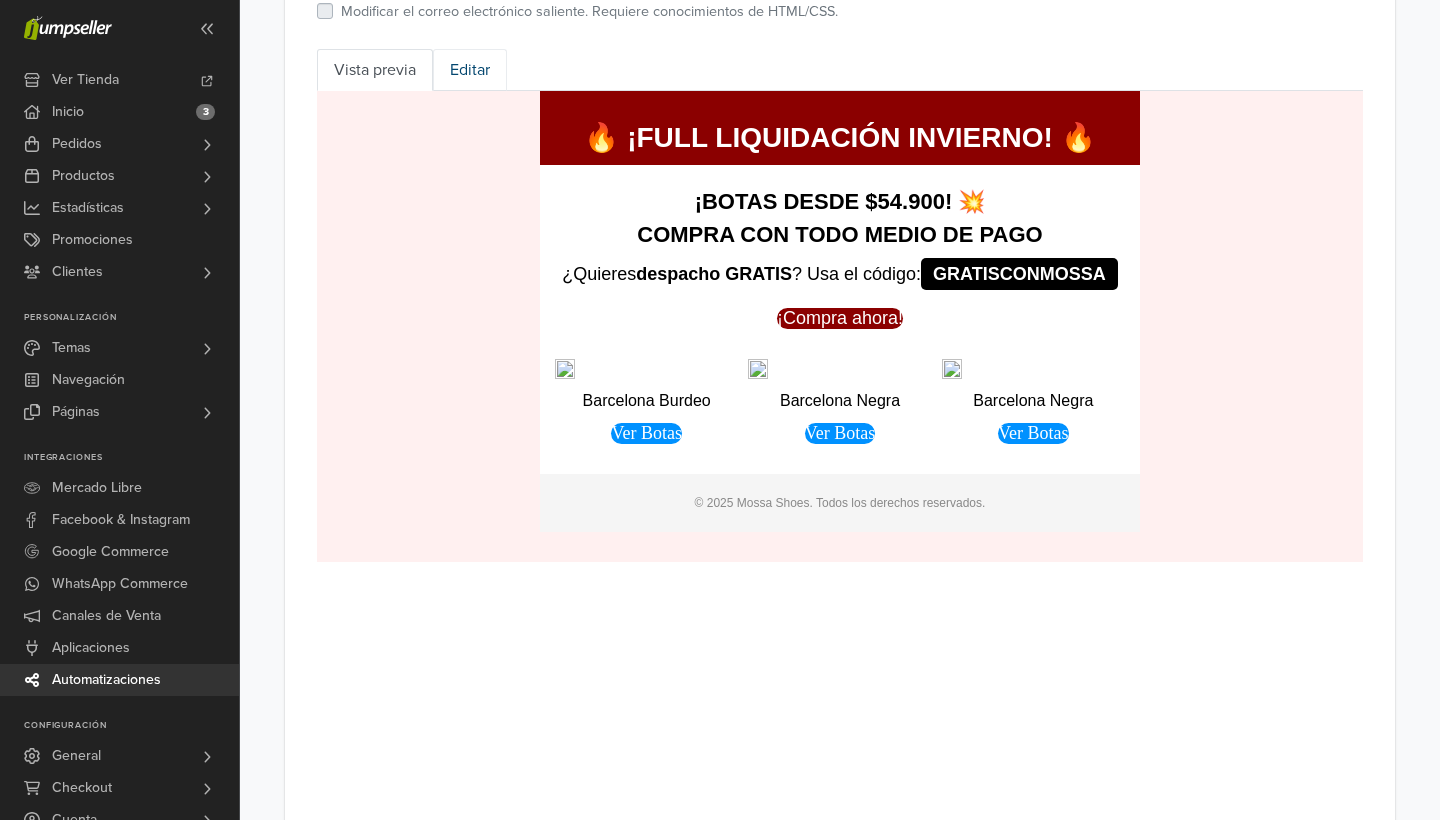 click on "Editar" at bounding box center [470, 70] 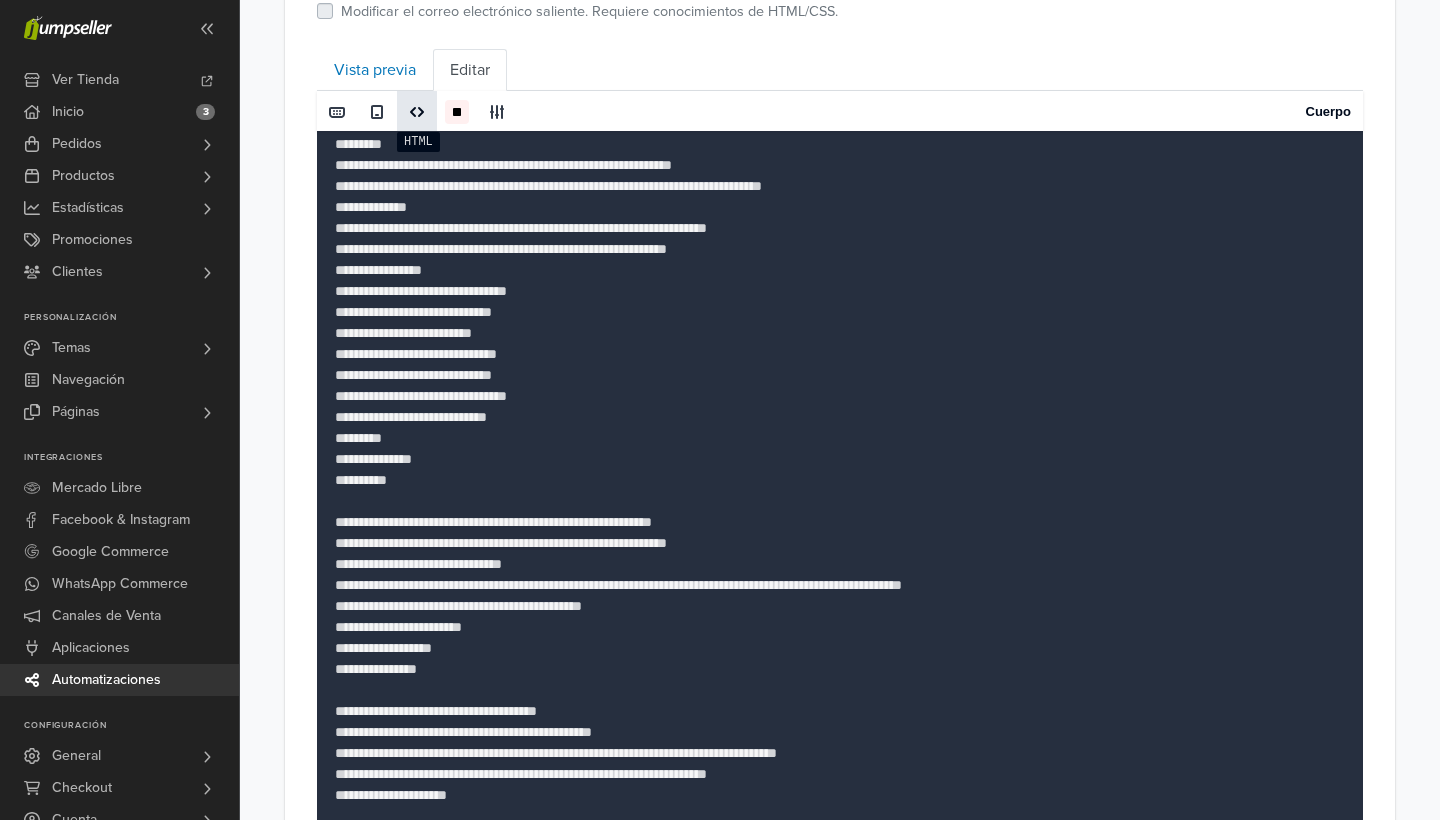 click at bounding box center [417, 112] 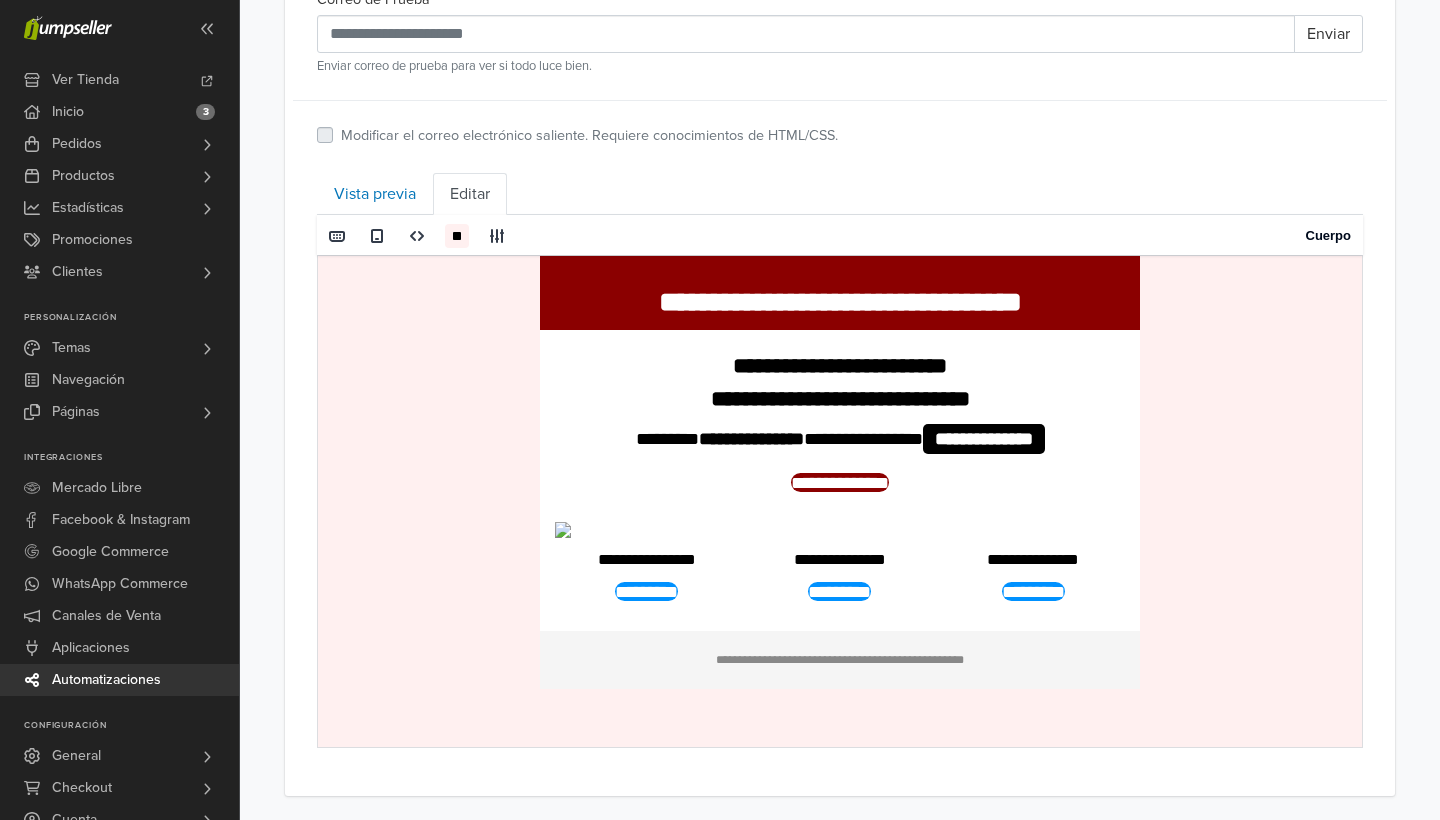 scroll, scrollTop: 721, scrollLeft: 0, axis: vertical 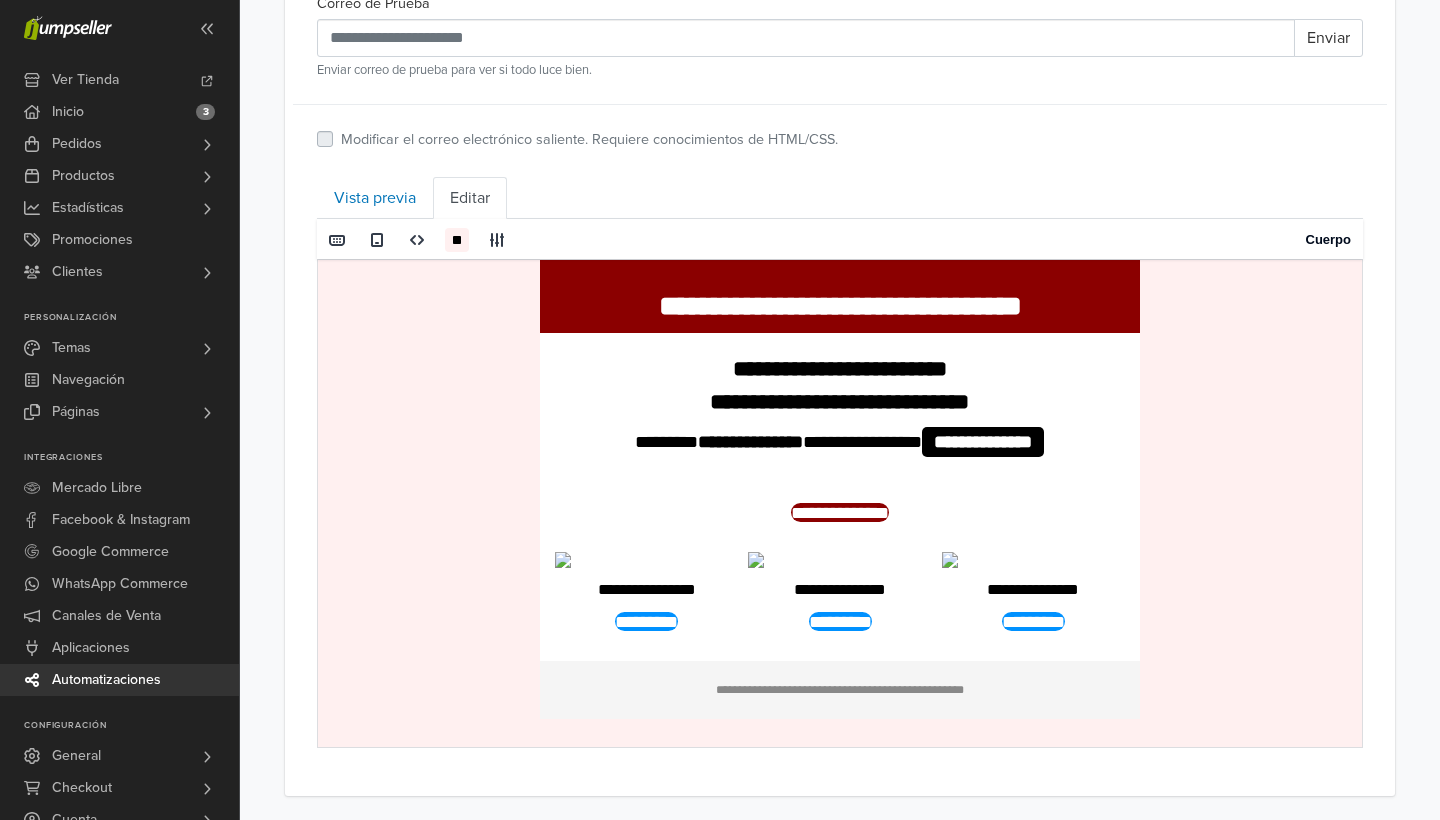 click on "**********" at bounding box center [646, 590] 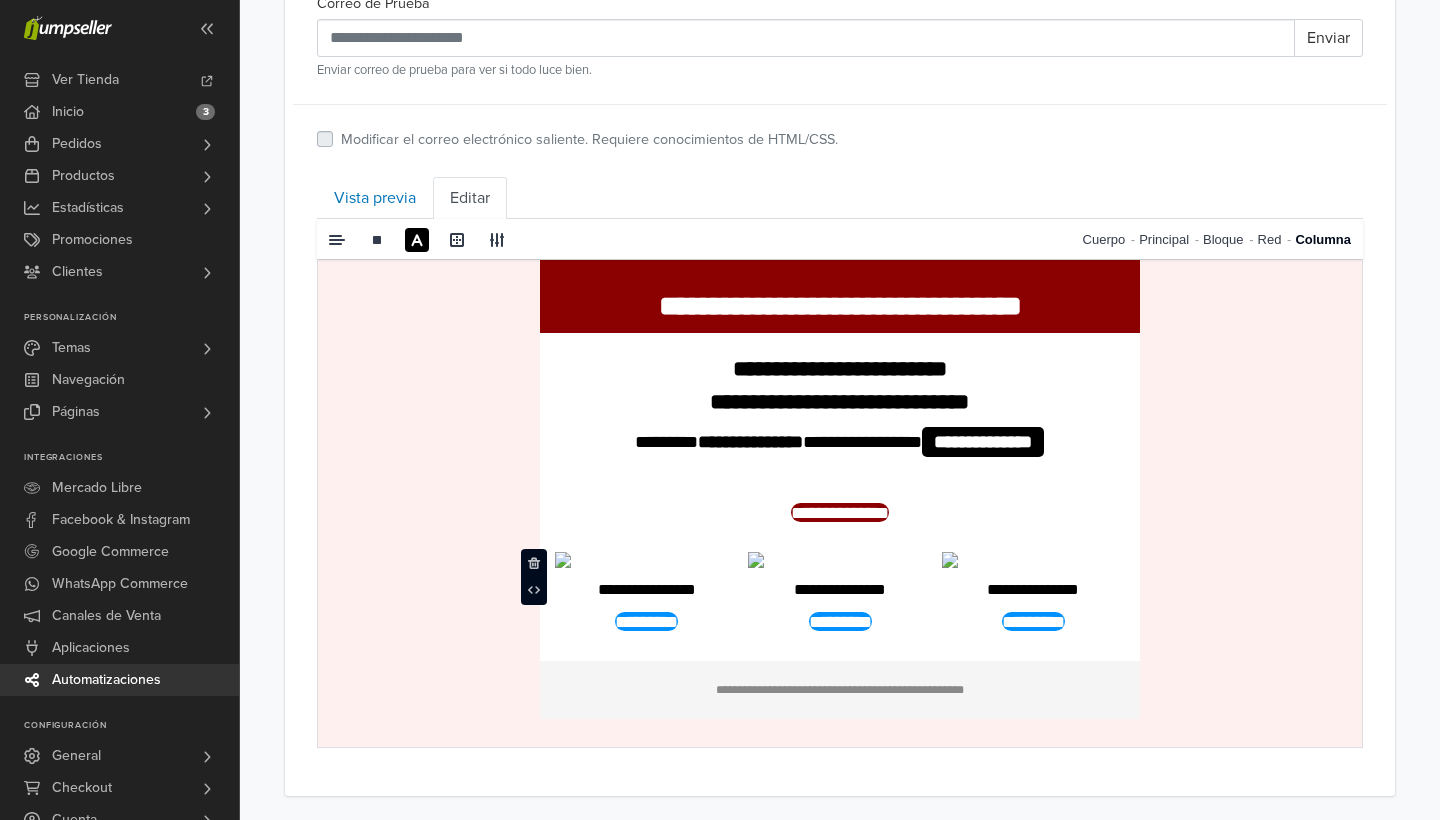 click on "**********" at bounding box center (646, 590) 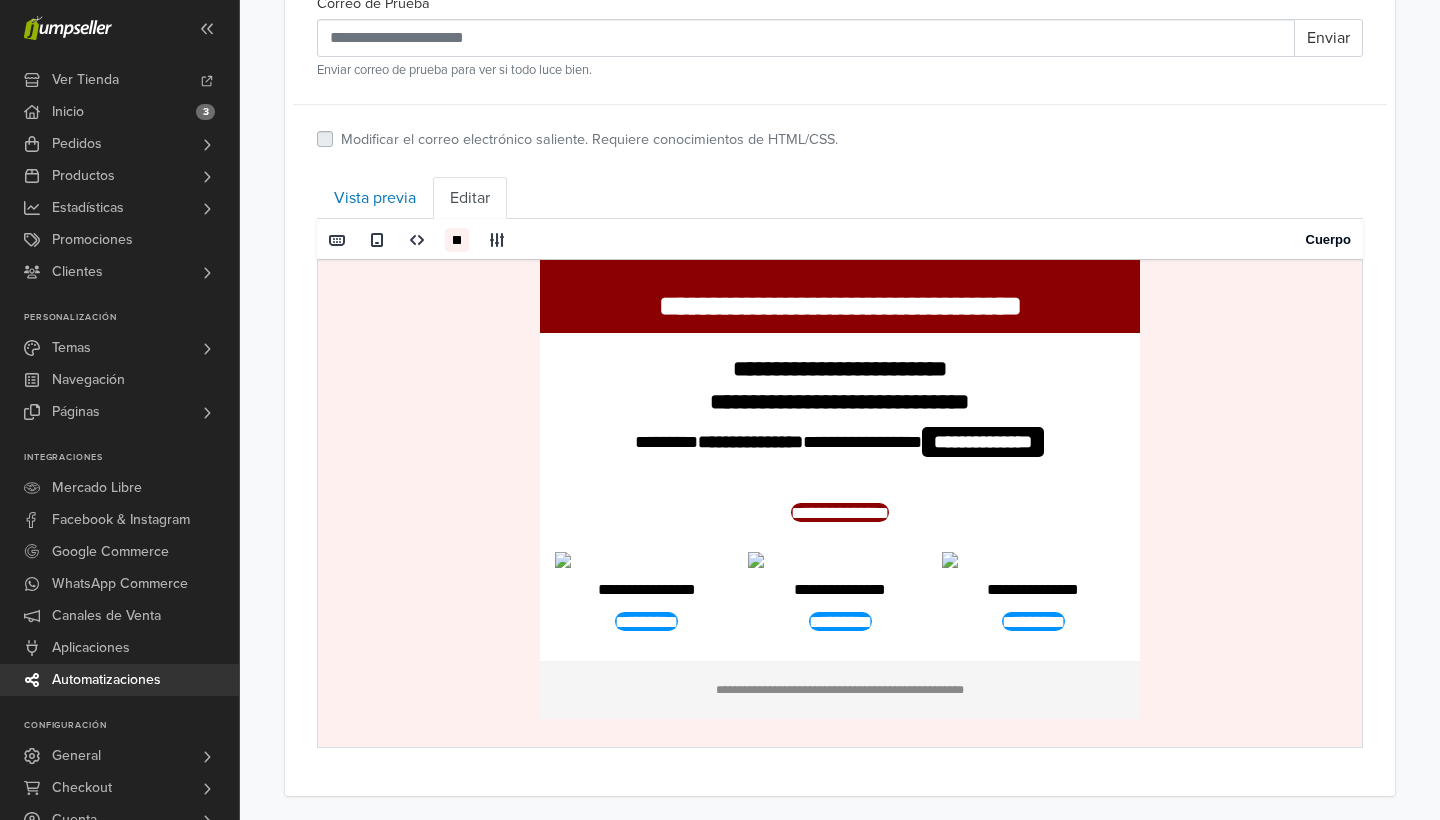 click on "**********" at bounding box center (646, 590) 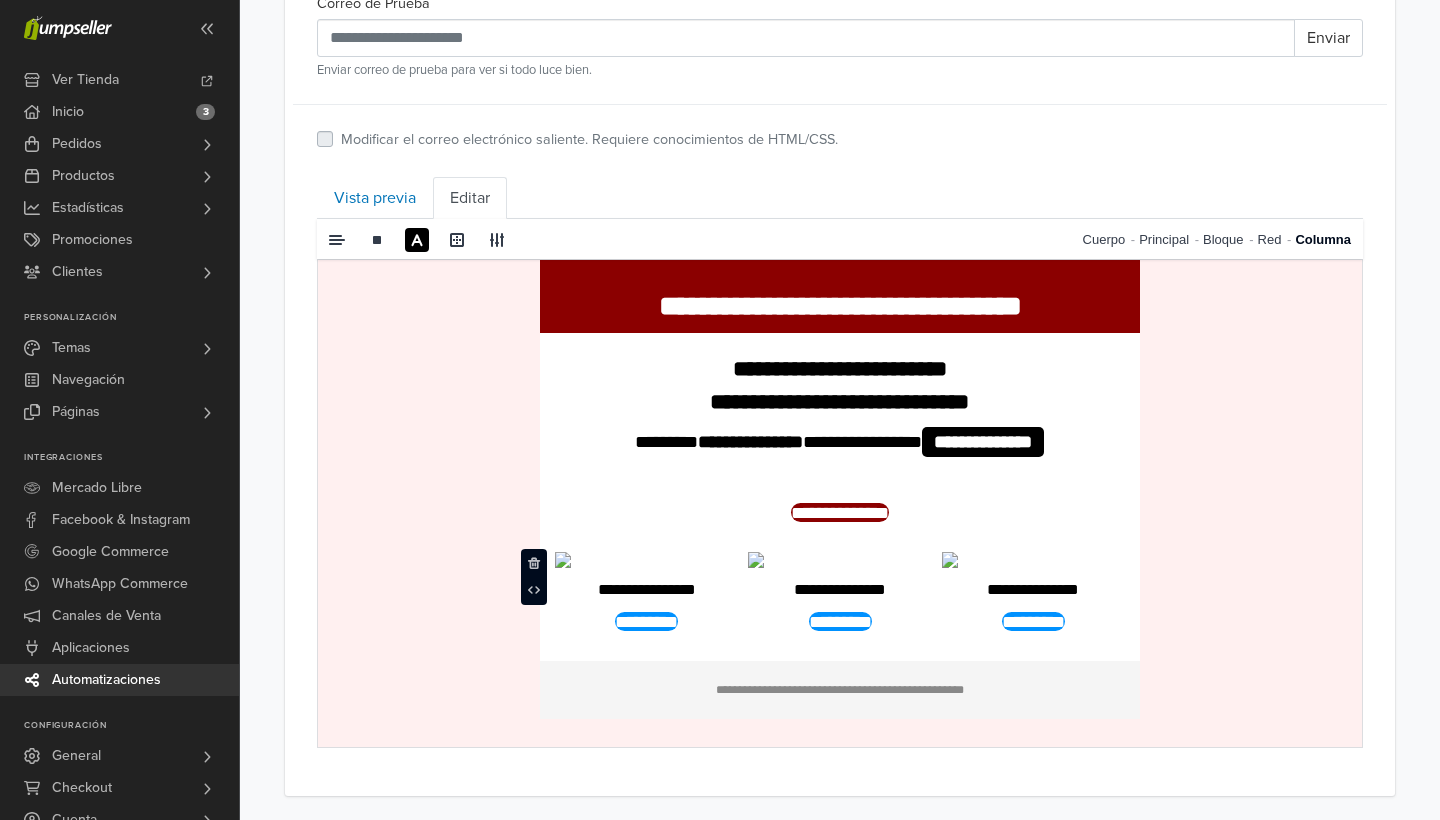 click at bounding box center [563, 559] 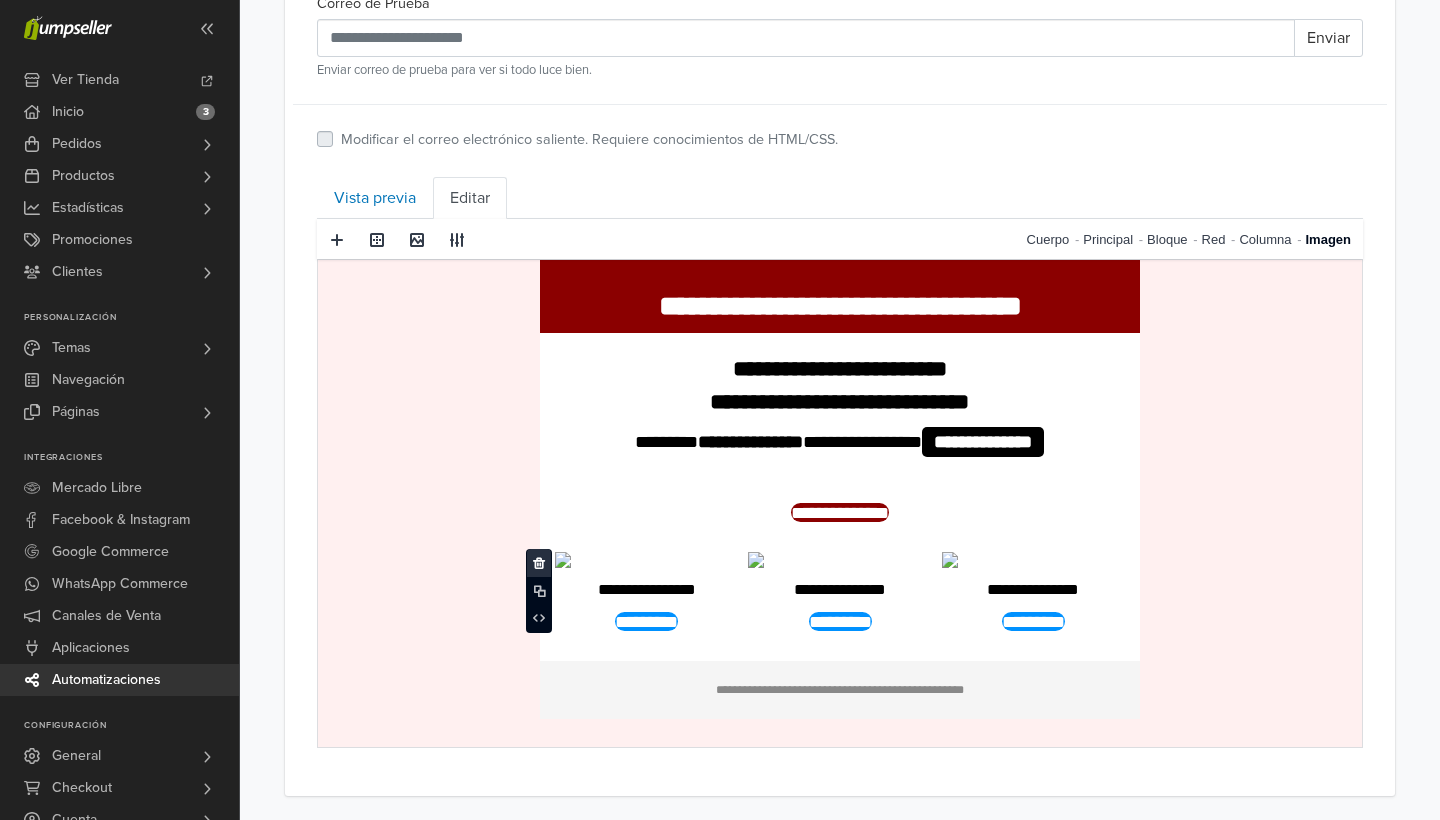 click at bounding box center [539, 563] 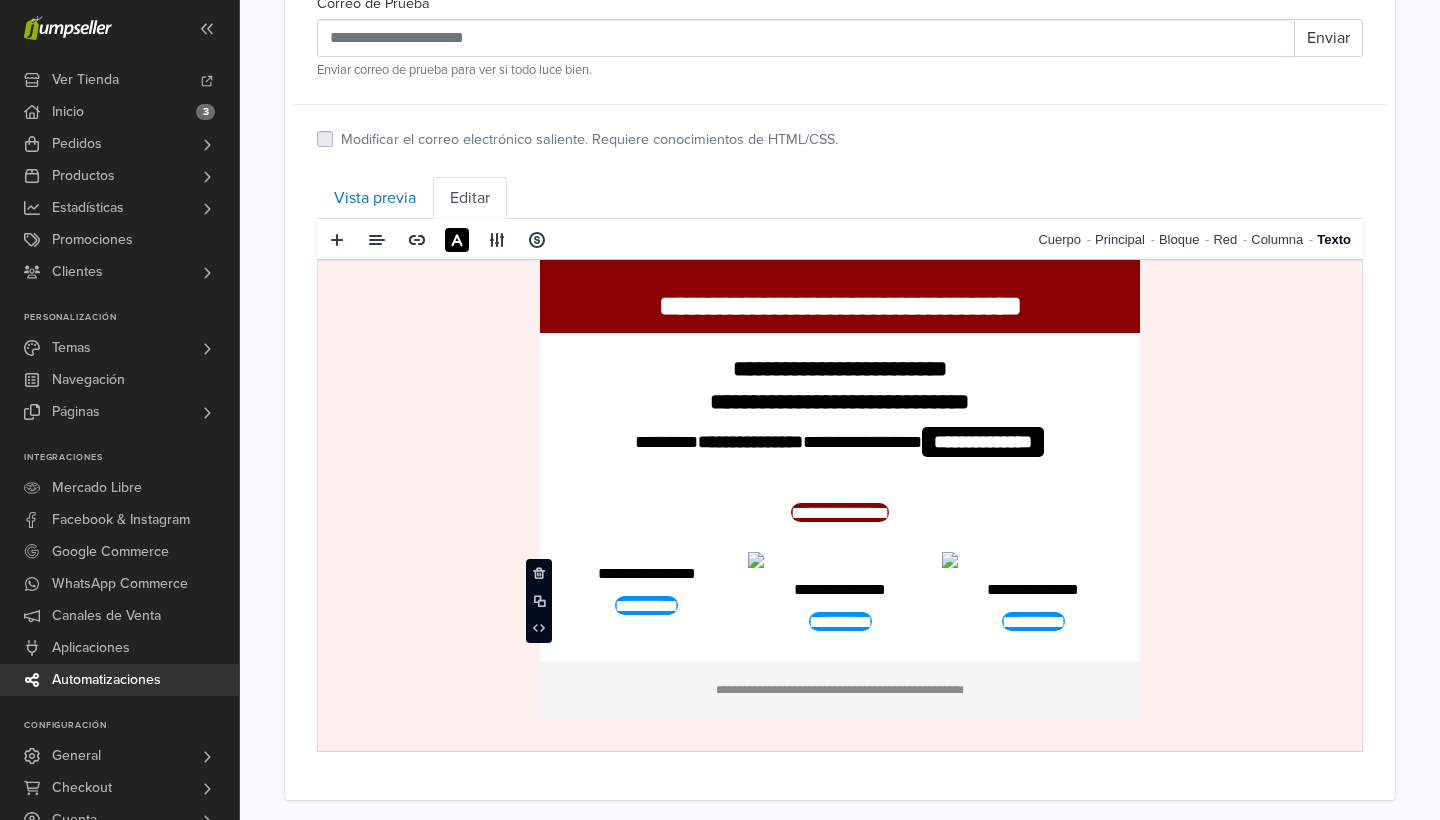 click on "**********" at bounding box center (840, 511) 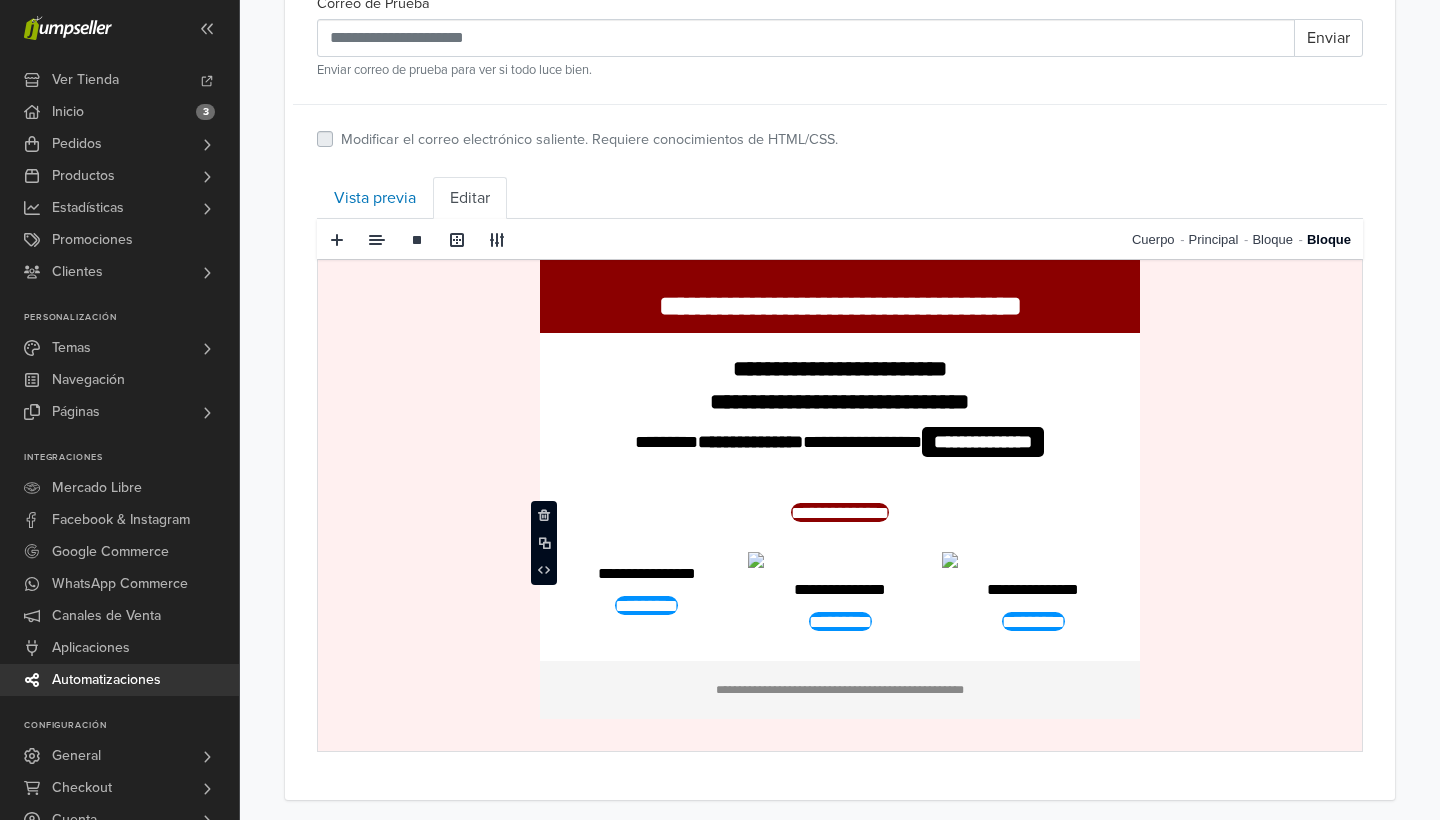 click on "**********" at bounding box center (840, 511) 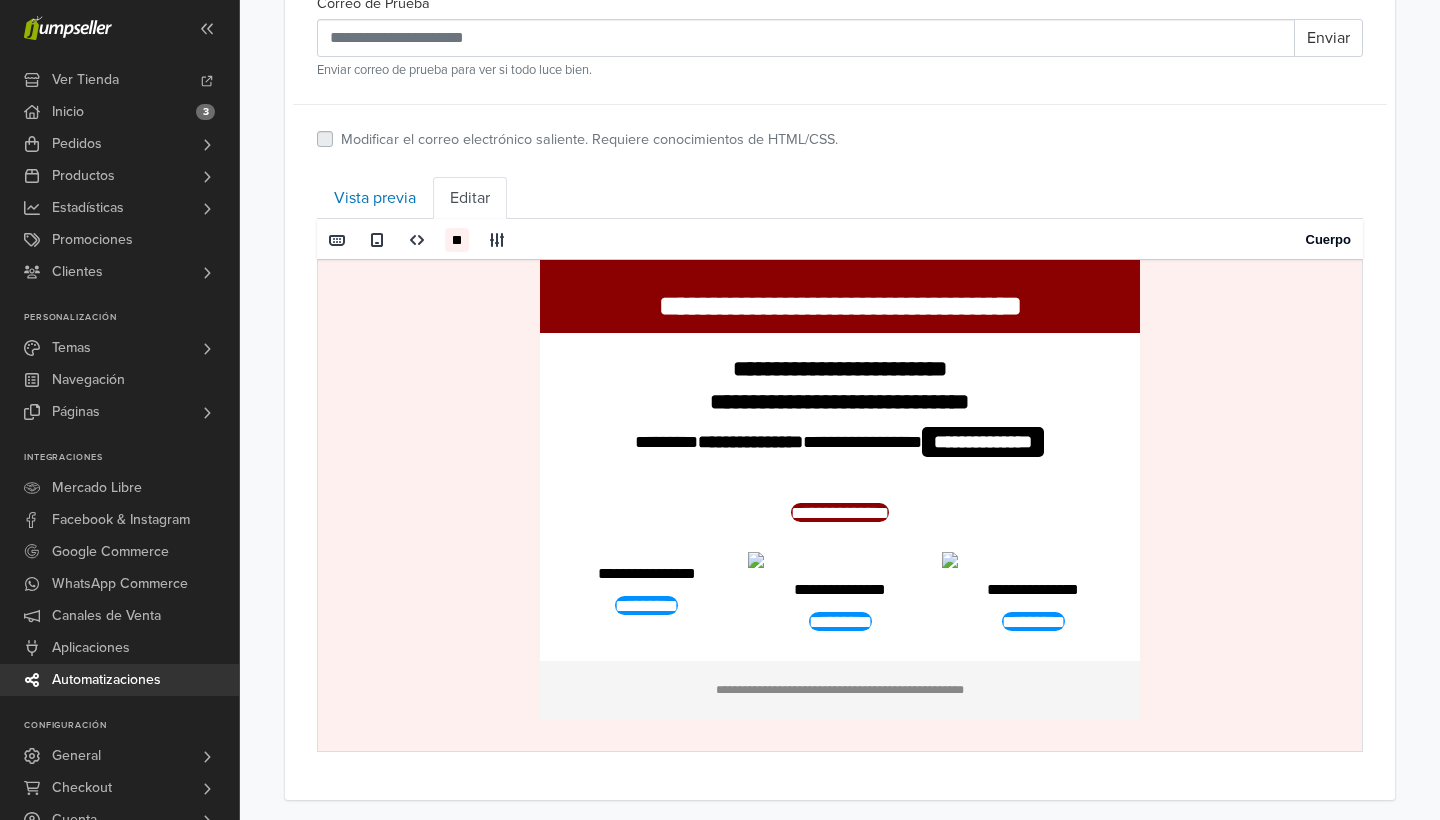 click on "**********" at bounding box center (840, 511) 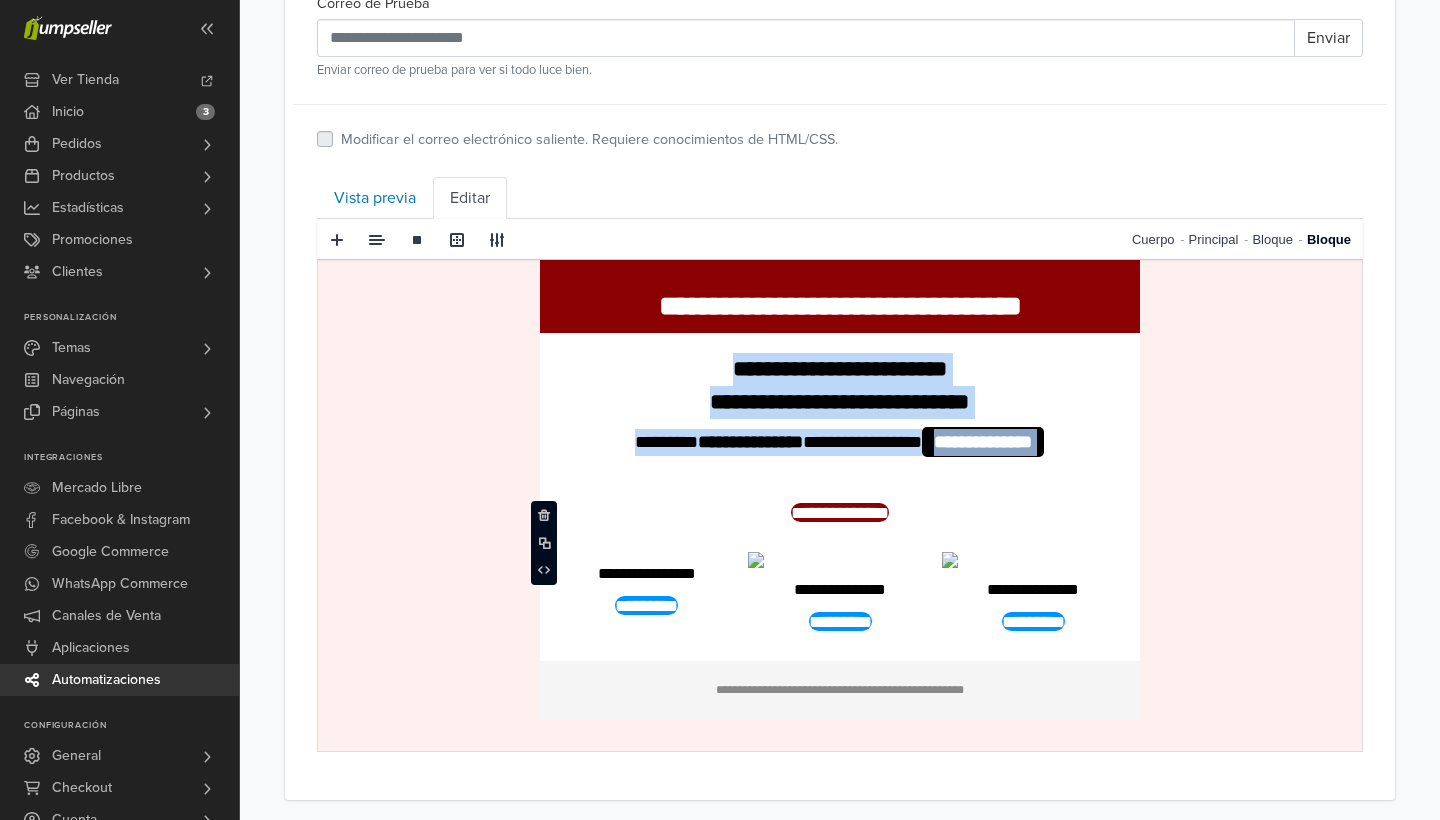 click on "**********" at bounding box center (840, 511) 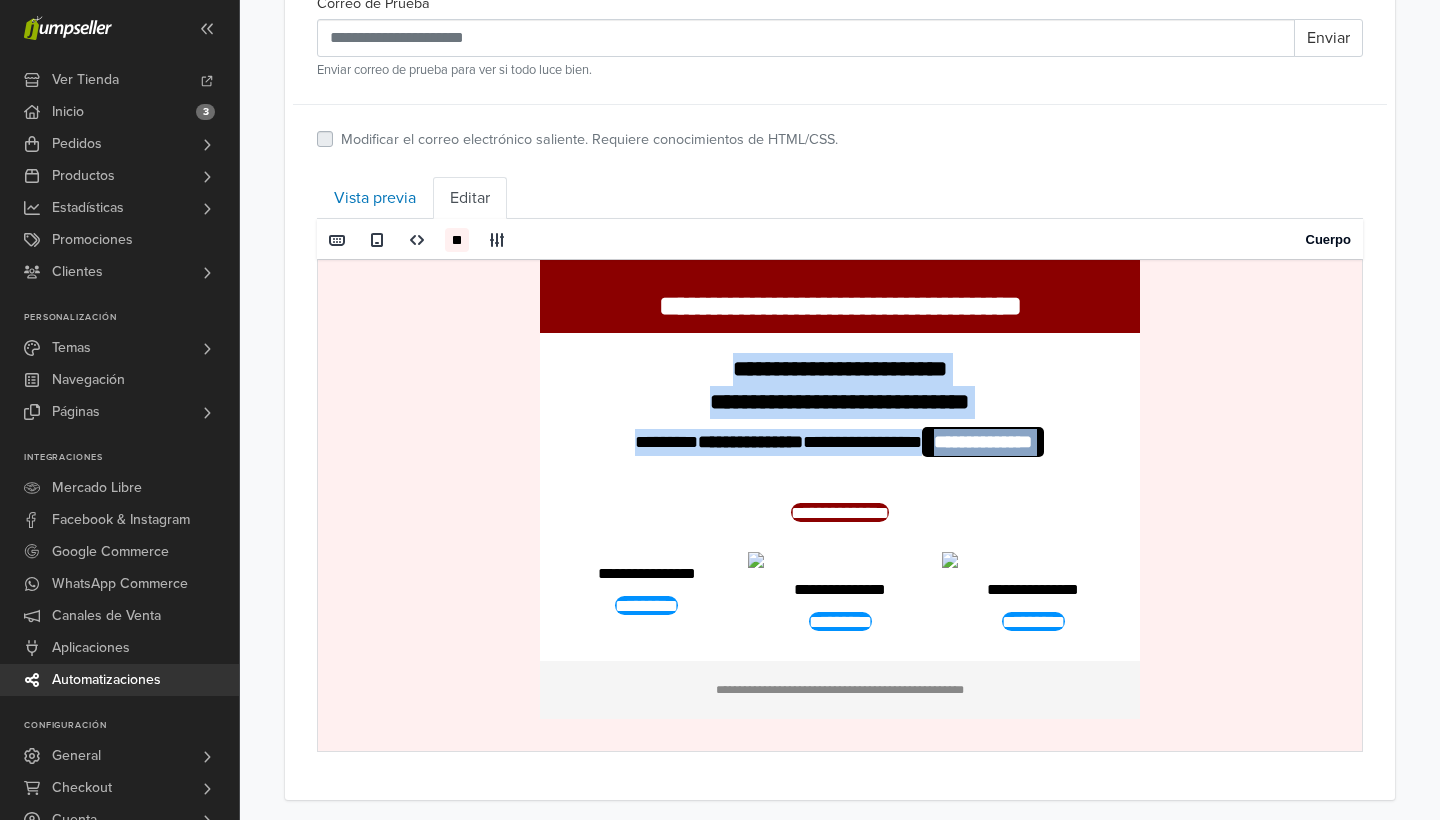 click on "**********" at bounding box center (840, 511) 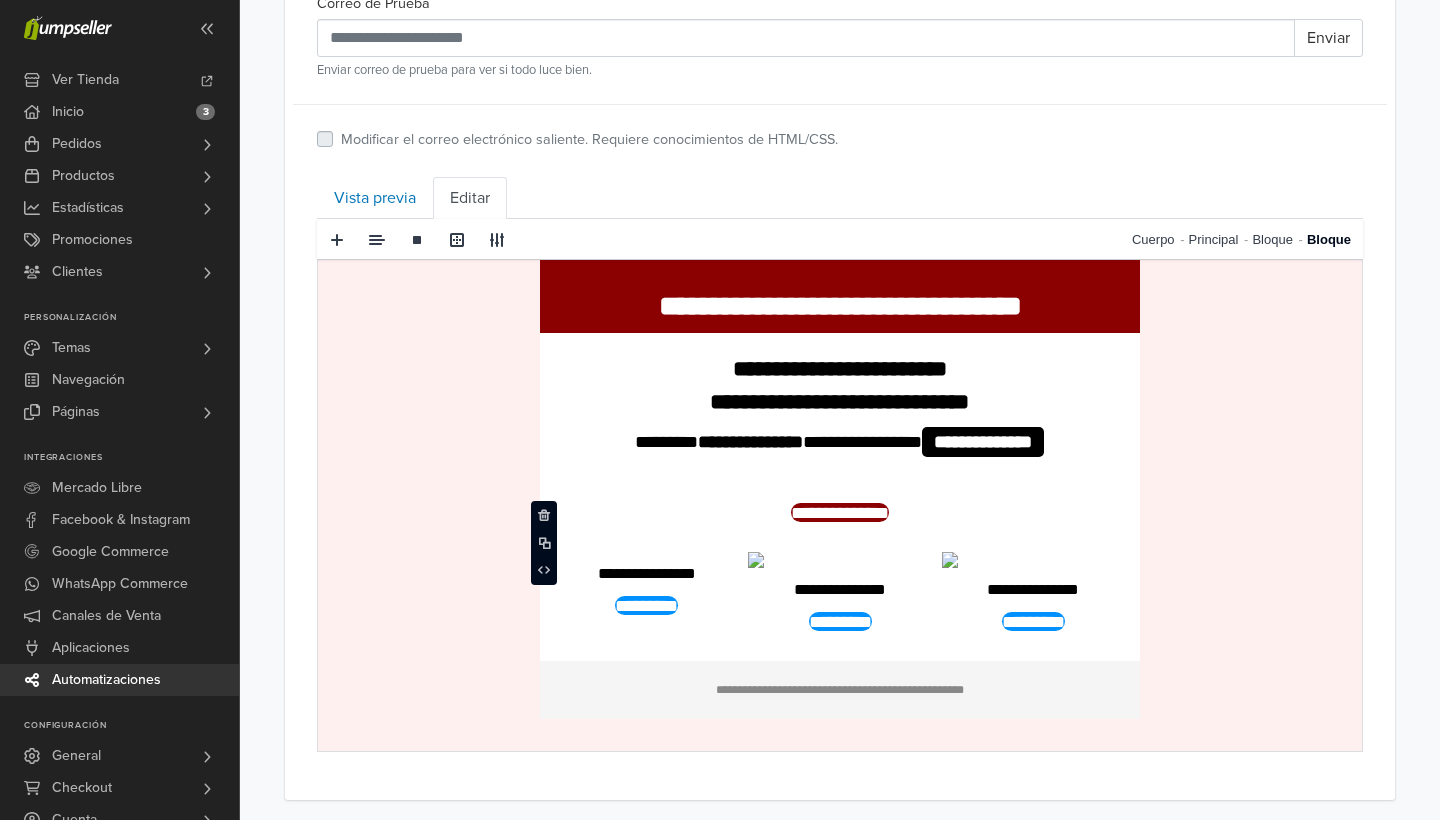 click on "**********" at bounding box center (840, 511) 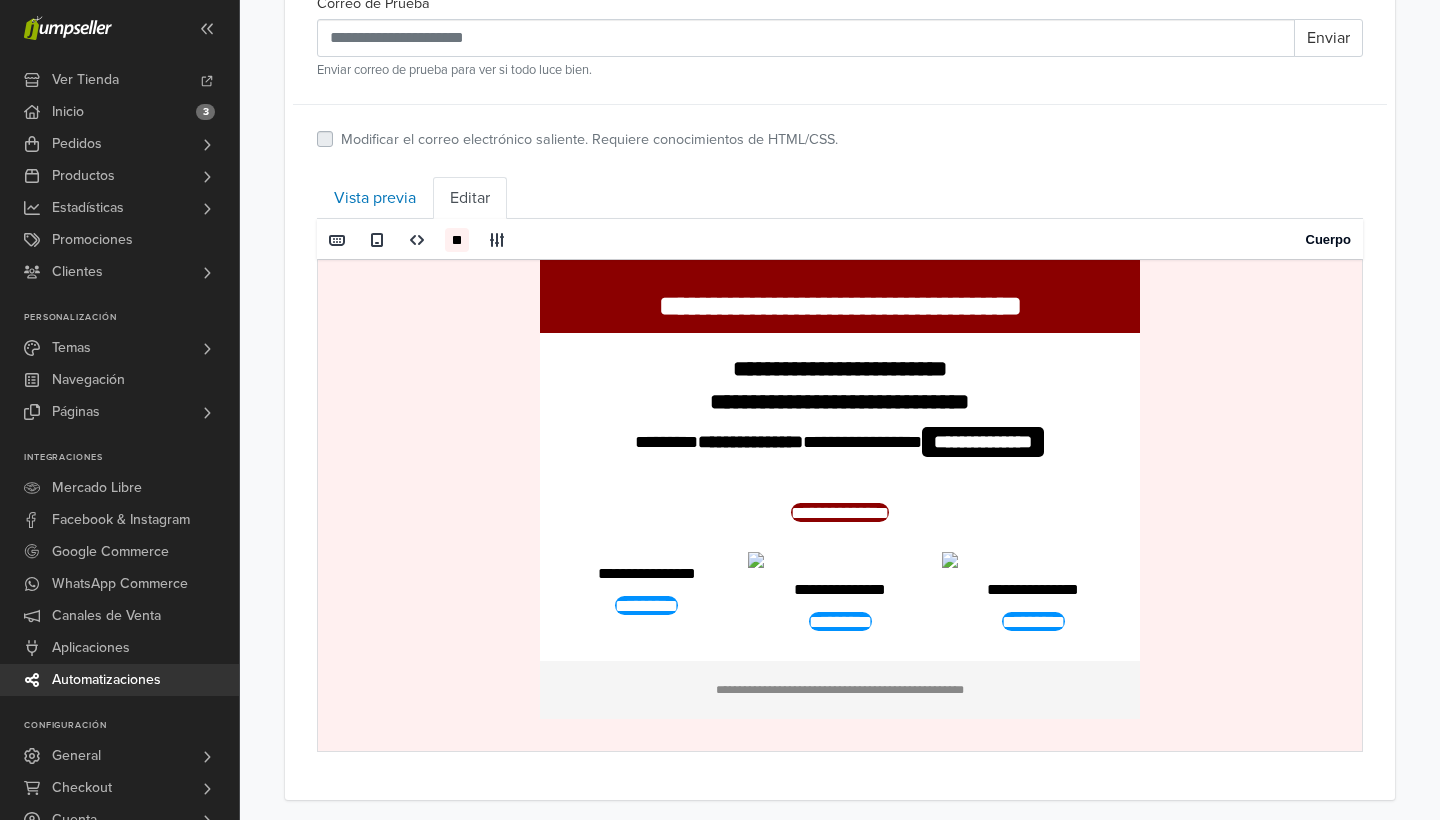 click on "**********" at bounding box center (839, 590) 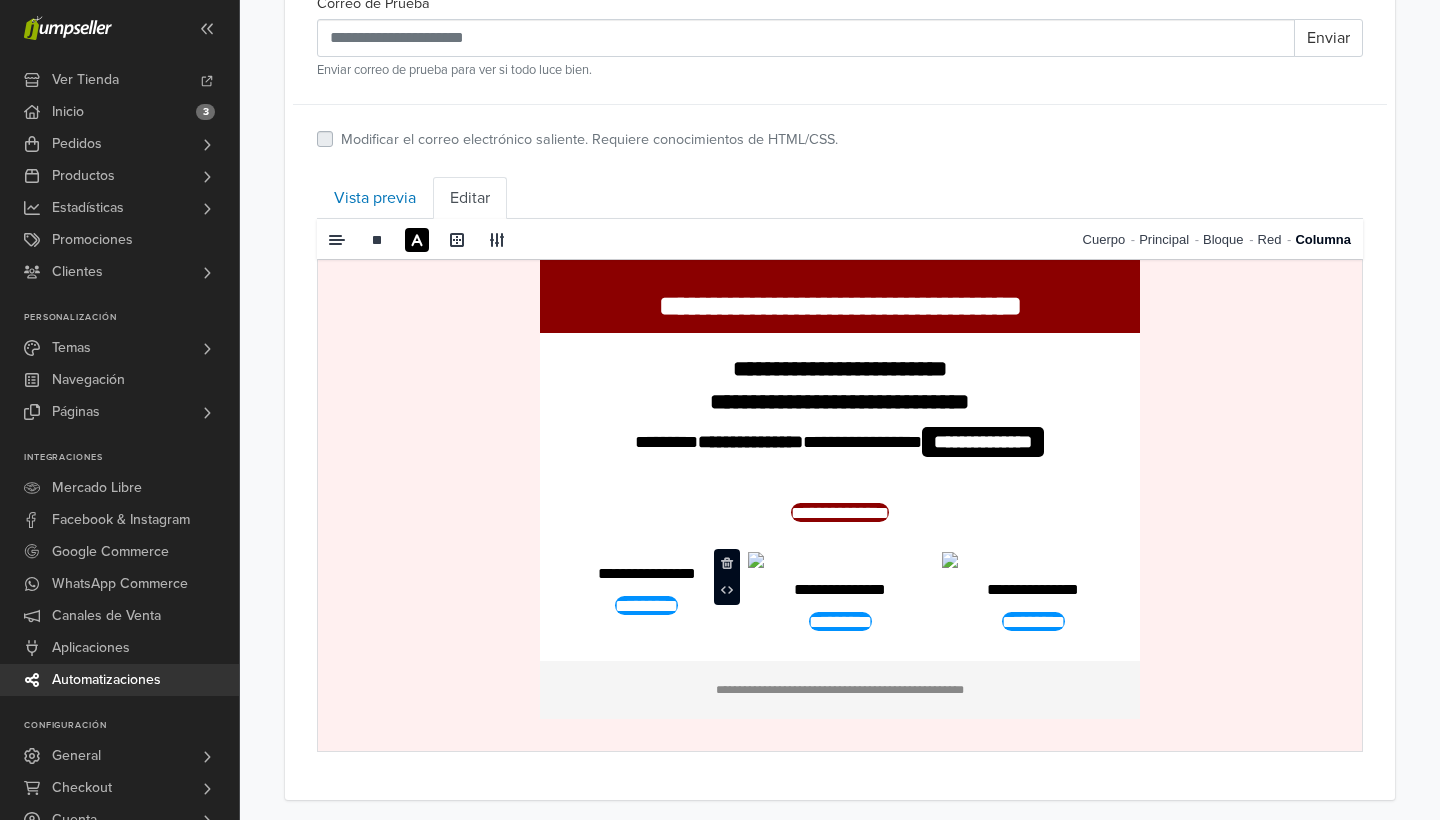 click on "**********" at bounding box center [839, 590] 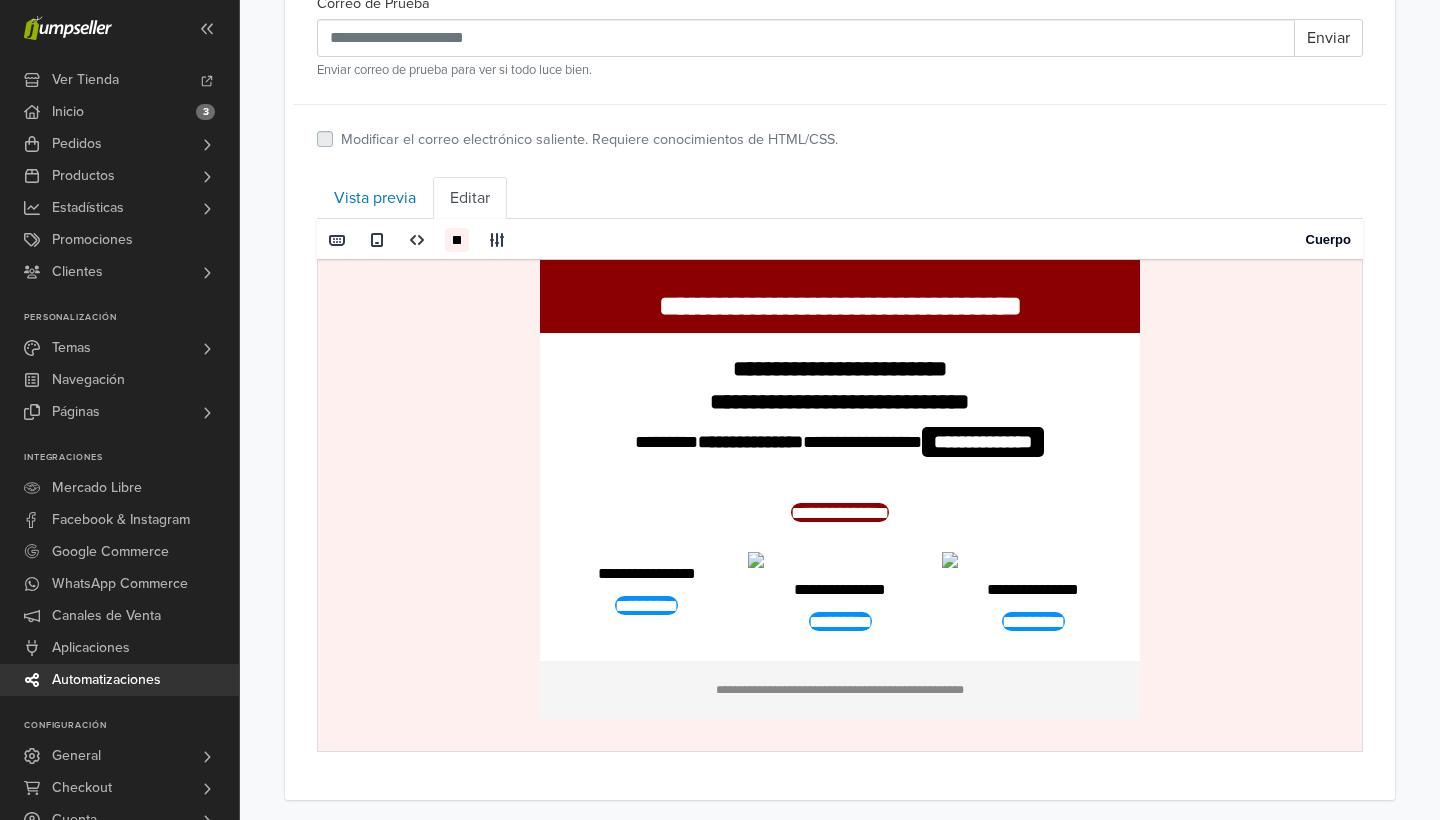click on "**********" at bounding box center (839, 590) 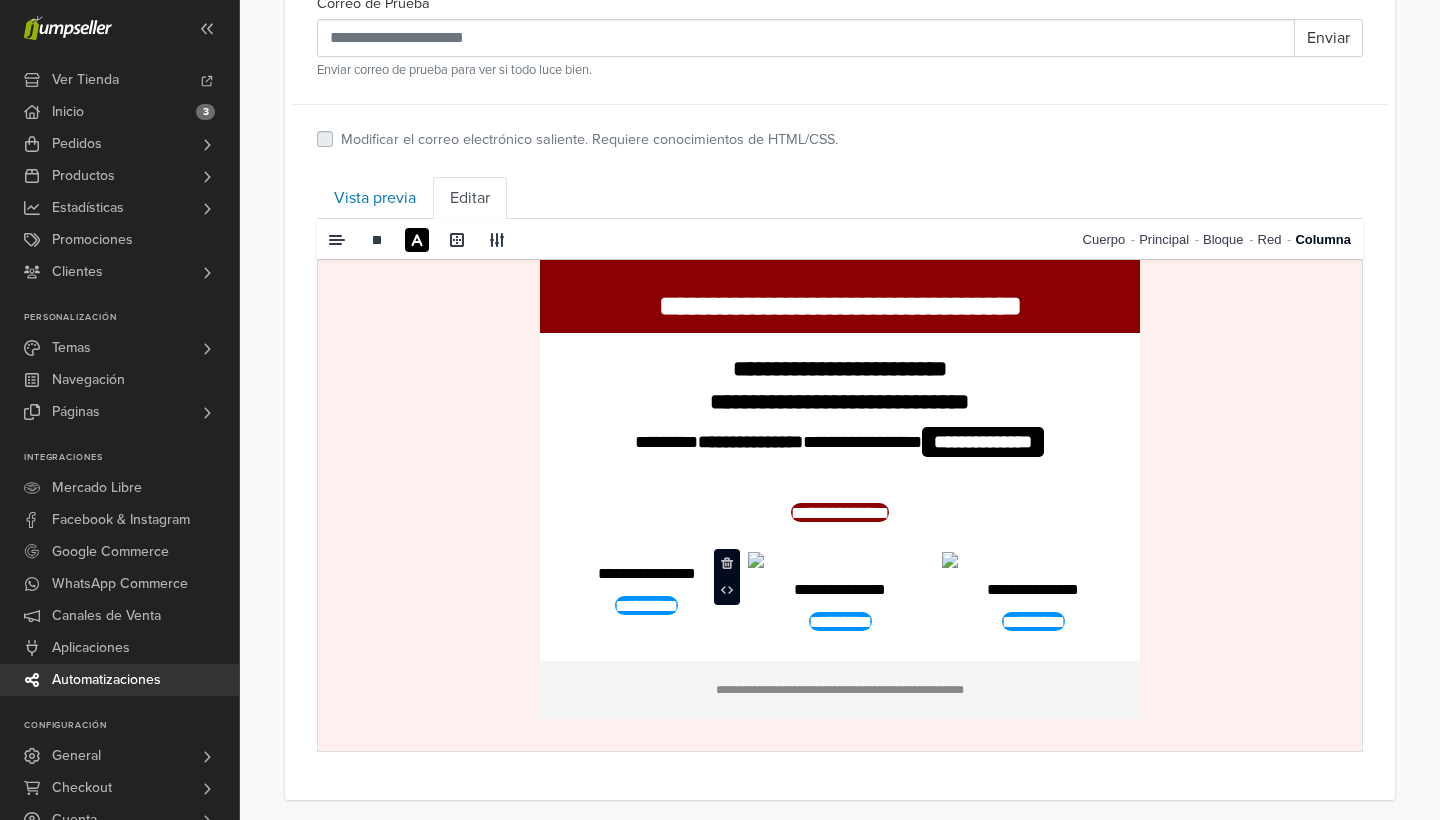 click at bounding box center (756, 559) 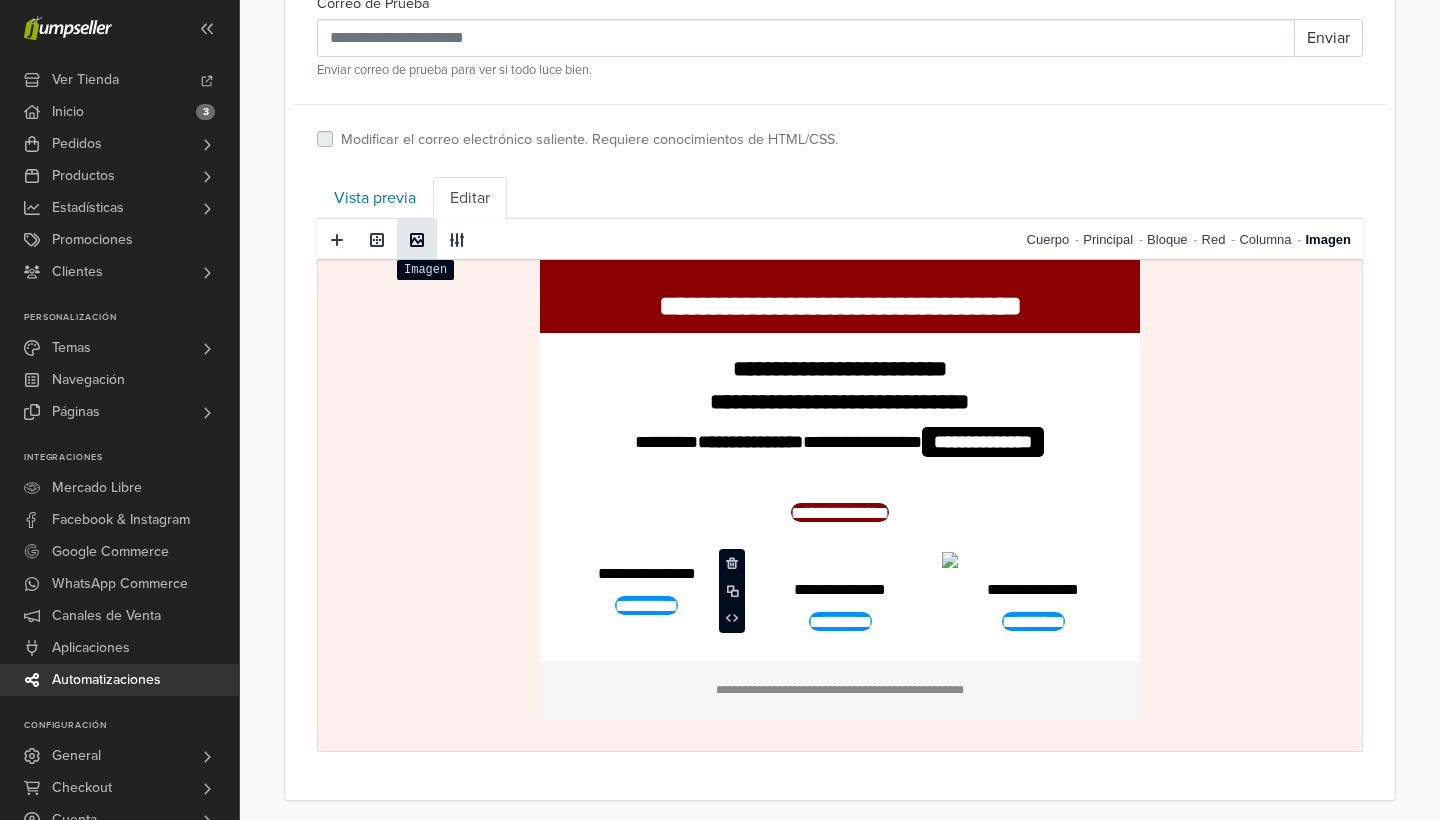 click at bounding box center [417, 240] 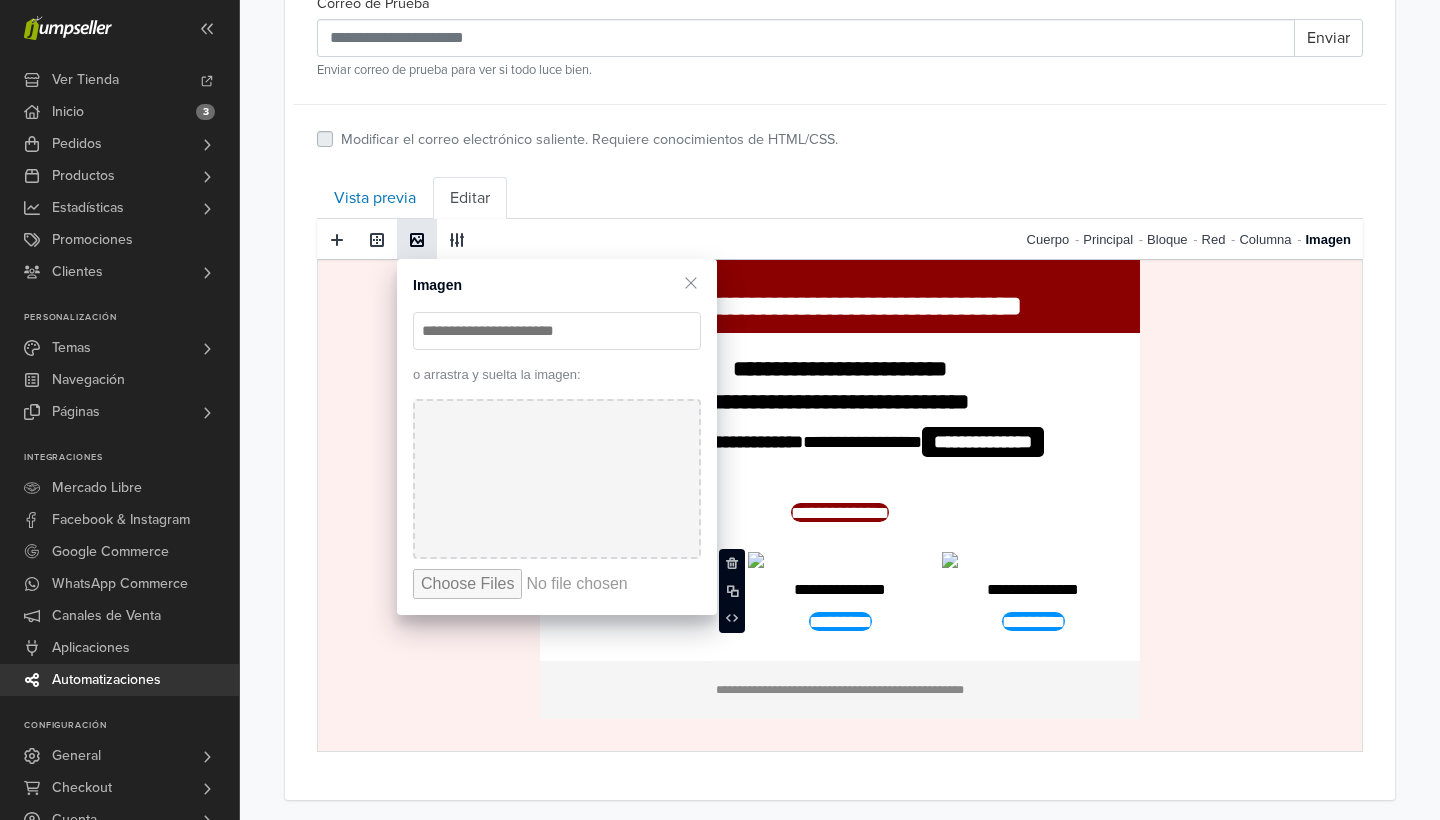 click on "**********" at bounding box center [840, 436] 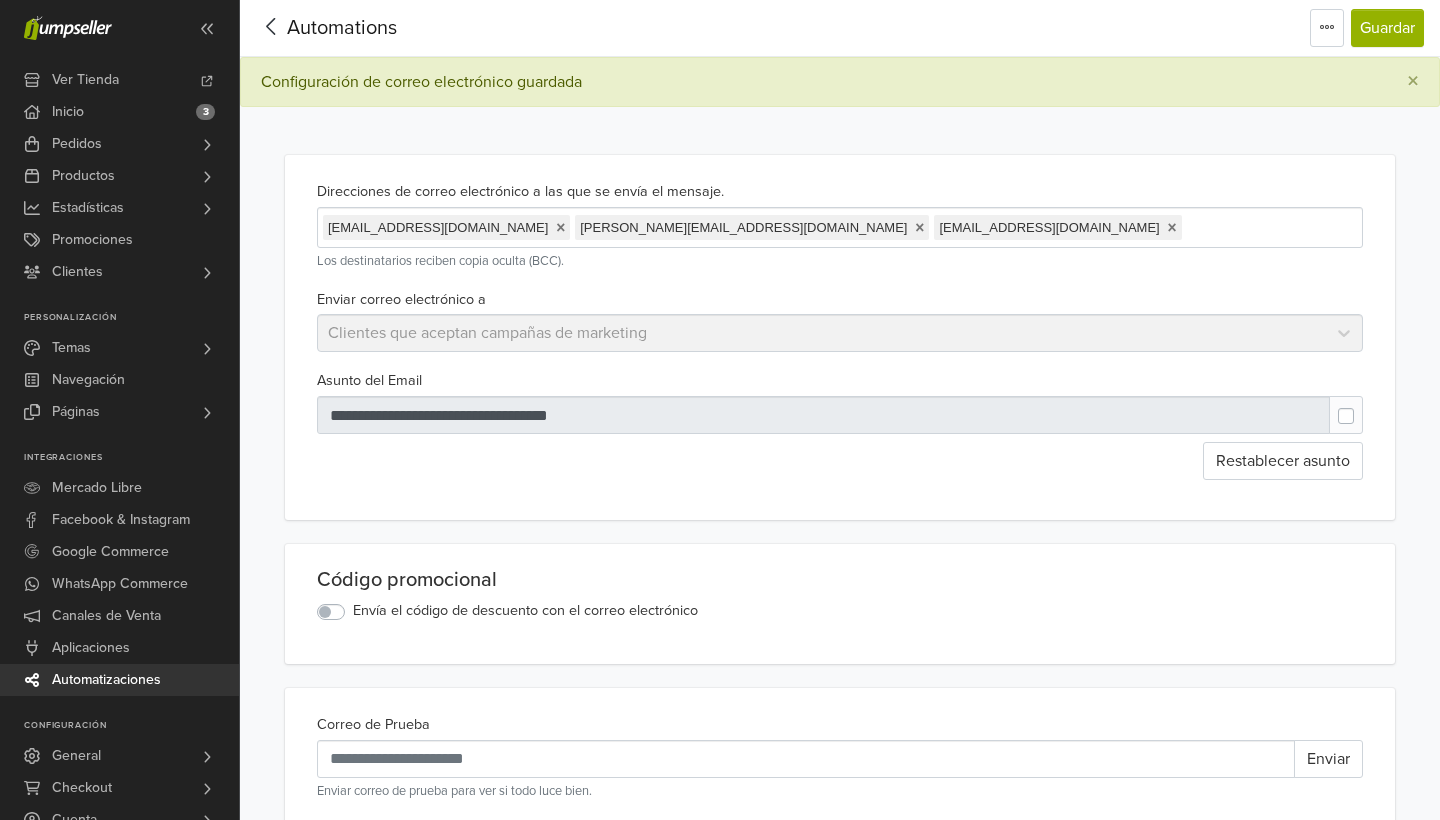 scroll, scrollTop: 0, scrollLeft: 0, axis: both 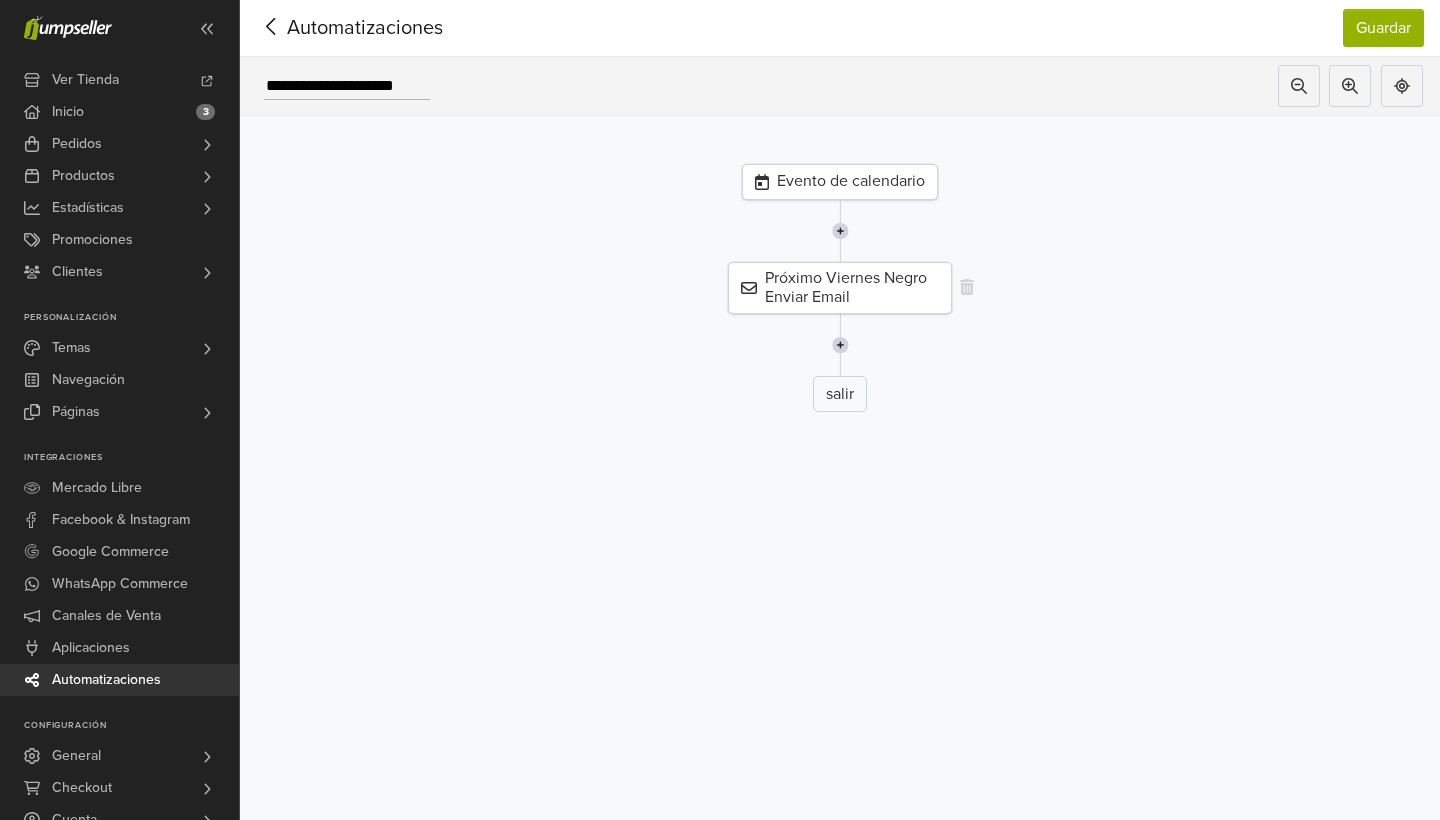 click on "Próximo Viernes Negro Enviar Email" at bounding box center [840, 288] 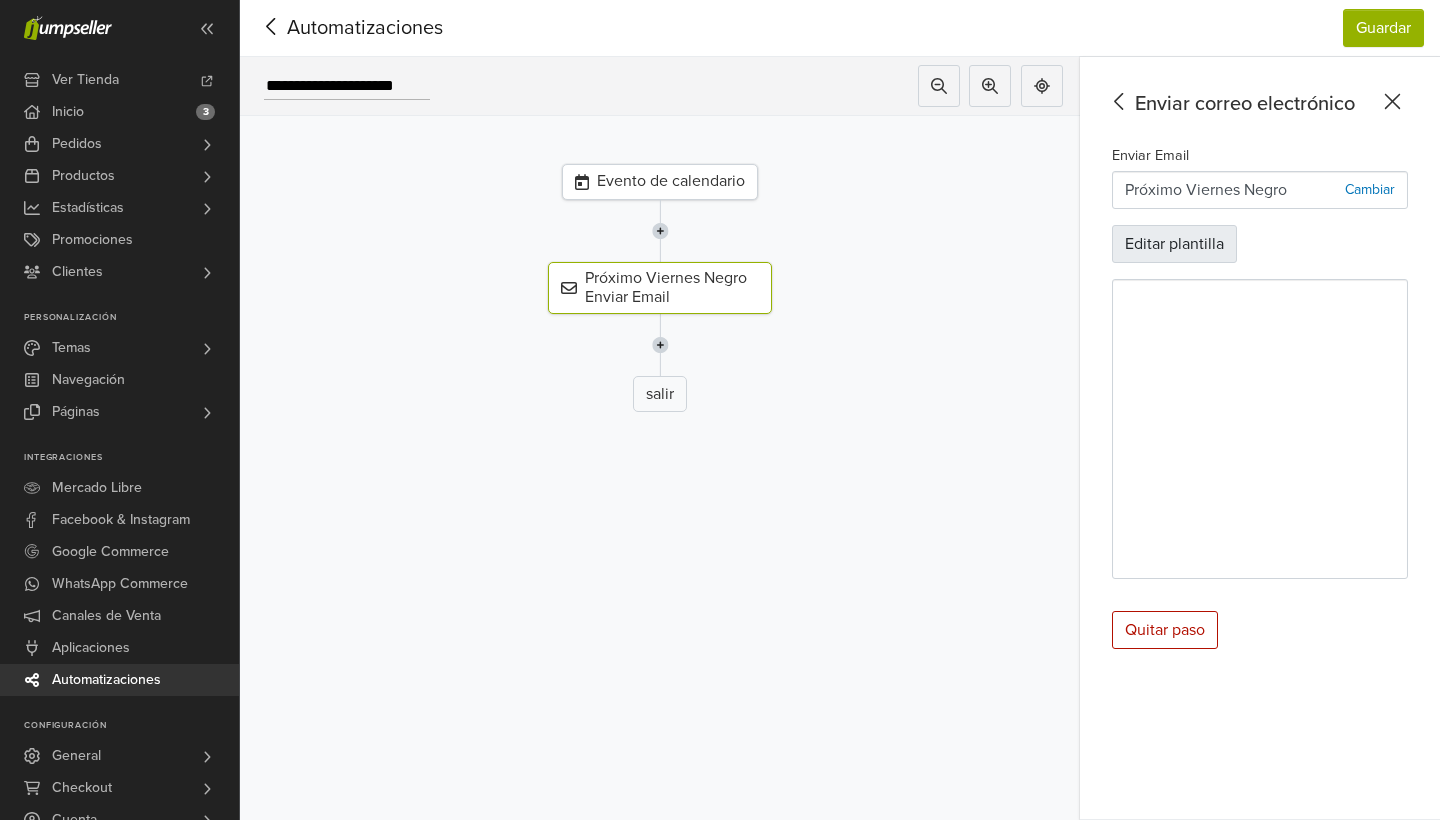 click on "Editar plantilla" at bounding box center (1174, 244) 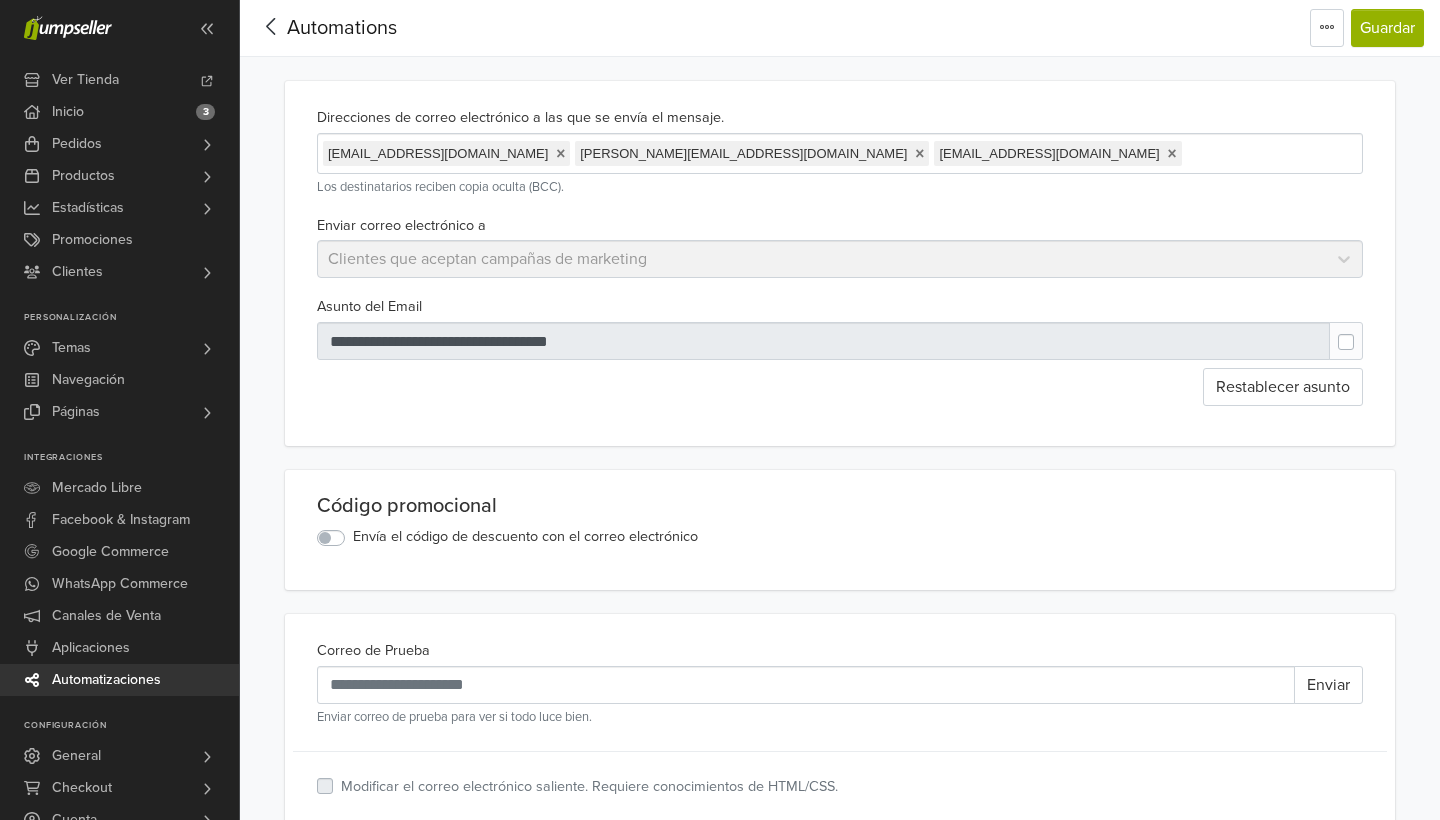 scroll, scrollTop: 0, scrollLeft: 0, axis: both 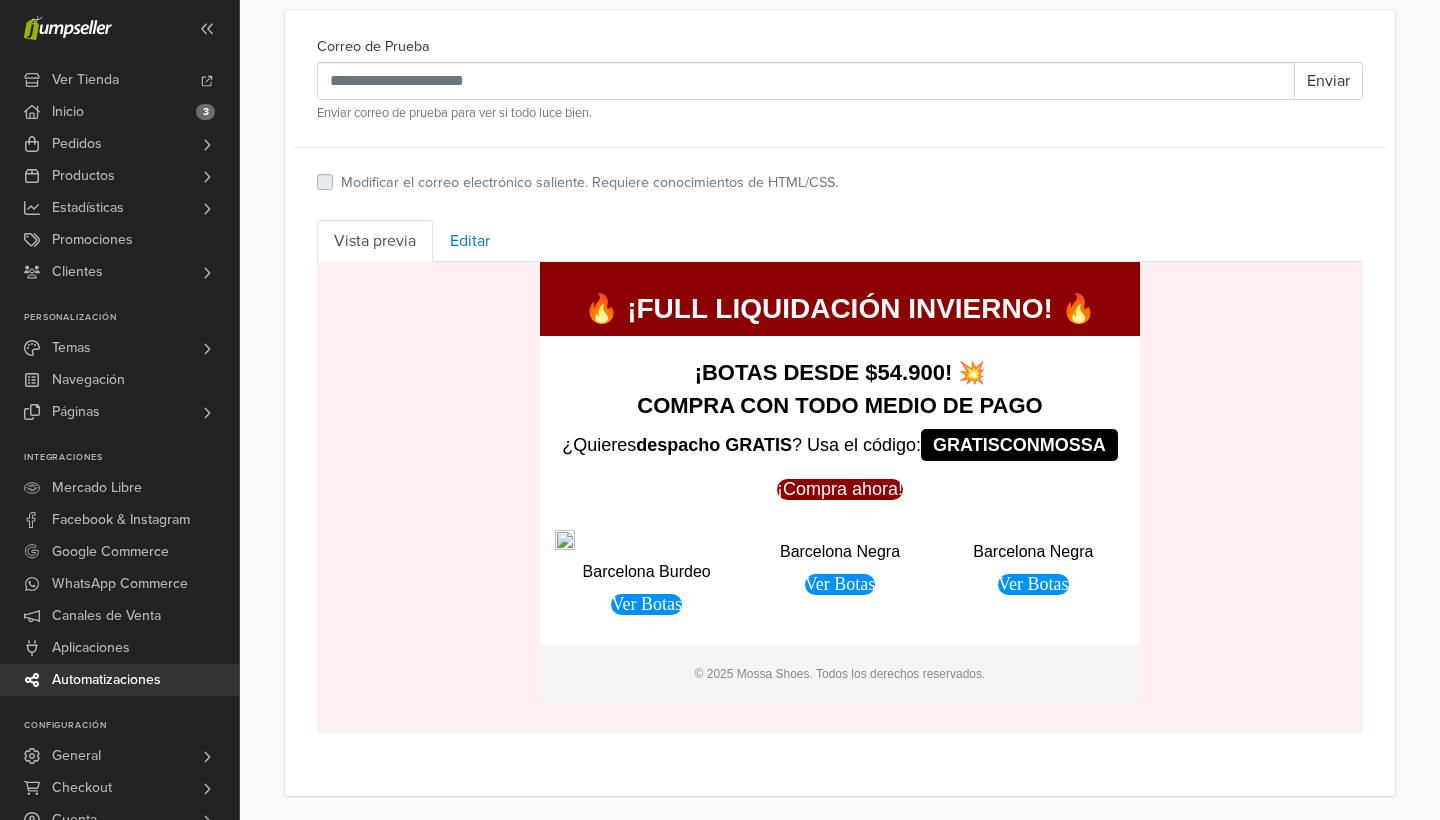 click on "Barcelona Burdeo
Ver Botas" at bounding box center [646, 571] 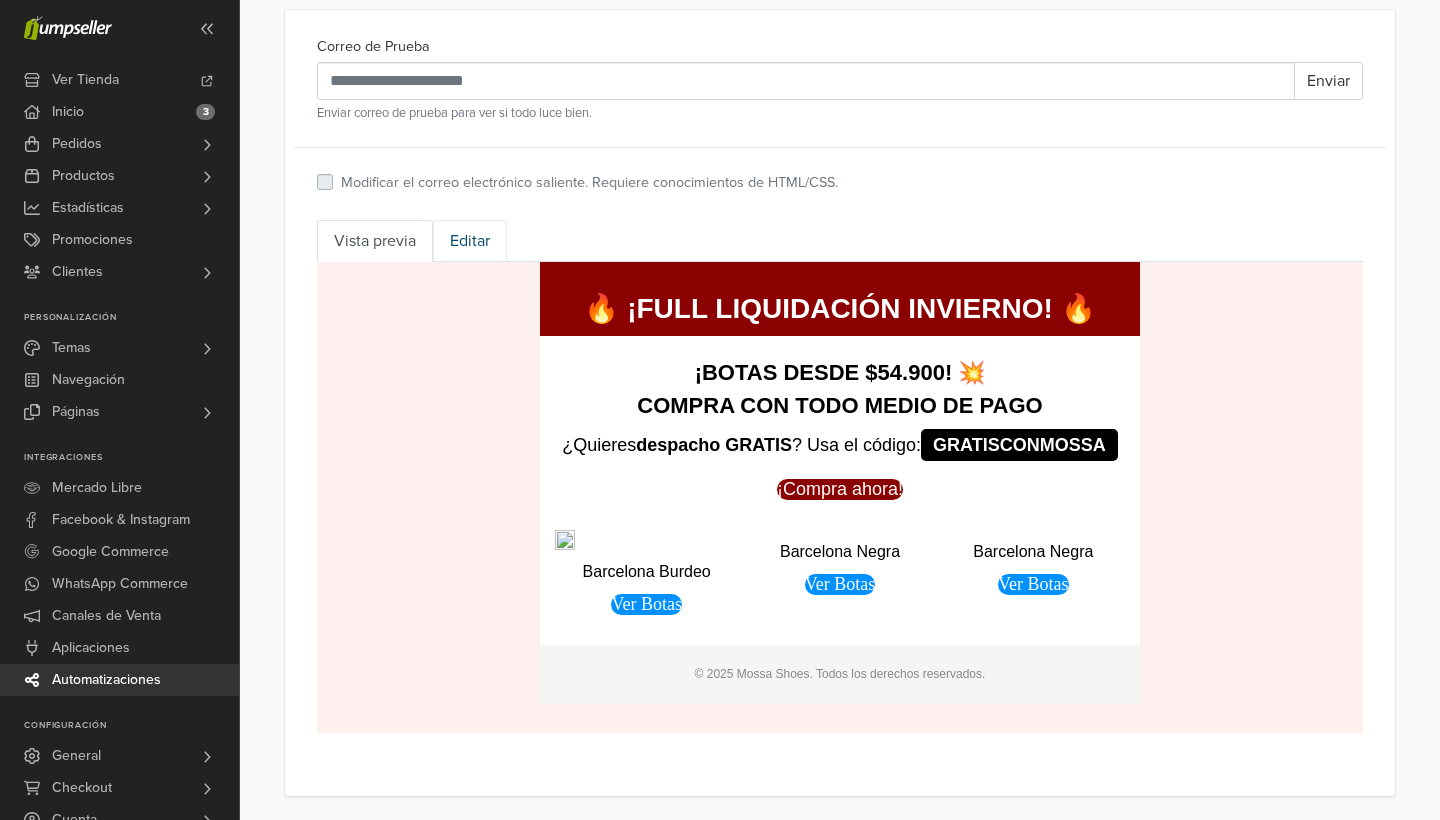 click on "Editar" at bounding box center [470, 241] 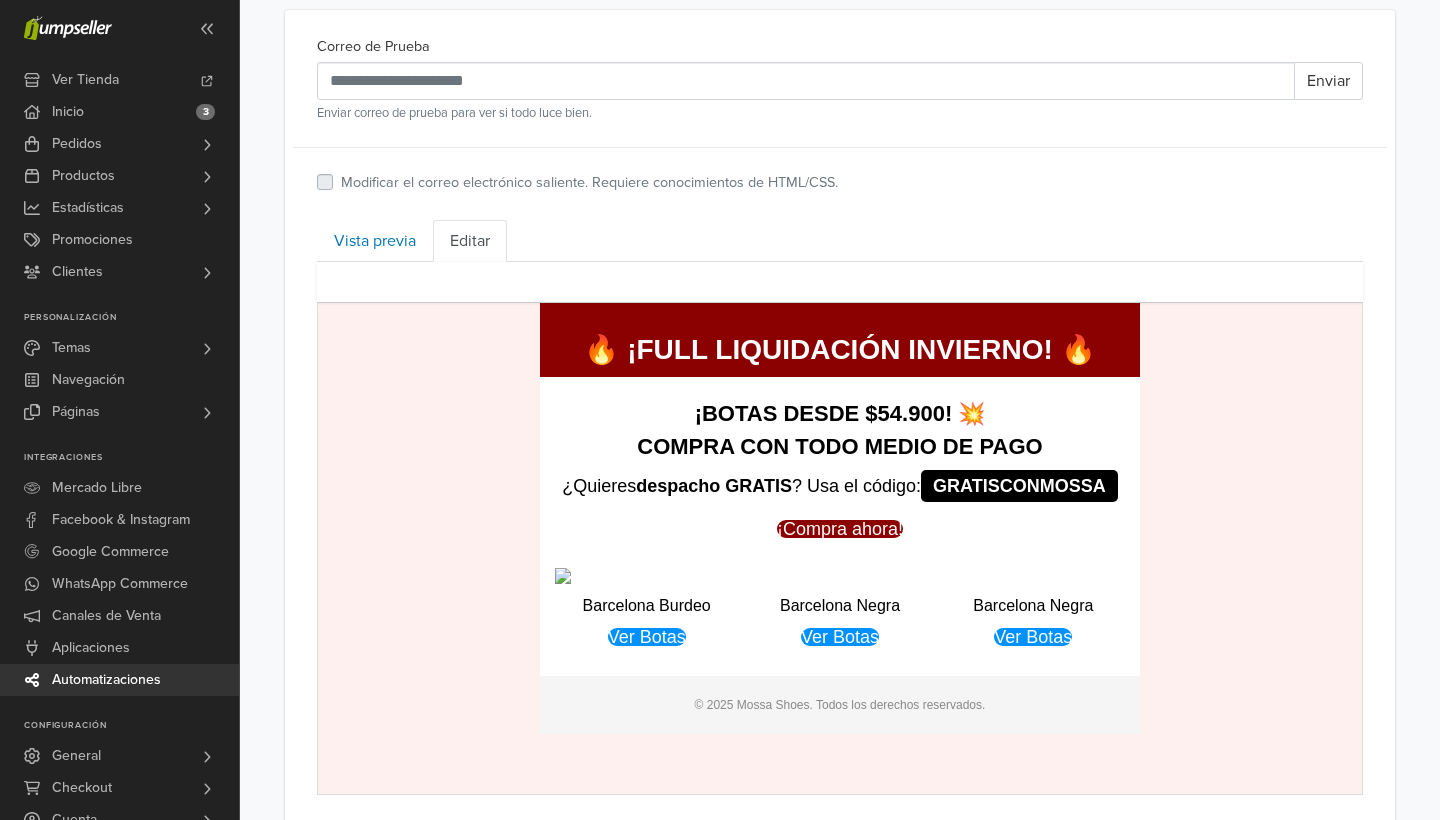 click on "Barcelona Burdeo hidden text
Ver Botas" at bounding box center (646, 606) 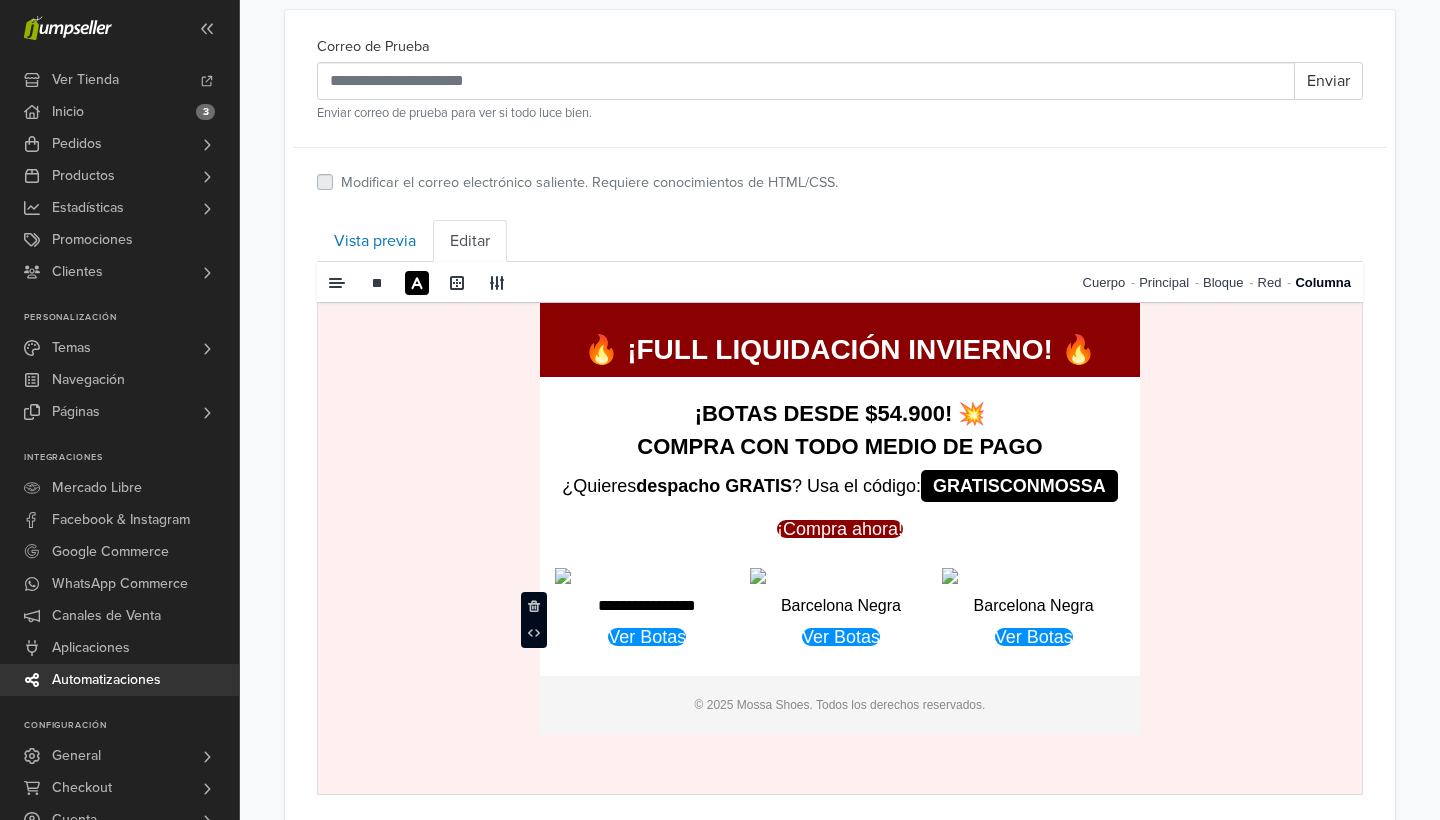 click at bounding box center (563, 575) 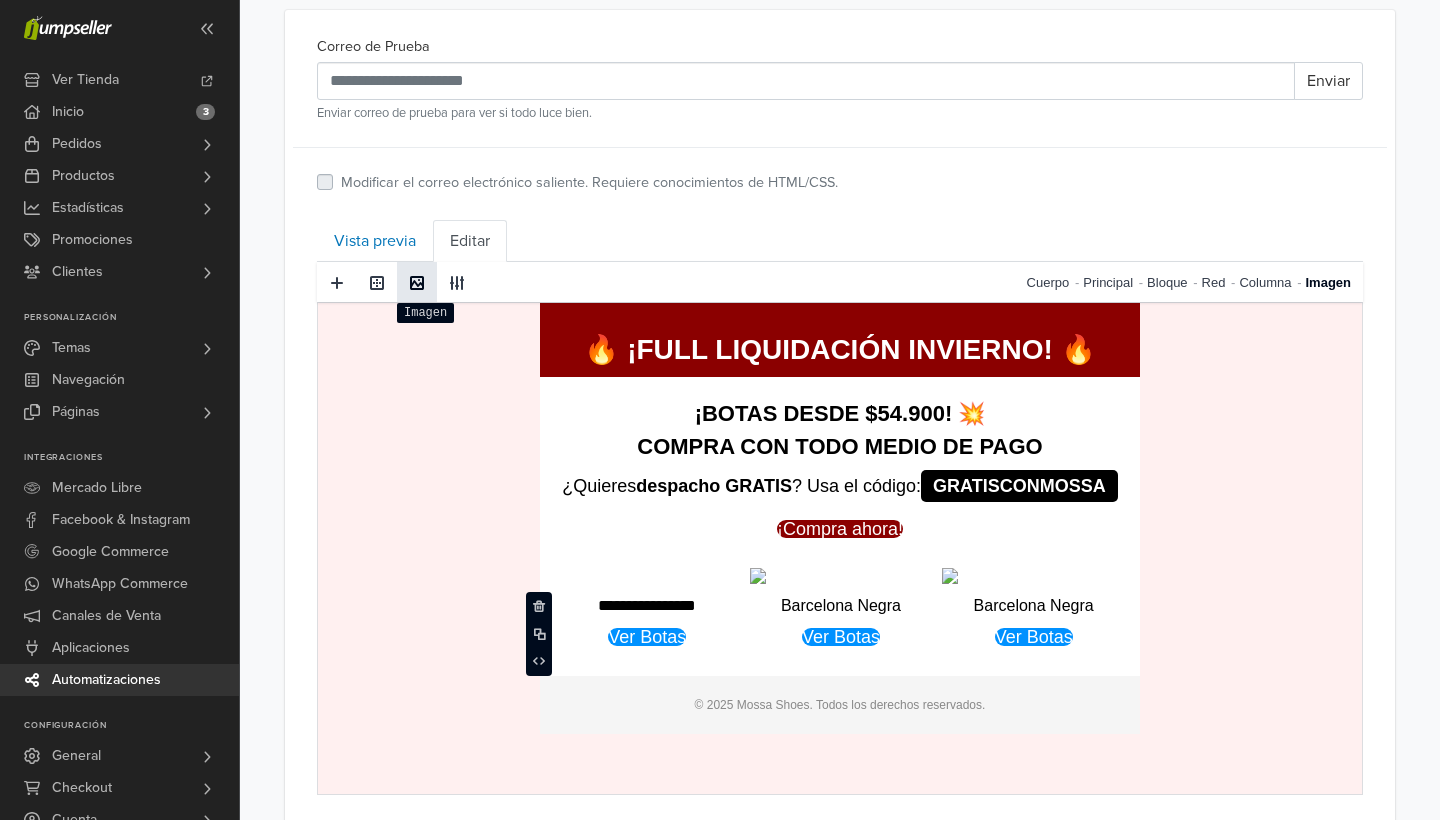 click at bounding box center (417, 283) 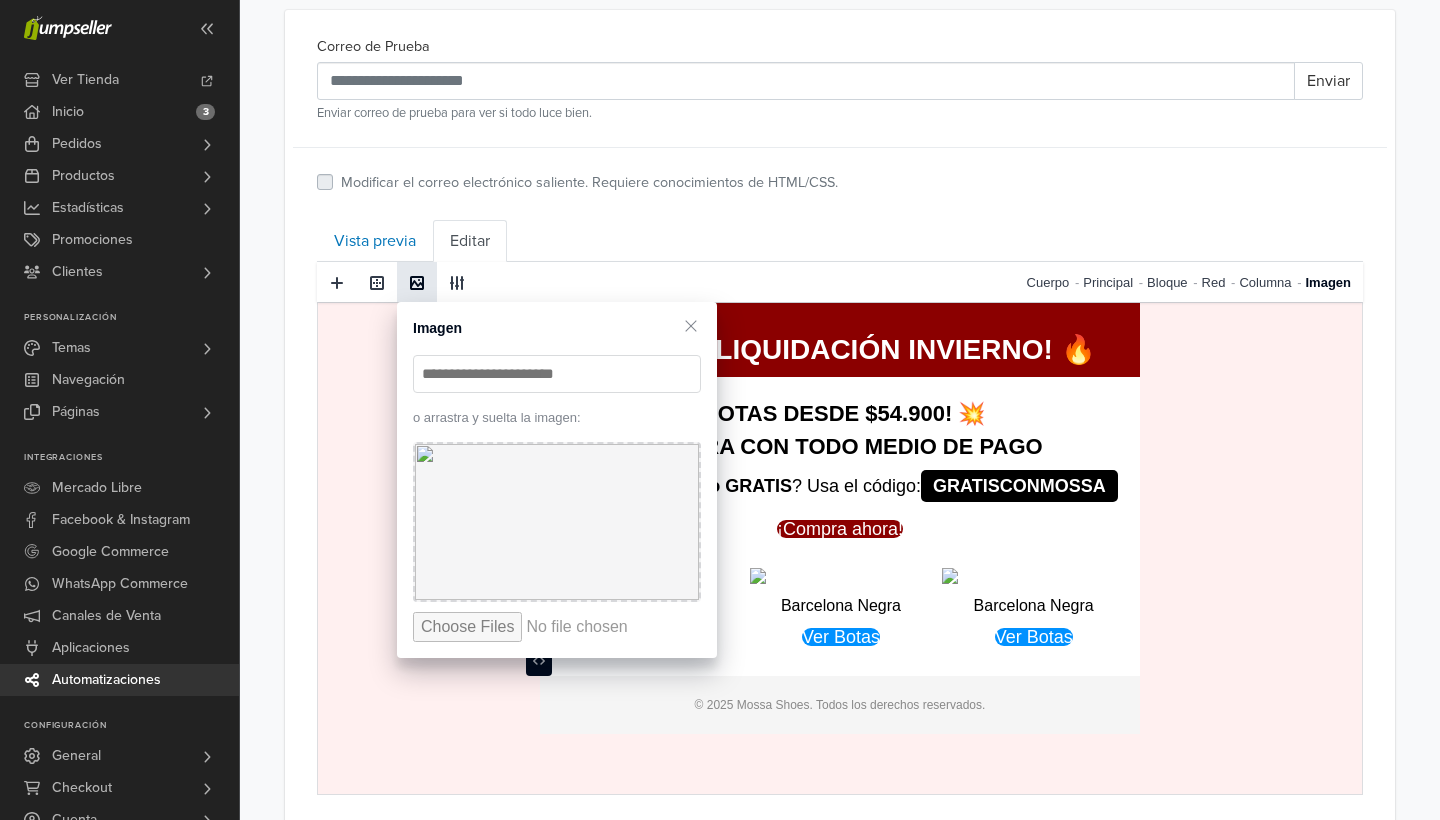click at bounding box center [557, 522] 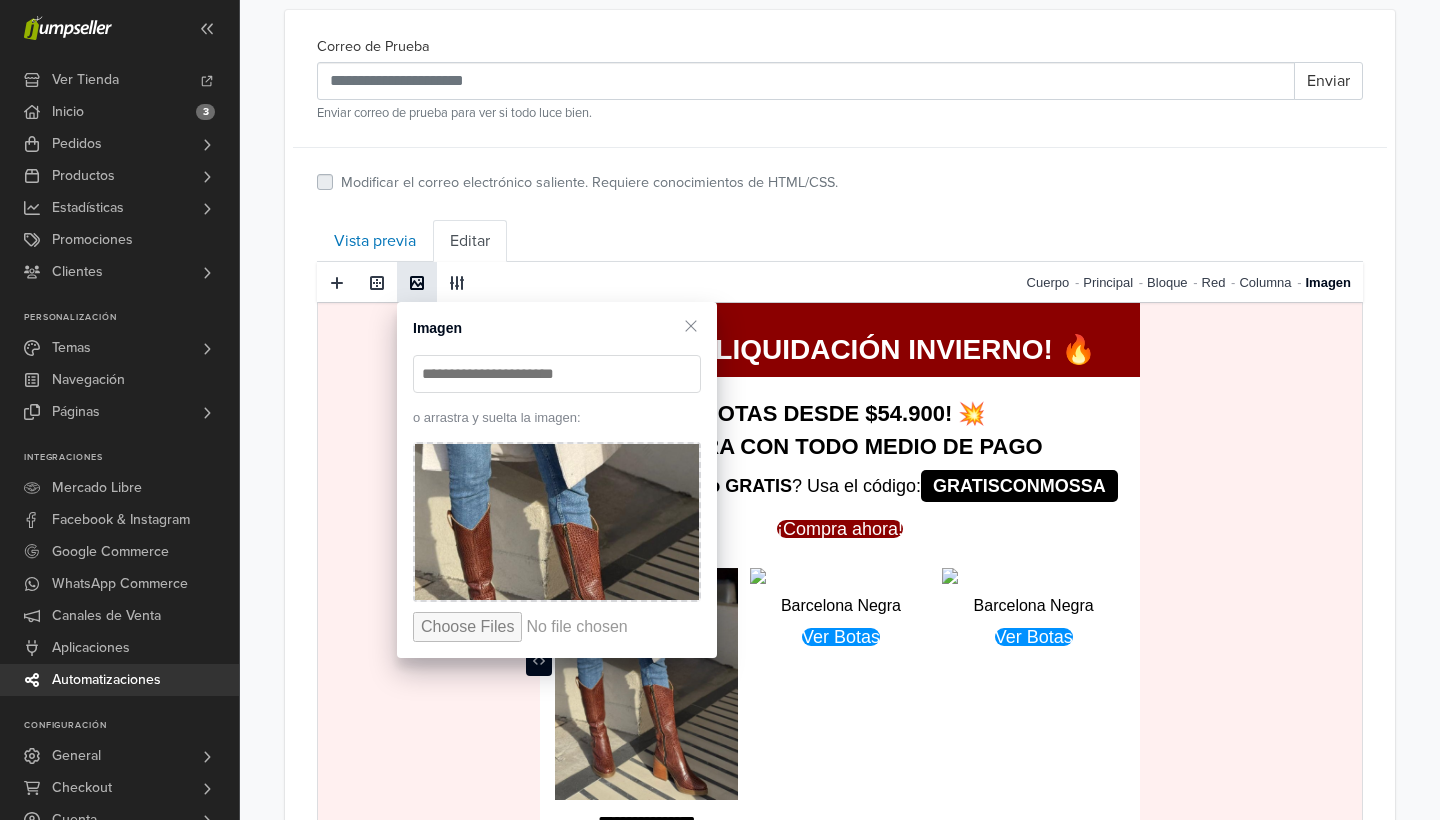 click on "Barcelona Negra hidden text
Ver Botas" at bounding box center [841, 714] 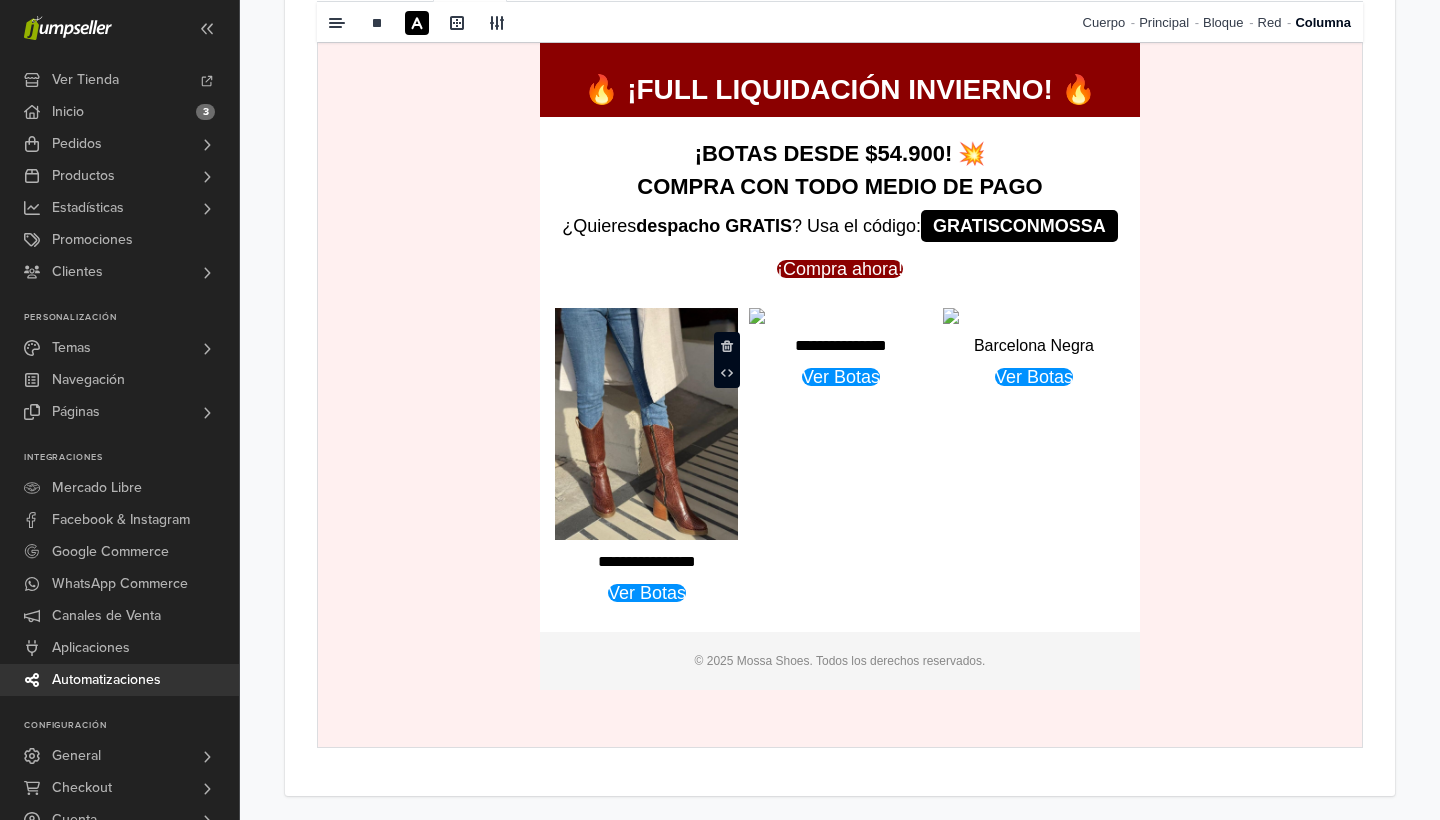 scroll, scrollTop: 864, scrollLeft: 0, axis: vertical 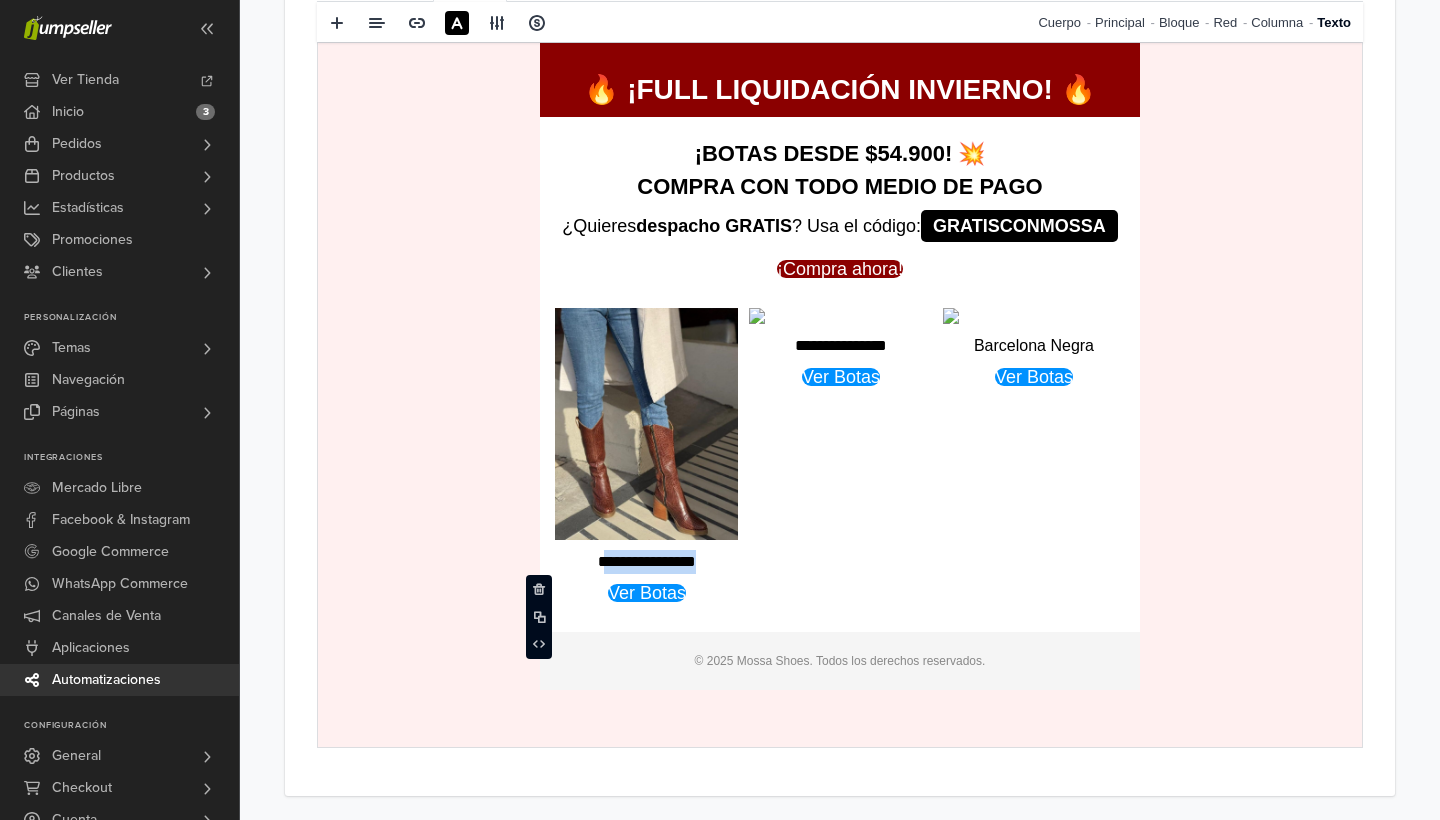 drag, startPoint x: 717, startPoint y: 588, endPoint x: 588, endPoint y: 587, distance: 129.00388 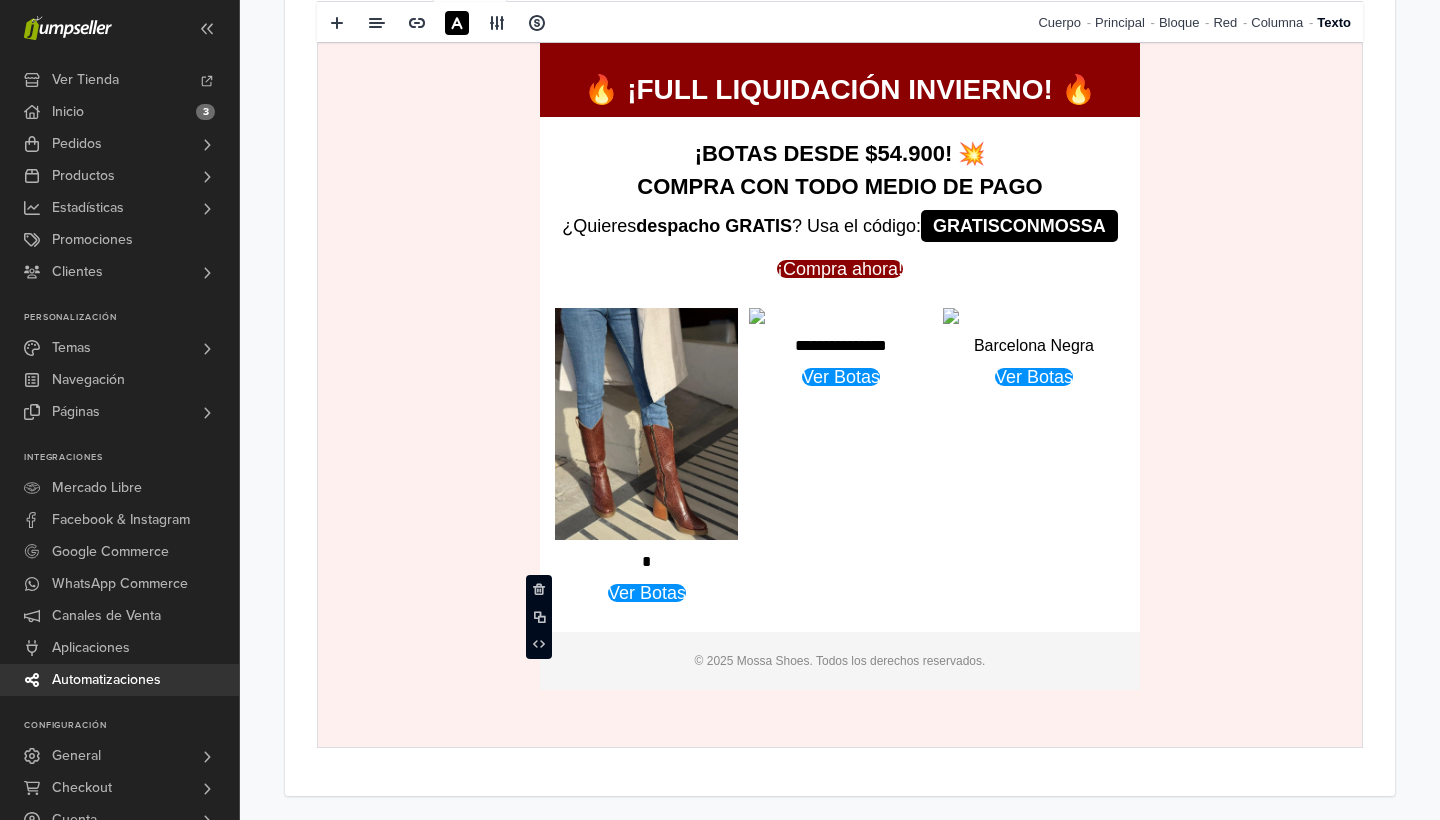 type 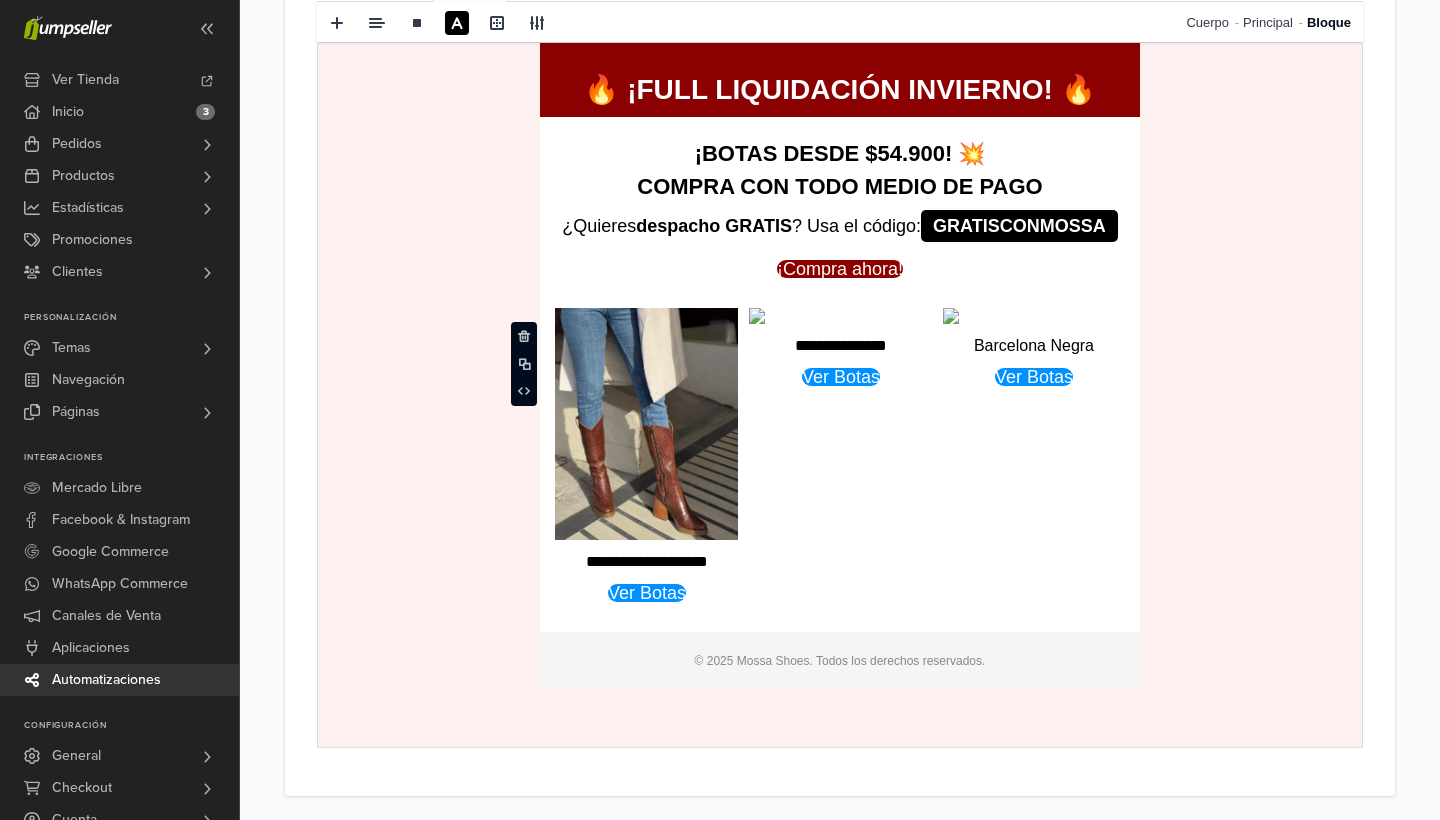 click on "**********" at bounding box center (840, 464) 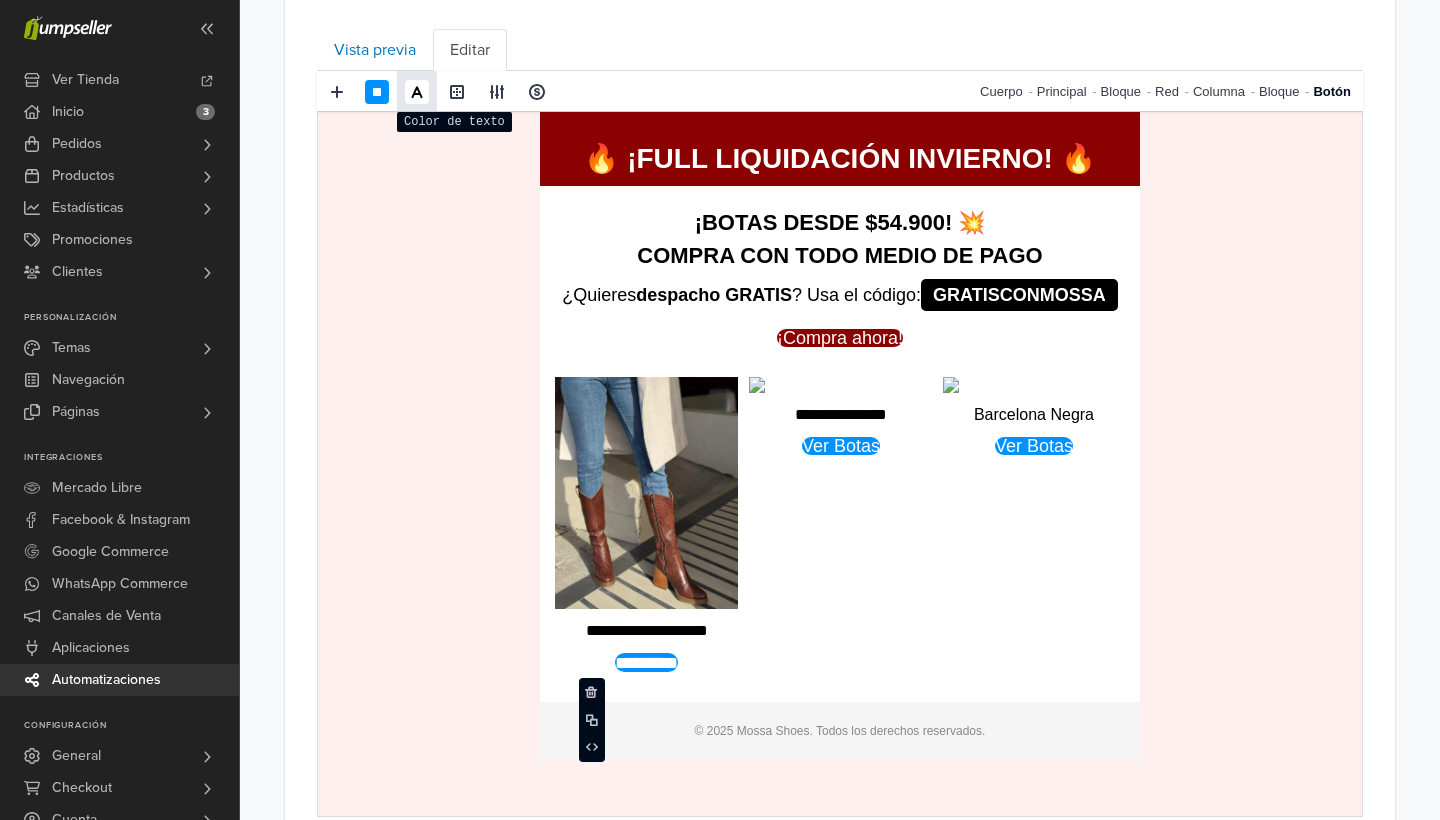 scroll, scrollTop: 792, scrollLeft: 0, axis: vertical 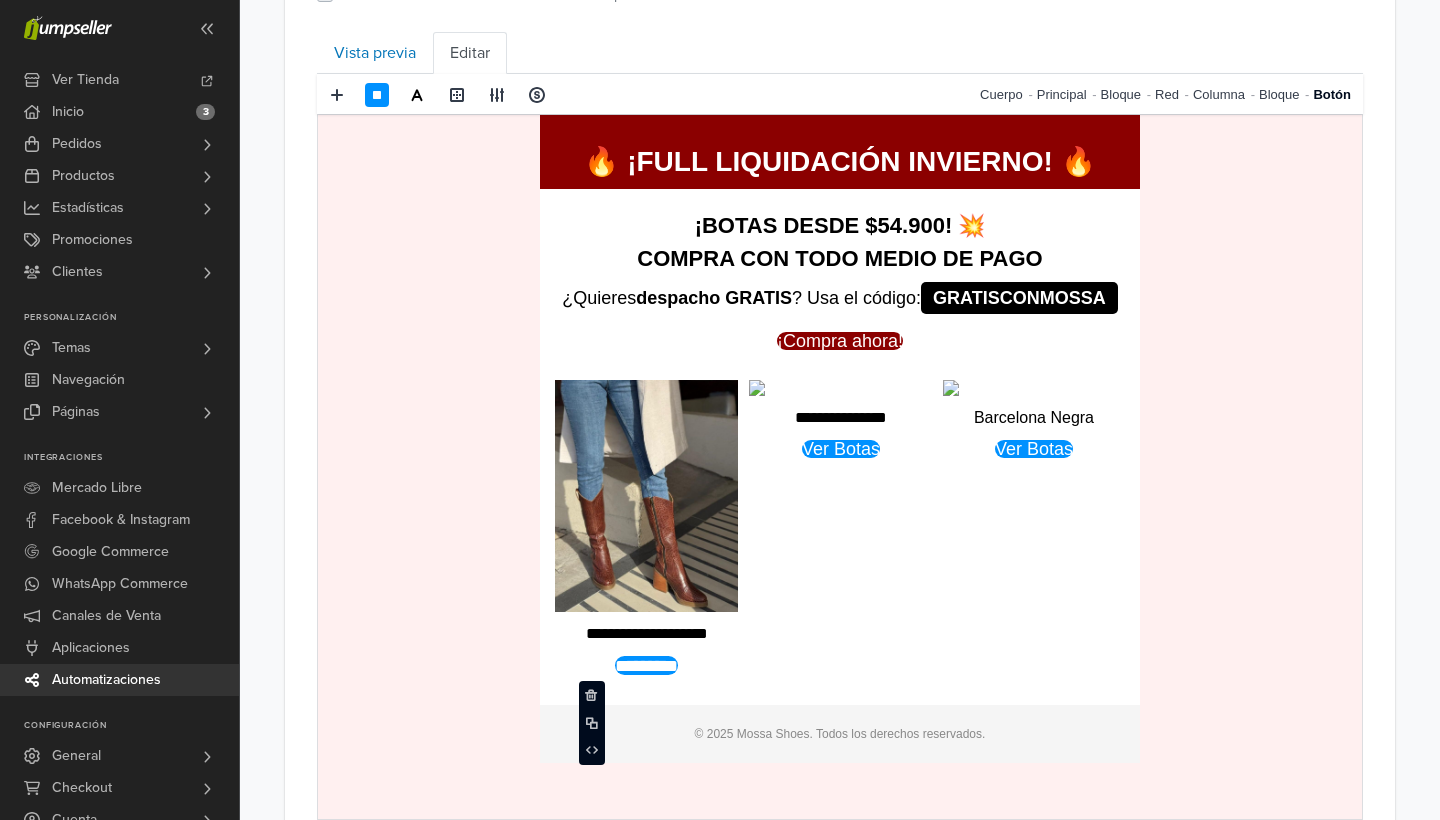 click on "**********" at bounding box center (841, 527) 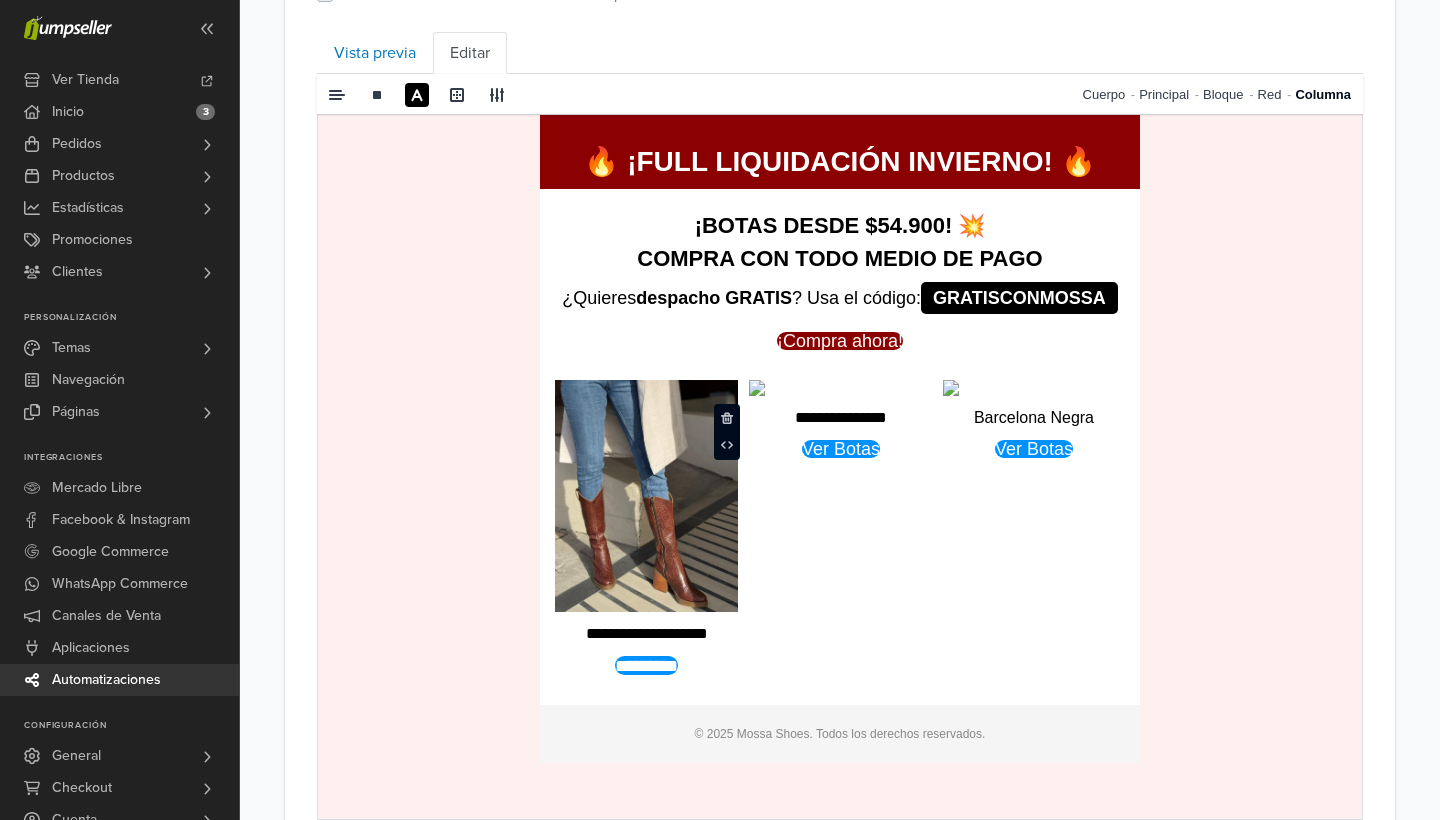 click at bounding box center [757, 387] 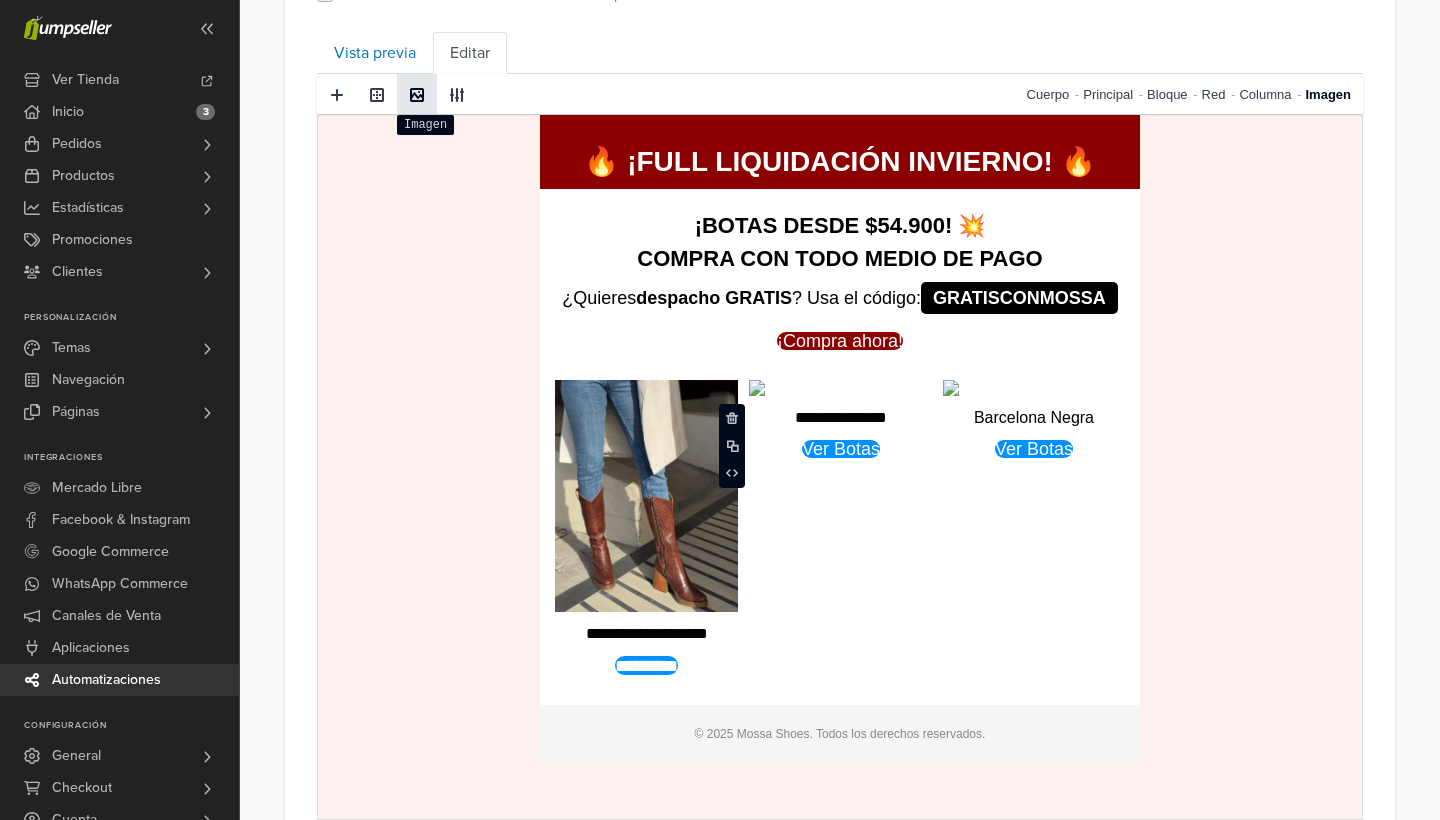 click at bounding box center [417, 95] 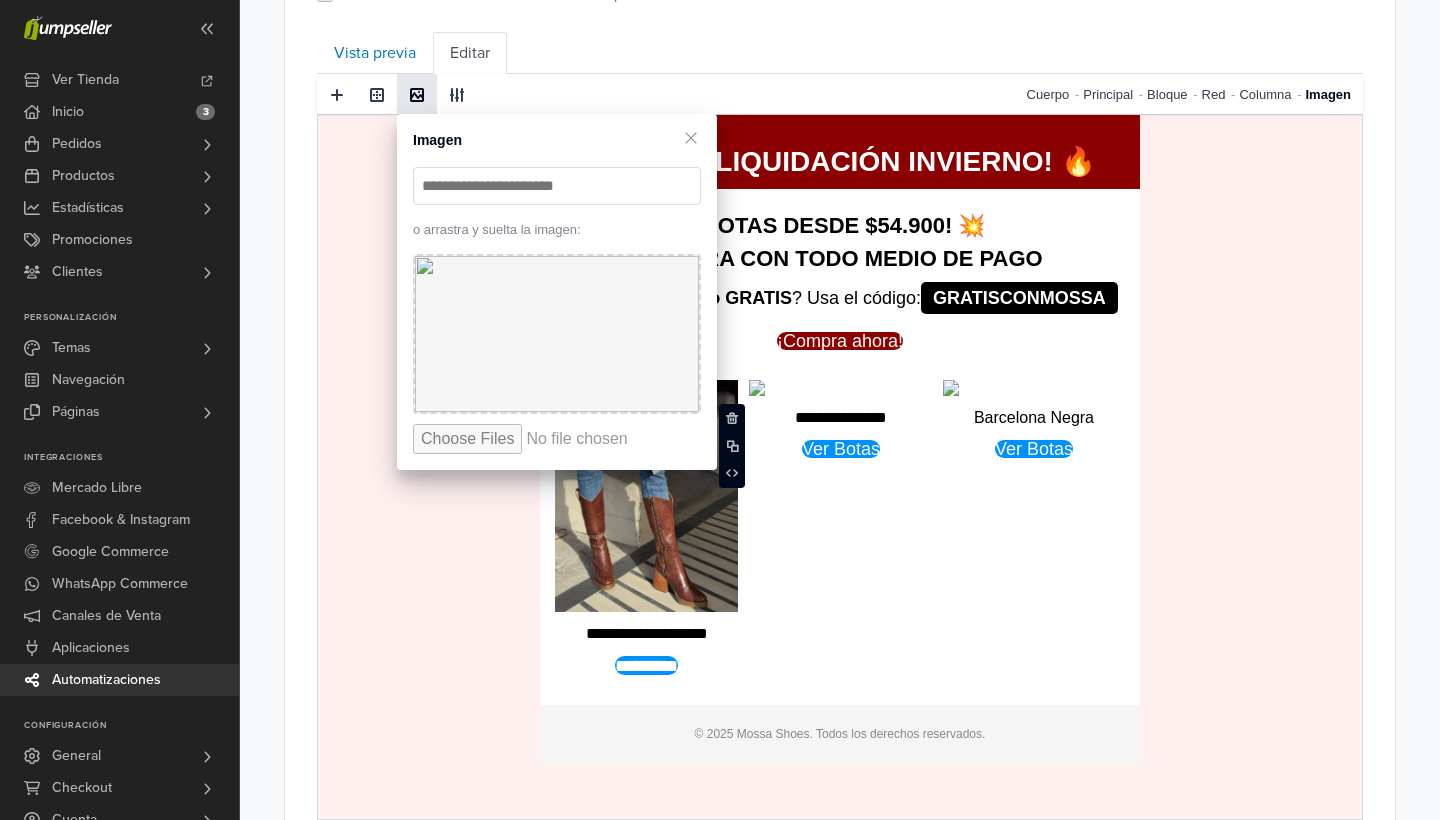 click at bounding box center [557, 334] 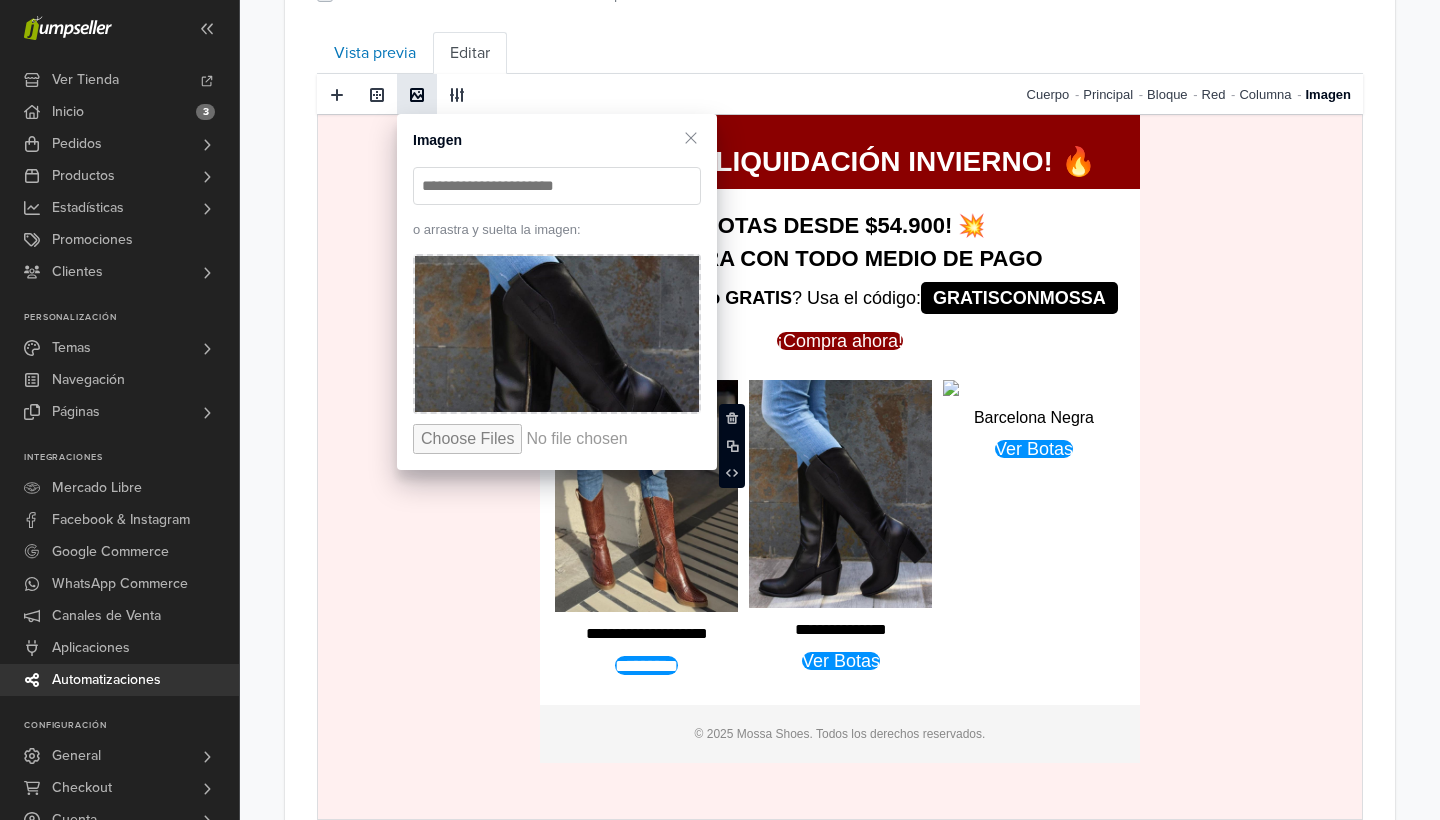 click on "Barcelona Negra hidden text
Ver Botas" at bounding box center [1034, 527] 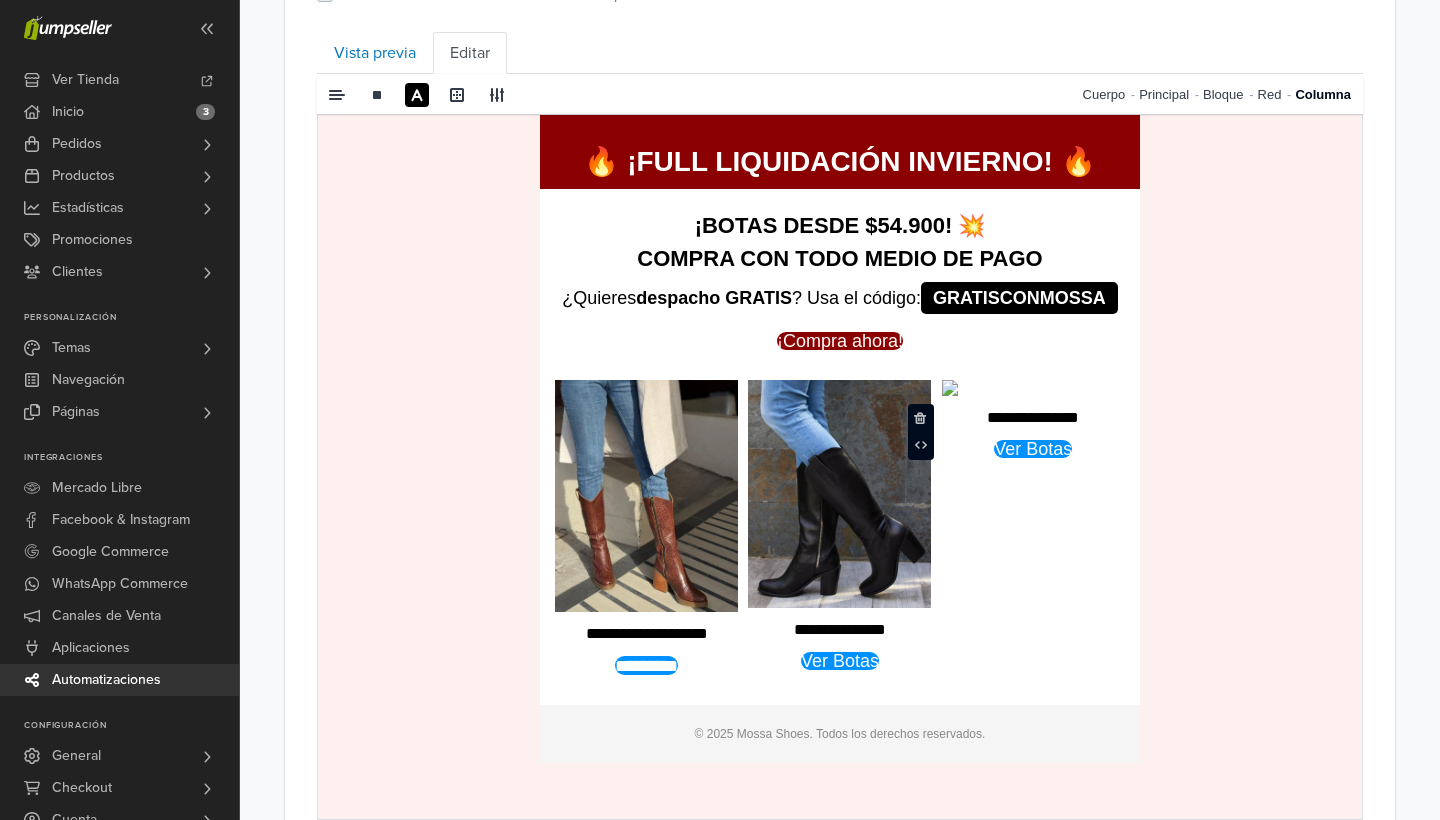click on "**********" at bounding box center [1033, 527] 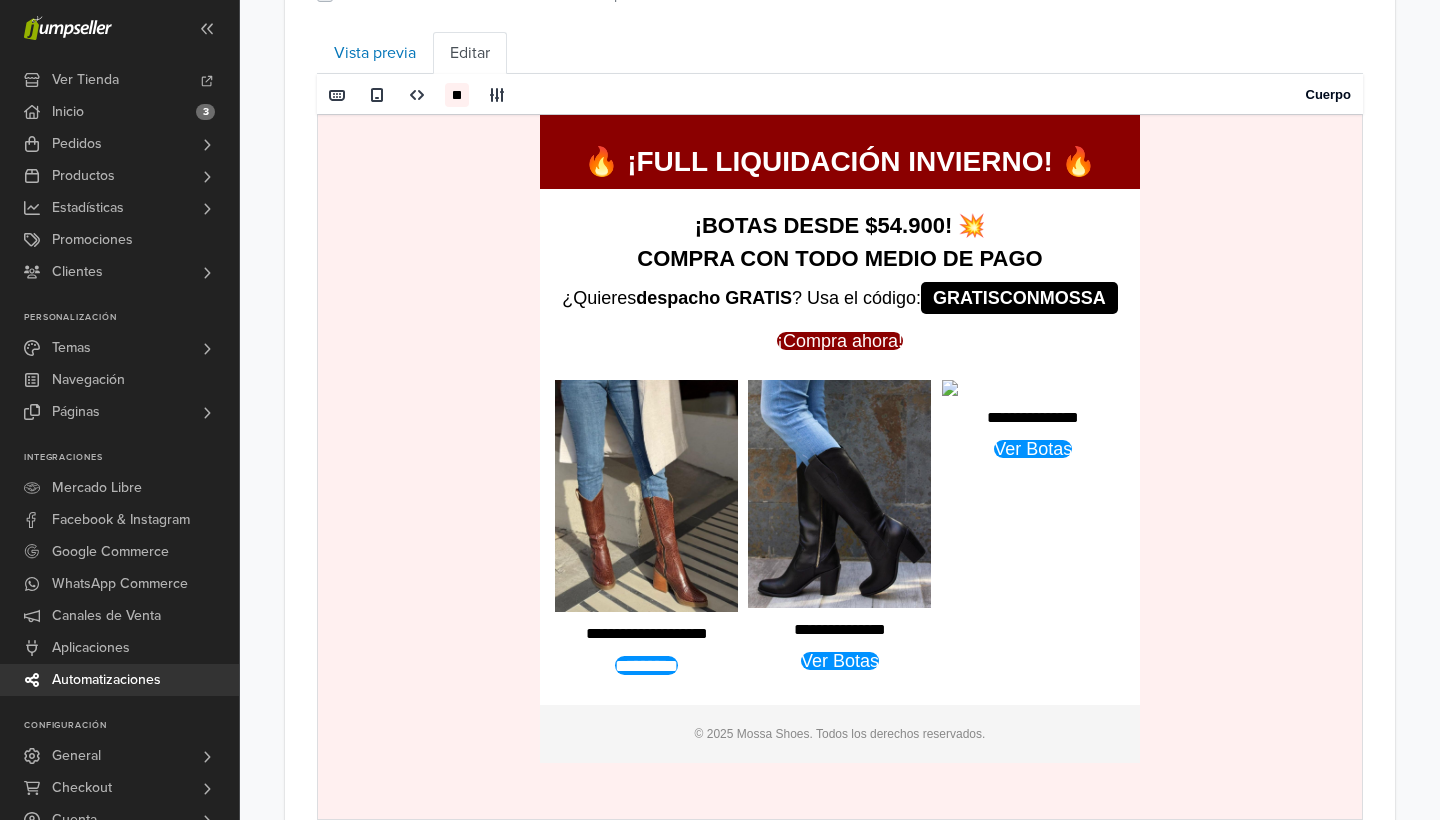 click at bounding box center (950, 387) 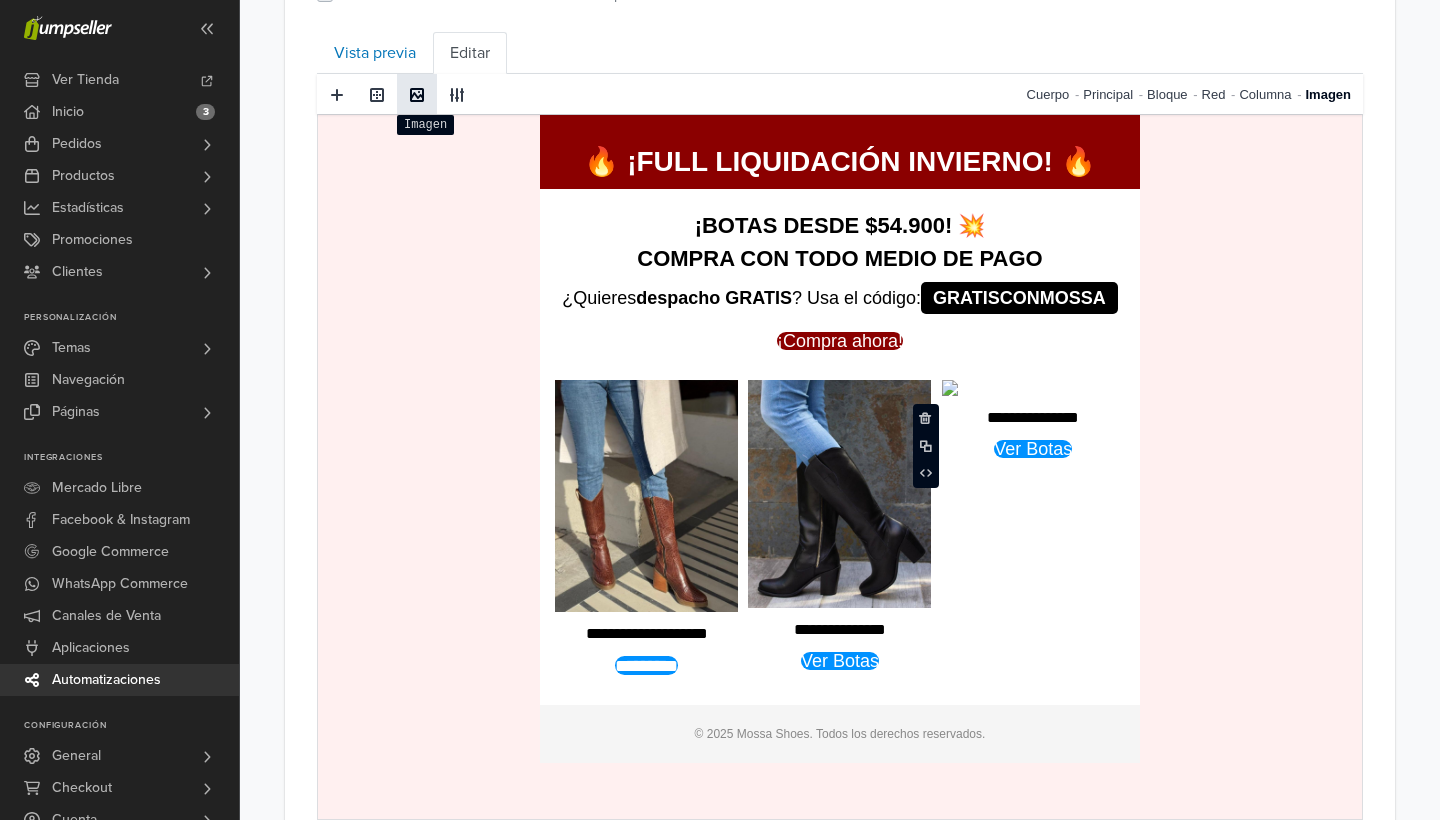 click at bounding box center (417, 94) 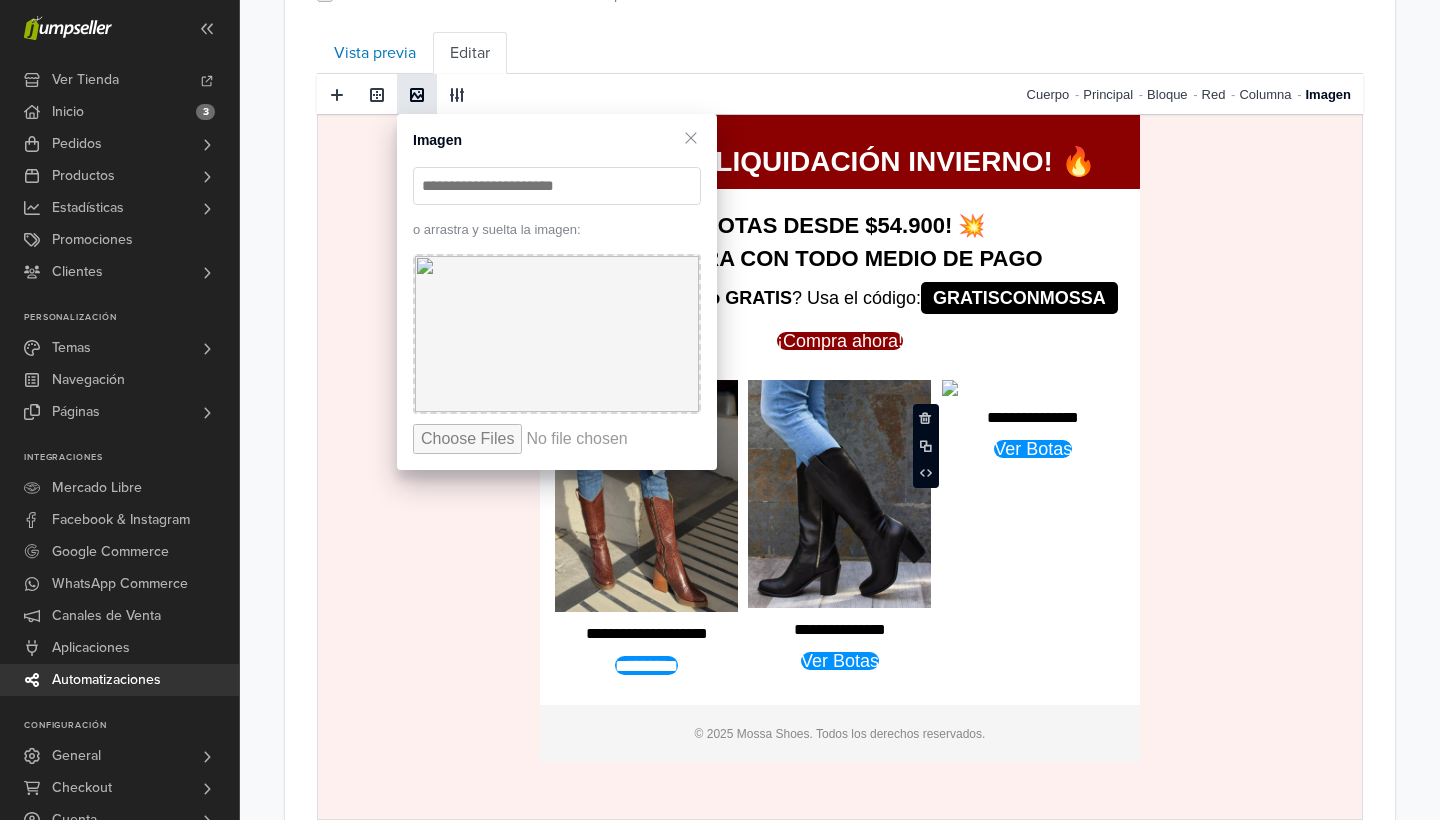 click at bounding box center (564, 439) 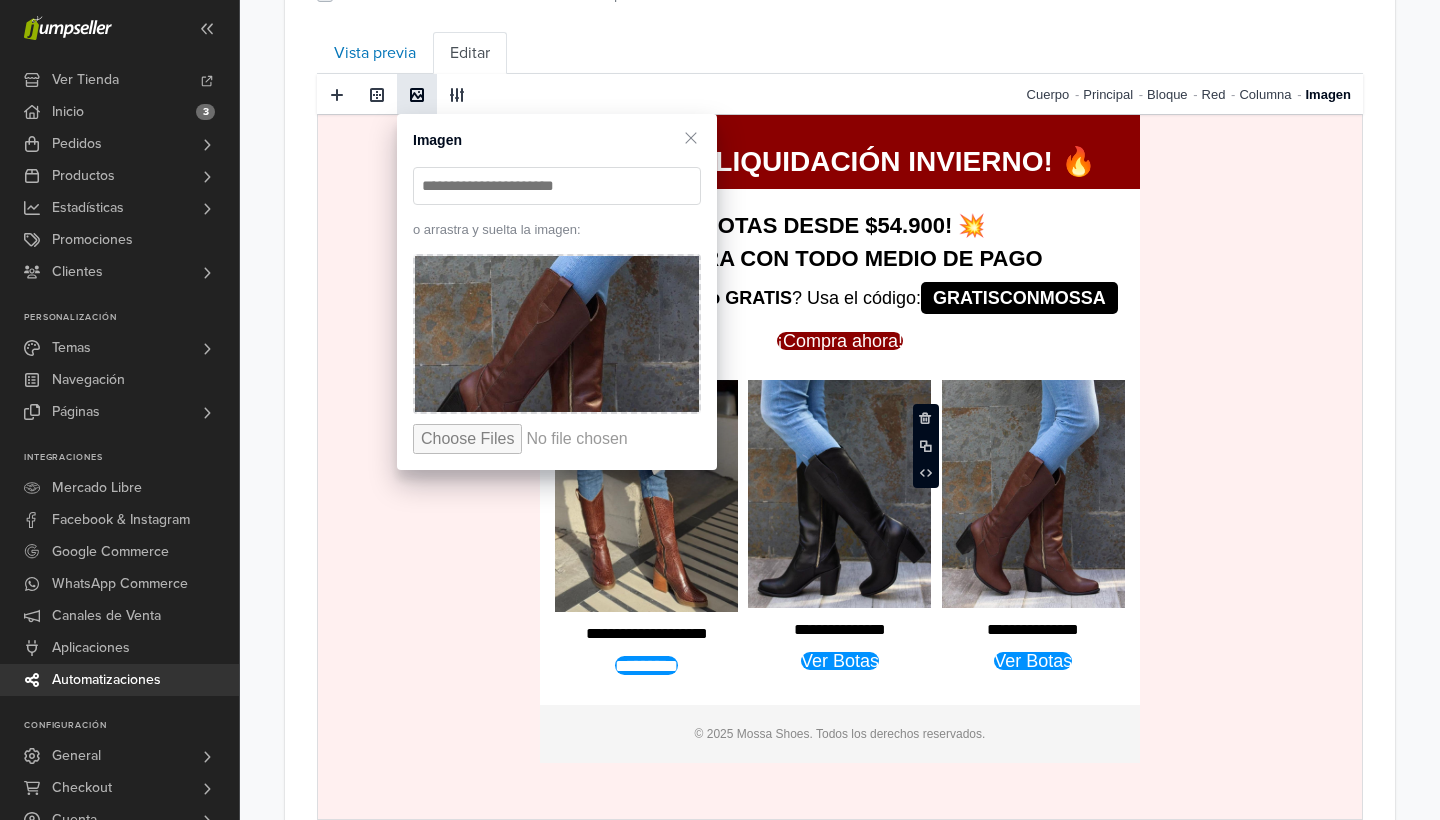 click on "**********" at bounding box center [1033, 629] 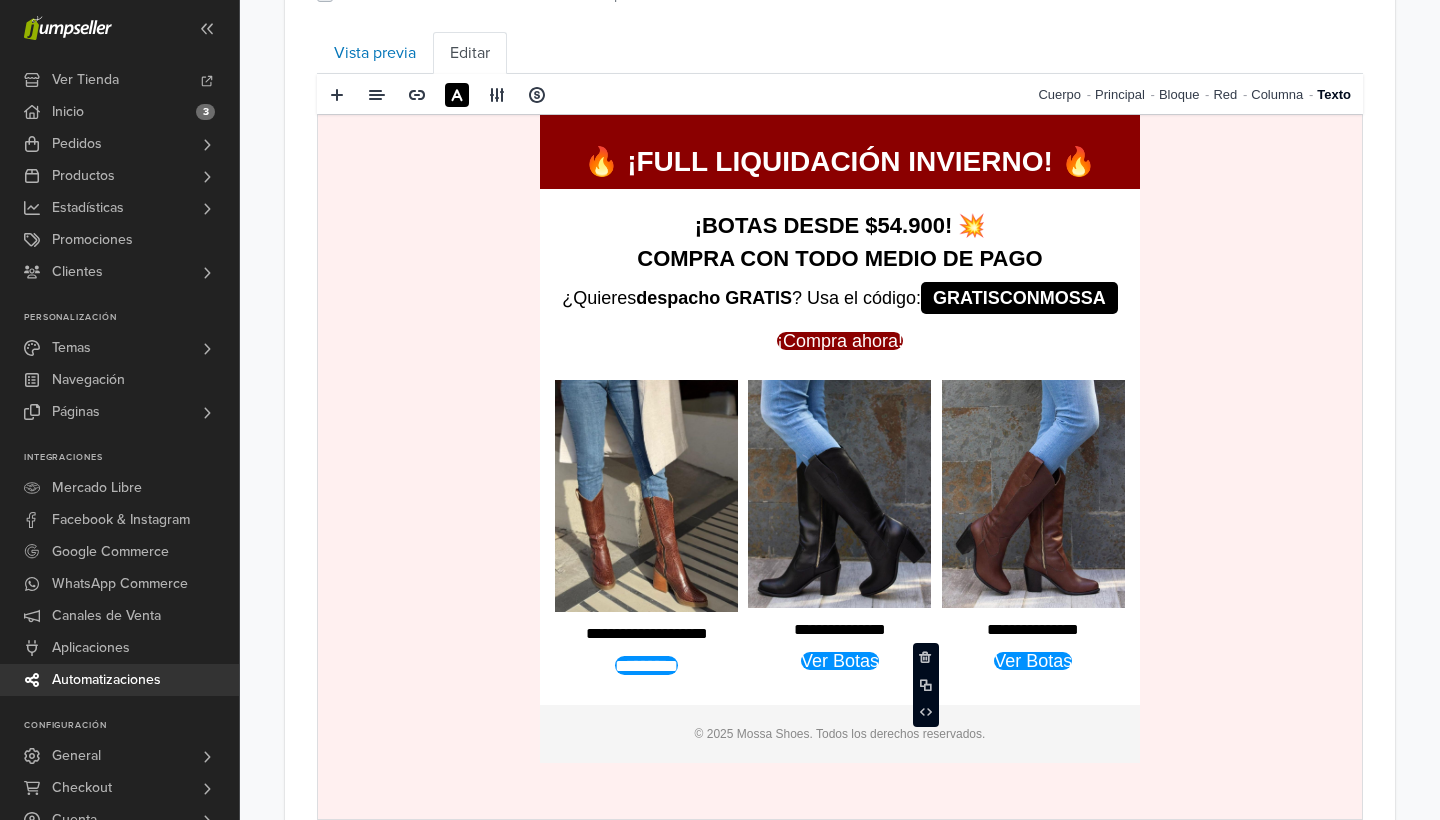 click on "**********" at bounding box center (1033, 629) 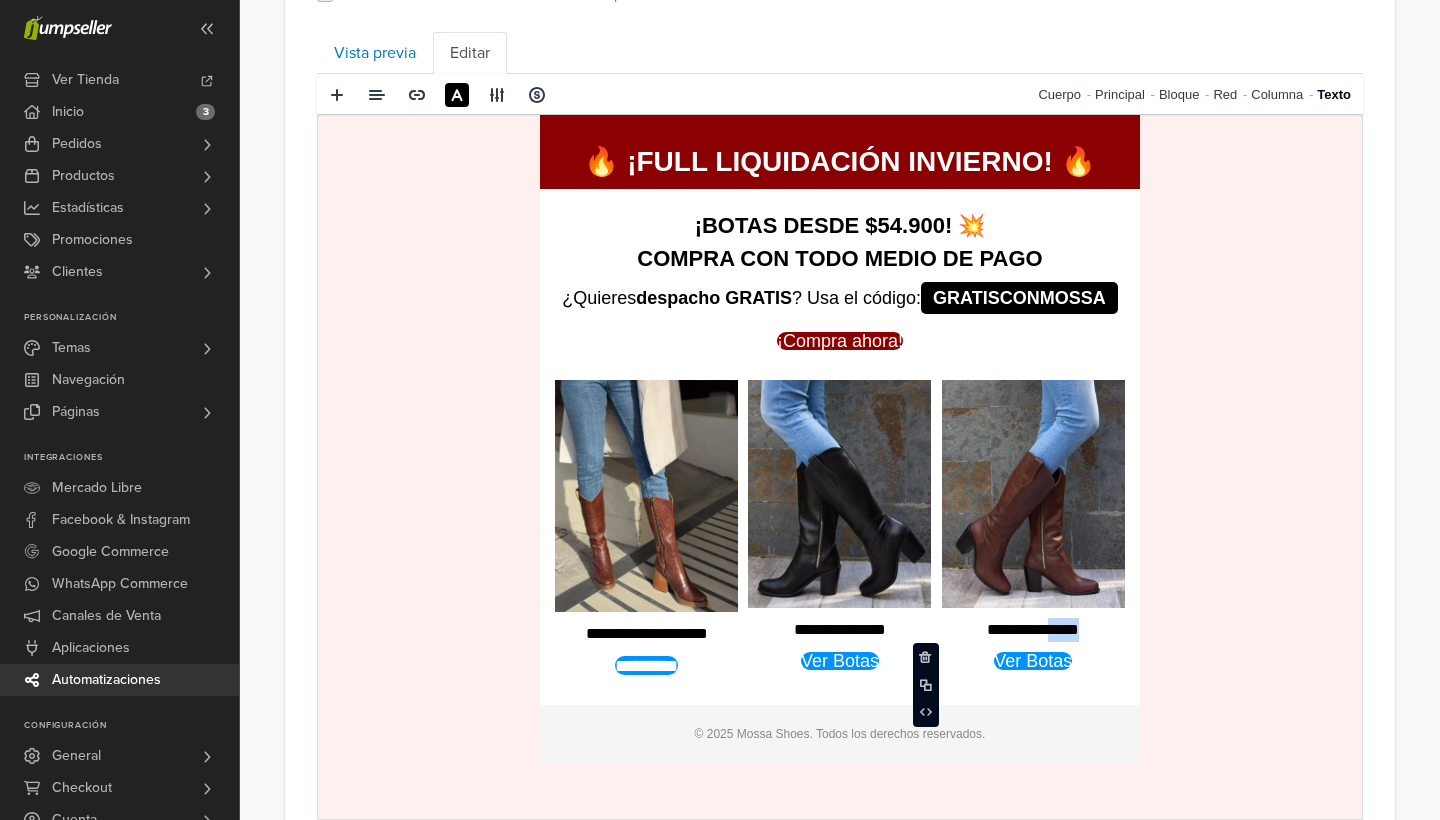 click on "**********" at bounding box center [1033, 629] 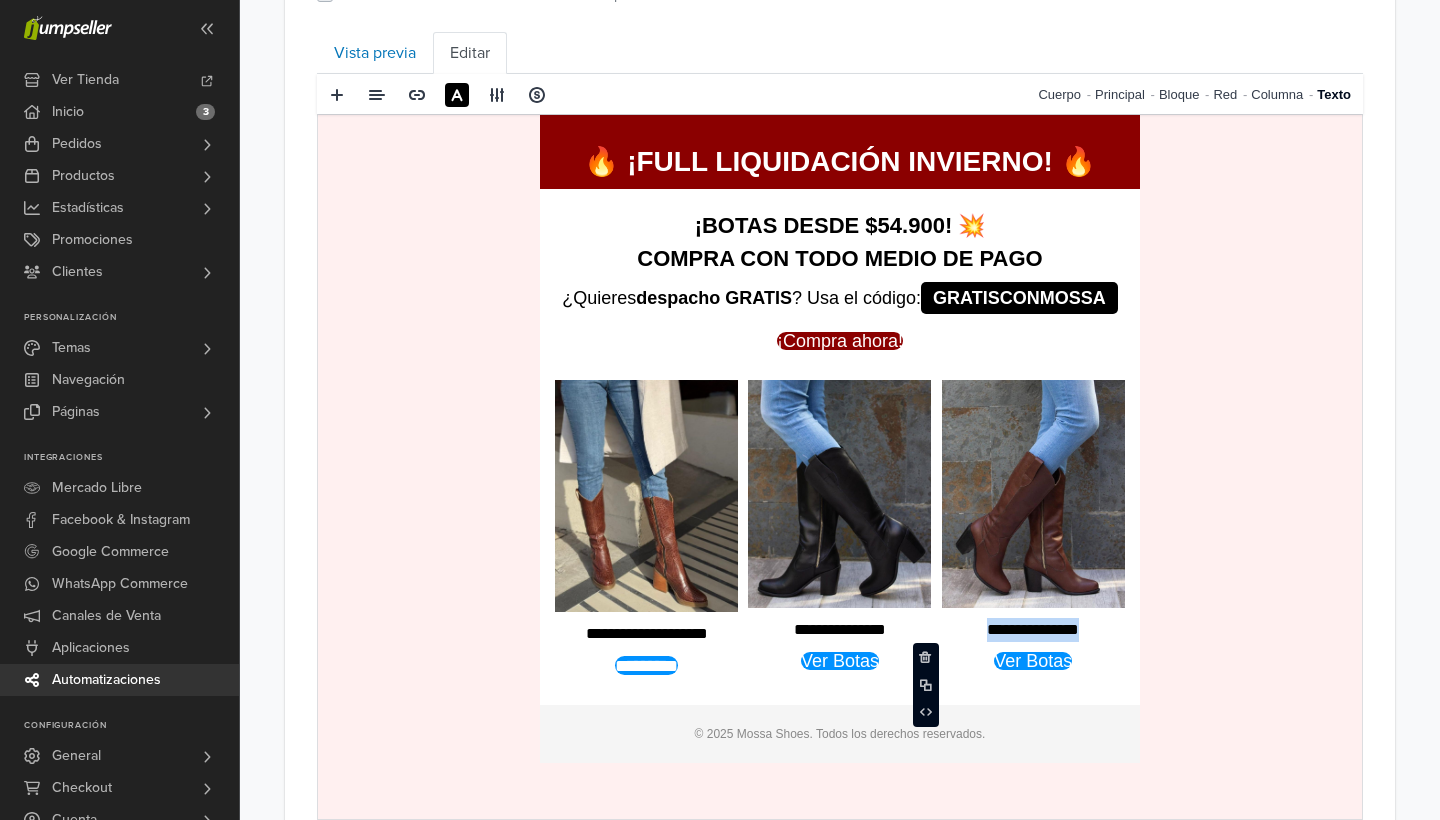 click on "**********" at bounding box center [1033, 629] 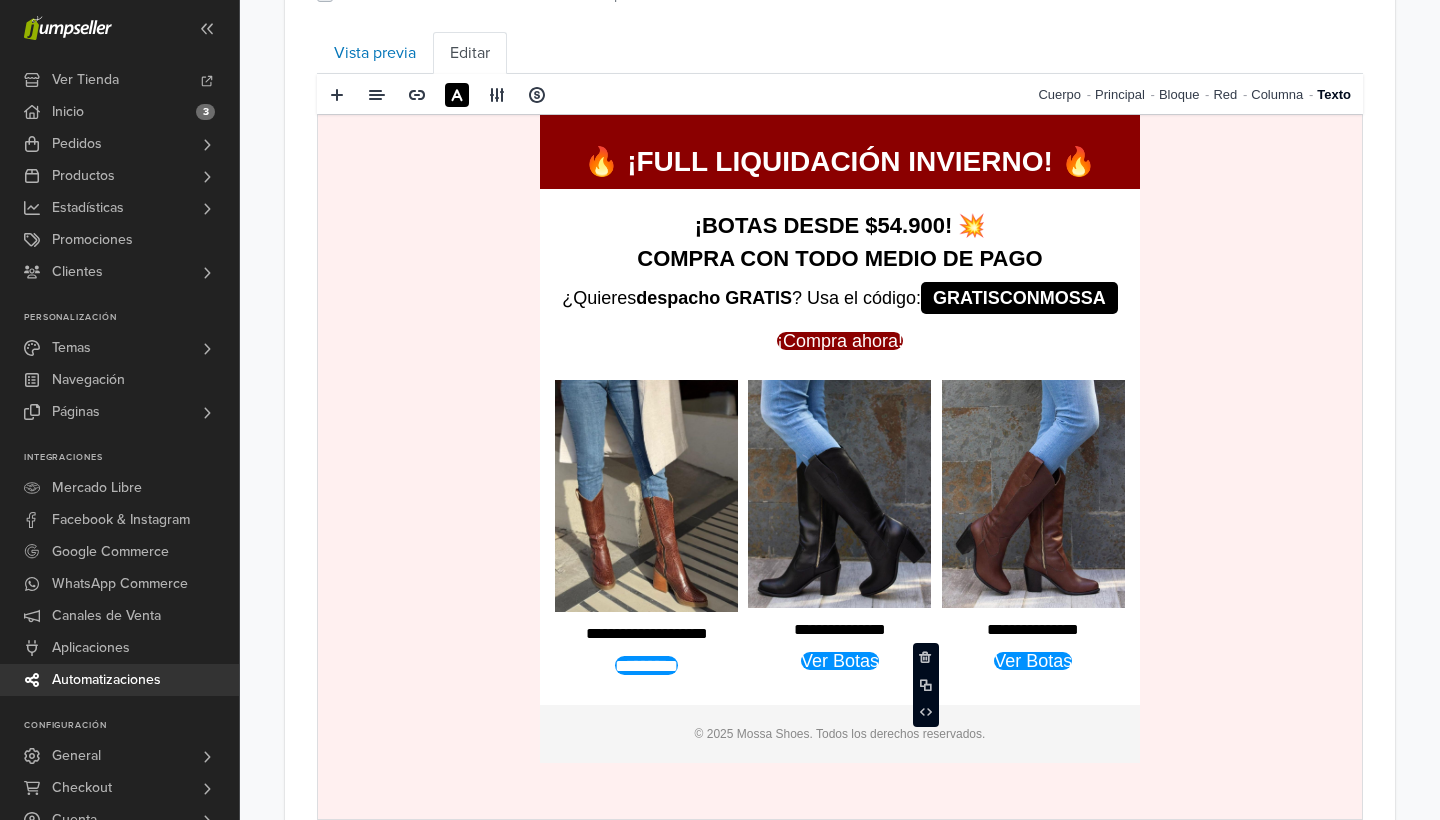 click on "**********" at bounding box center [1033, 629] 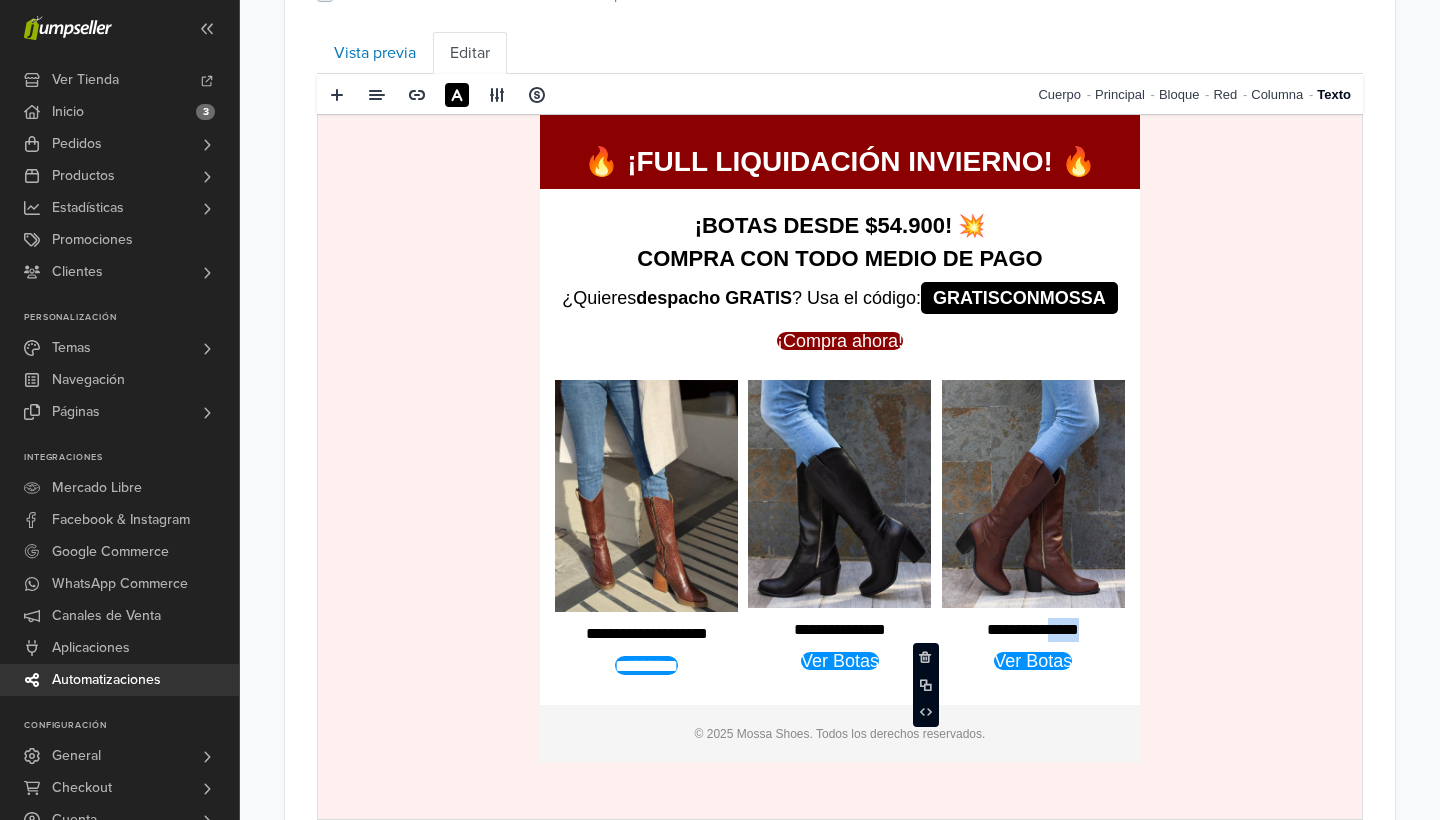 click on "**********" at bounding box center (1033, 629) 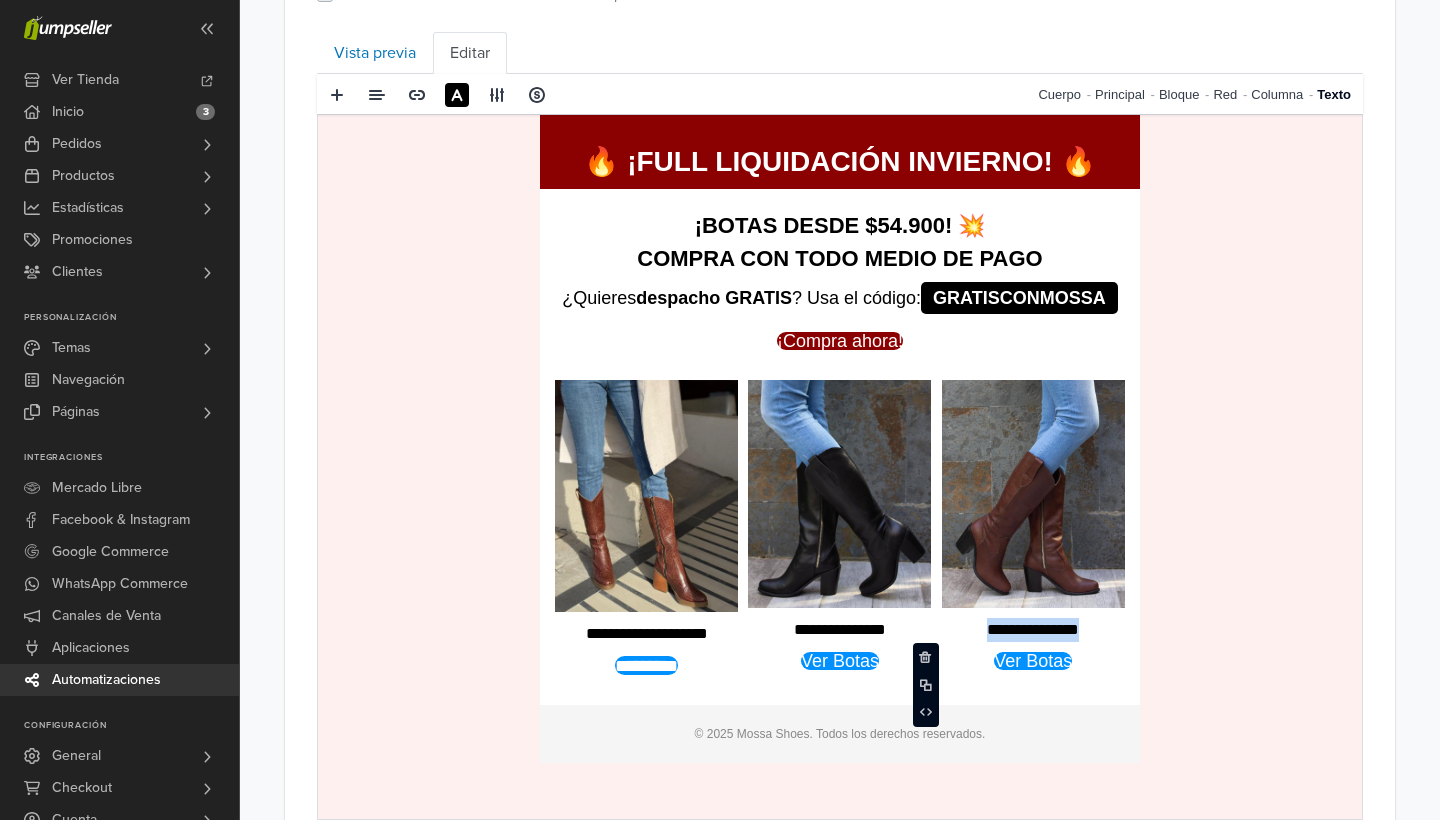 click on "**********" at bounding box center [1033, 629] 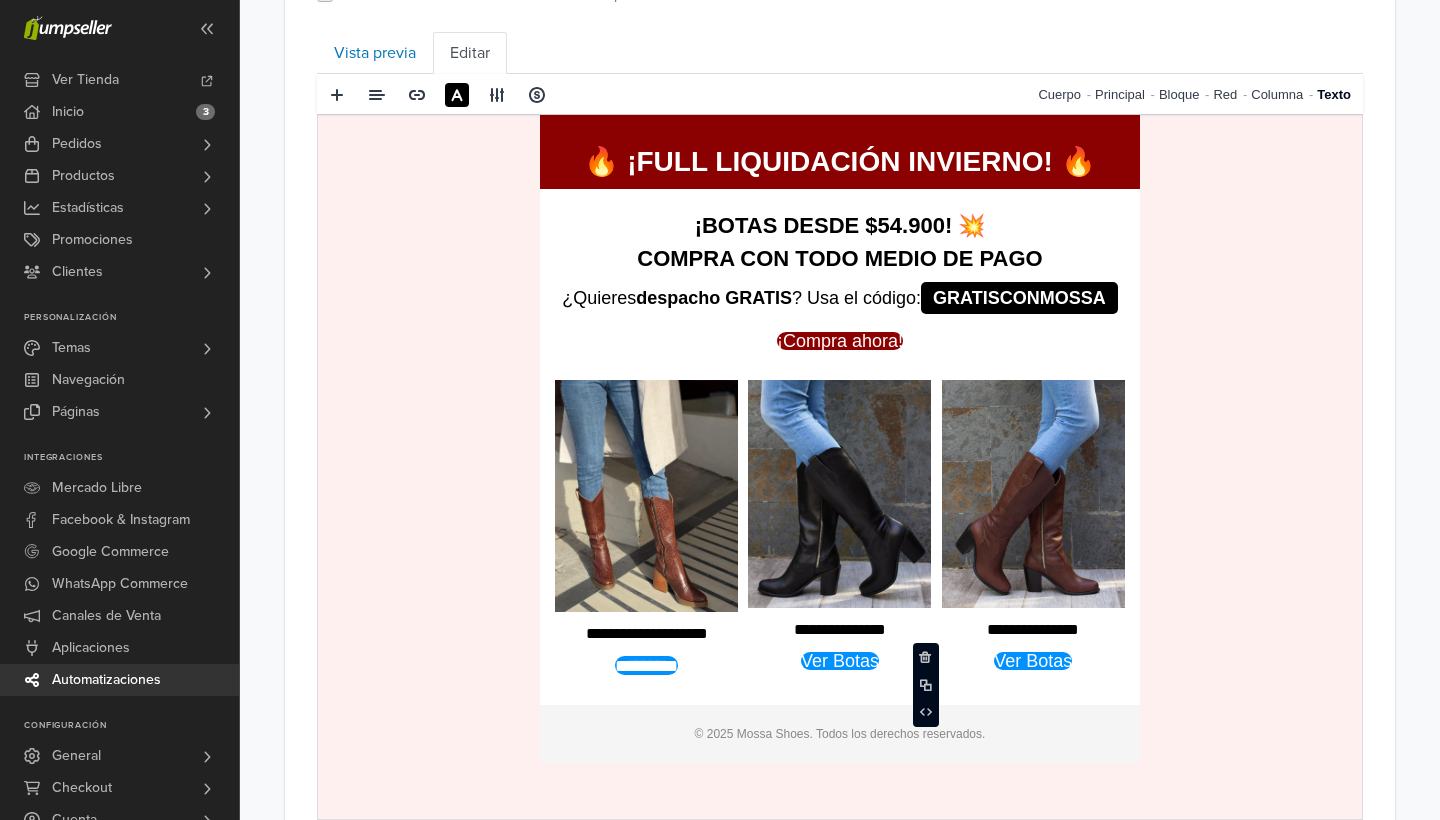 click on "**********" at bounding box center [1033, 629] 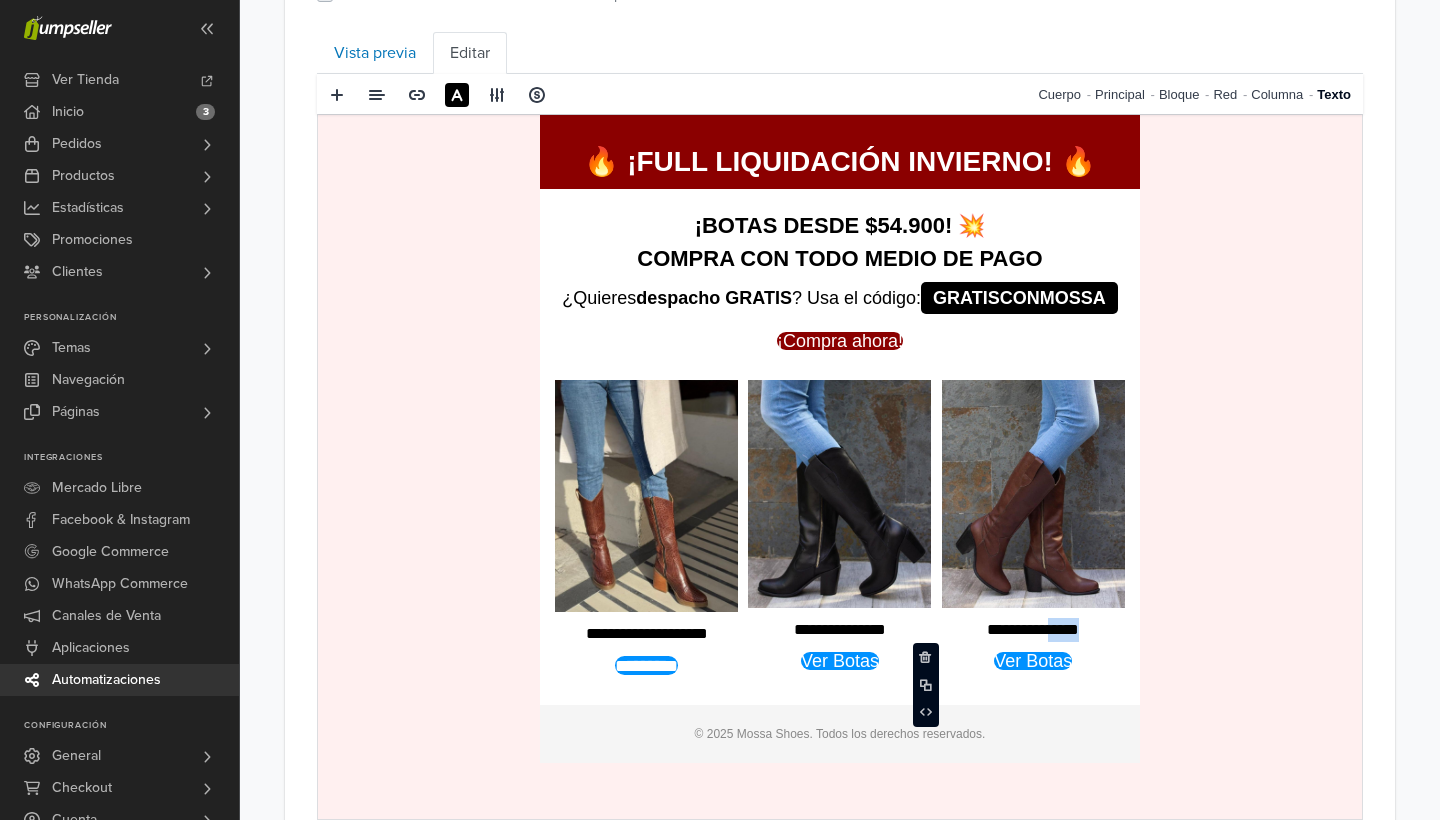 click on "**********" at bounding box center [1033, 629] 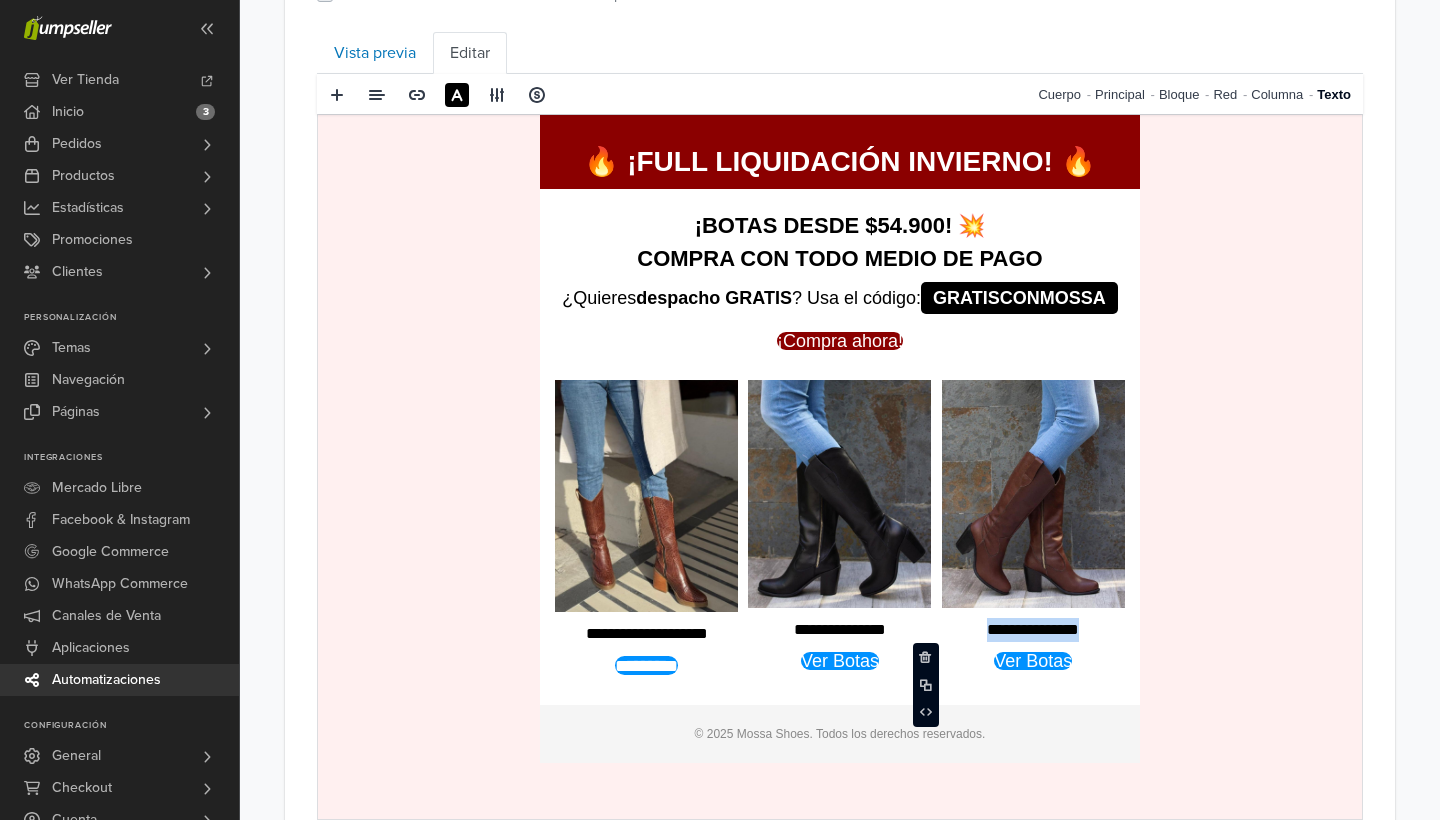 click on "**********" at bounding box center (1033, 629) 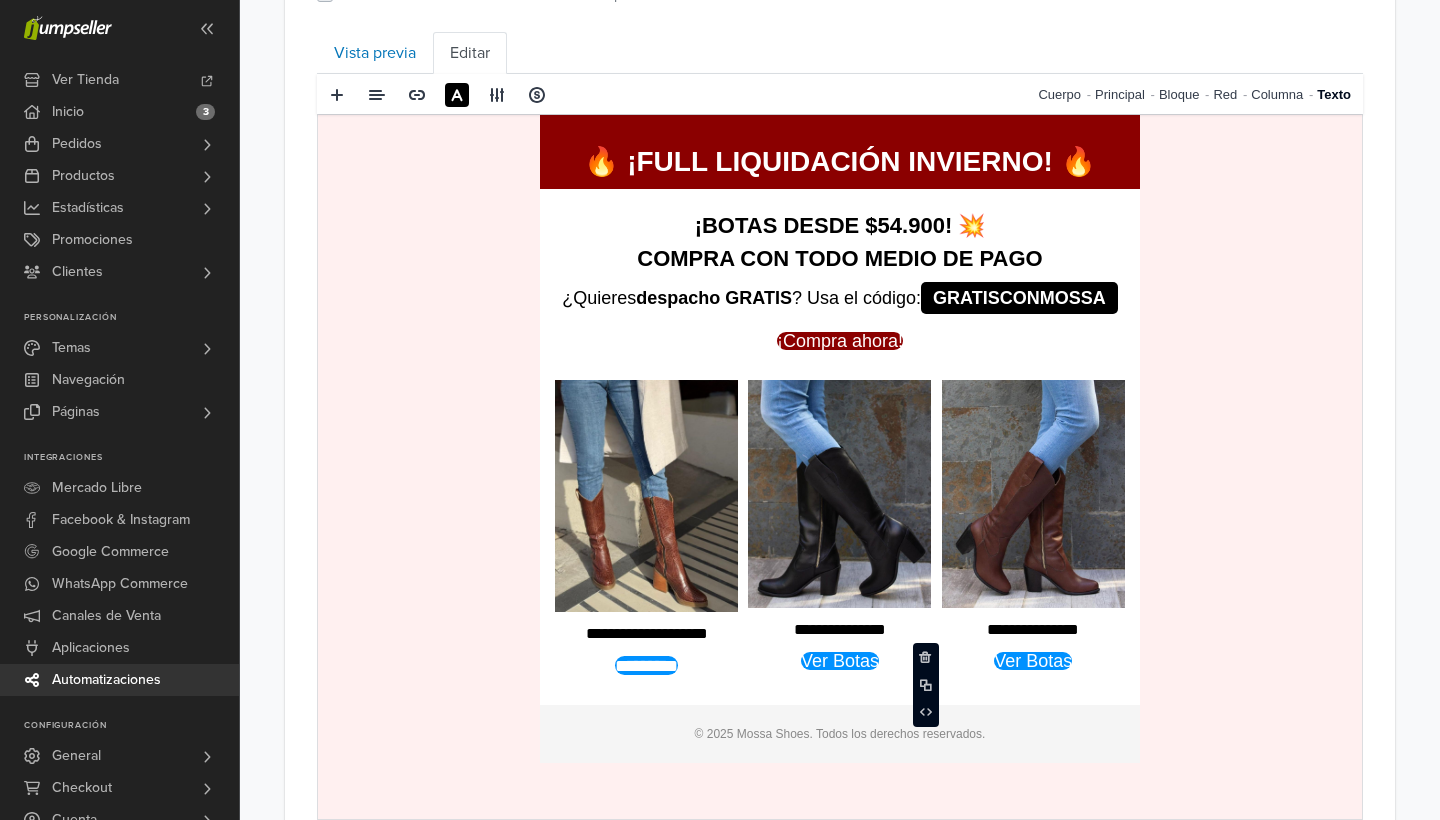 click on "**********" at bounding box center [1033, 629] 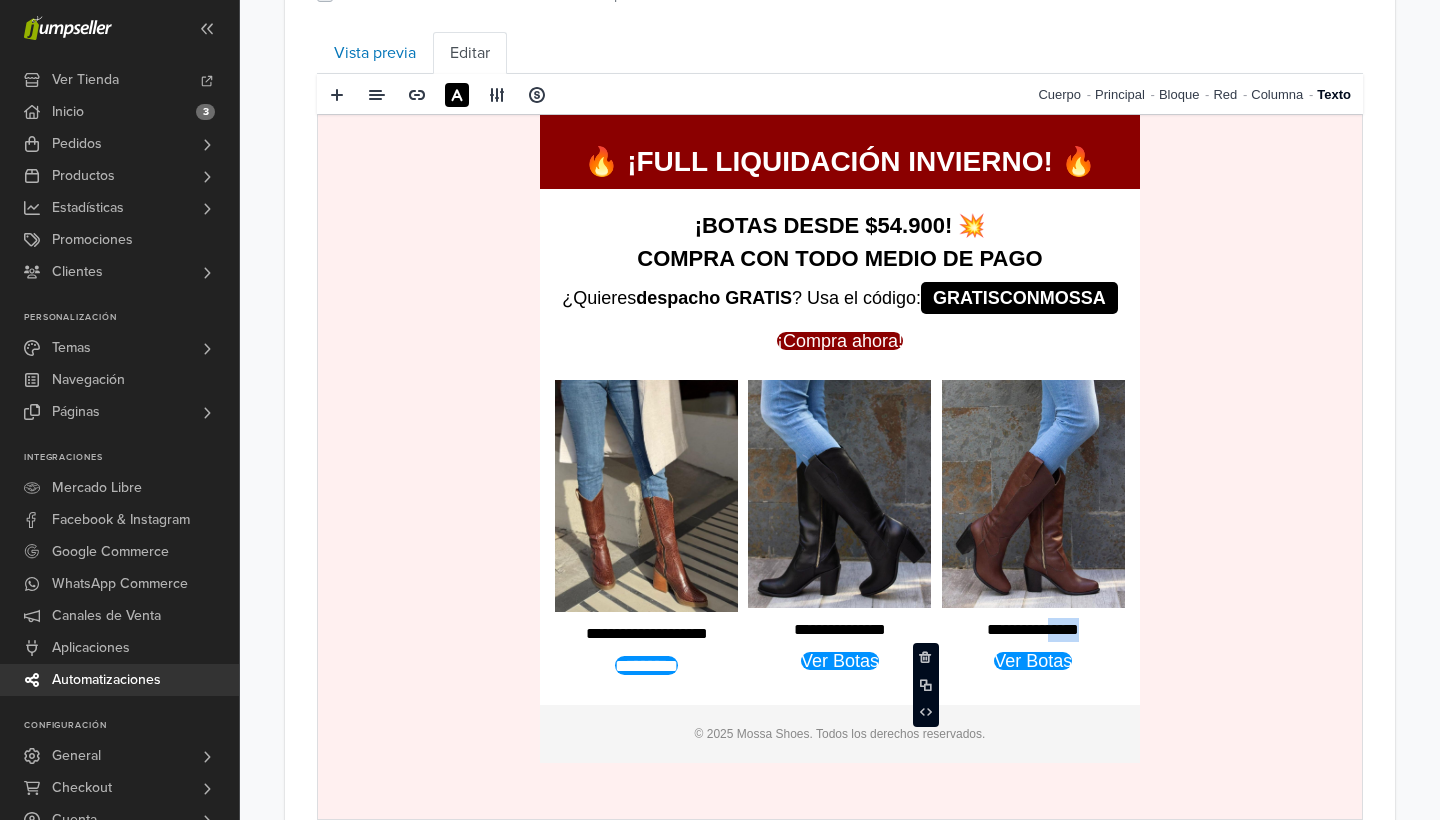 type 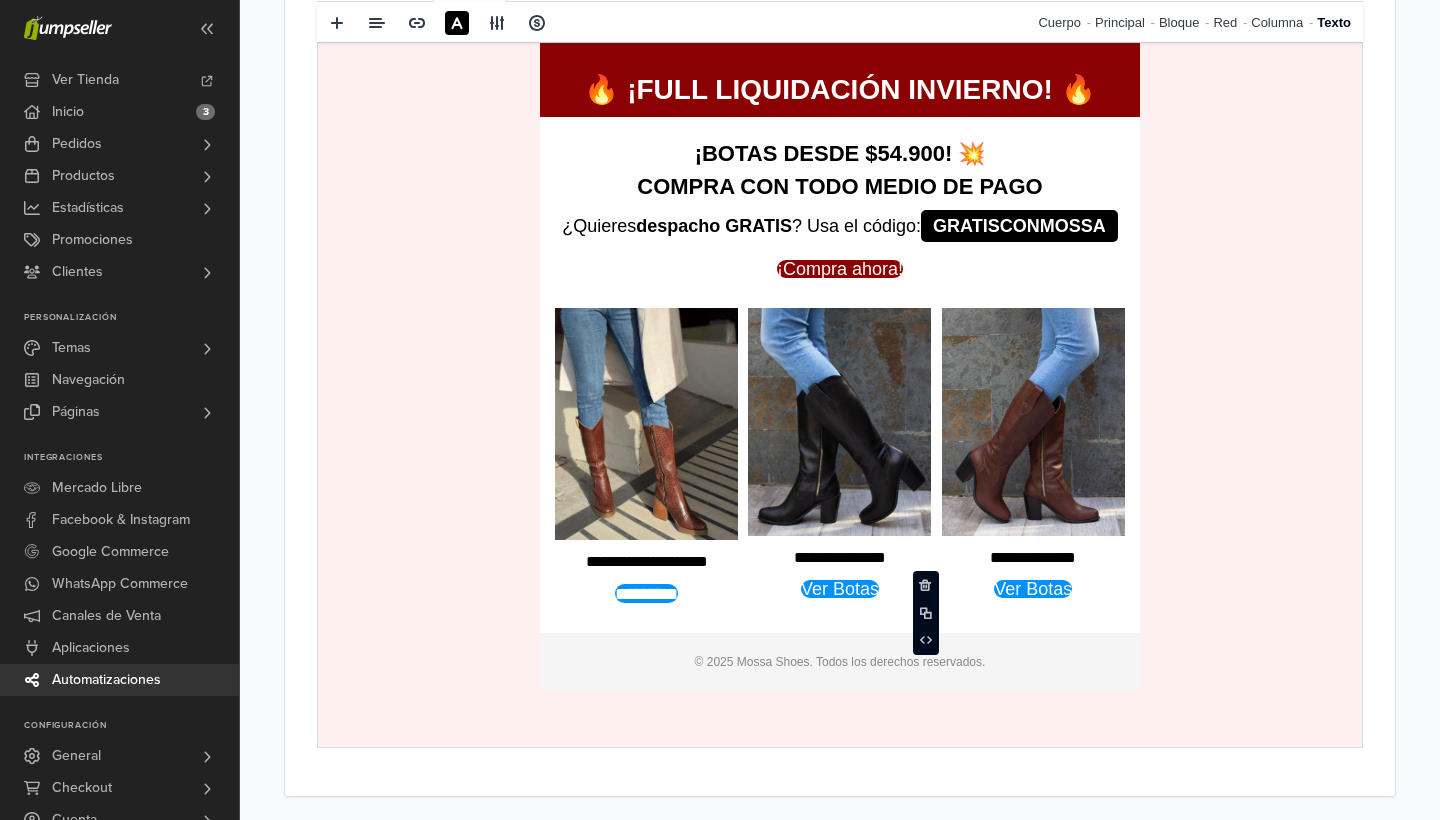 scroll, scrollTop: 864, scrollLeft: 0, axis: vertical 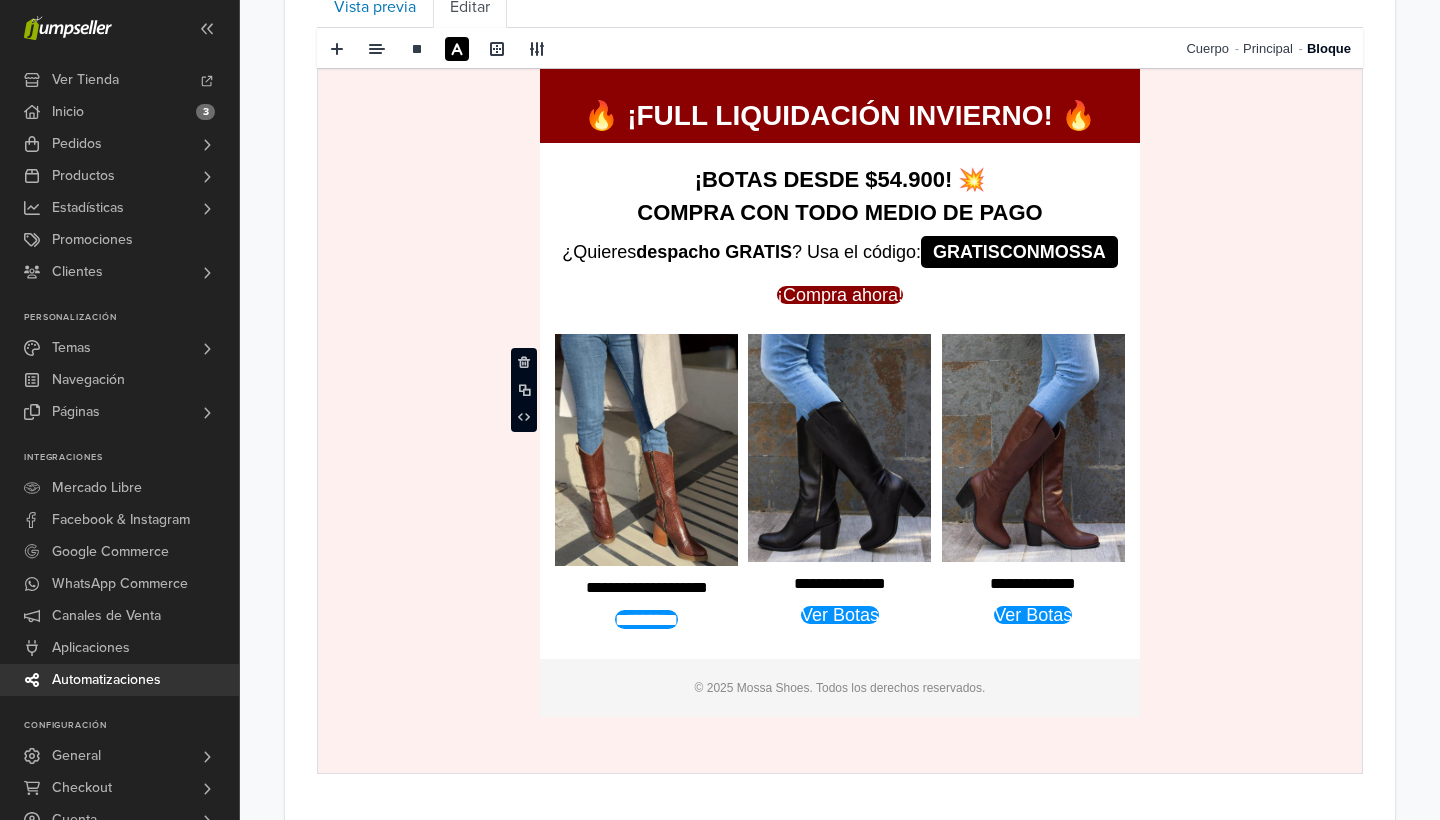 click on "*********" at bounding box center [646, 619] 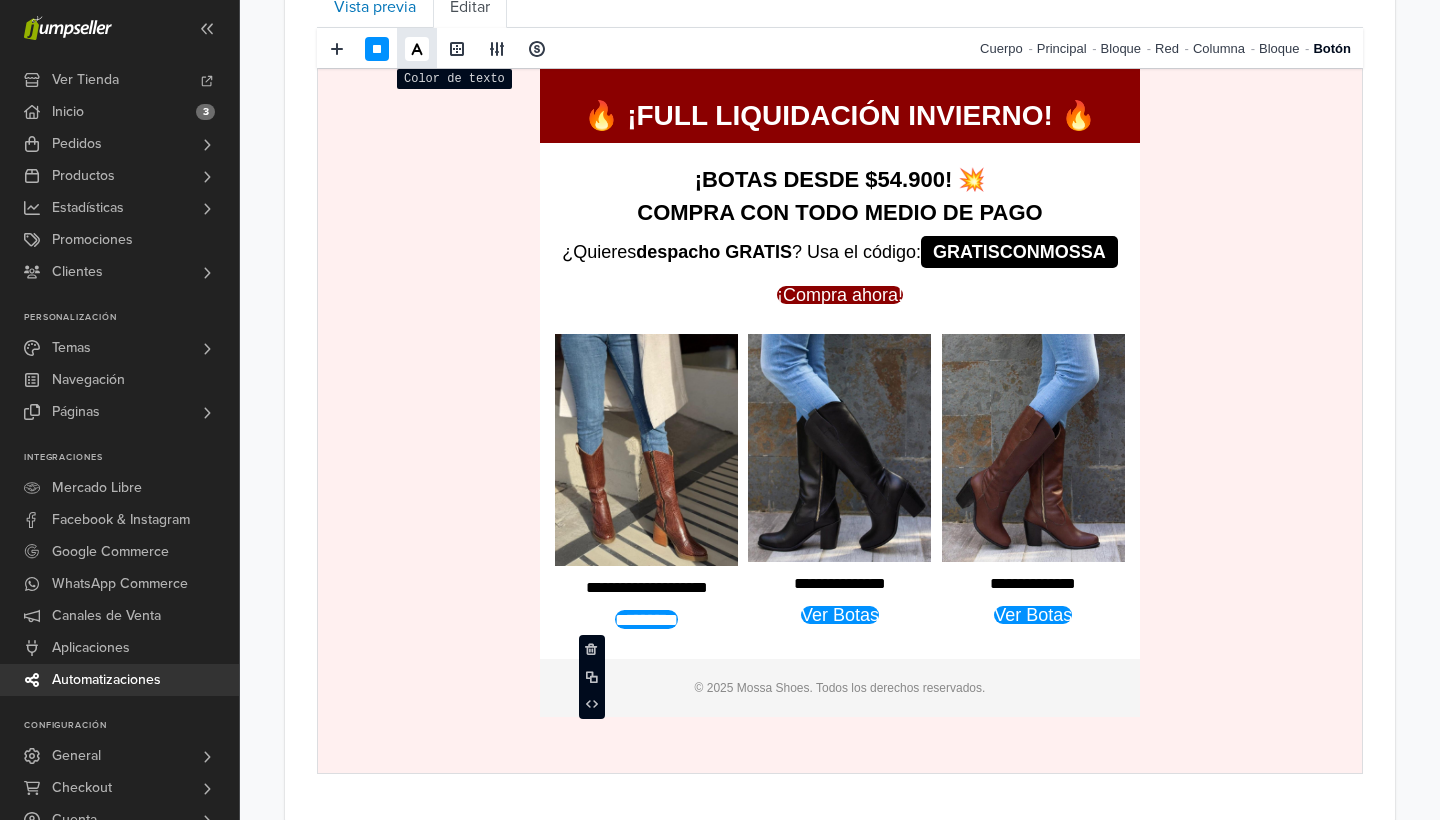 click at bounding box center [417, 49] 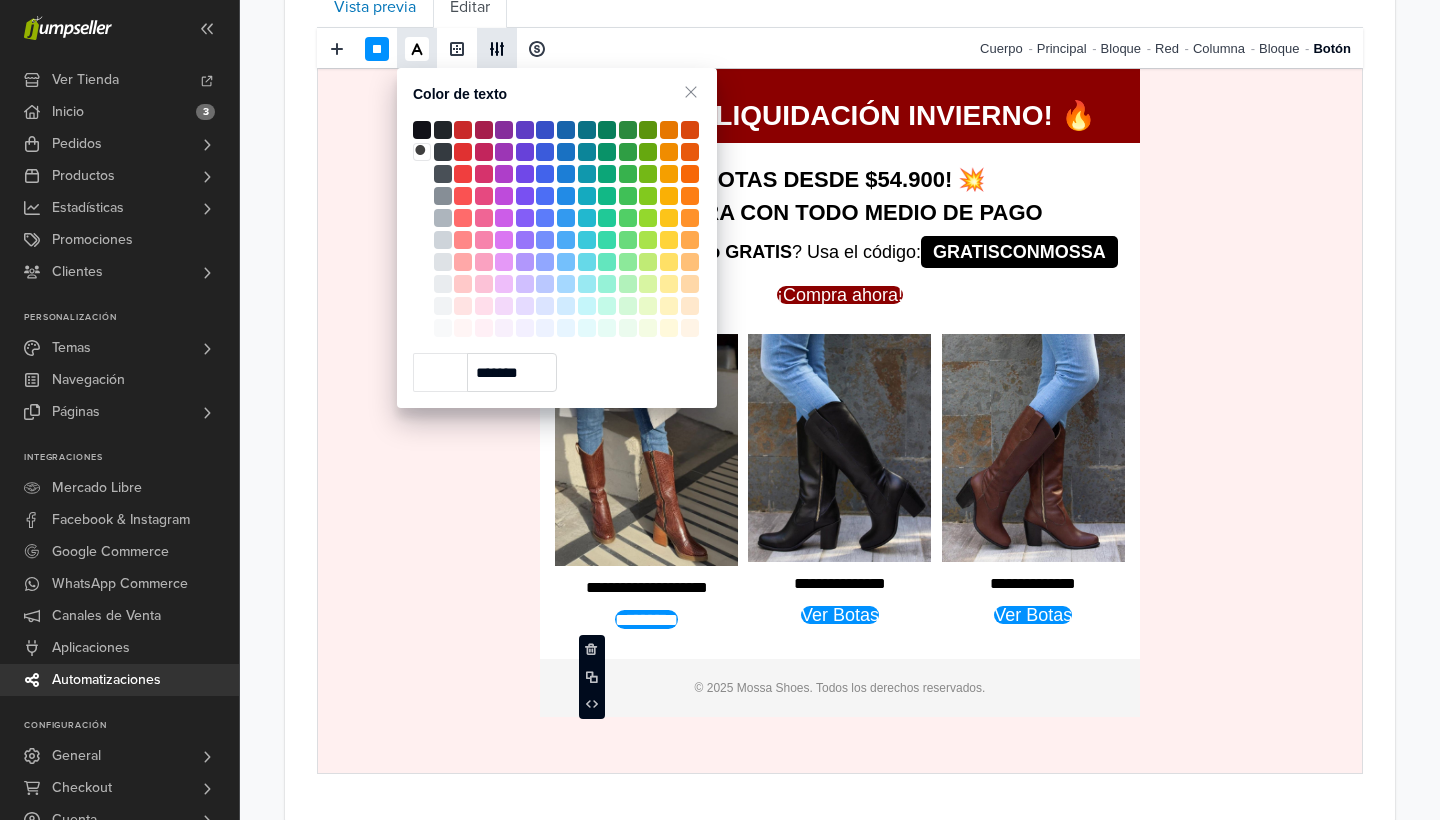 click at bounding box center [497, 49] 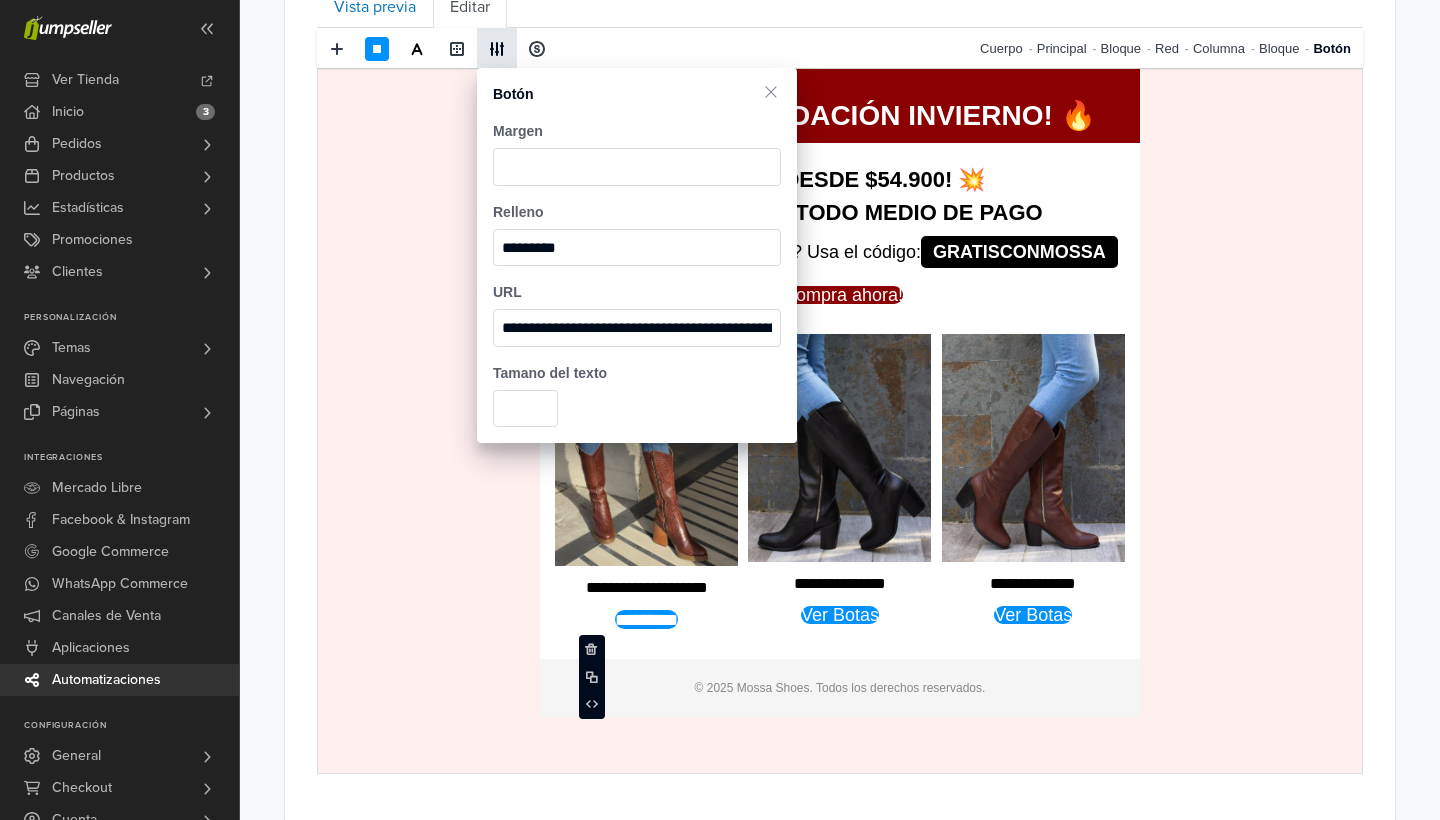 scroll, scrollTop: 852, scrollLeft: 0, axis: vertical 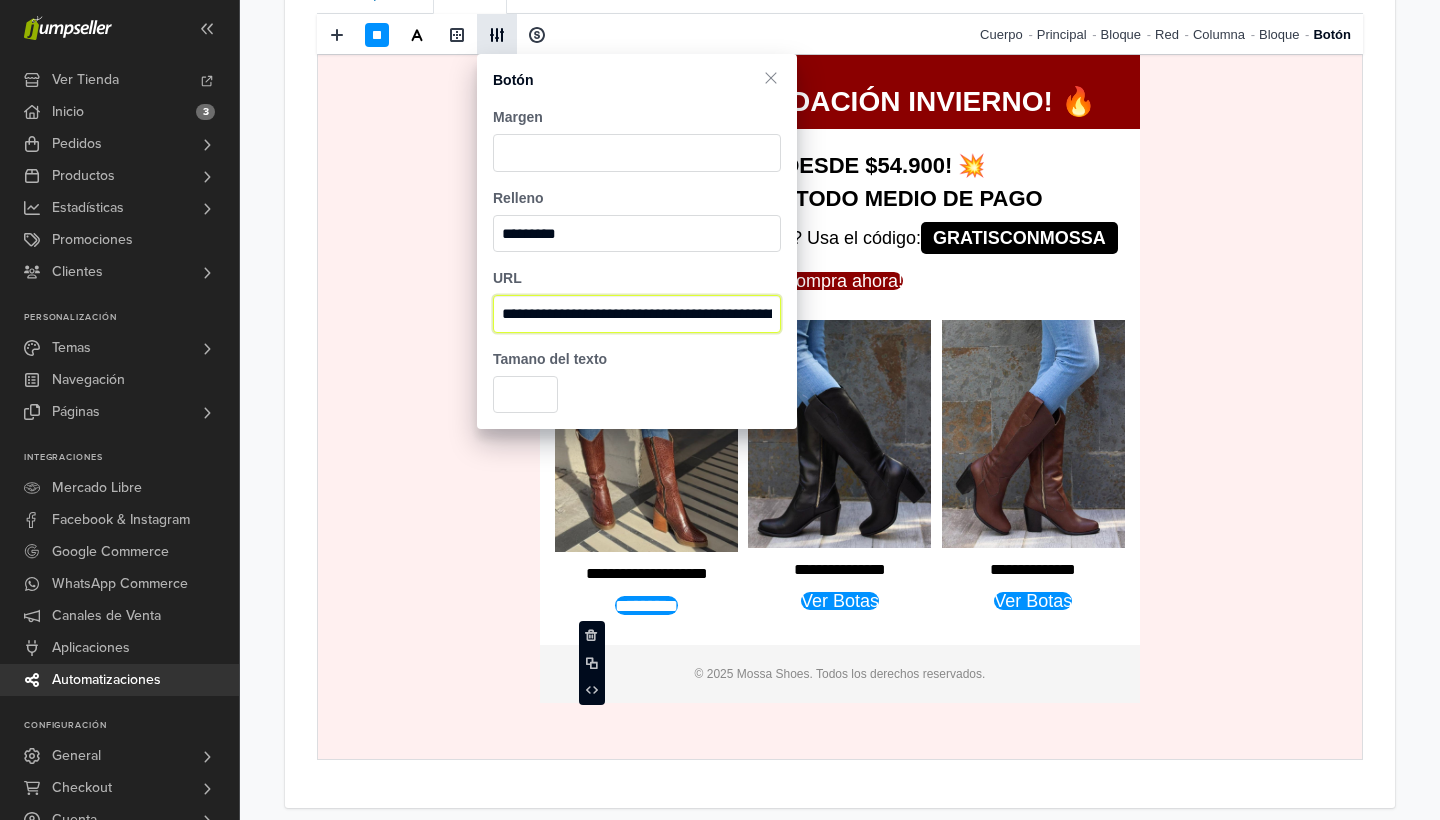click on "**********" at bounding box center (637, 314) 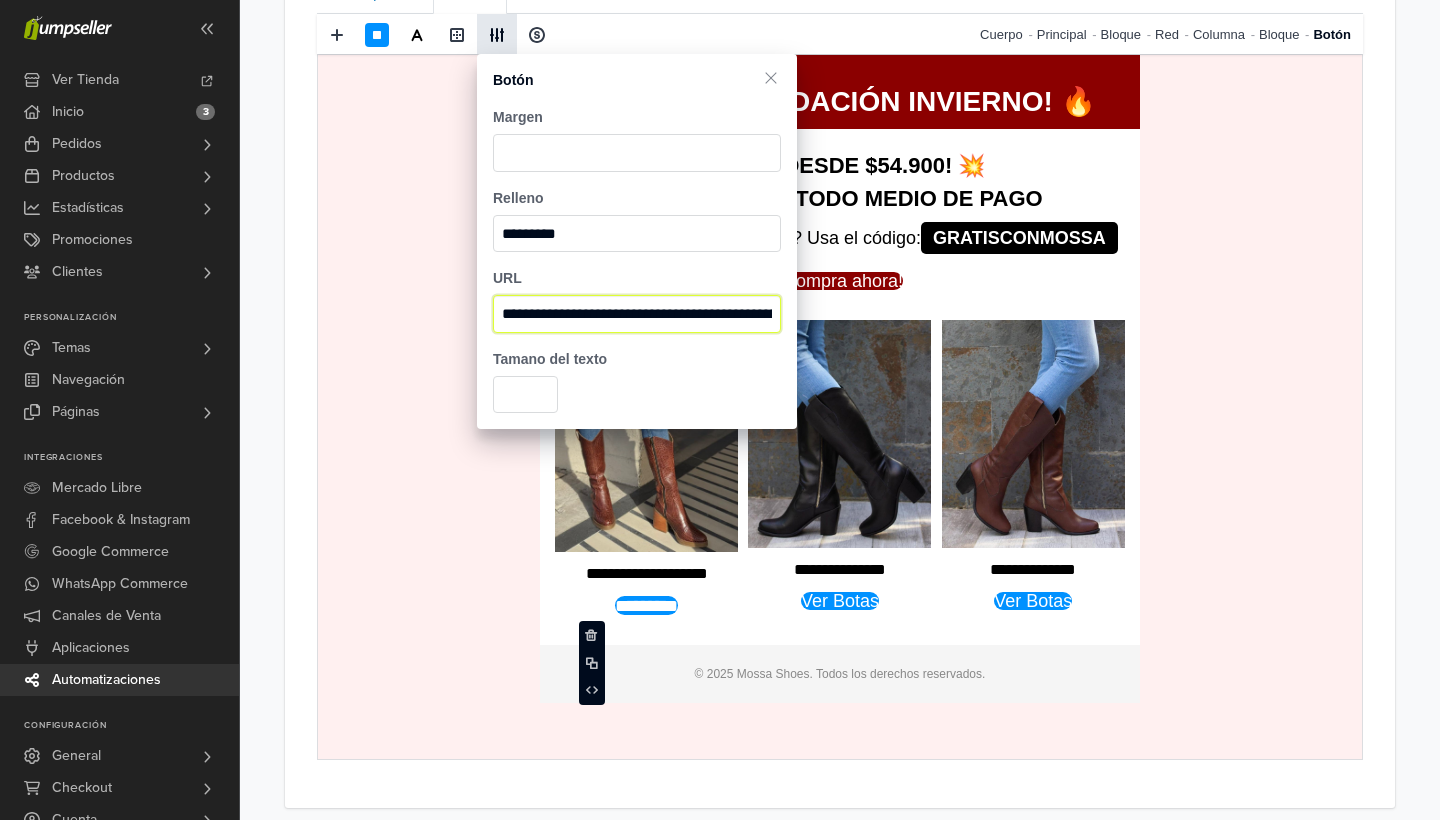 paste on "**********" 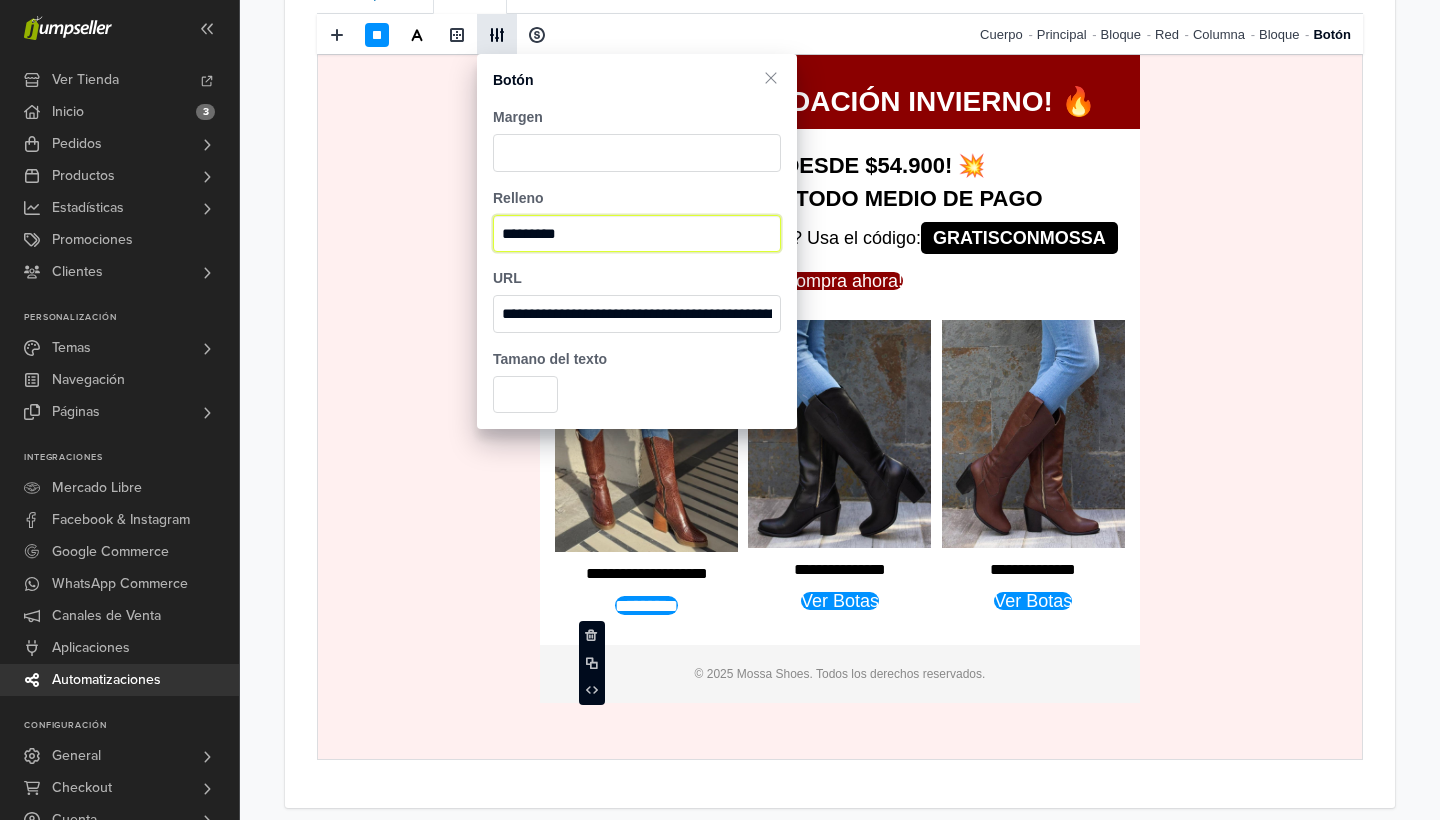 click on "*********" at bounding box center [637, 234] 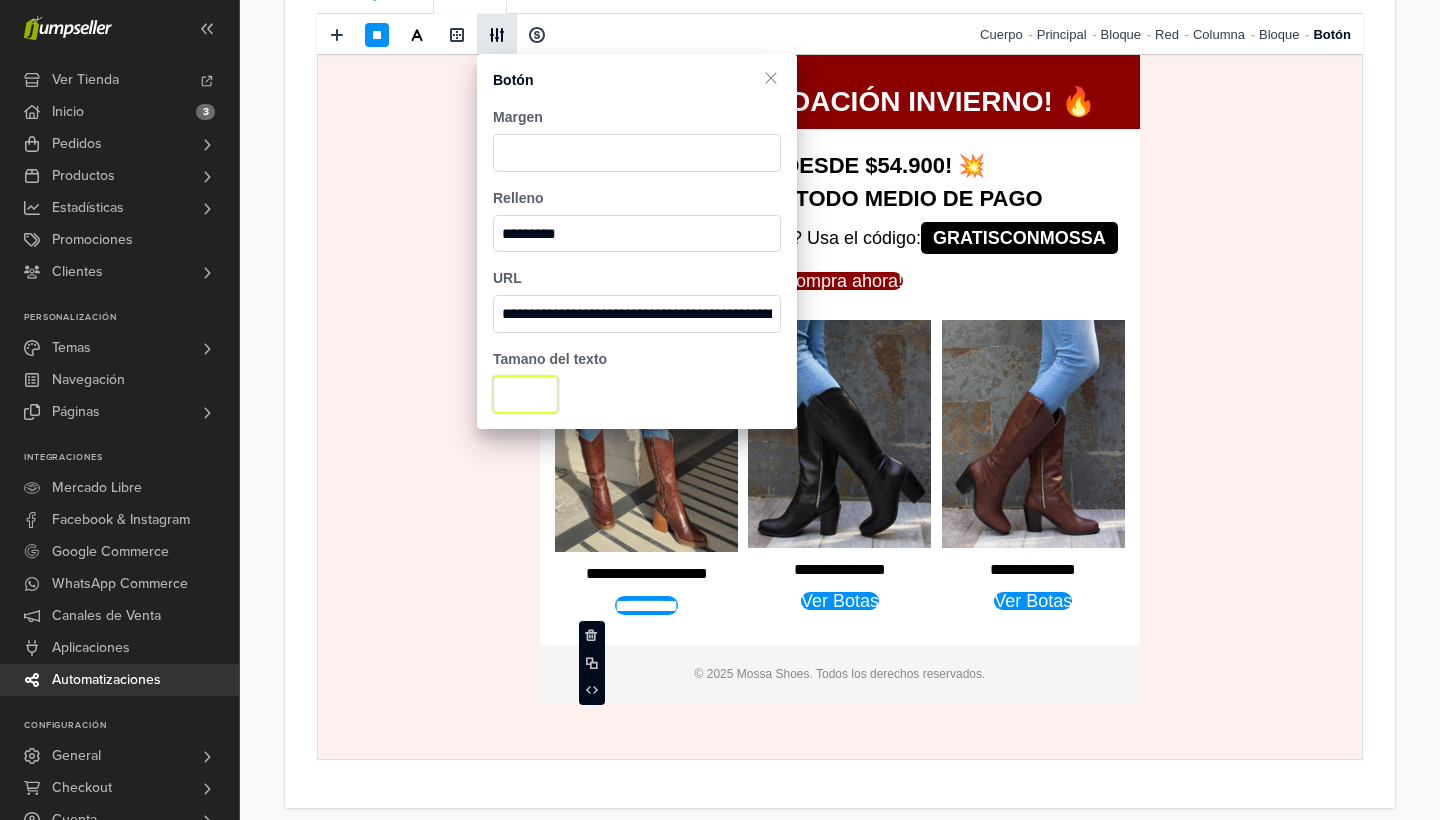 click on "**" at bounding box center (525, 395) 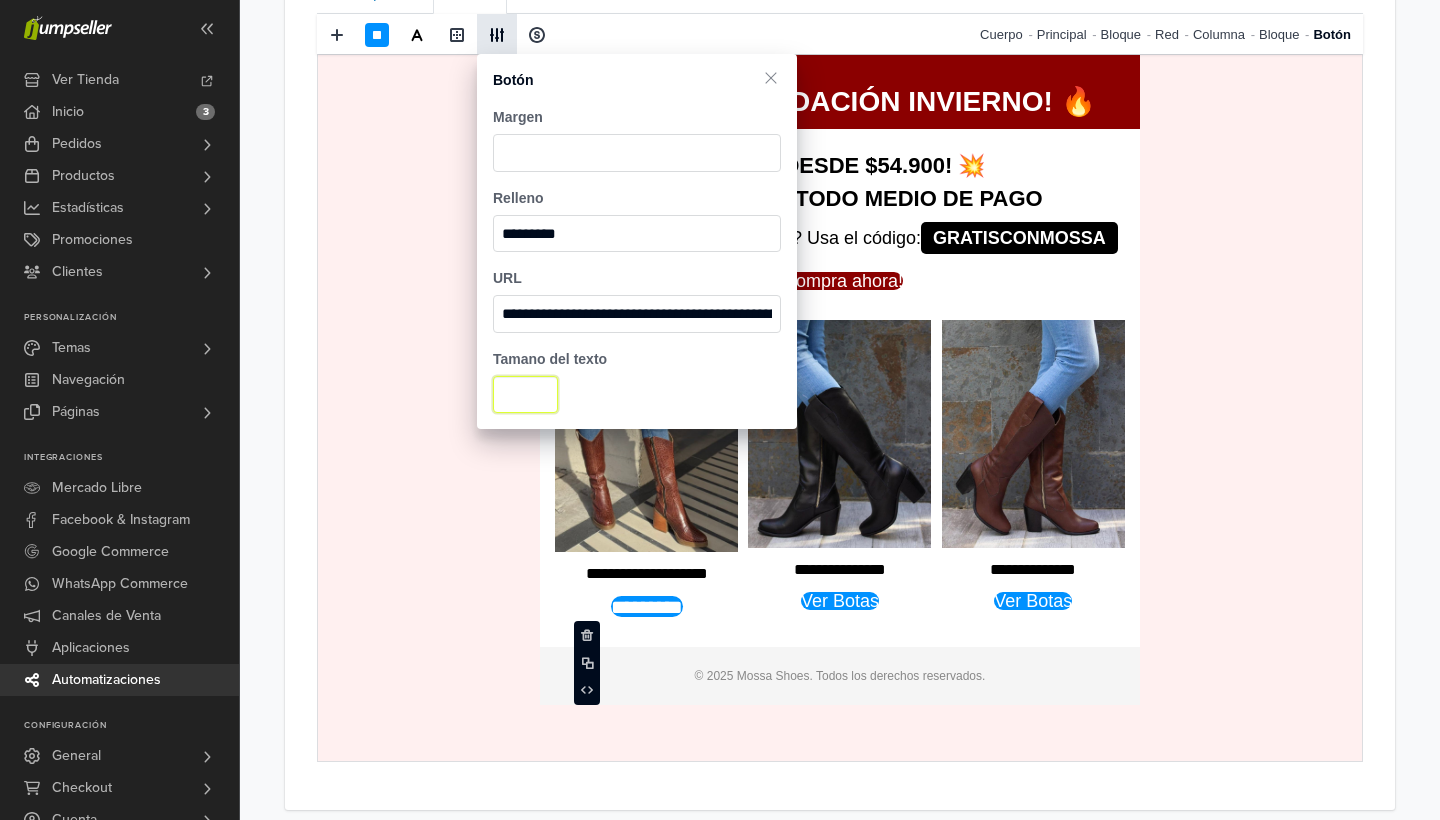 type on "*" 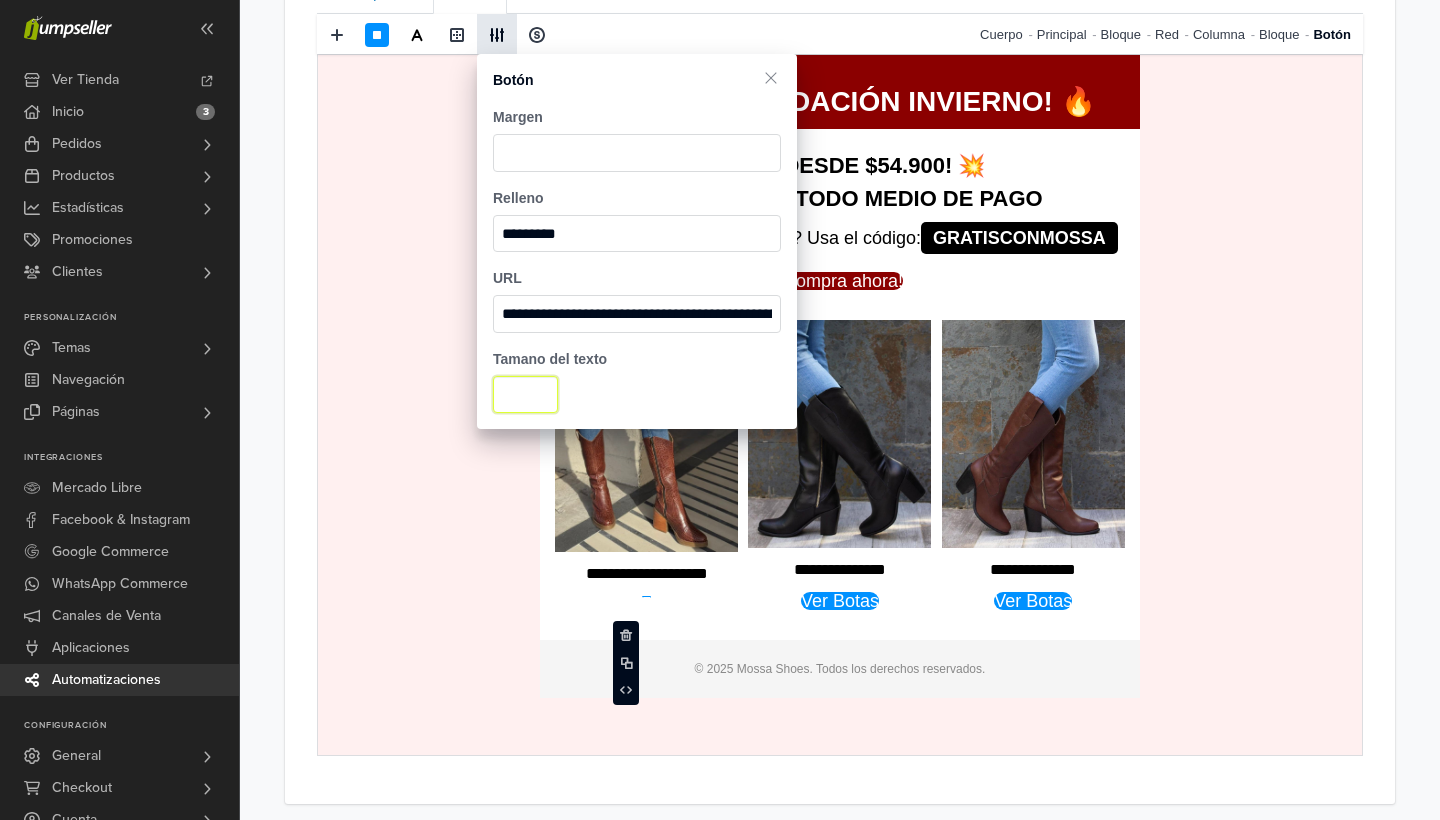 type on "**" 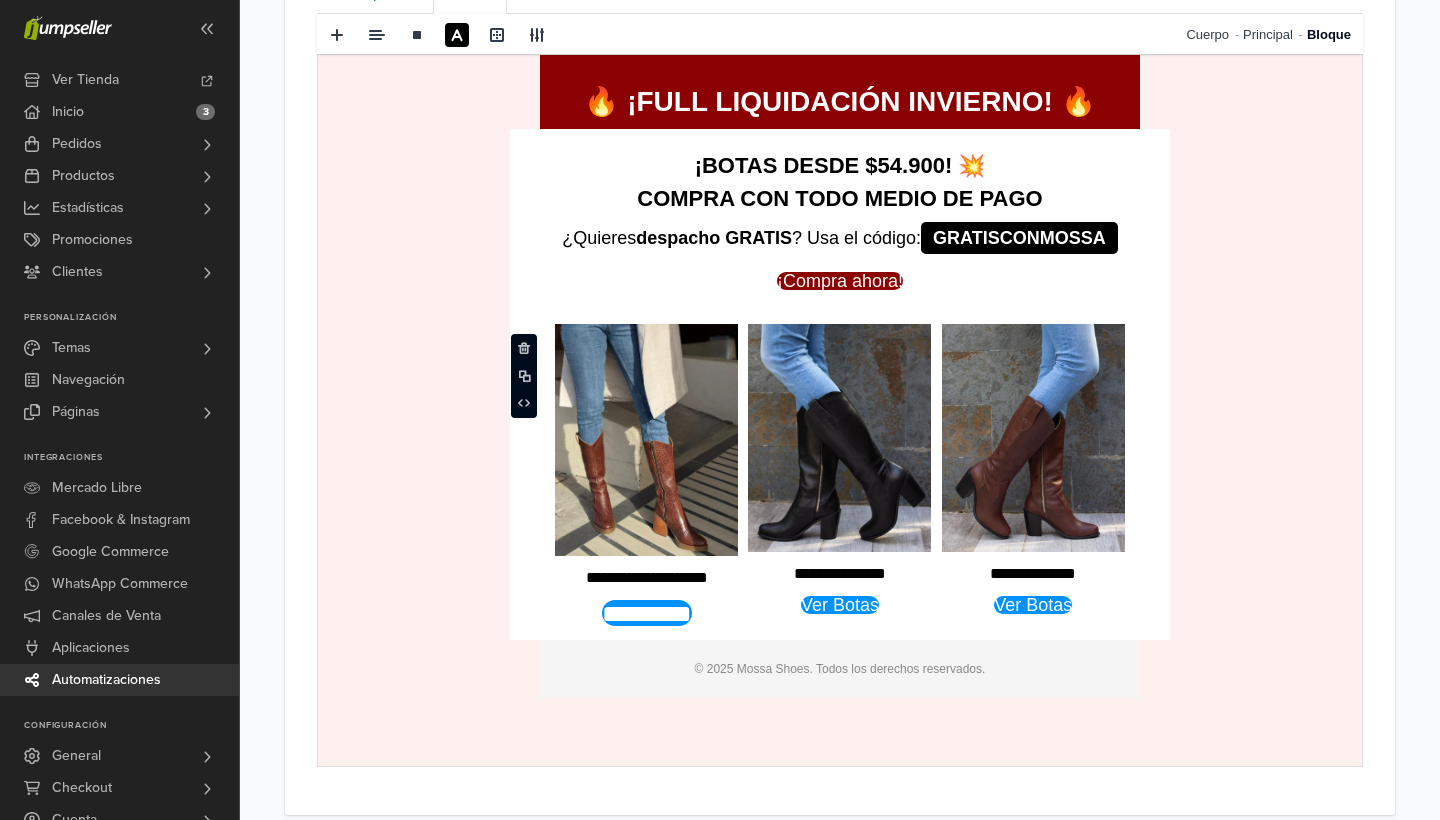 click on "**********" at bounding box center (840, 390) 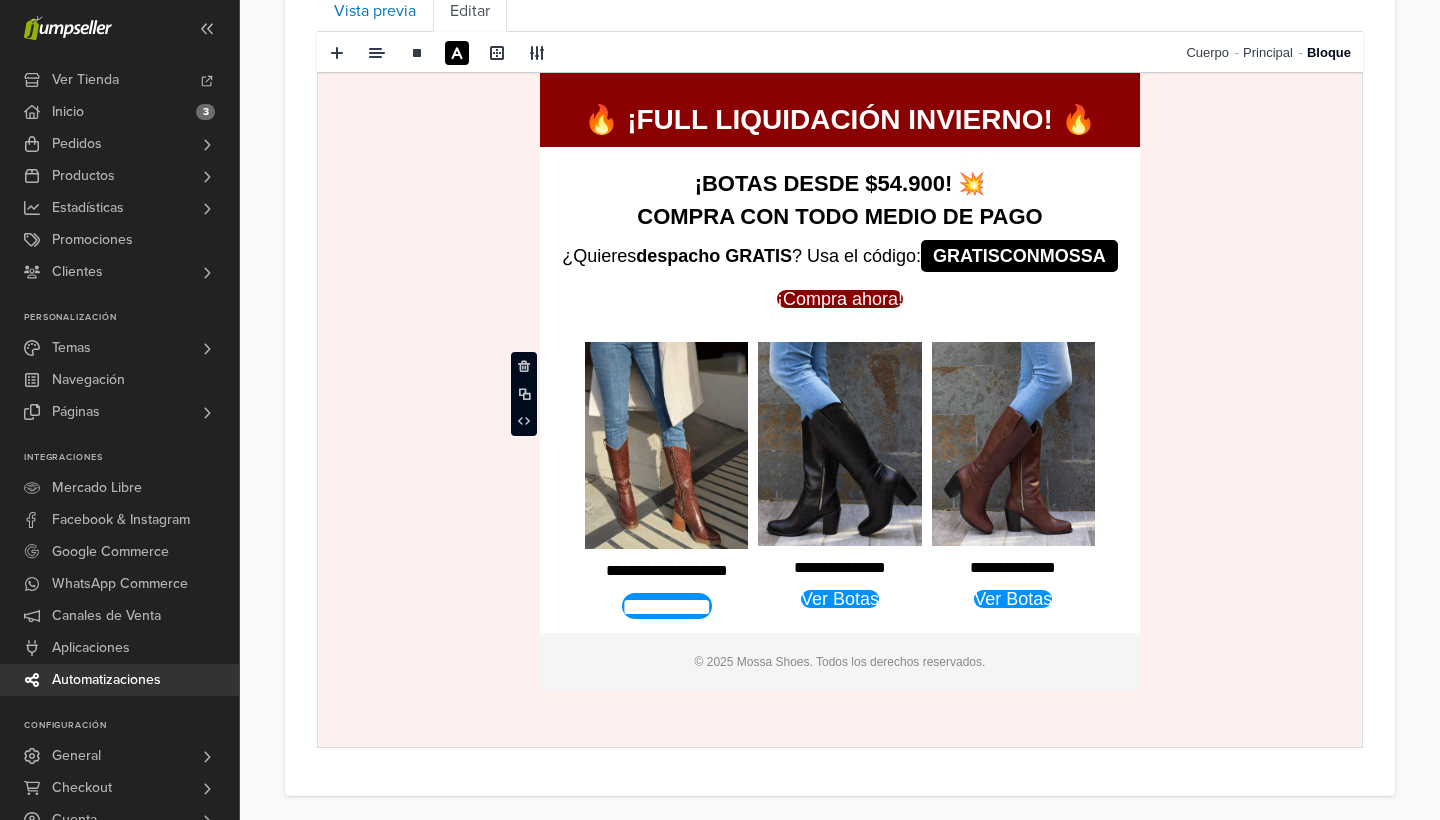 click on "*********" at bounding box center (667, 605) 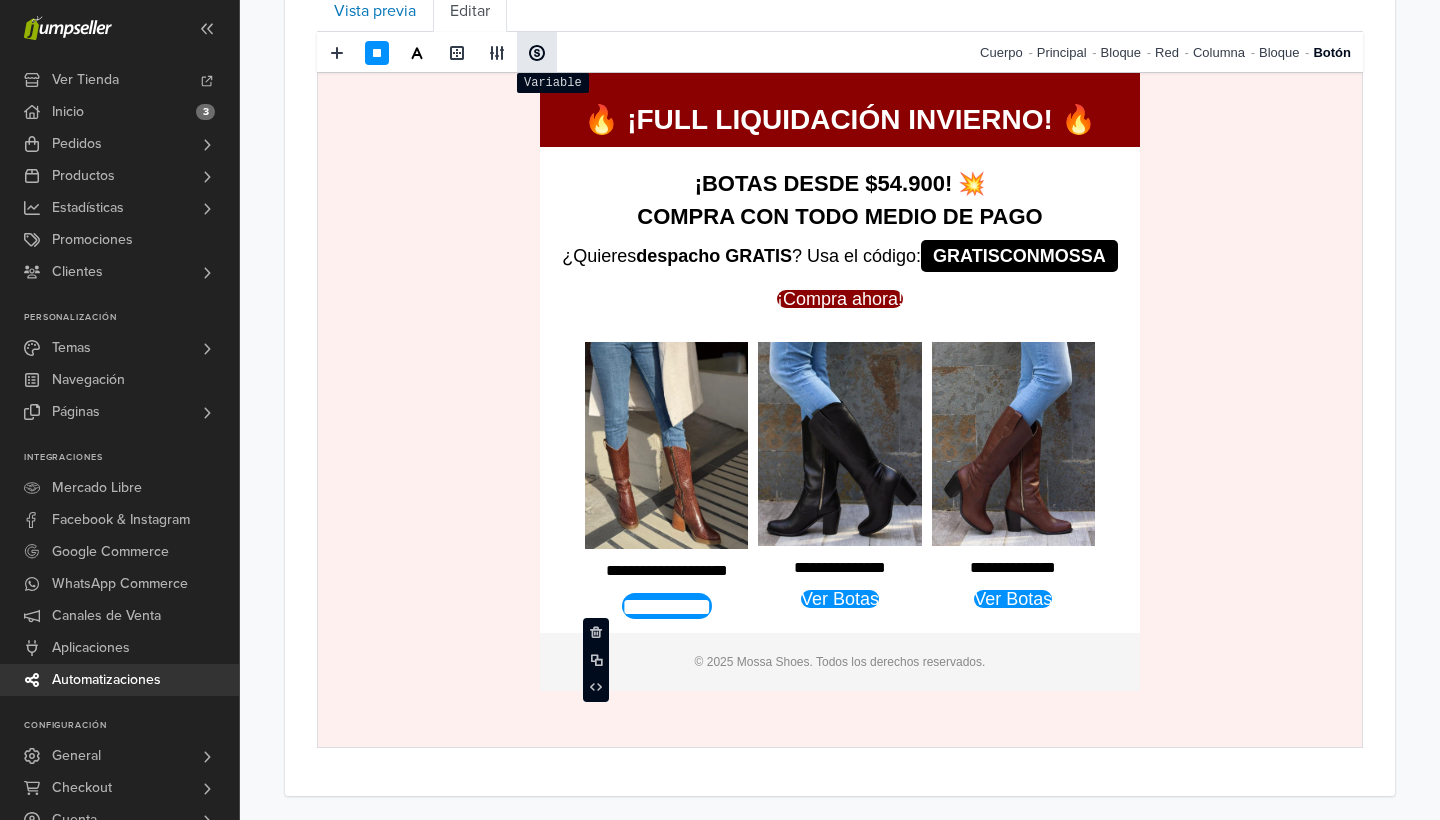 click at bounding box center (537, 53) 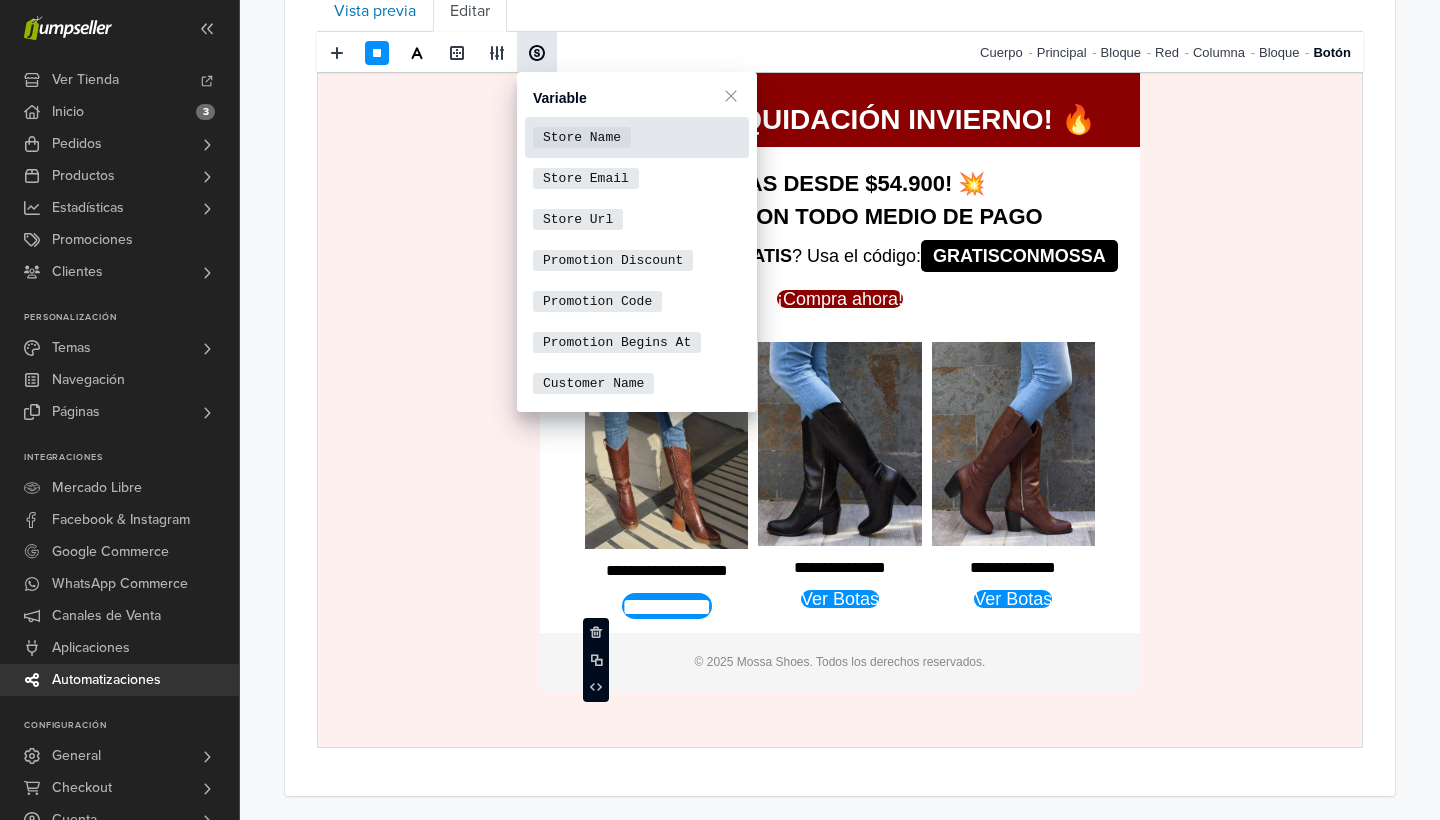 click on "Store Name" at bounding box center (582, 137) 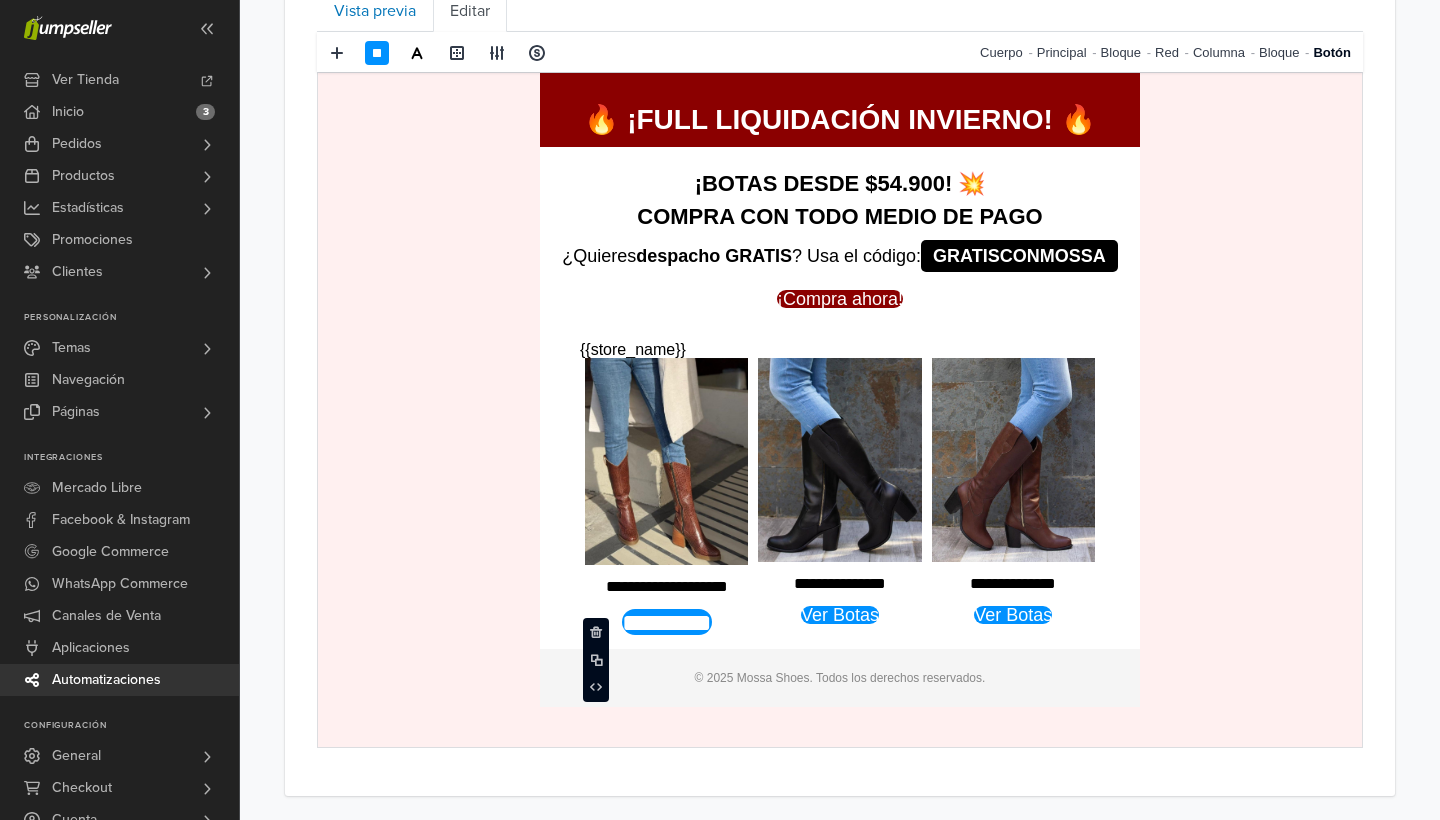 click at bounding box center [666, 461] 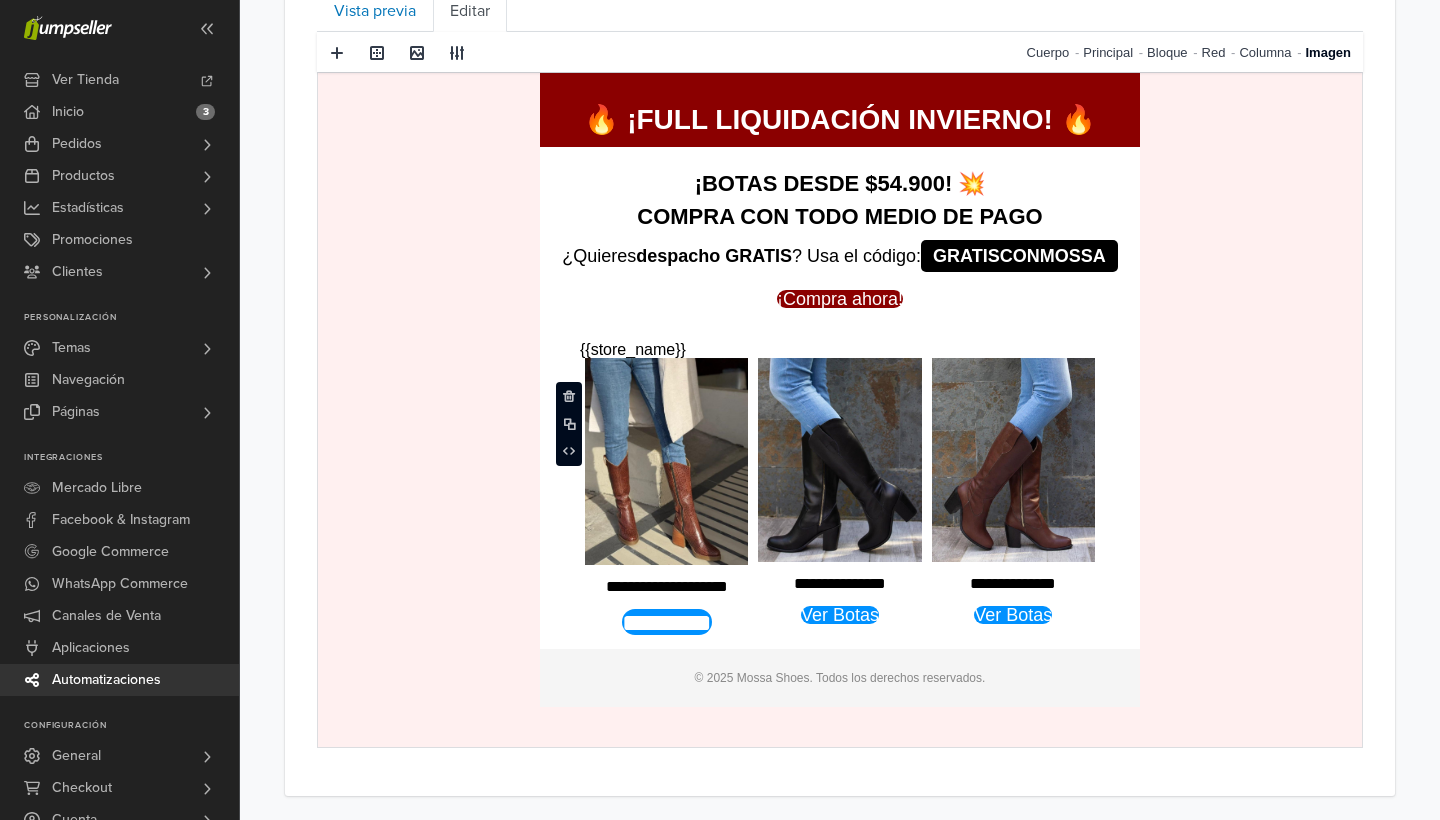 click on "**********" at bounding box center (840, 488) 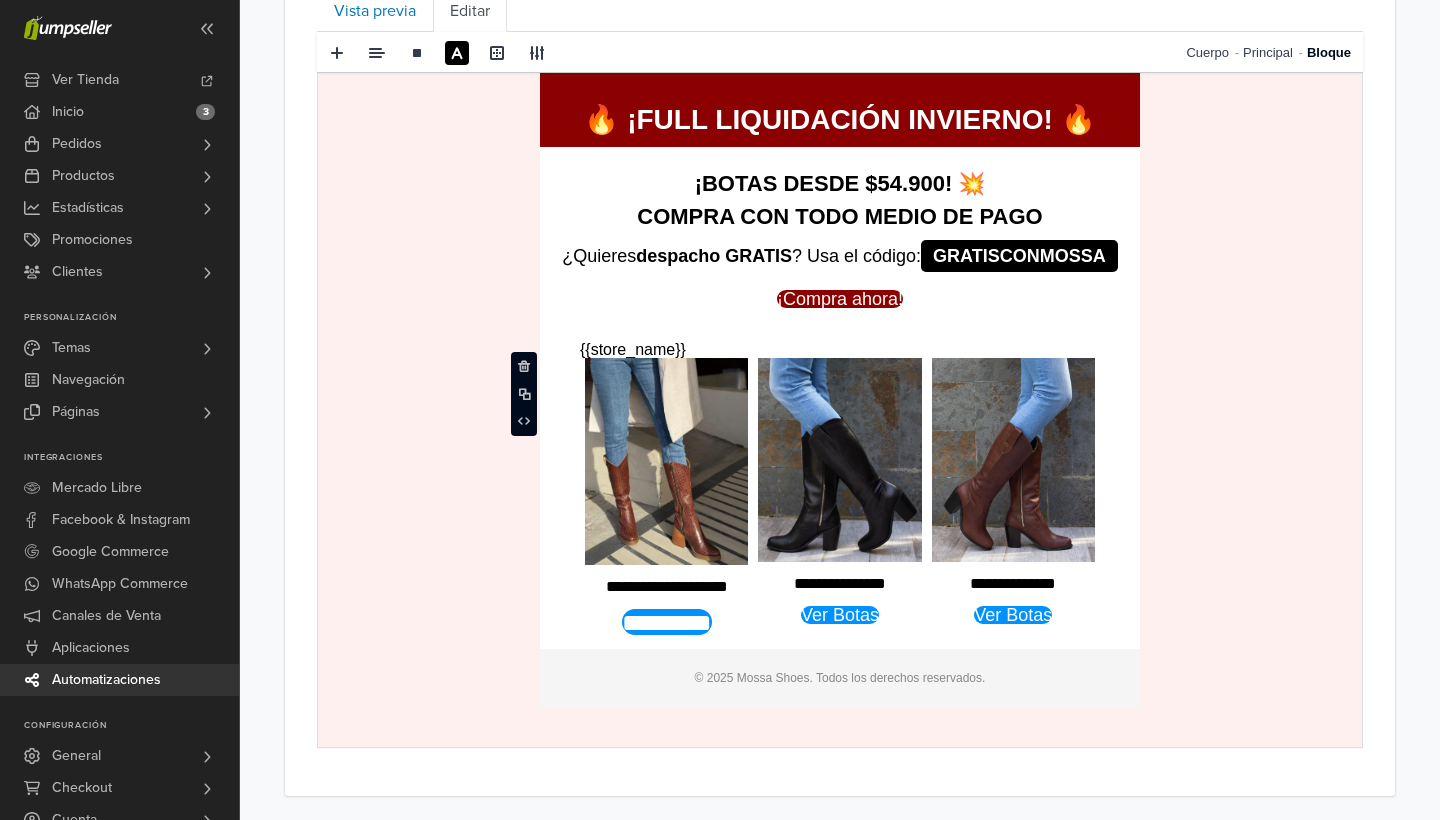 click on "**********" at bounding box center (840, 488) 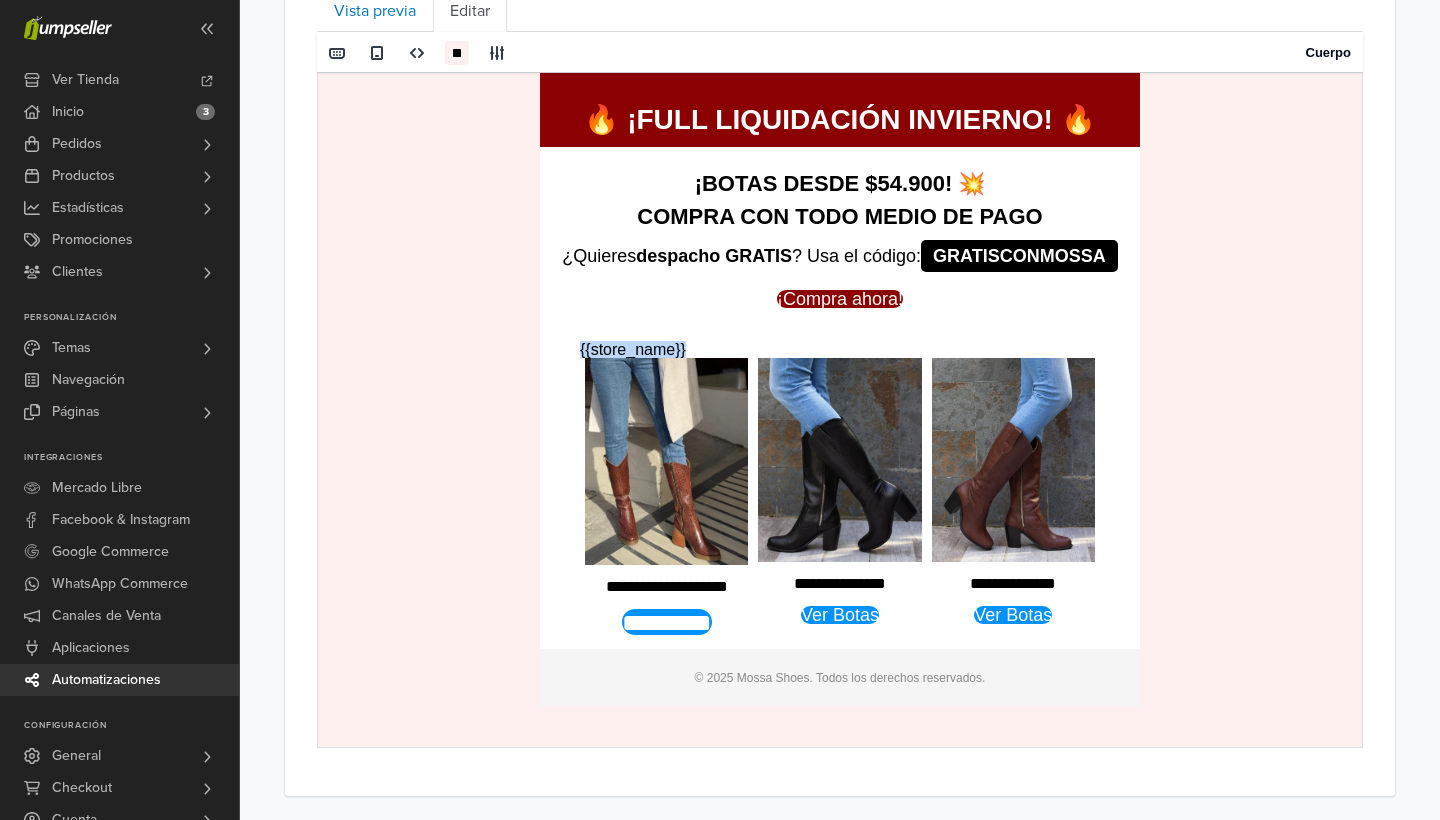 click on "**********" at bounding box center [840, 488] 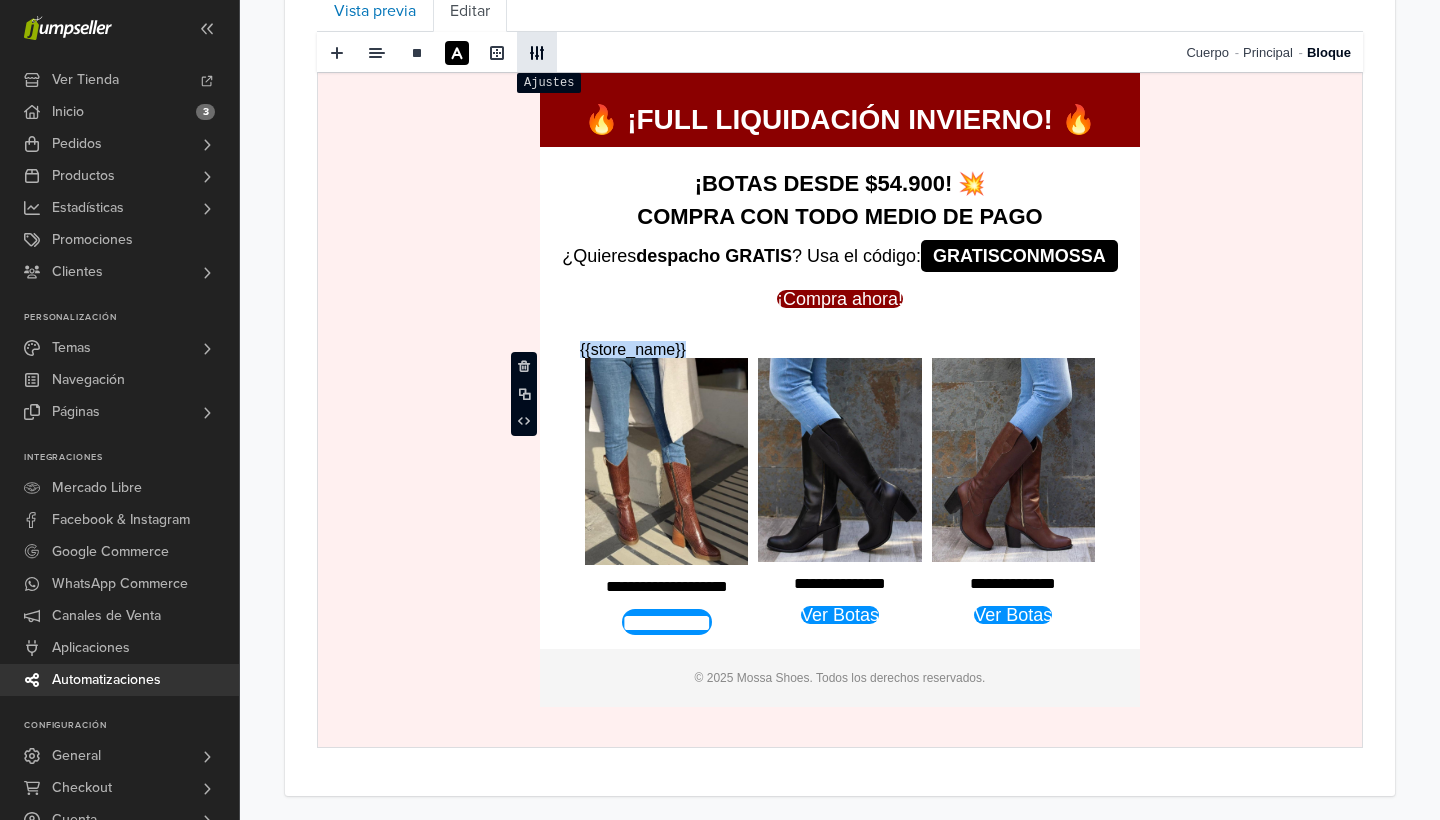 click at bounding box center (537, 53) 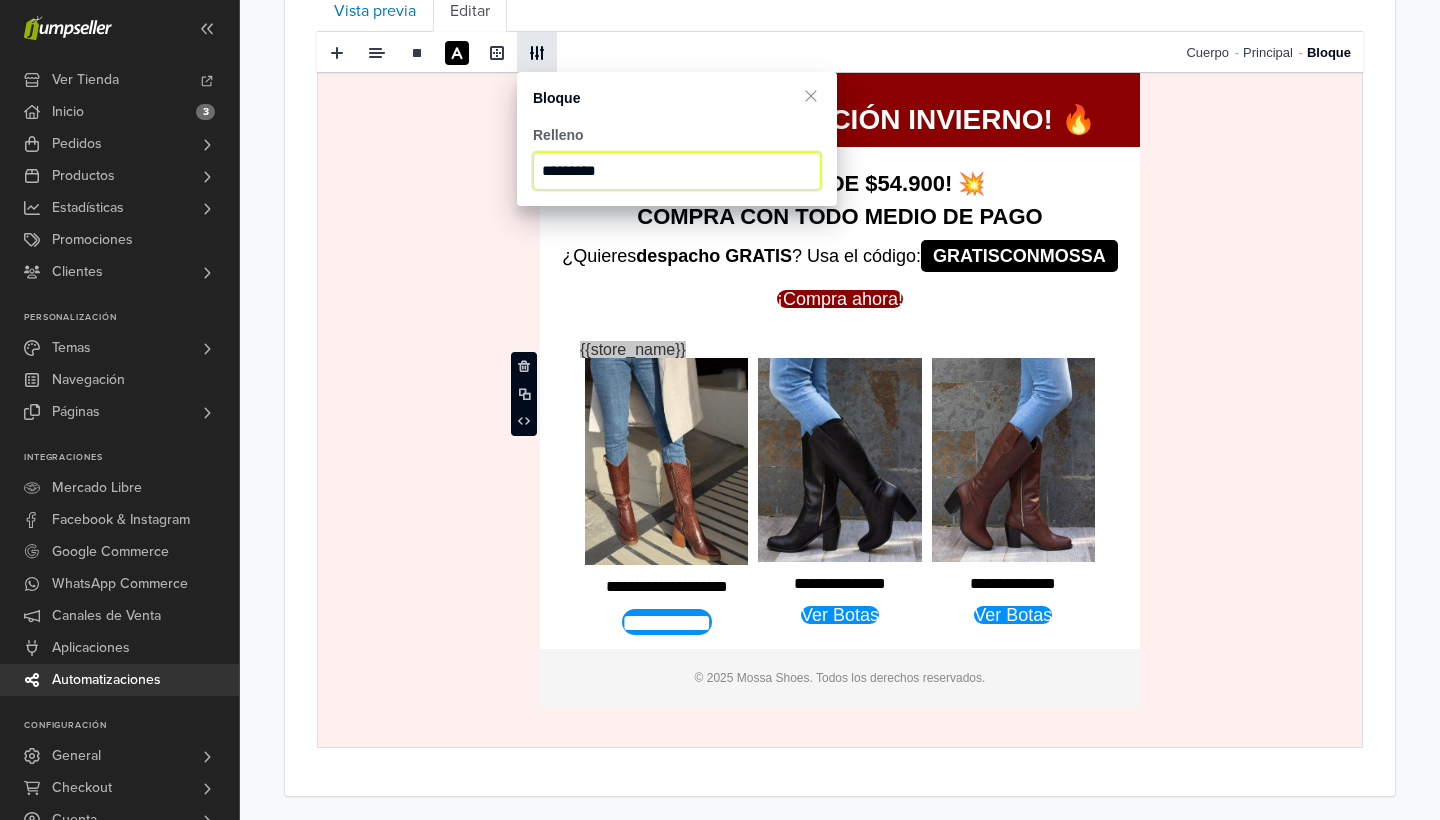 drag, startPoint x: 559, startPoint y: 170, endPoint x: 542, endPoint y: 170, distance: 17 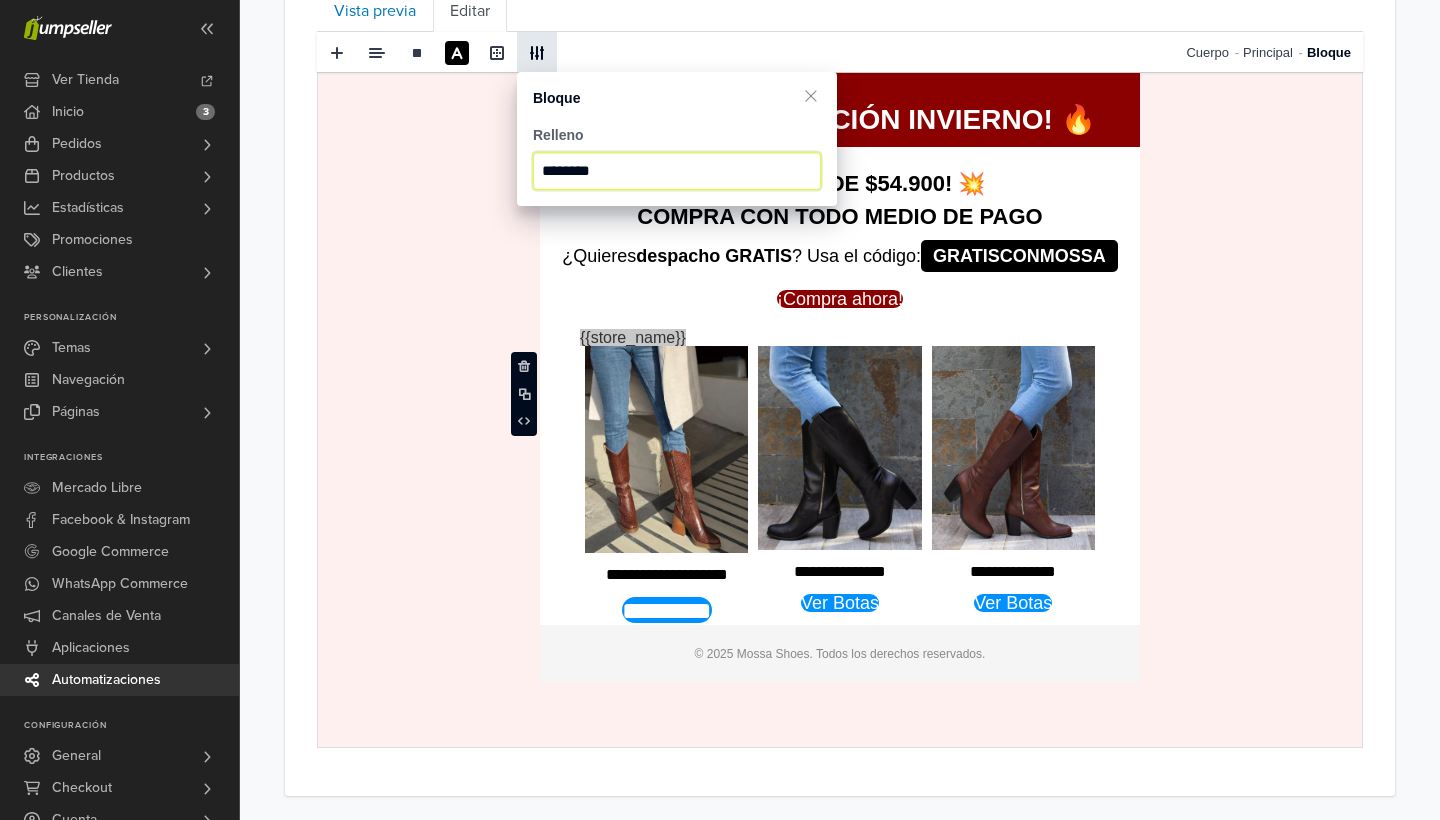 scroll, scrollTop: 826, scrollLeft: 0, axis: vertical 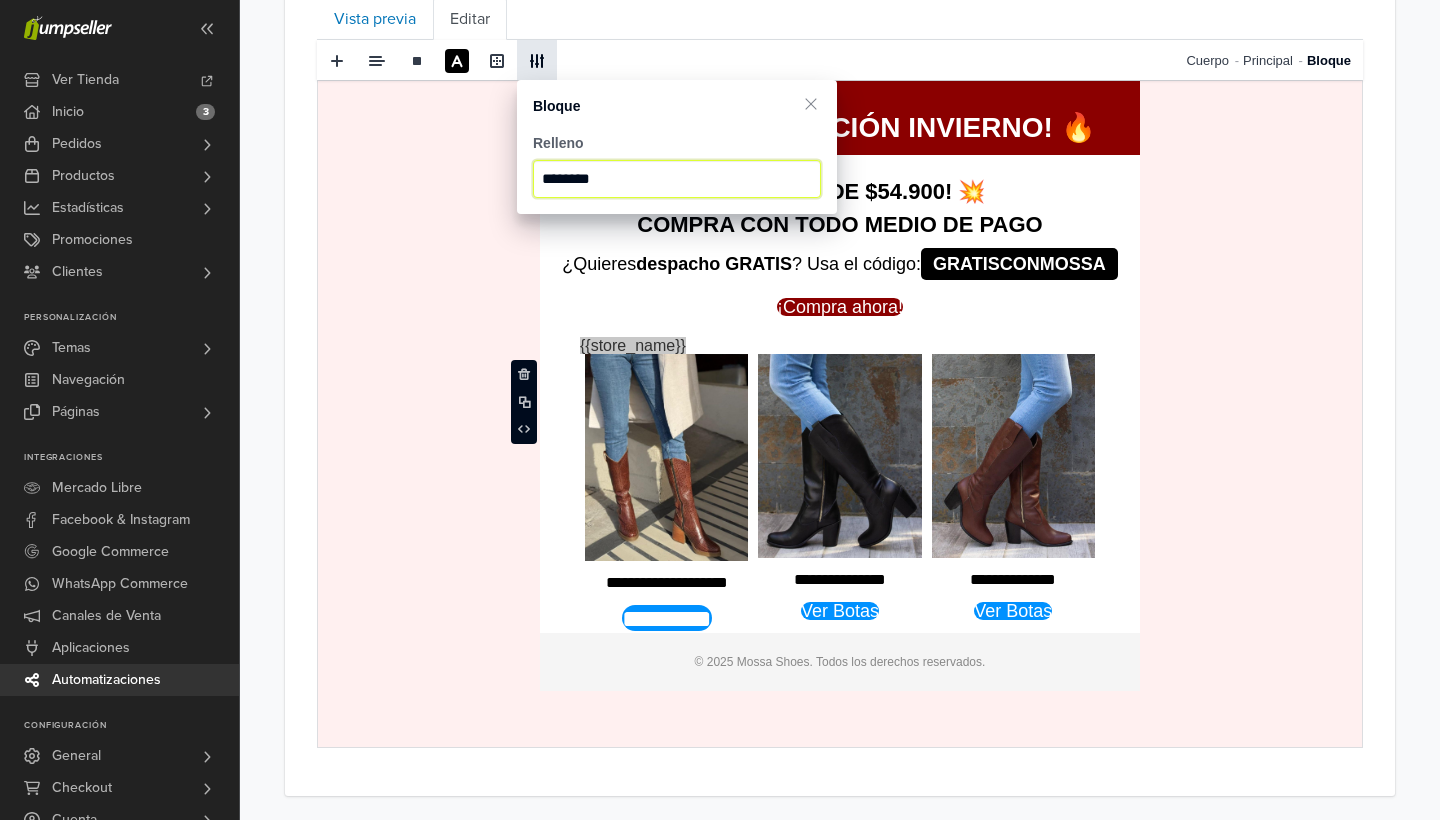 type on "*********" 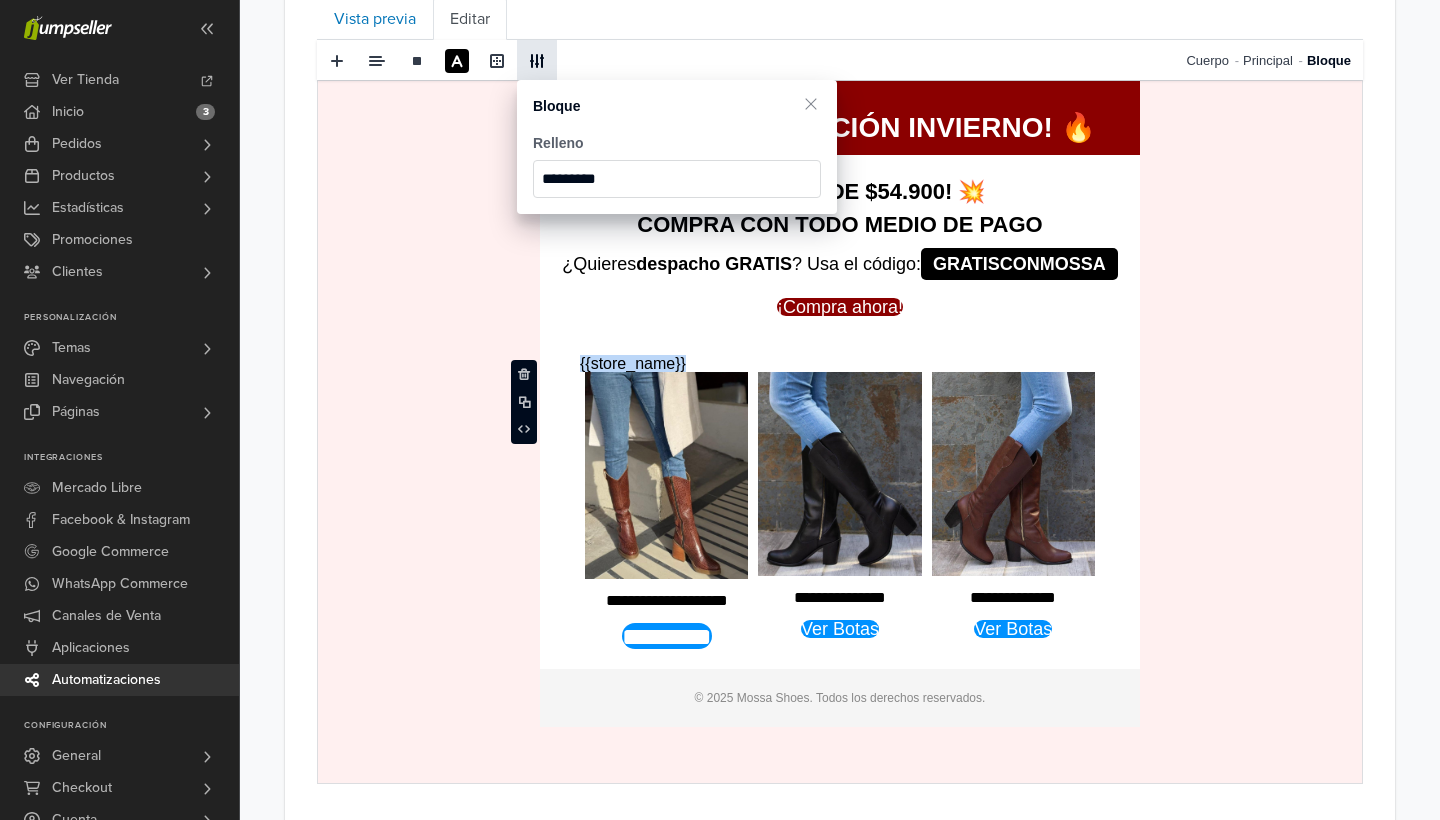 click on "hidden text
¡BOTAS DESDE $54.900! 💥  COMPRA CON TODO MEDIO DE PAGO
¿Quieres  despacho GRATIS ? Usa el código:
GRATISCONMOSSA
hidden text
¡Compra ahora!" at bounding box center (840, 244) 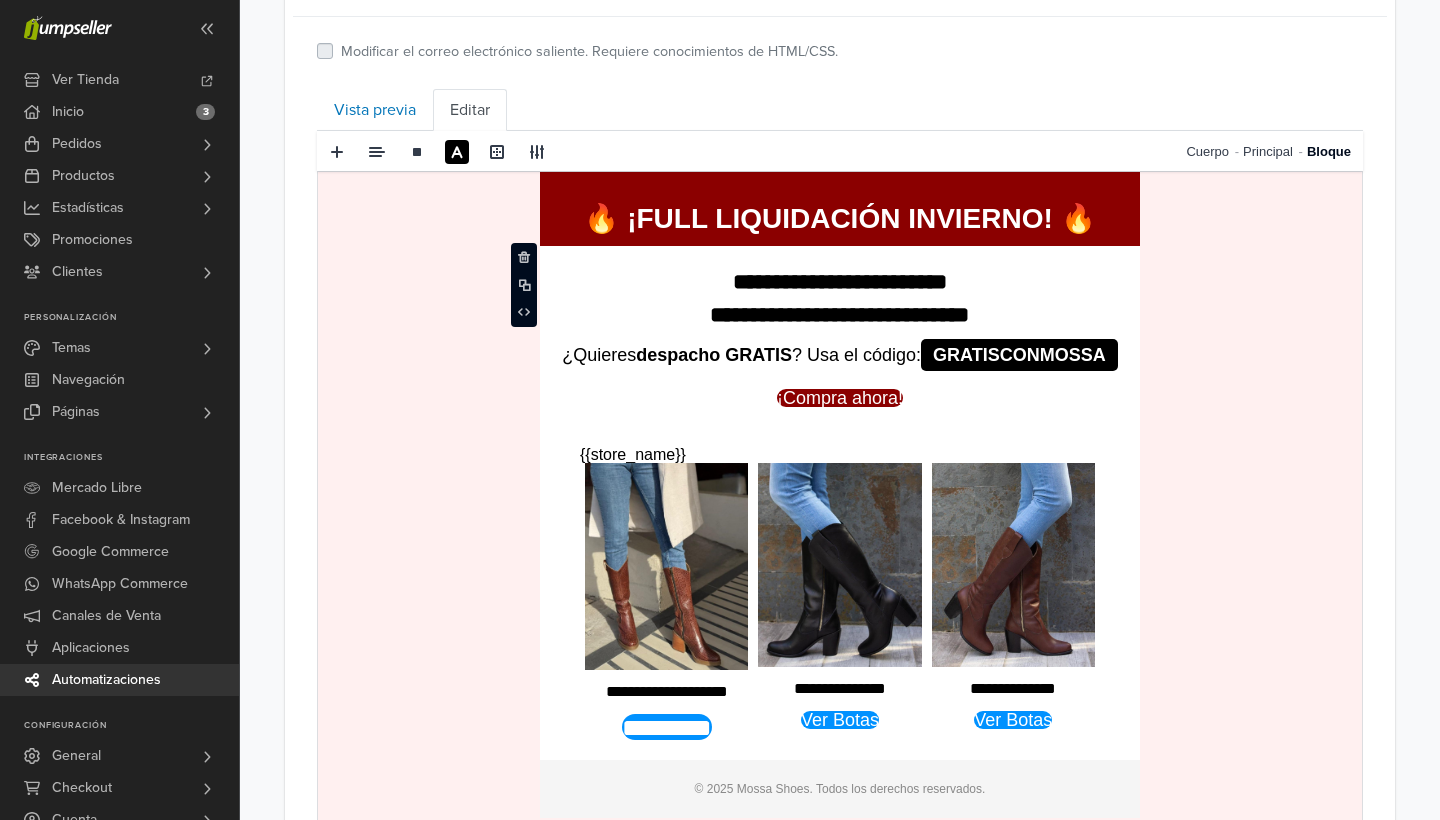 scroll, scrollTop: 731, scrollLeft: 0, axis: vertical 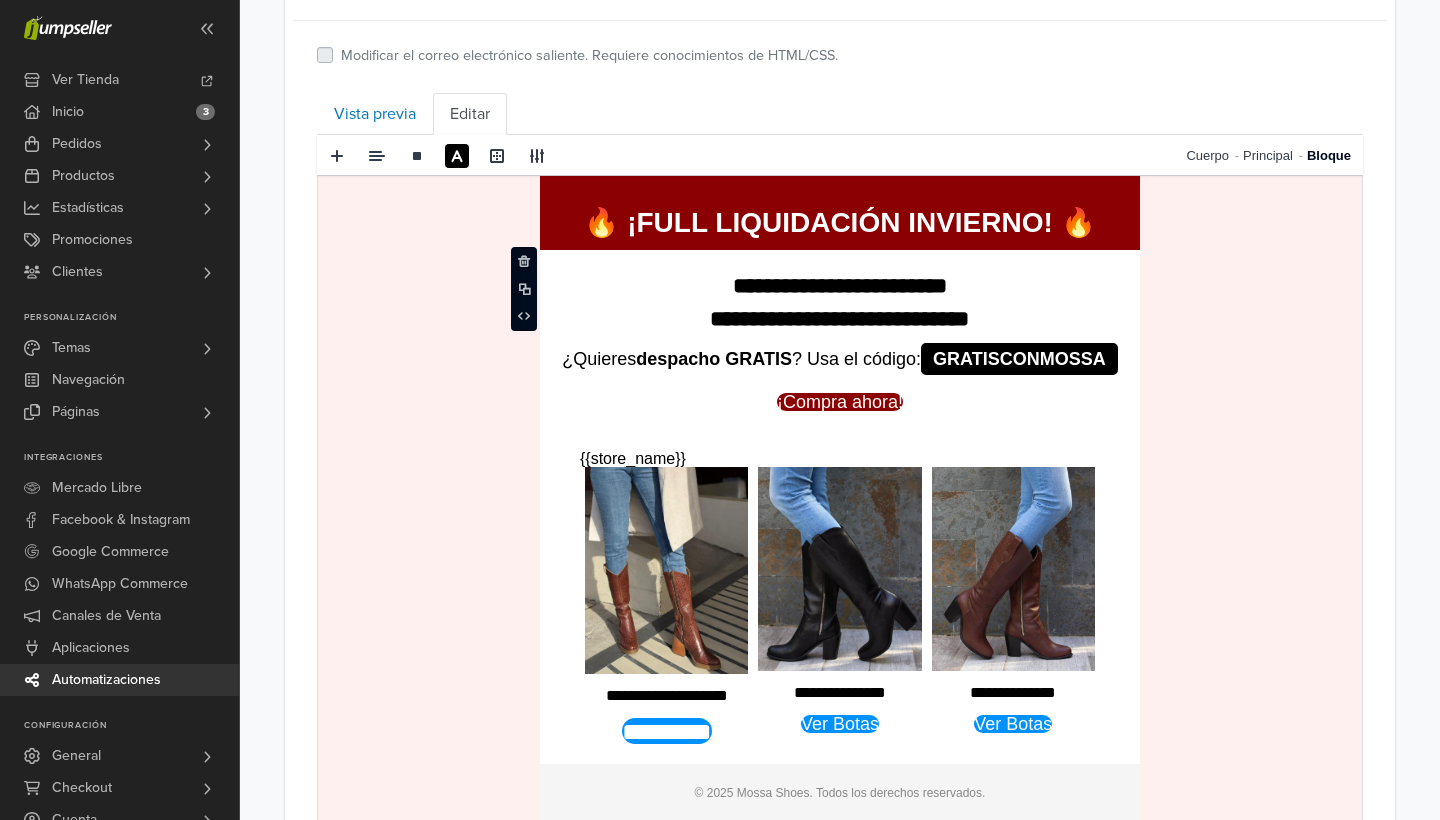 click on "**********" at bounding box center (840, 597) 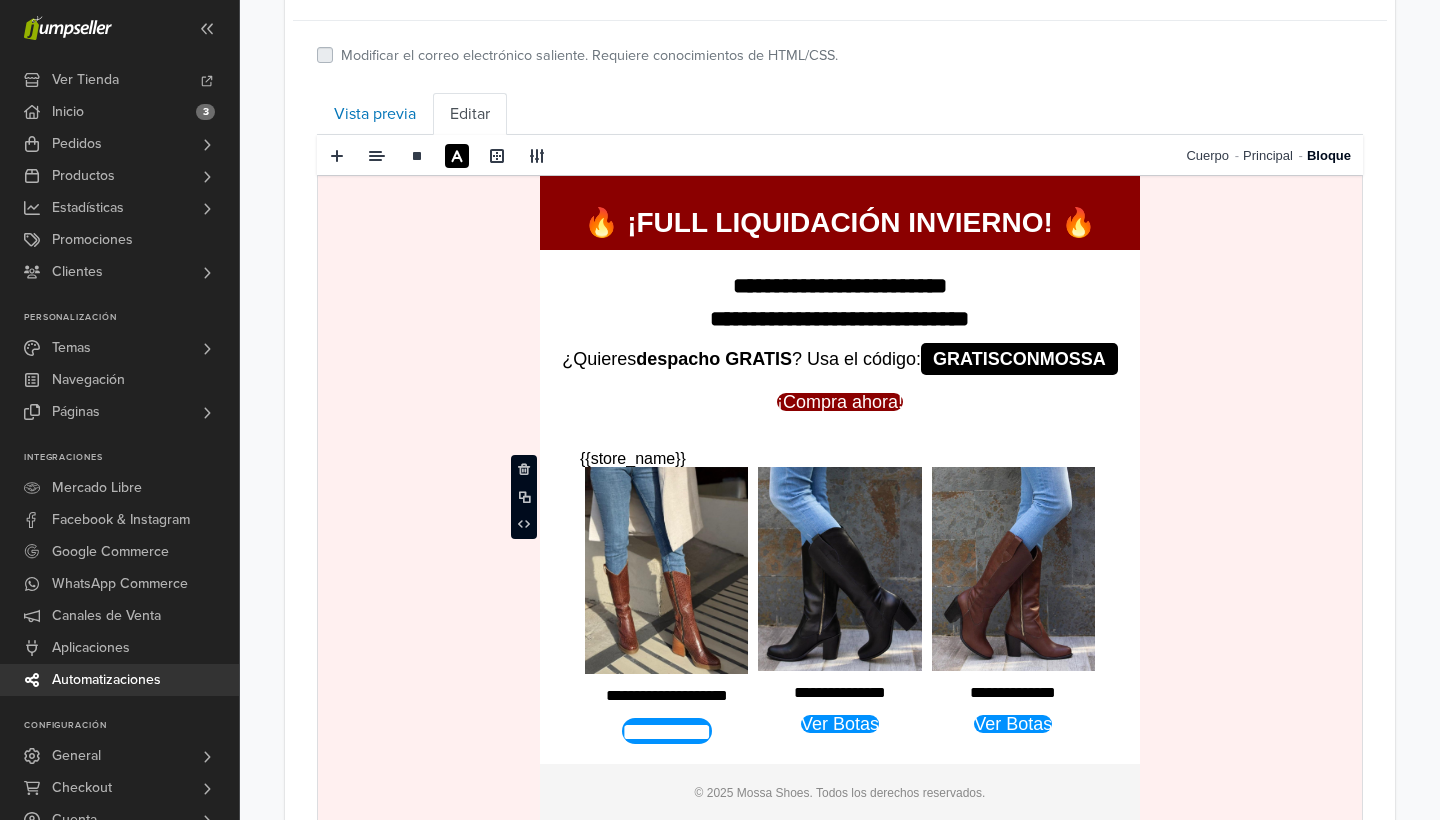 click on "**********" at bounding box center [840, 597] 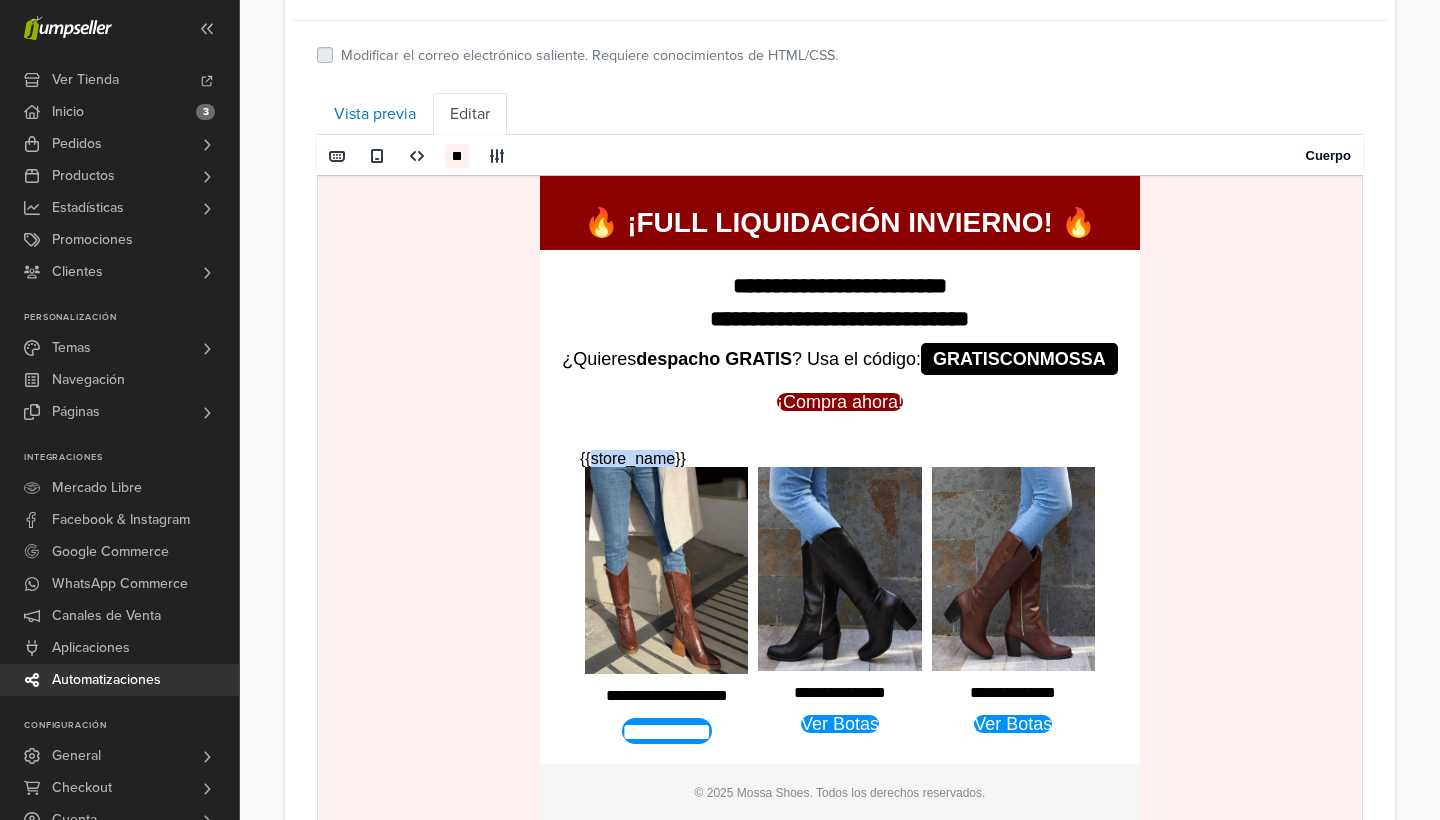 click on "**********" at bounding box center [840, 597] 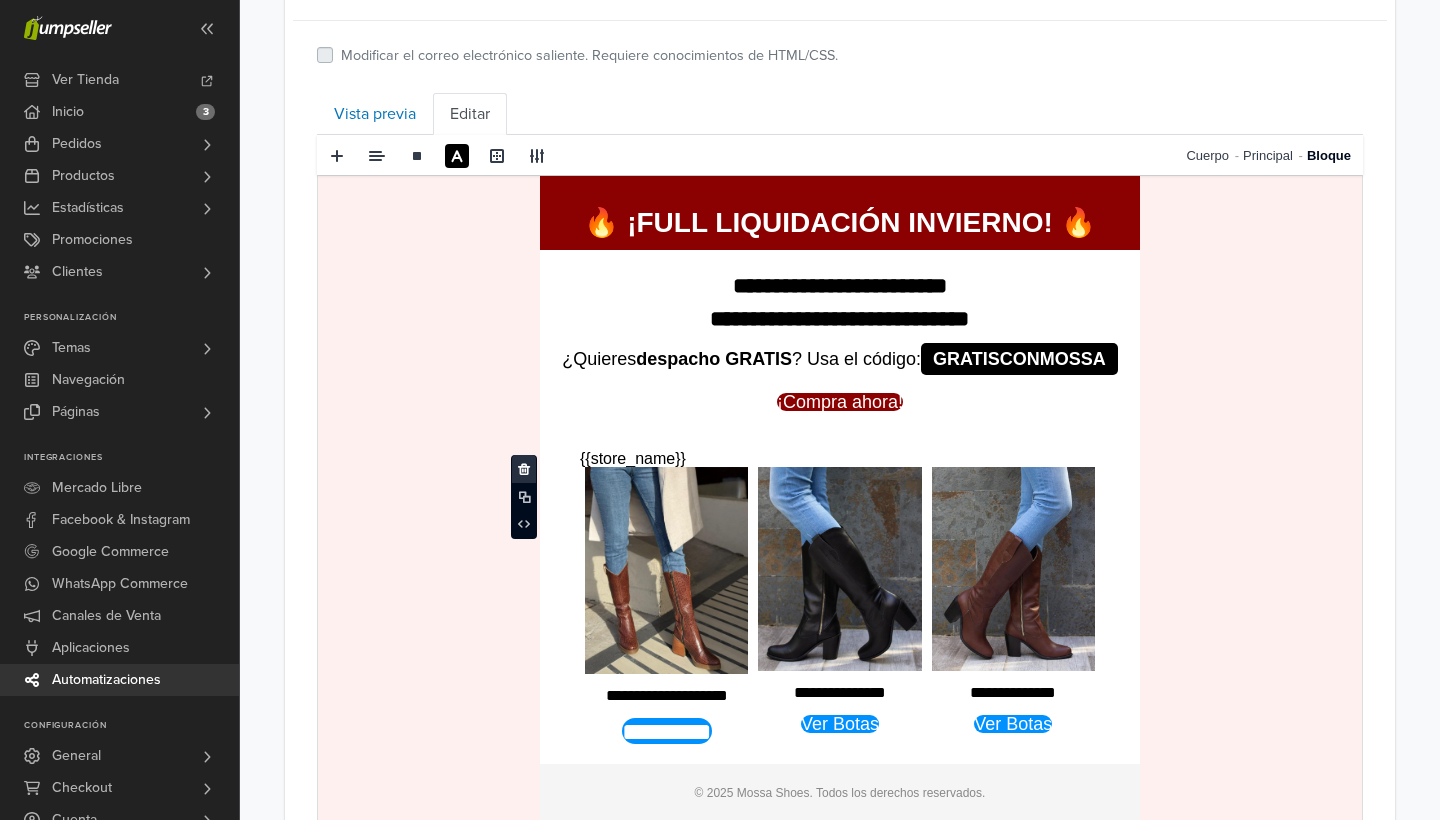 click at bounding box center [524, 469] 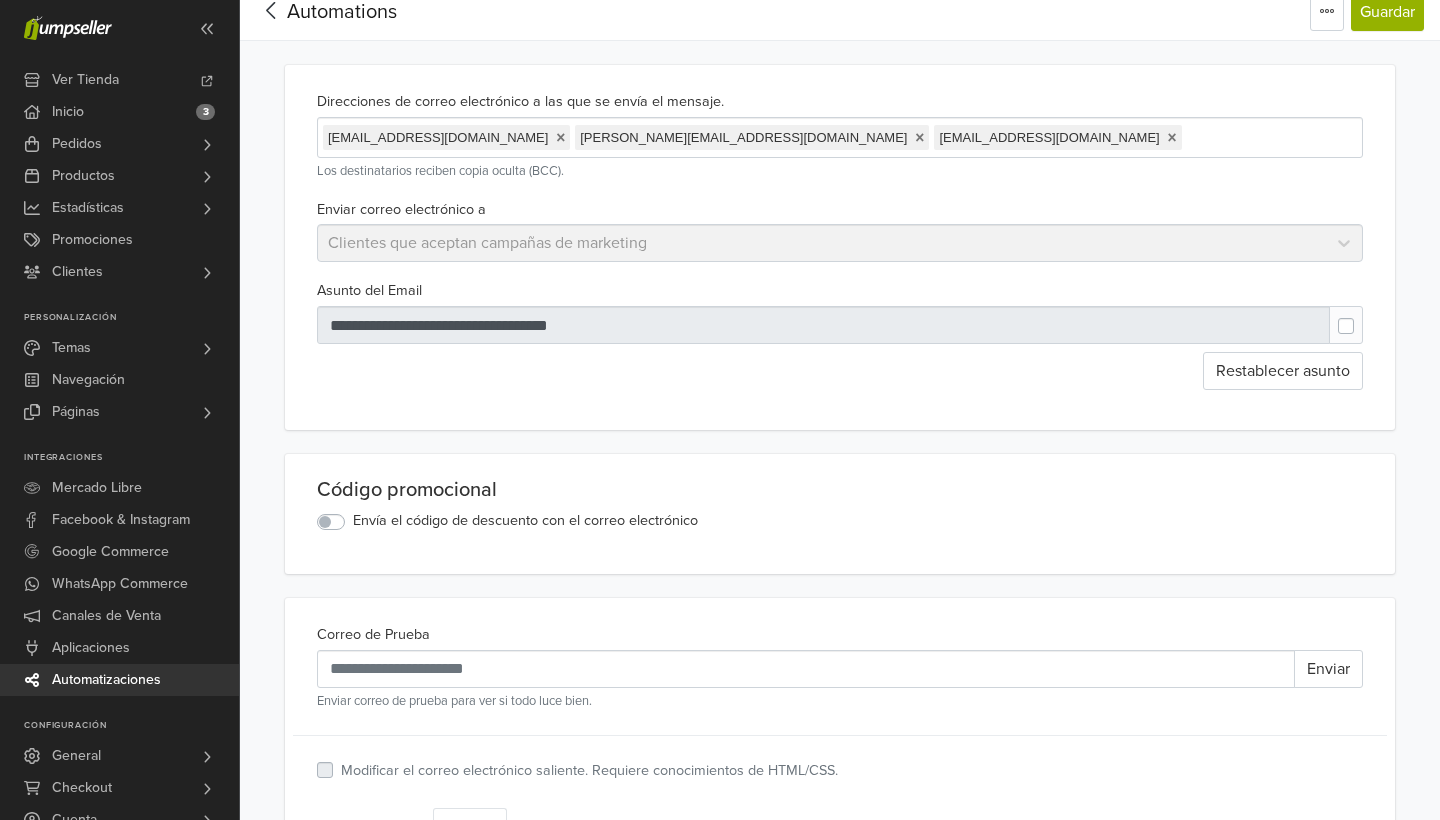 scroll, scrollTop: 0, scrollLeft: 0, axis: both 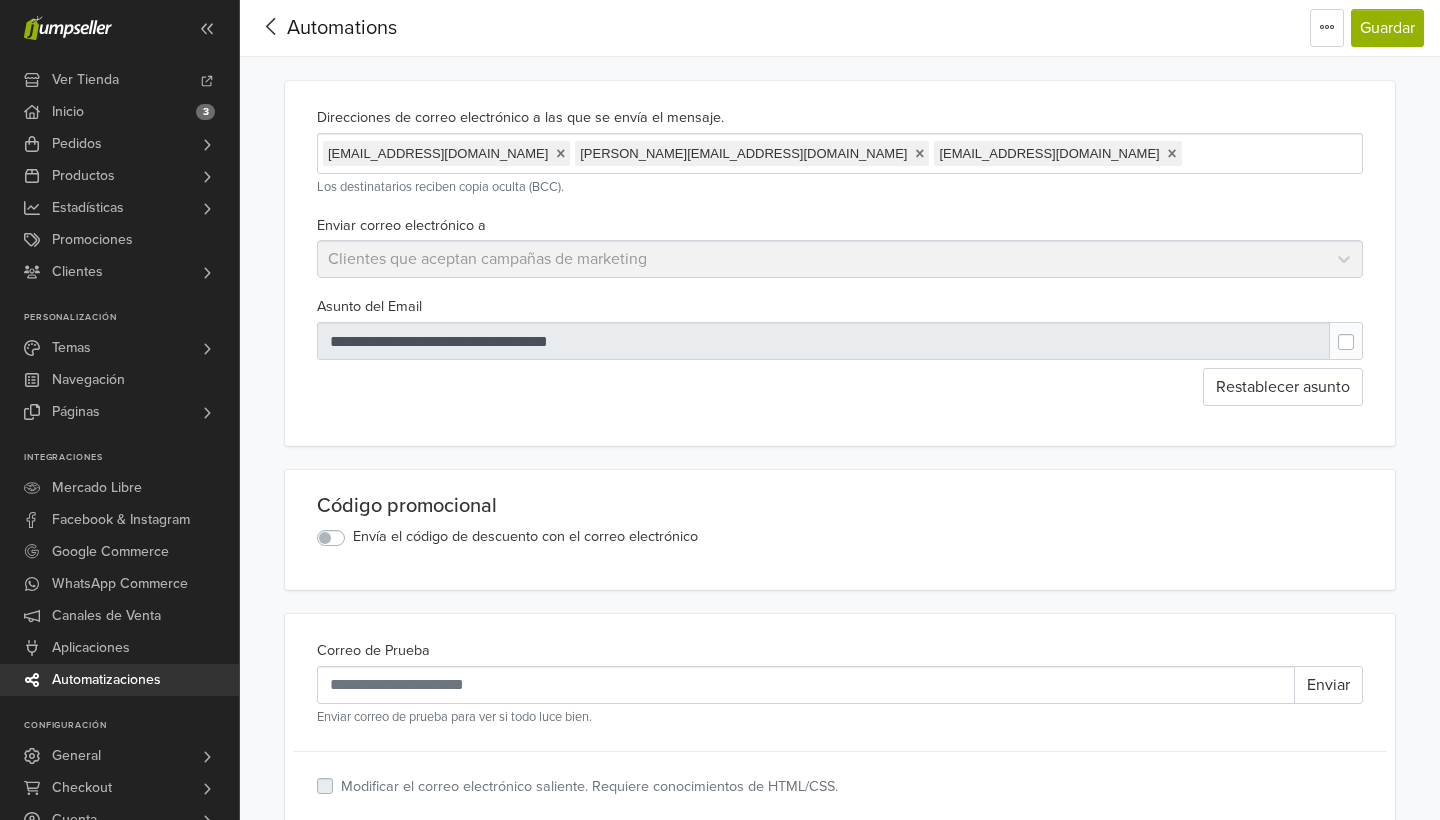 click 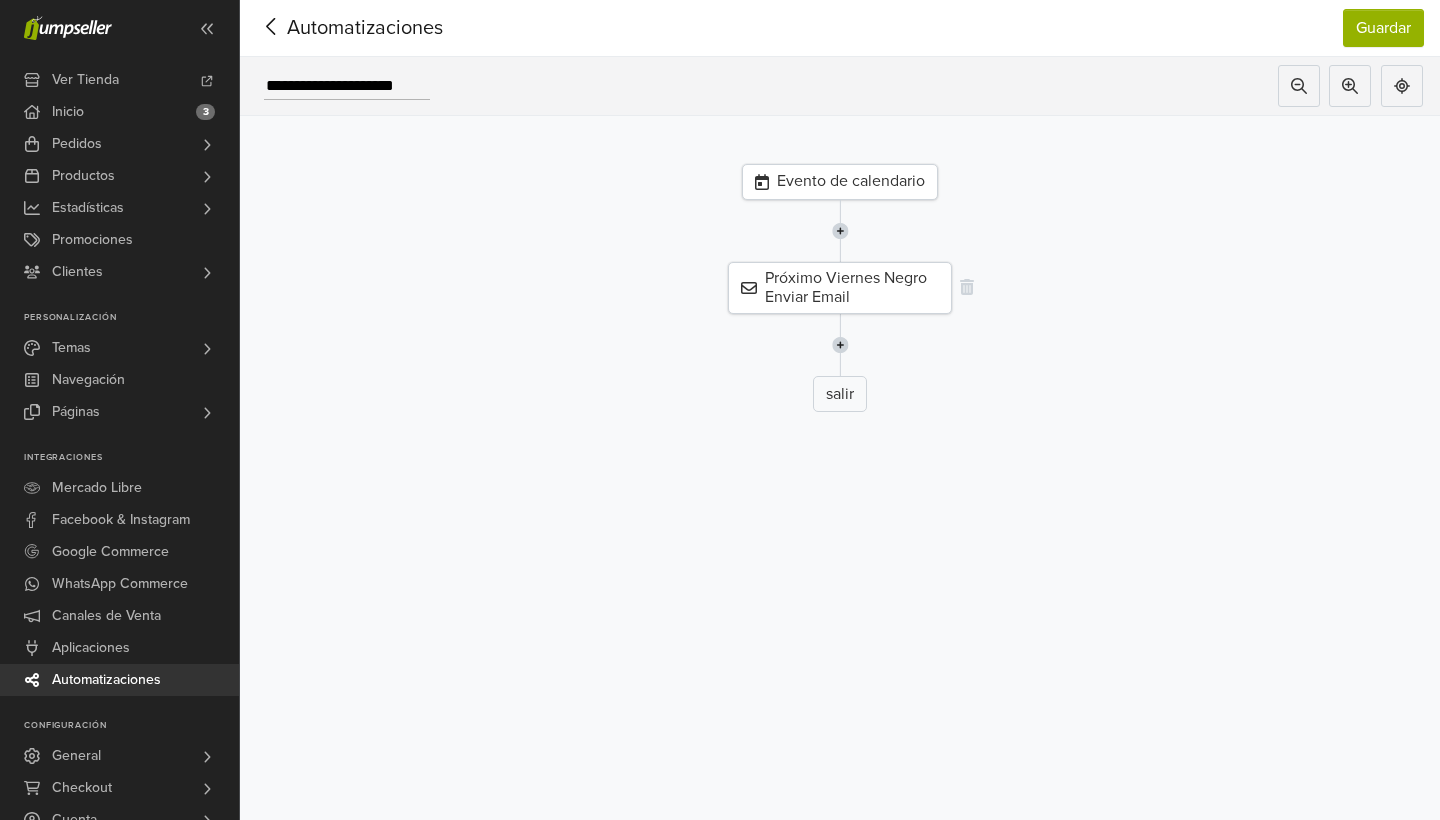 click on "Próximo Viernes Negro Enviar Email" at bounding box center (840, 288) 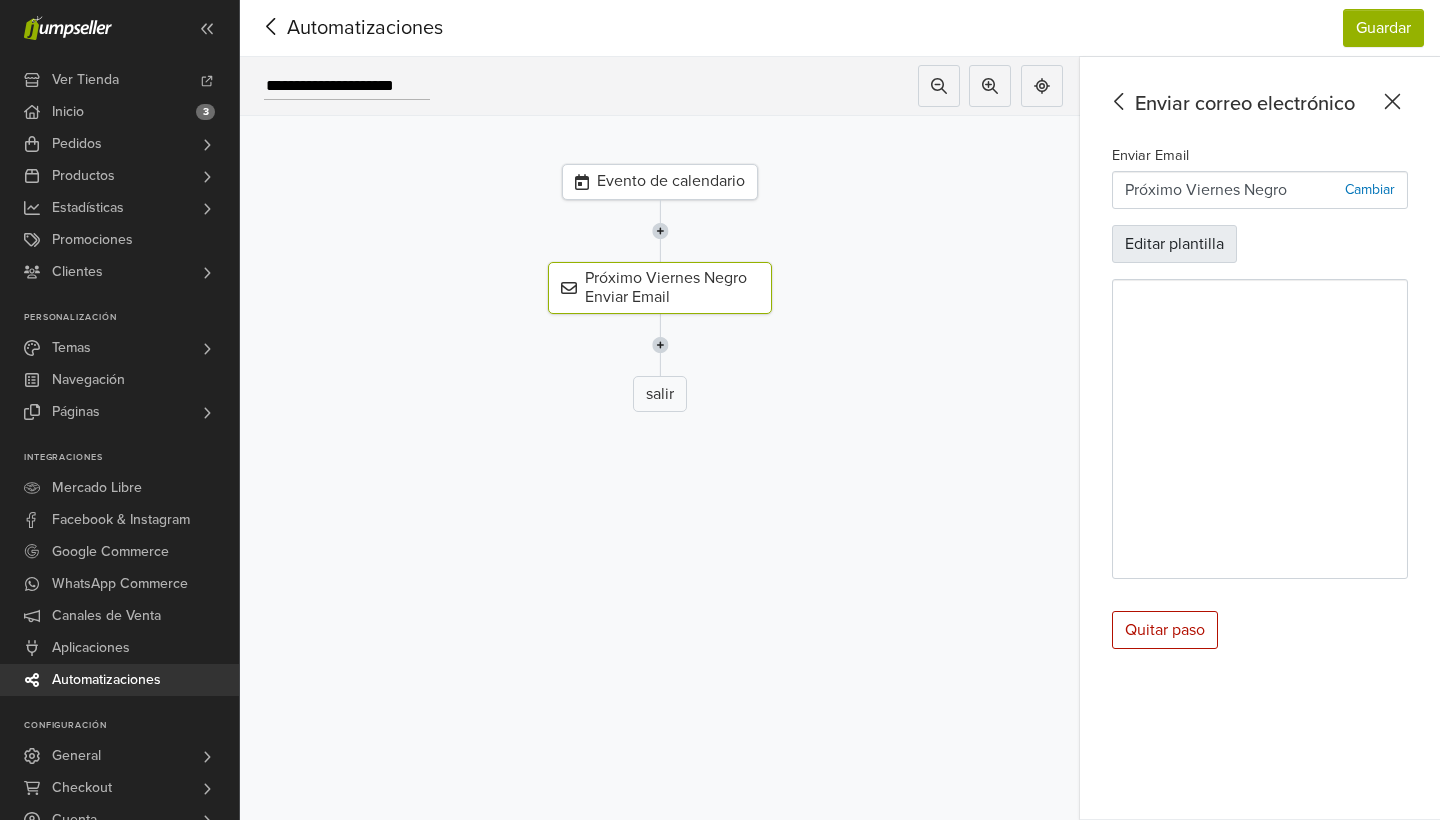 click on "Editar plantilla" at bounding box center [1174, 244] 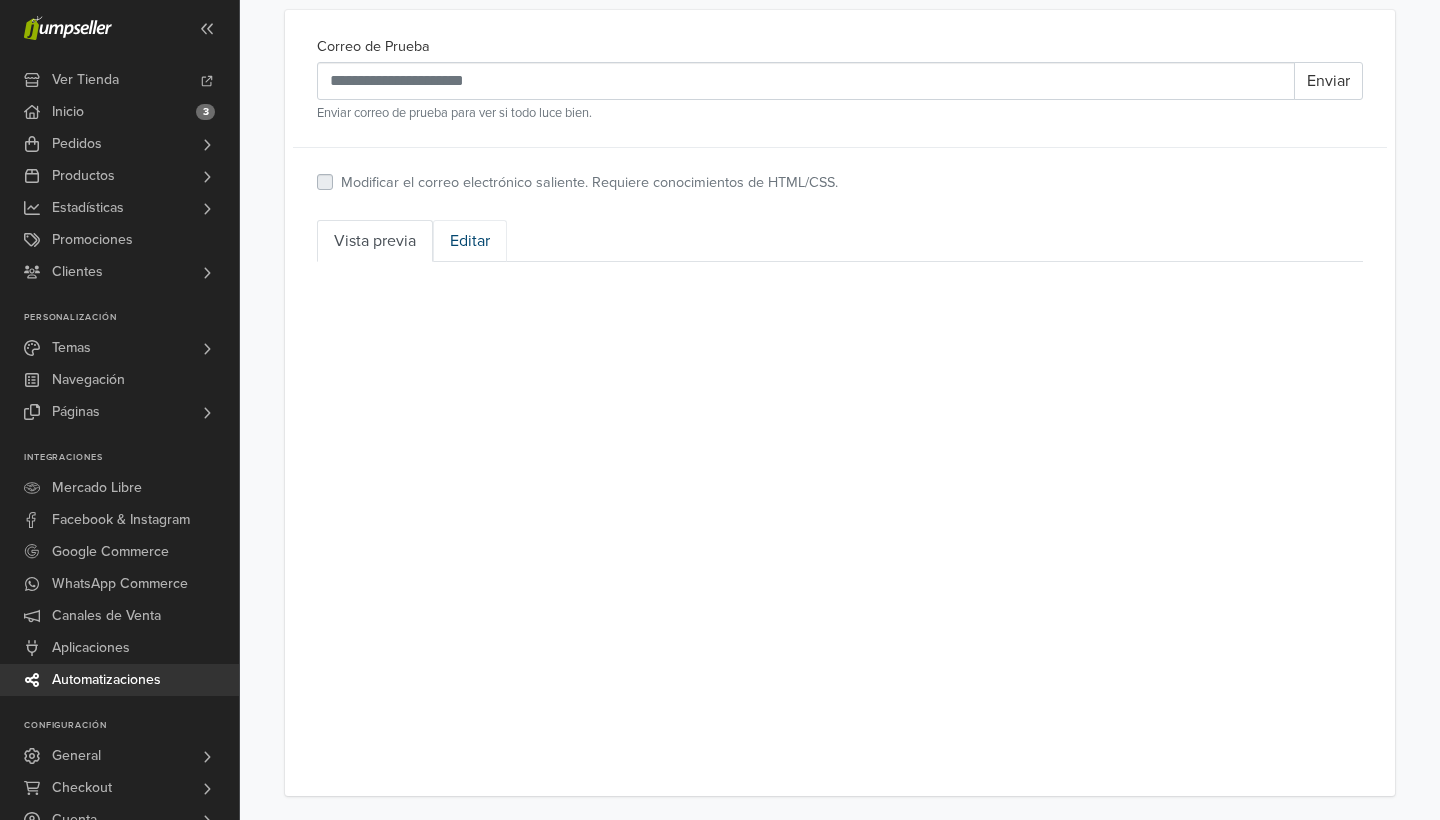 scroll, scrollTop: 604, scrollLeft: 0, axis: vertical 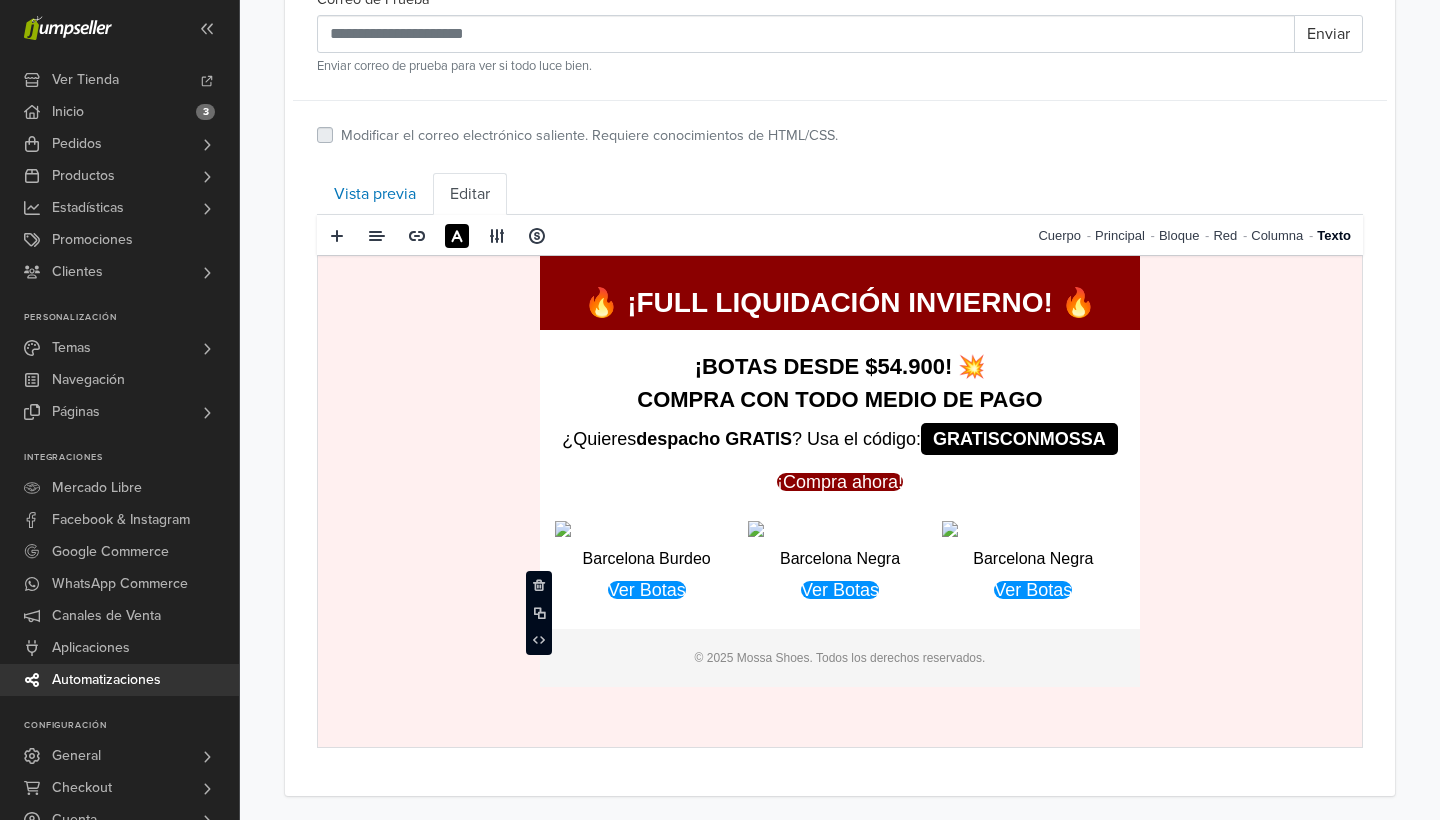 click on "Barcelona Burdeo" at bounding box center (646, 558) 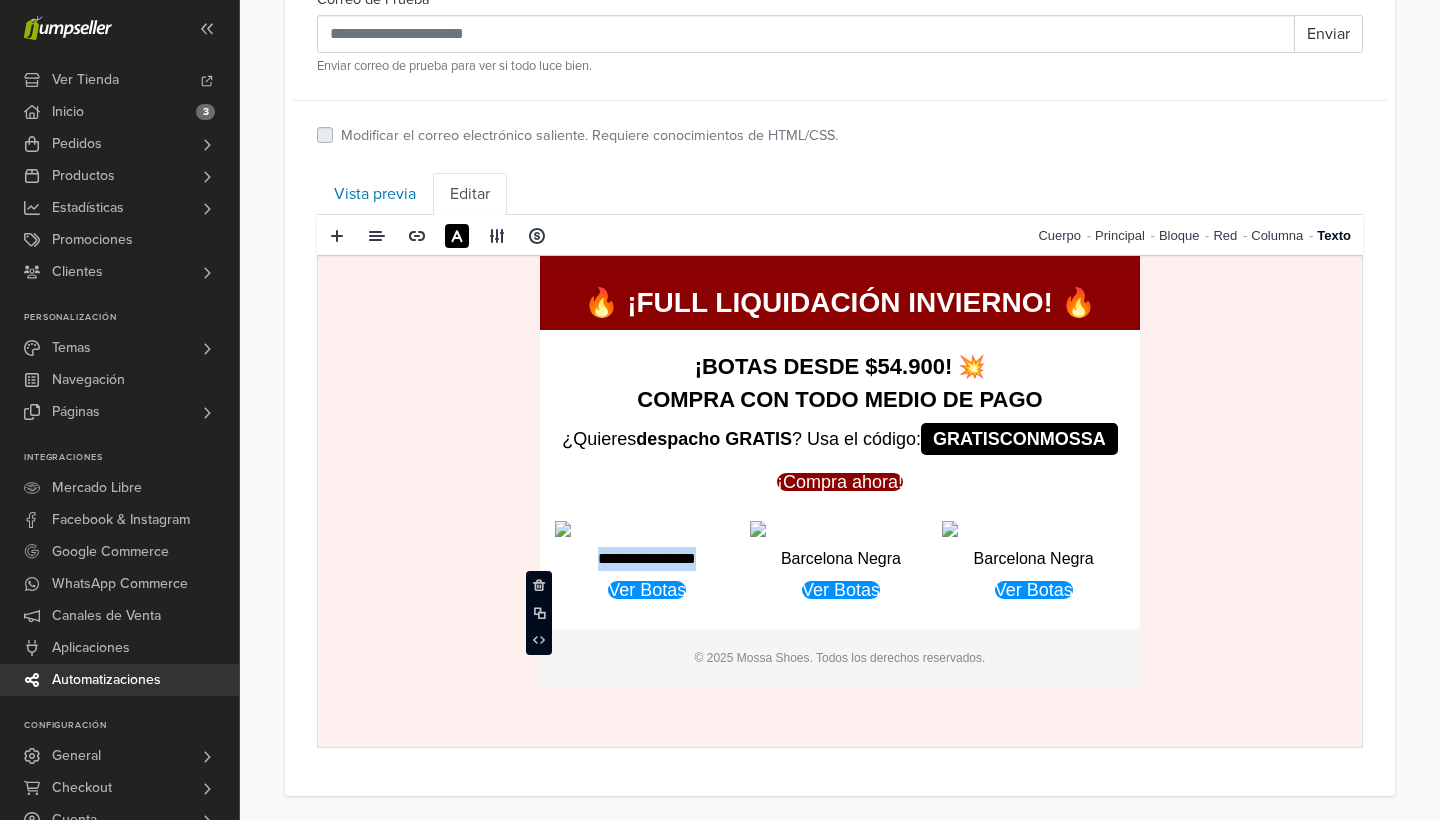 drag, startPoint x: 716, startPoint y: 585, endPoint x: 573, endPoint y: 580, distance: 143.08739 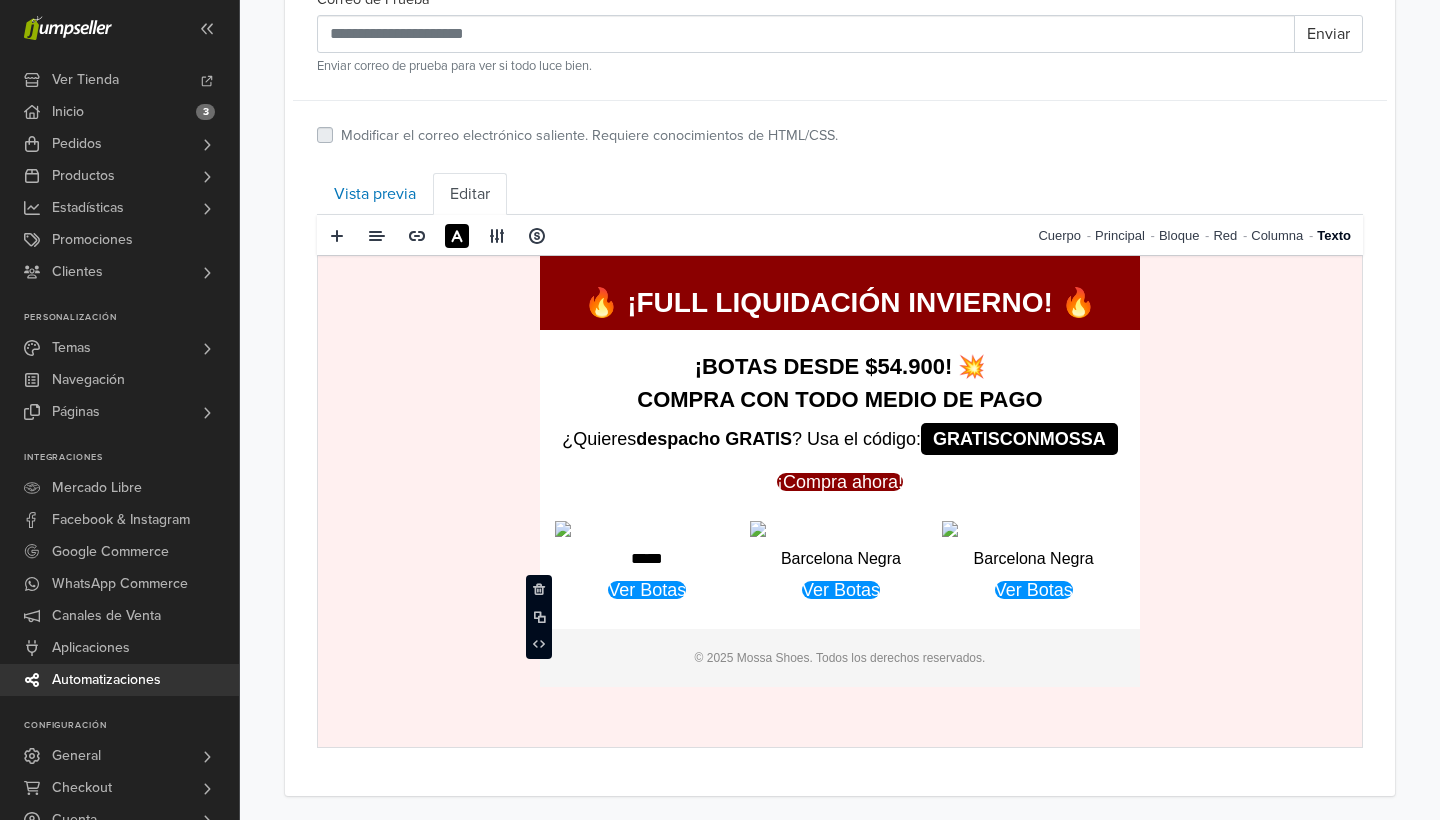 scroll, scrollTop: 0, scrollLeft: 0, axis: both 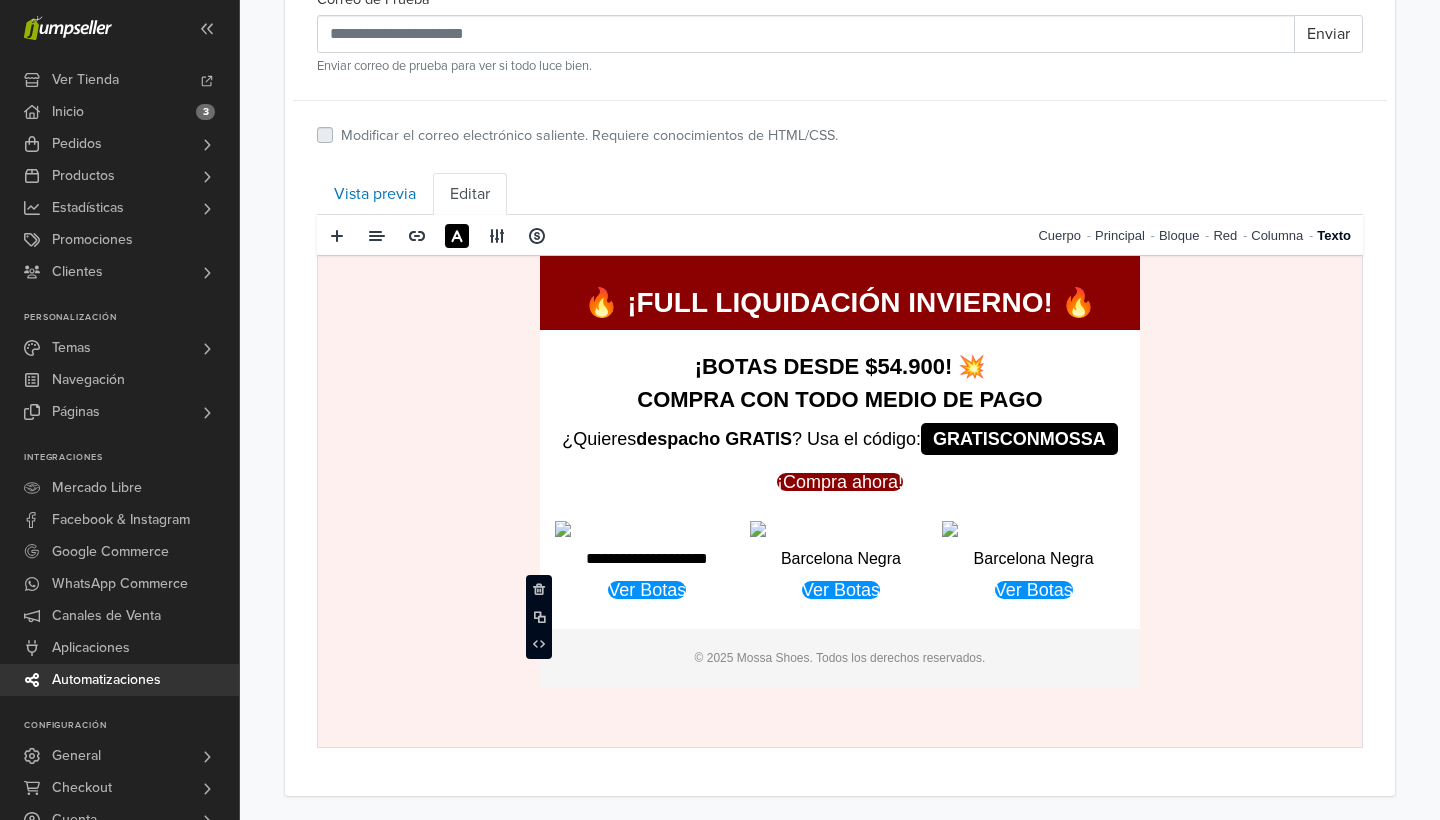 click on "Barcelona Negra" at bounding box center [1033, 558] 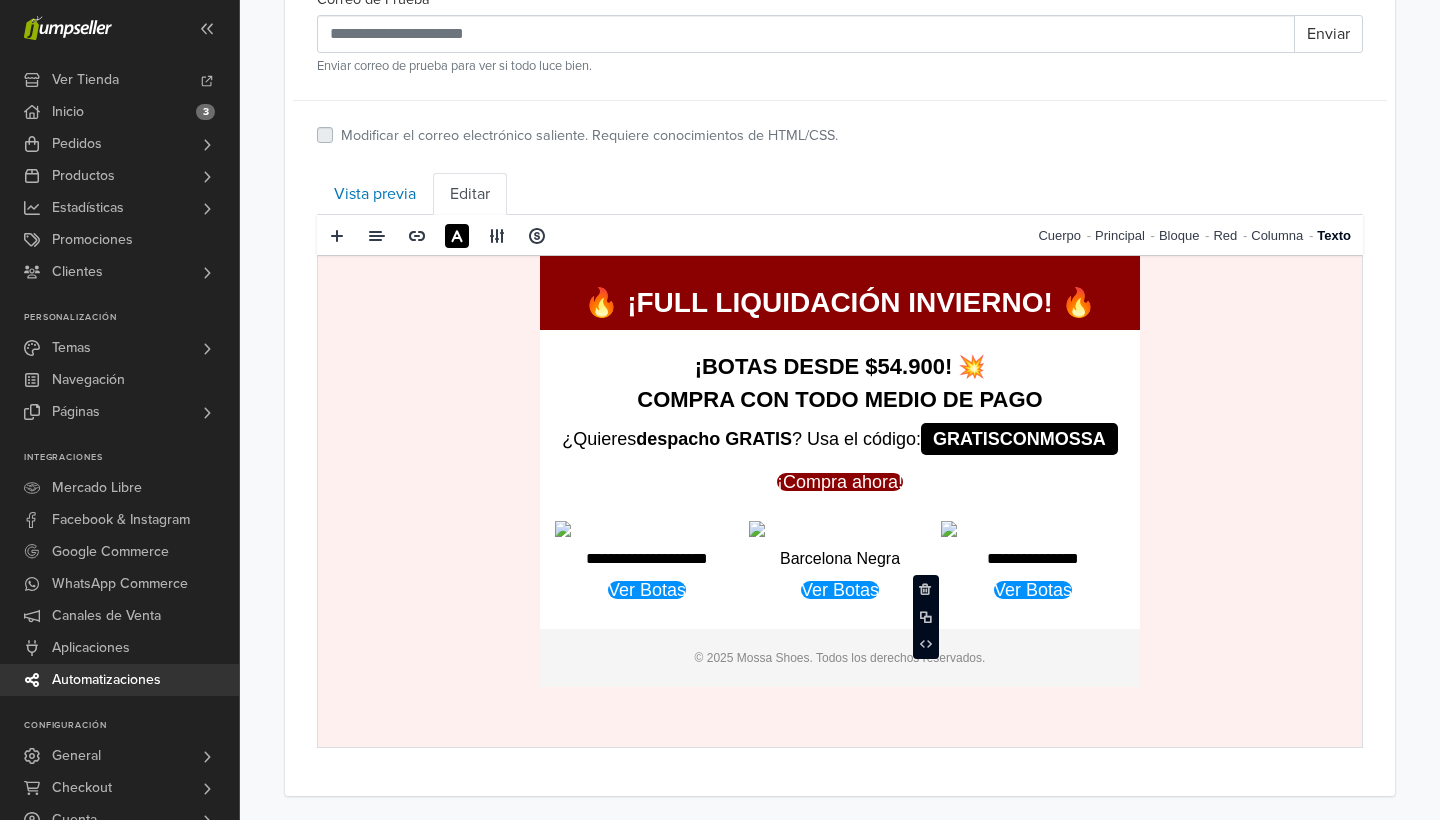 click on "**********" at bounding box center (1032, 558) 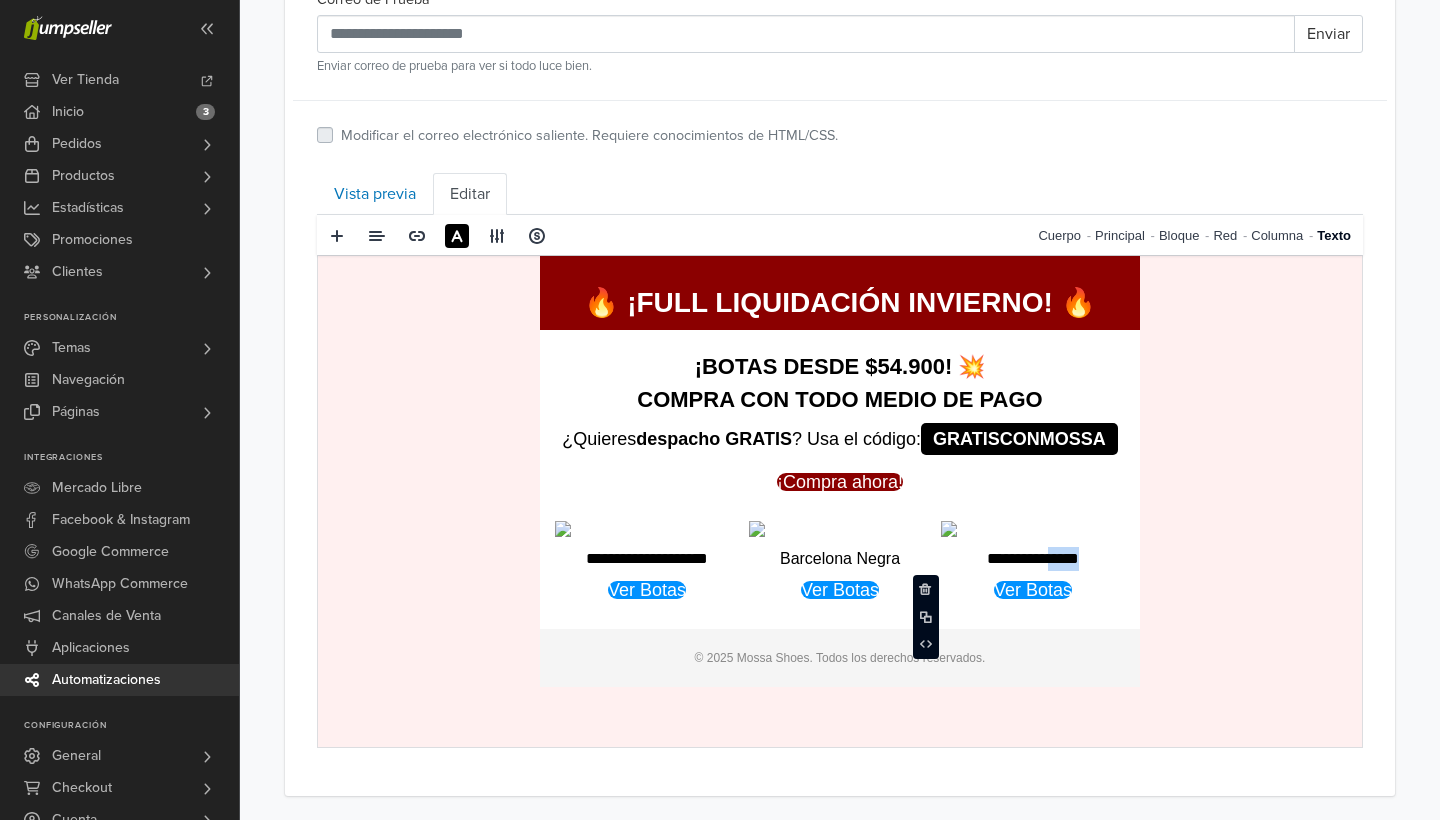 type 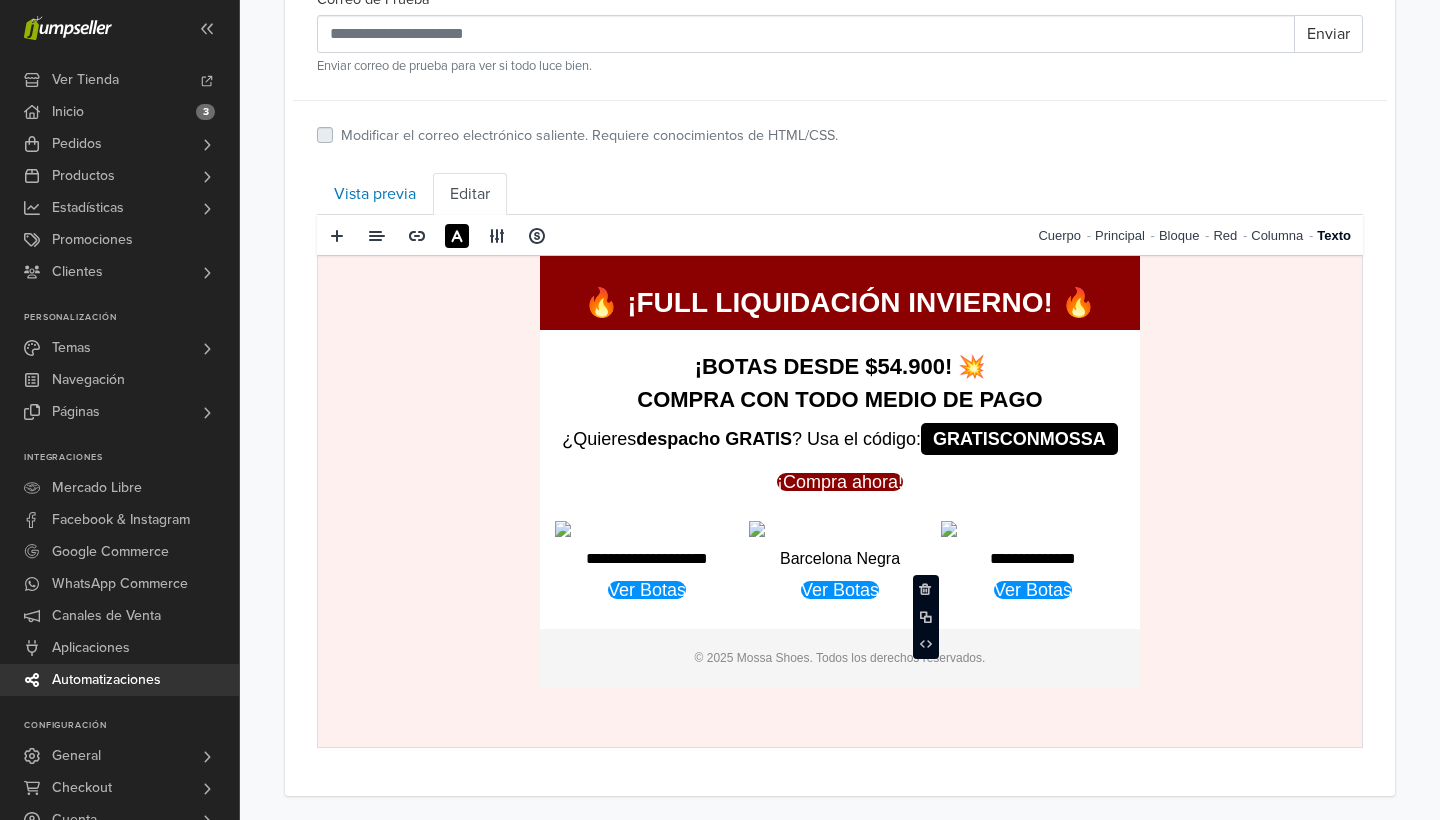 click on "**********" at bounding box center [646, 558] 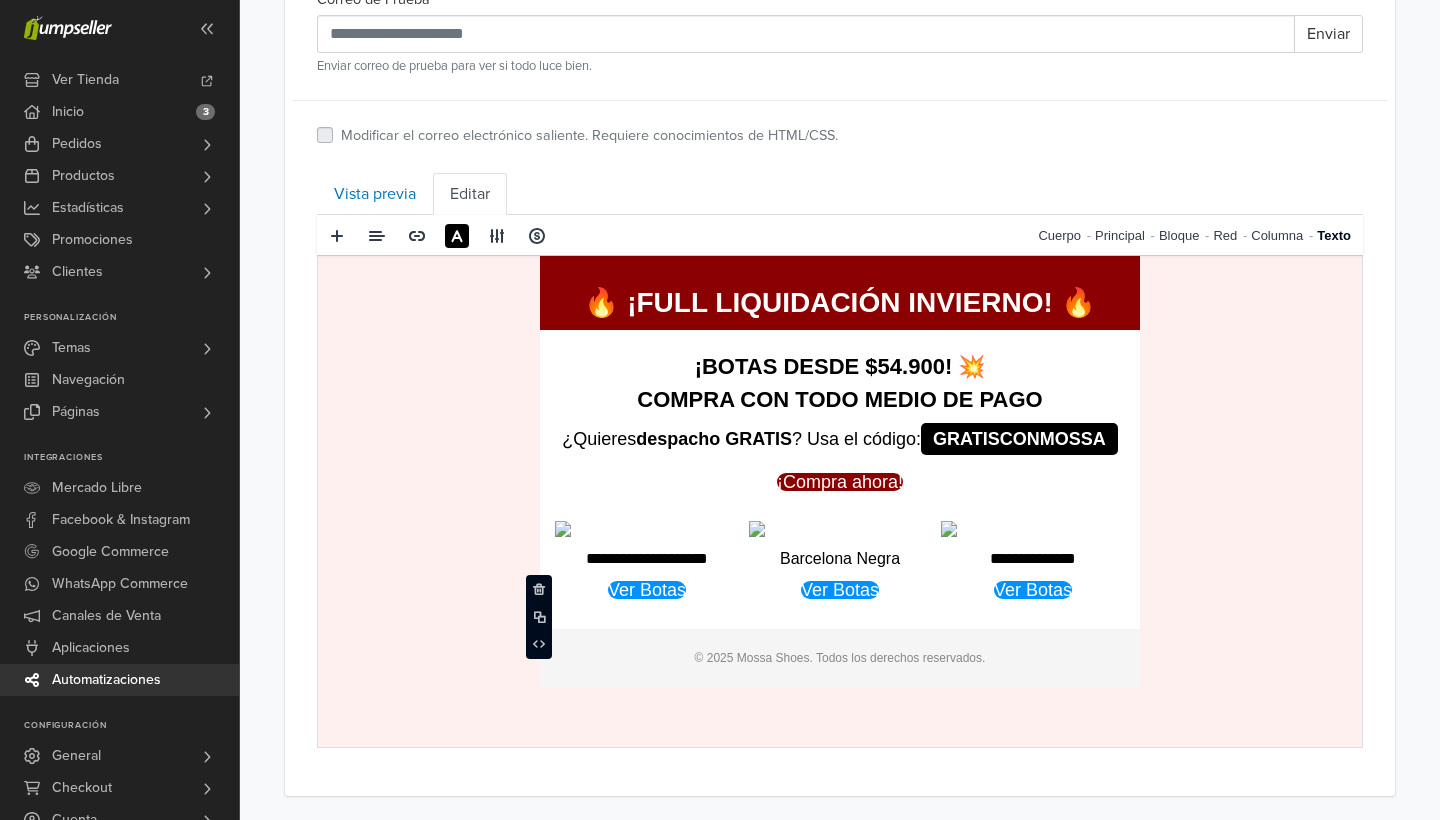 click at bounding box center [563, 528] 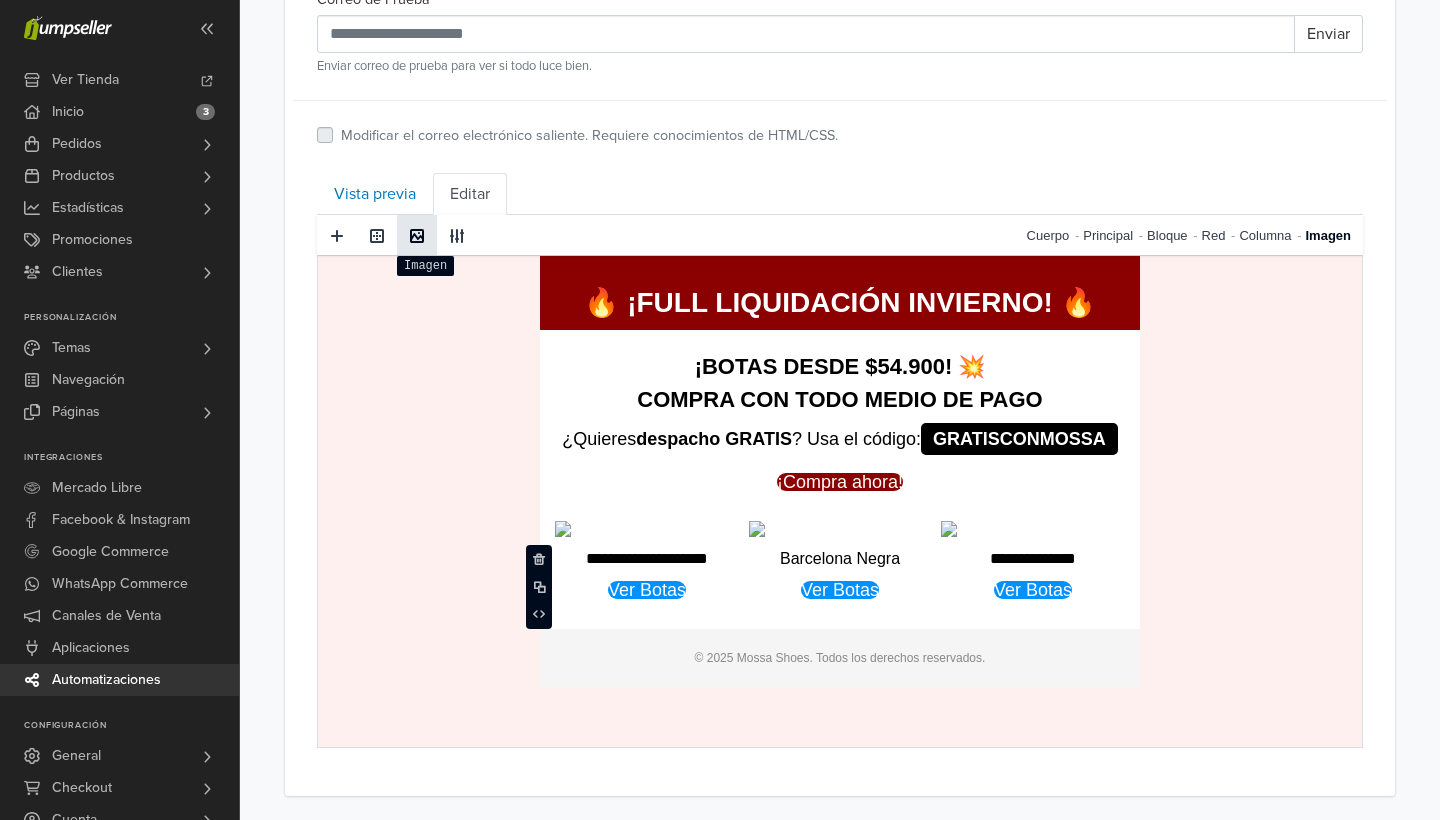 click at bounding box center [417, 236] 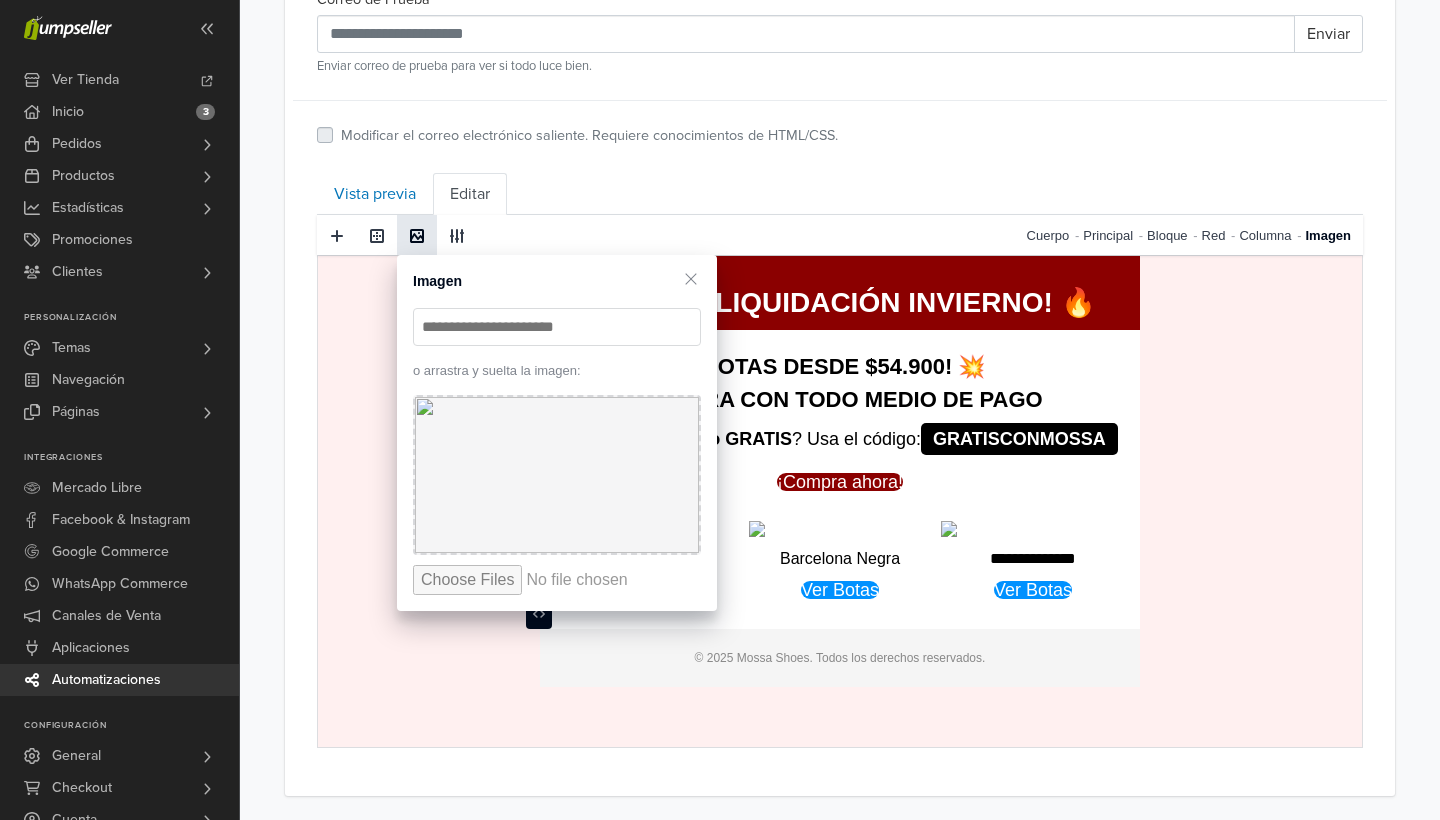 click at bounding box center (564, 580) 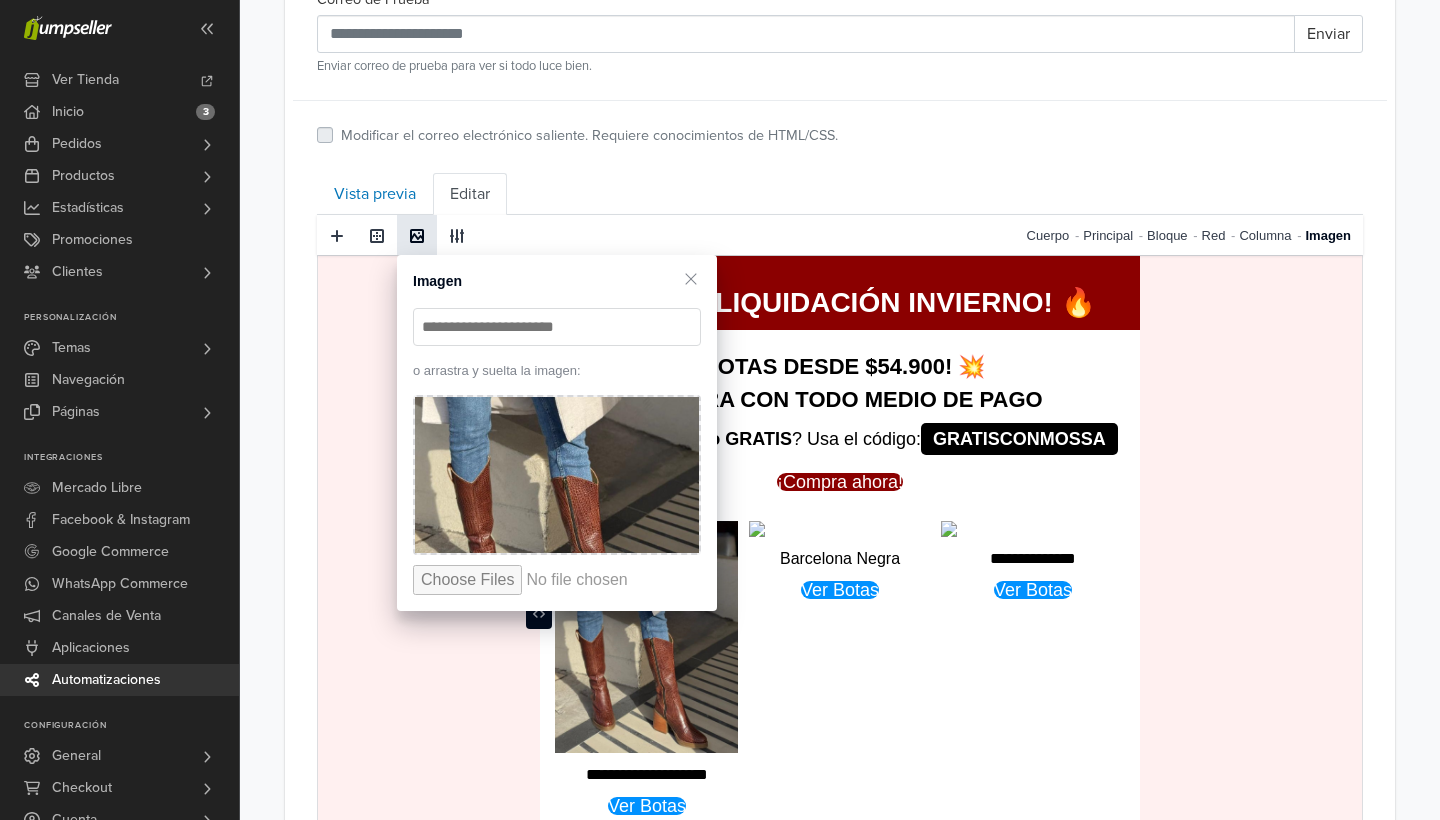 click on "Barcelona Negra" at bounding box center (840, 558) 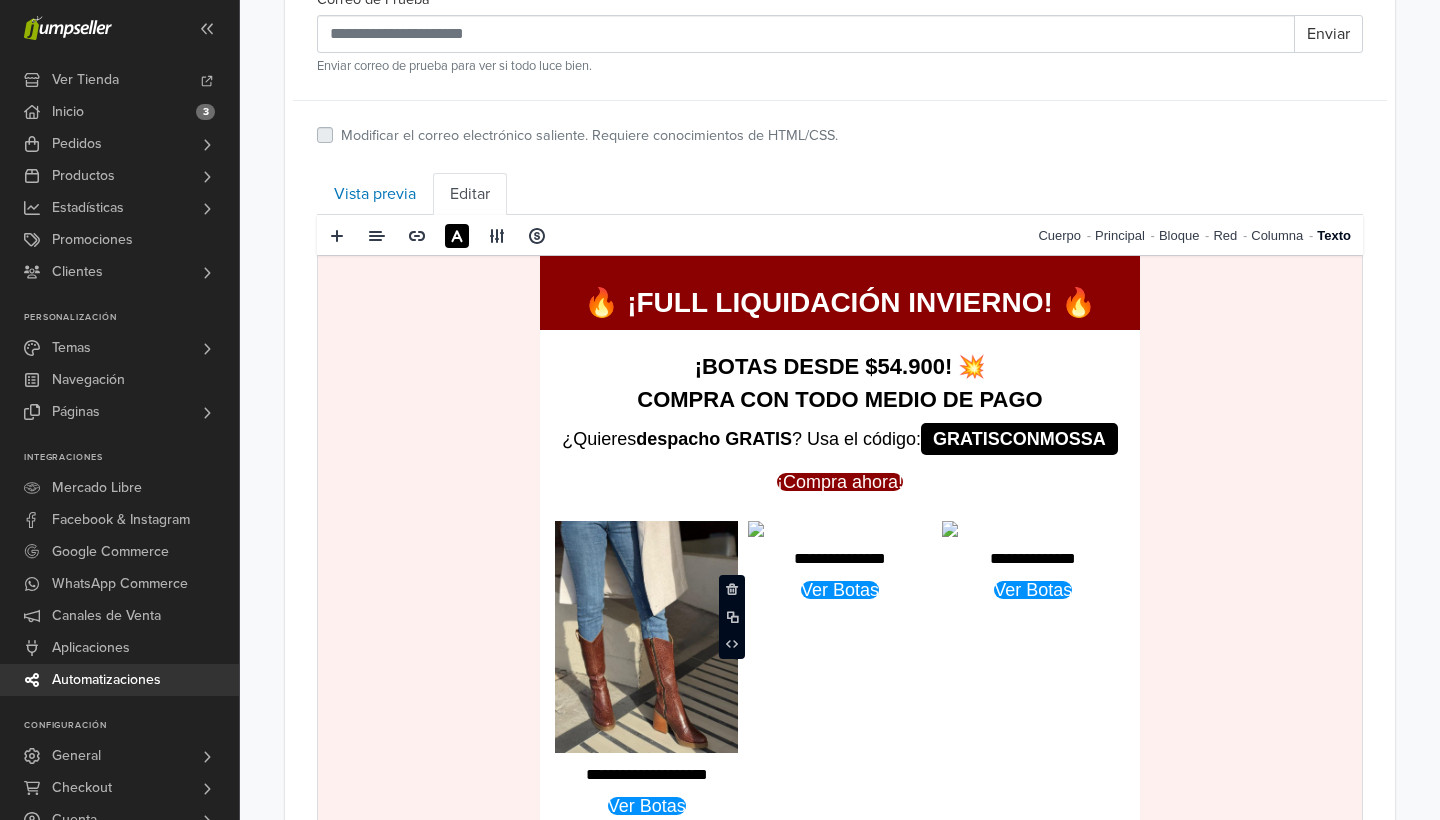 click at bounding box center (756, 528) 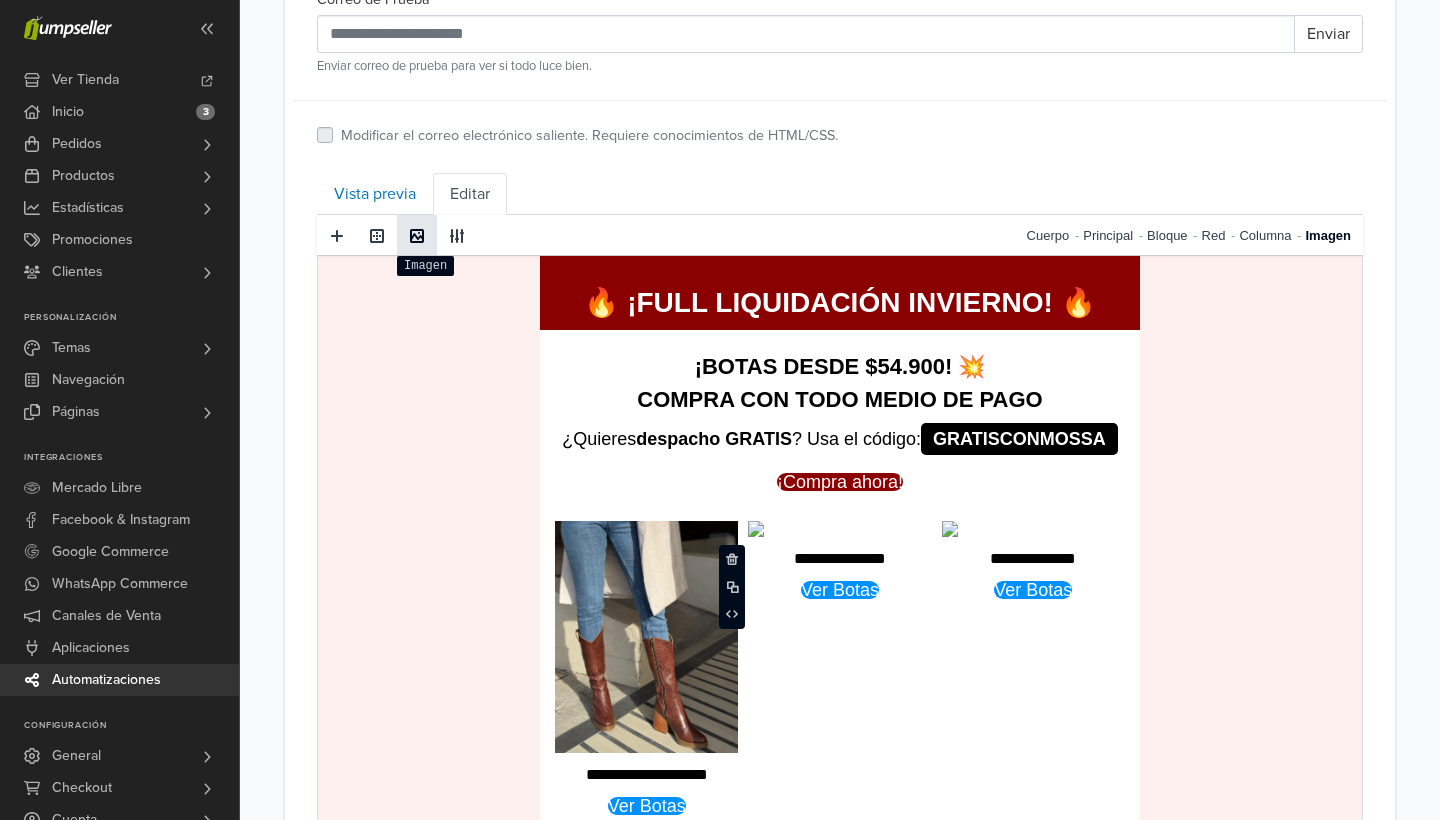 click at bounding box center [417, 236] 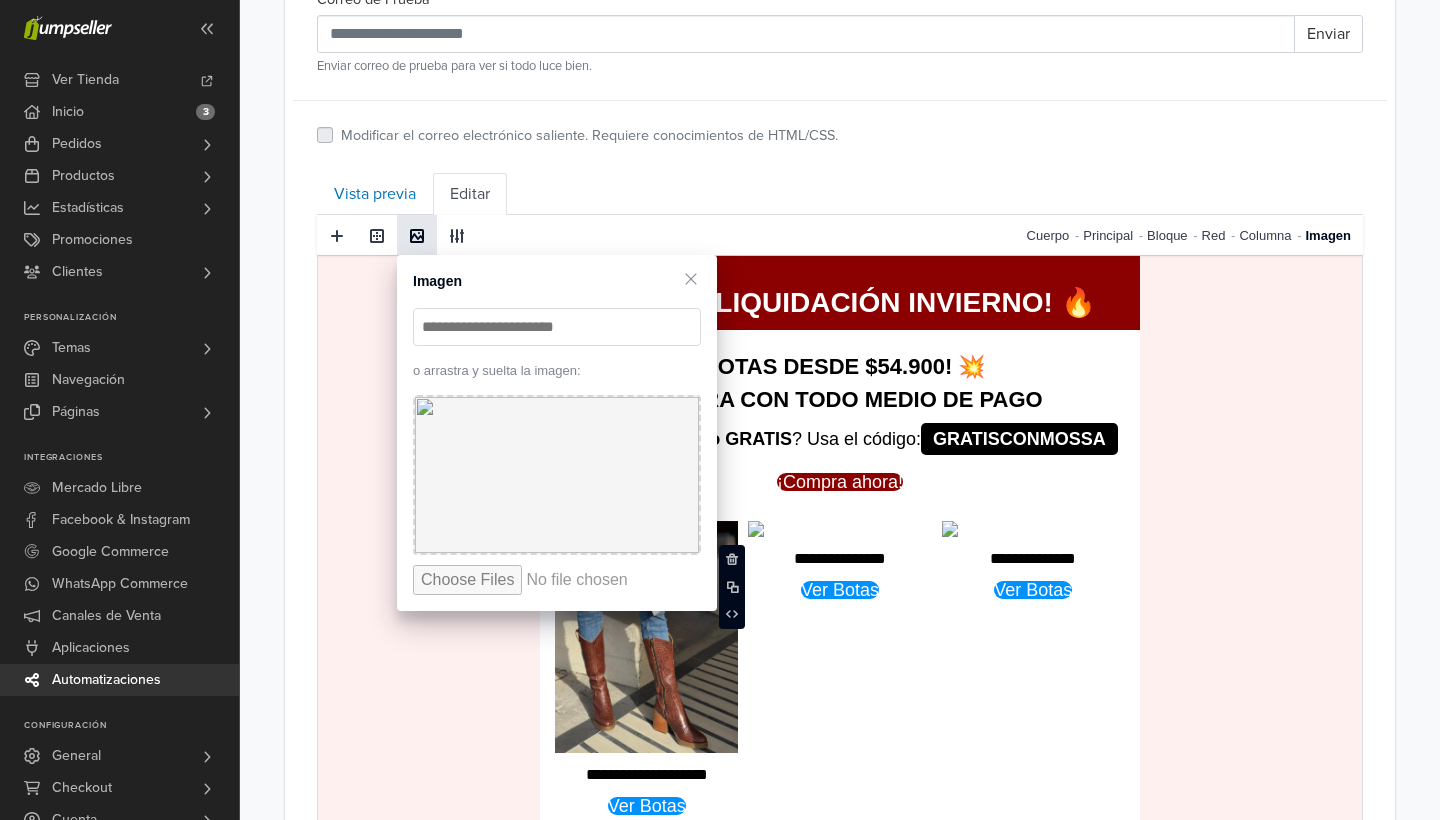 click at bounding box center (564, 580) 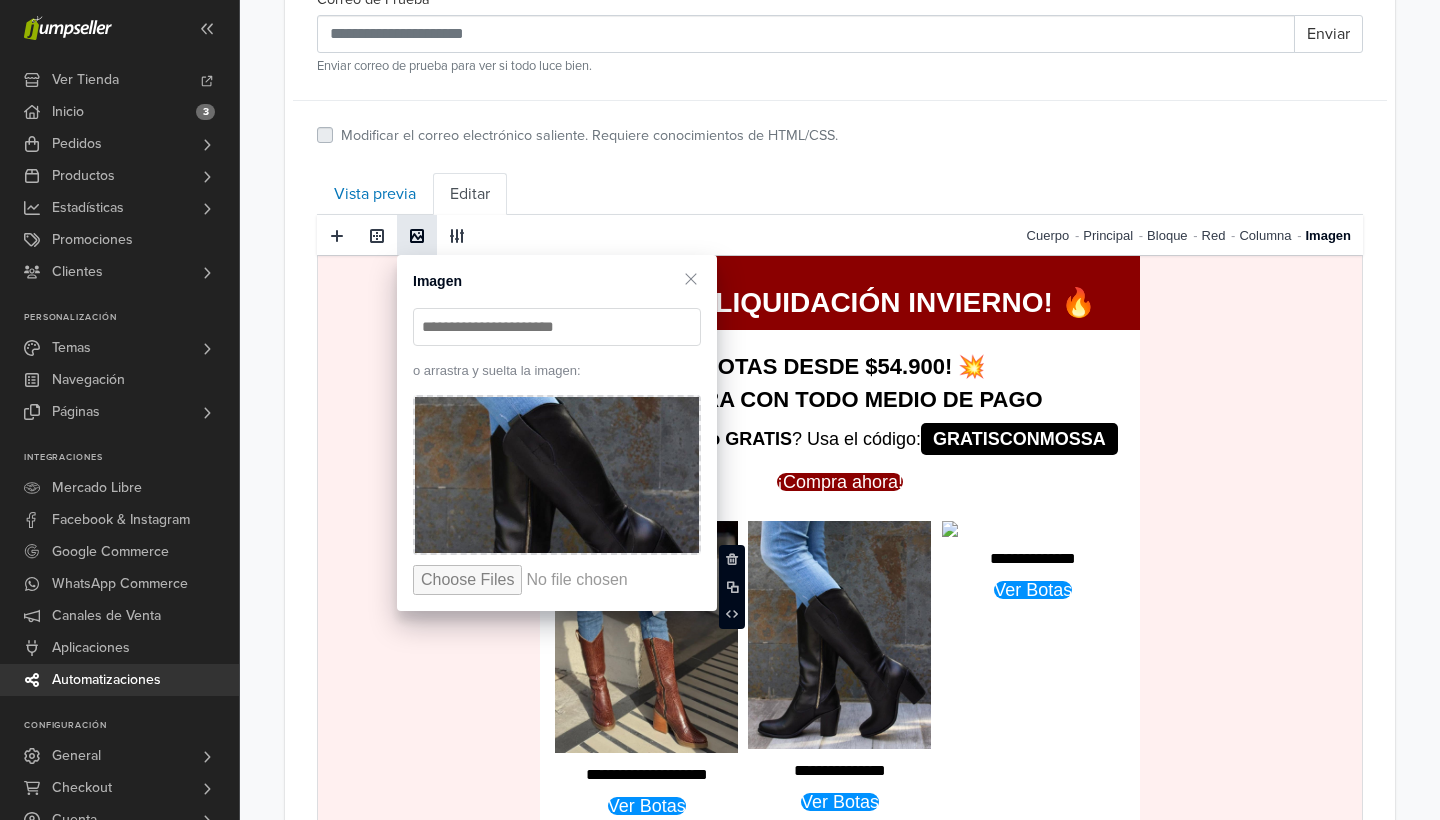 click on "**********" at bounding box center [1033, 558] 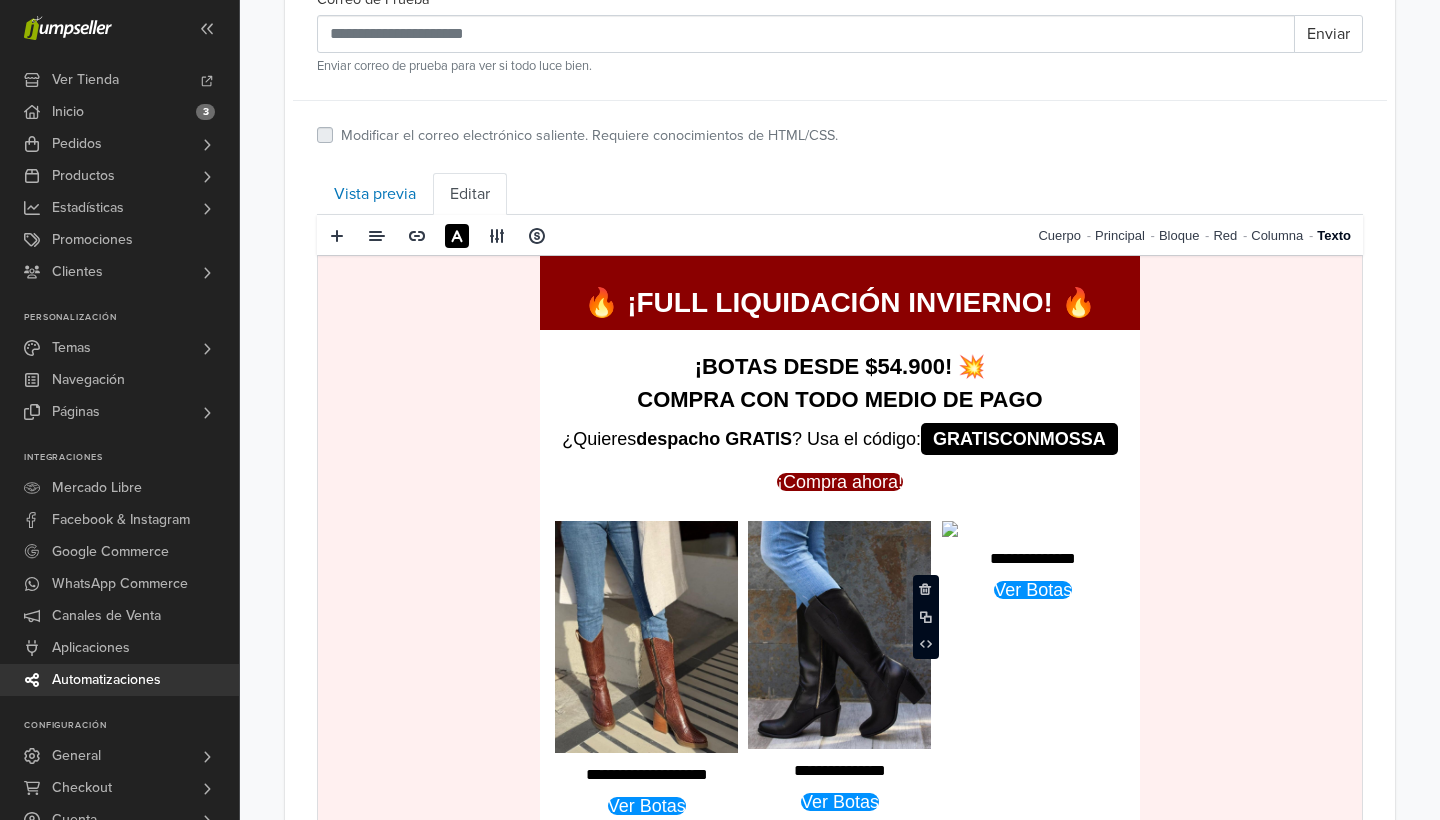click at bounding box center [950, 528] 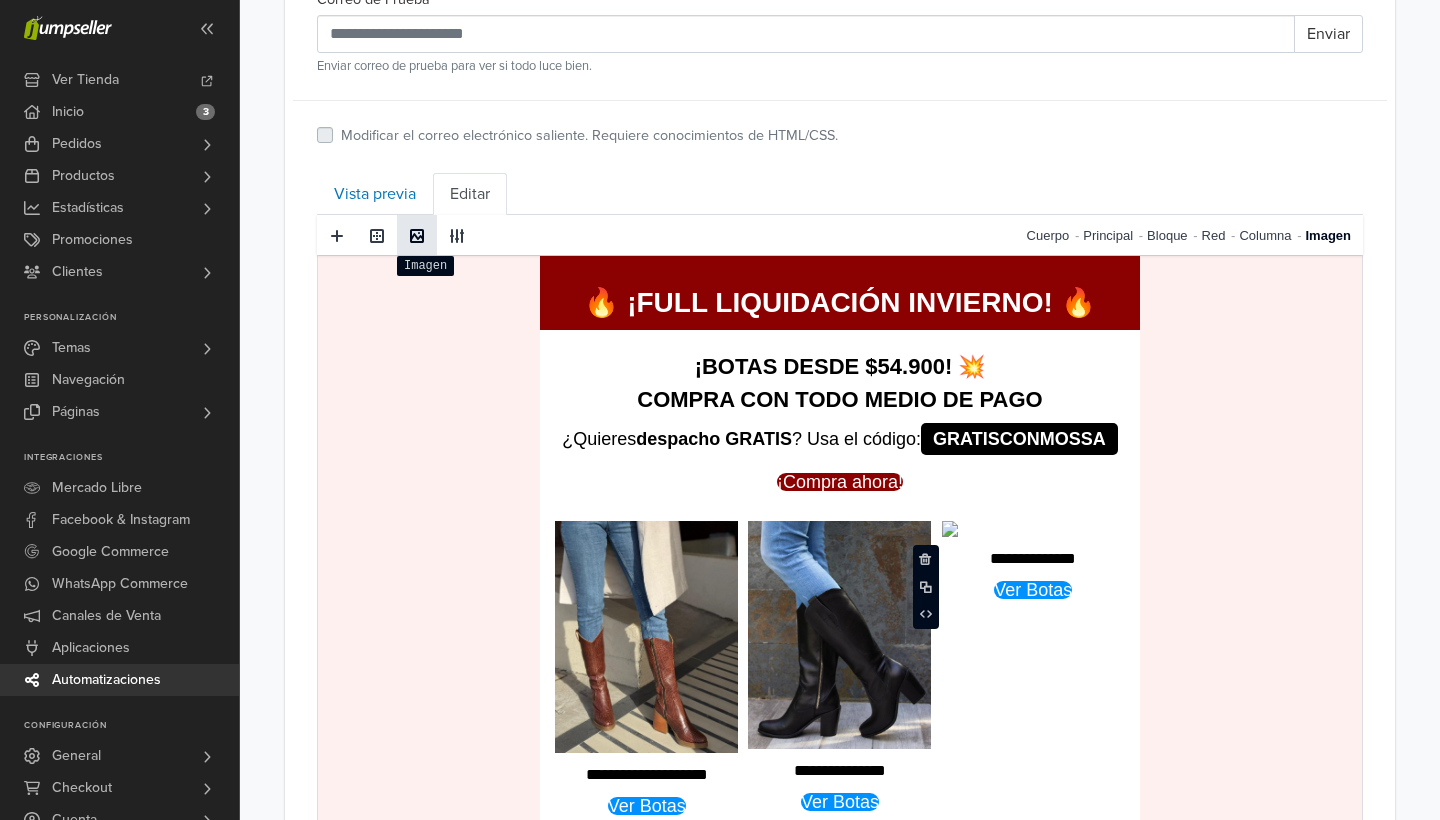 click at bounding box center [417, 235] 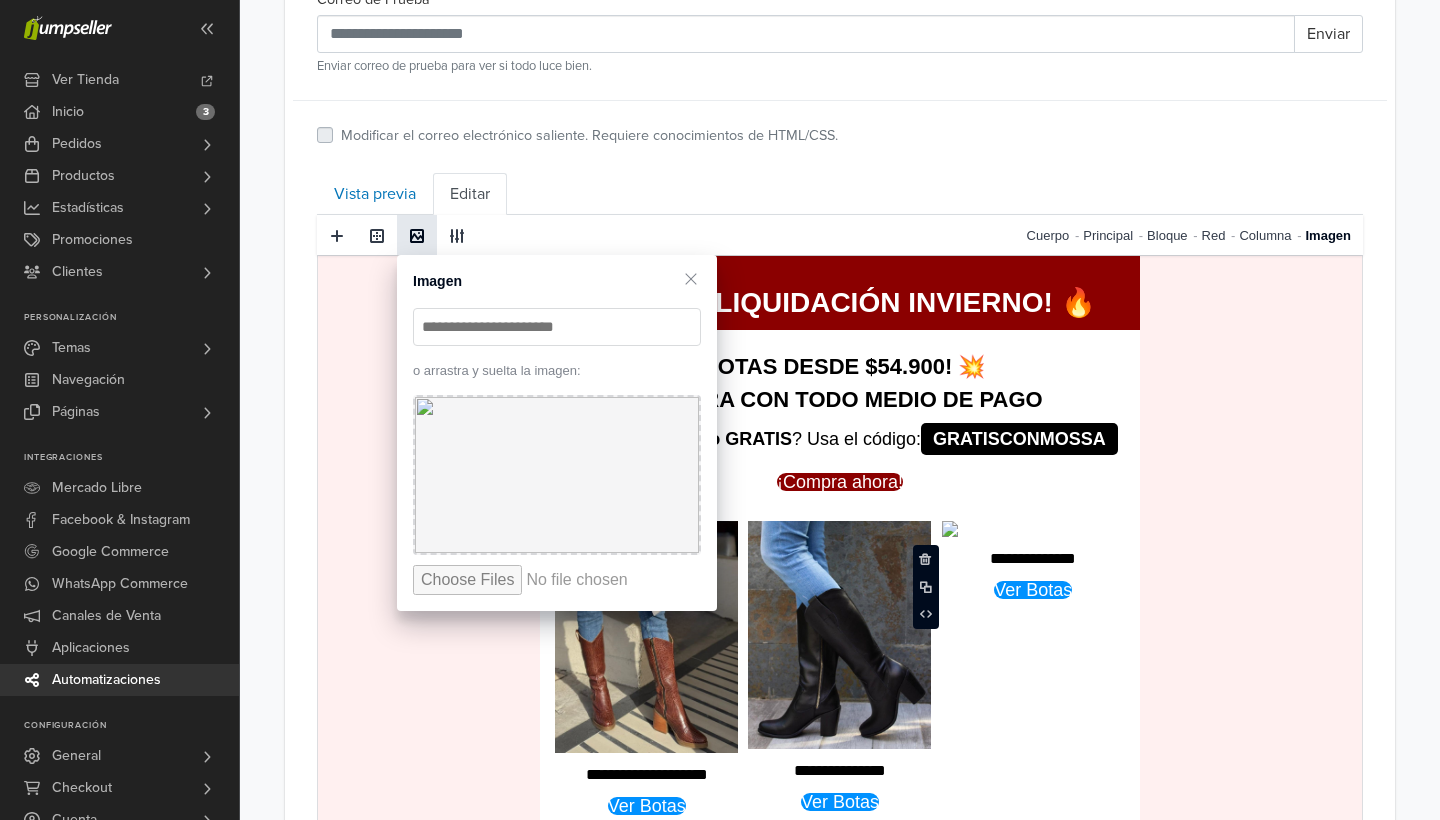 click at bounding box center [564, 580] 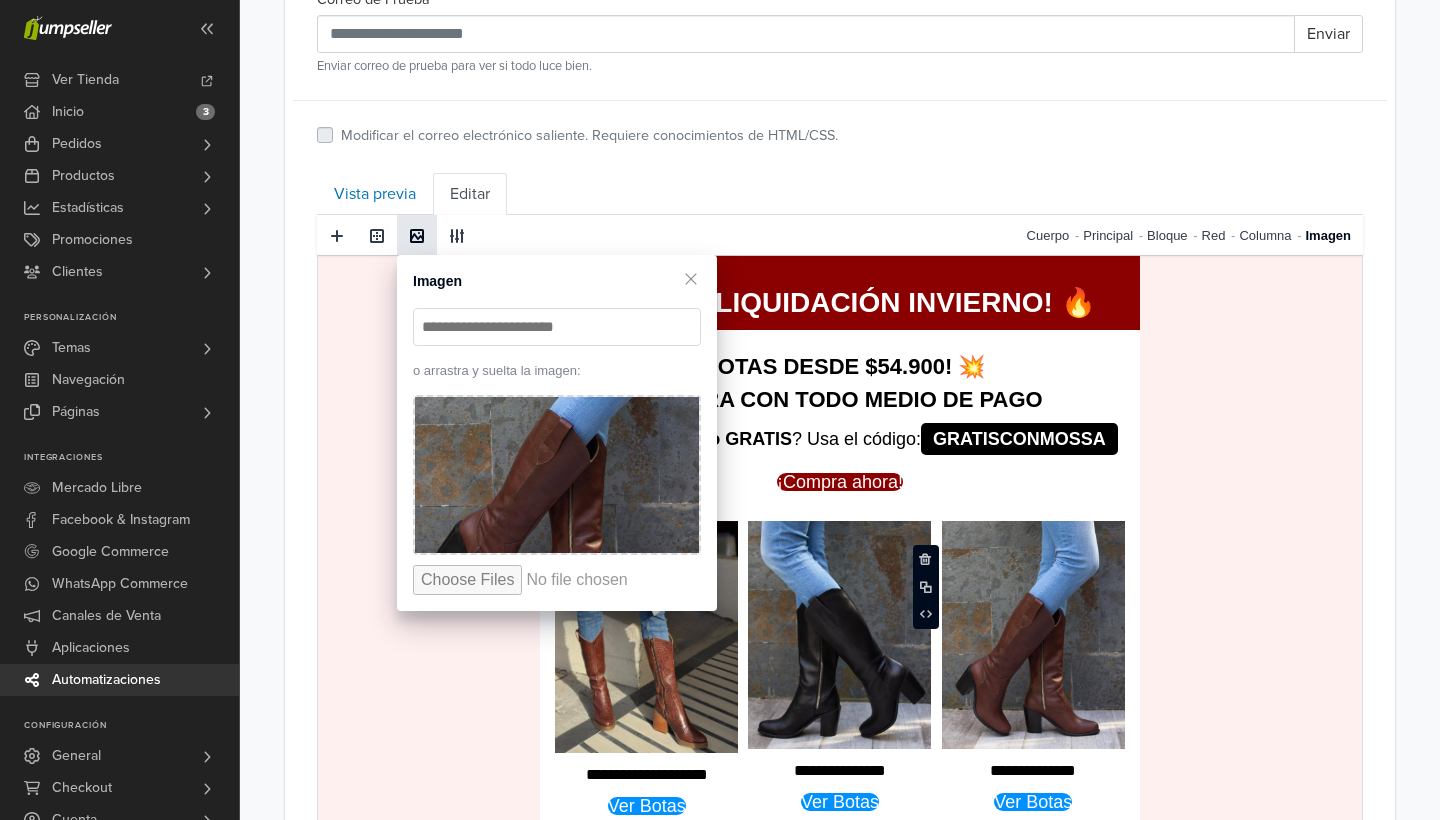 click on "¿Quieres  despacho GRATIS ? Usa el código:
GRATISCONMOSSA" at bounding box center [840, 438] 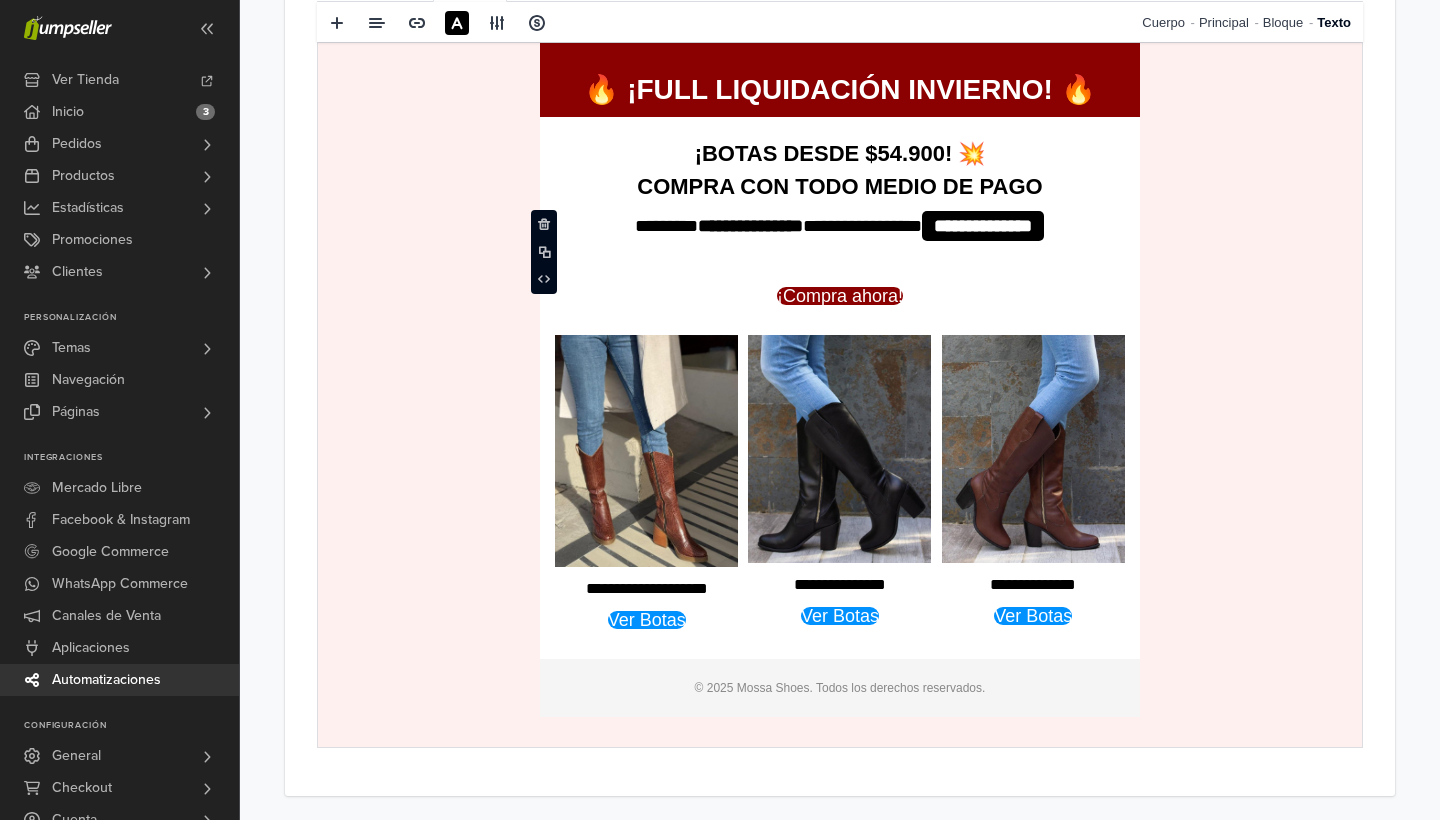 scroll, scrollTop: 864, scrollLeft: 0, axis: vertical 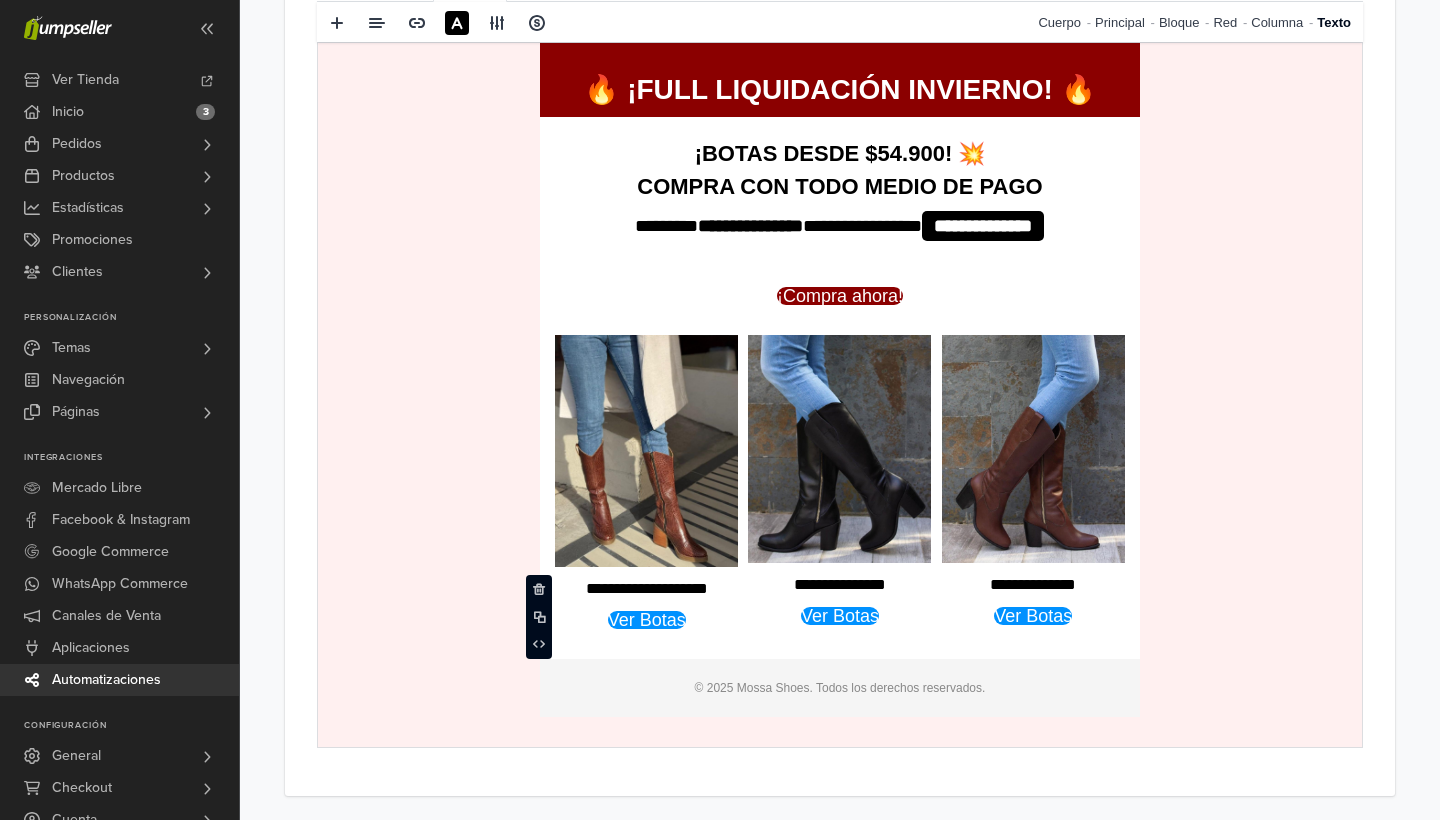 click on "**********" at bounding box center (646, 588) 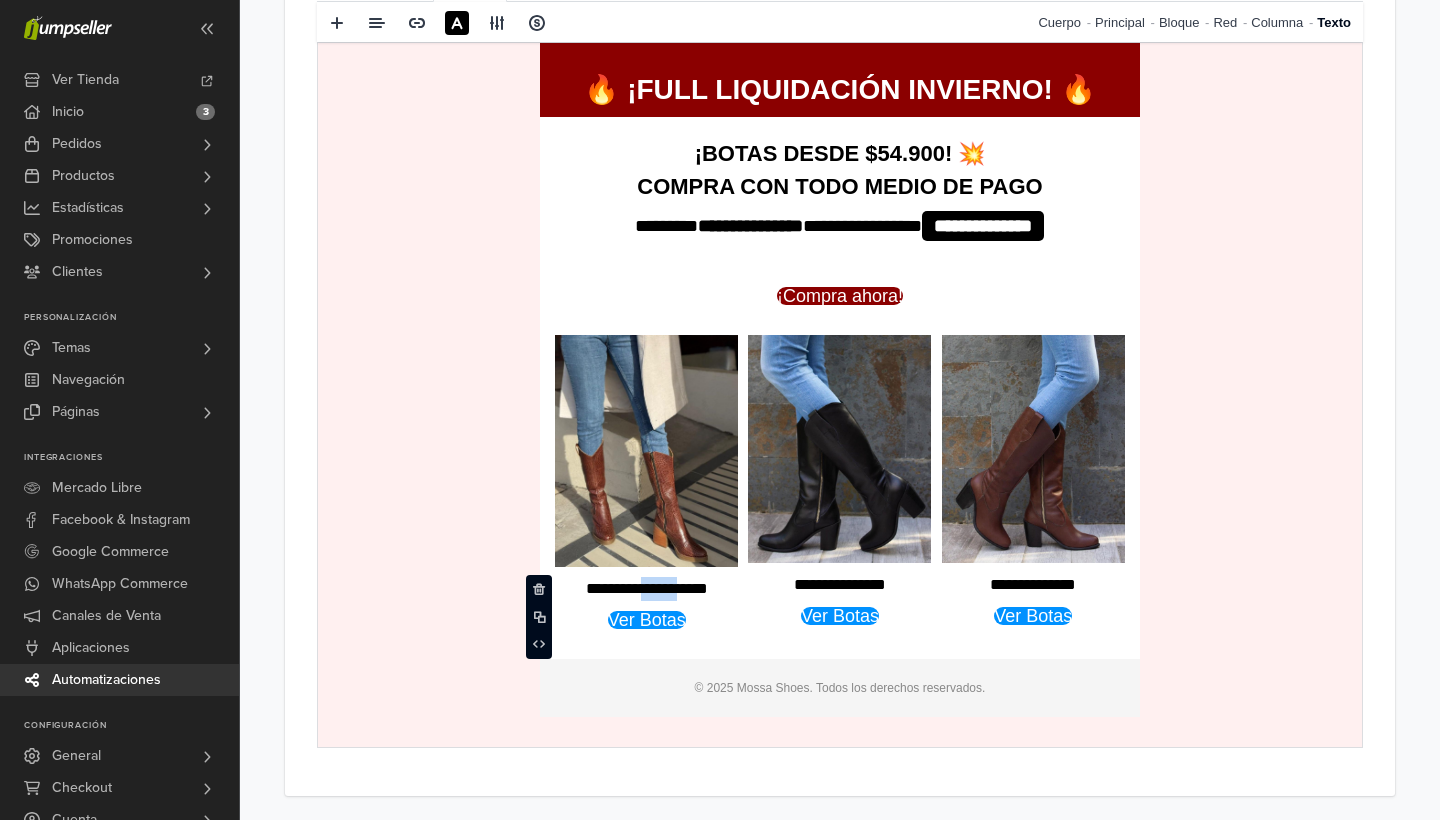 click on "**********" at bounding box center [646, 588] 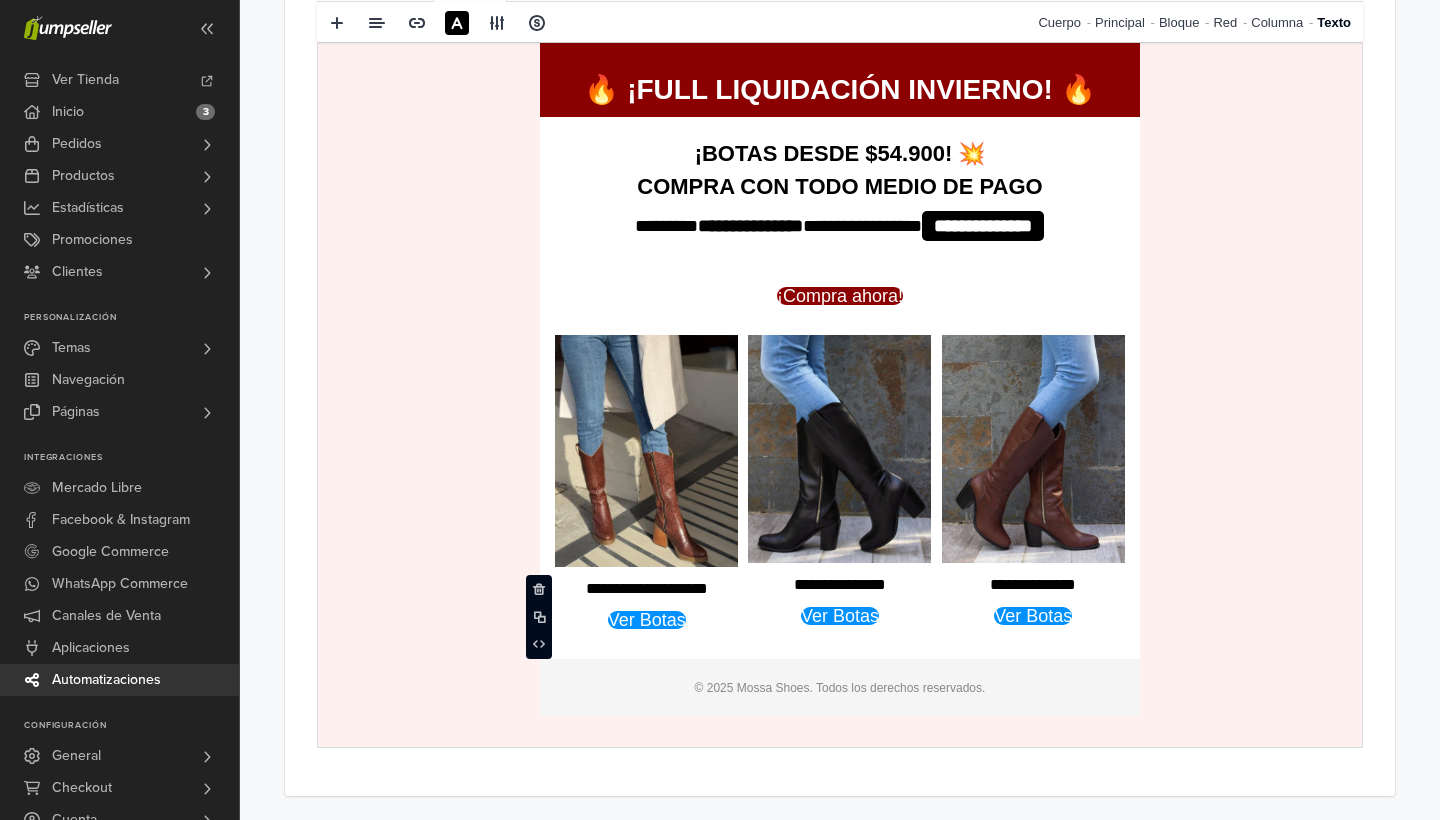 click on "Ver Botas" at bounding box center (647, 619) 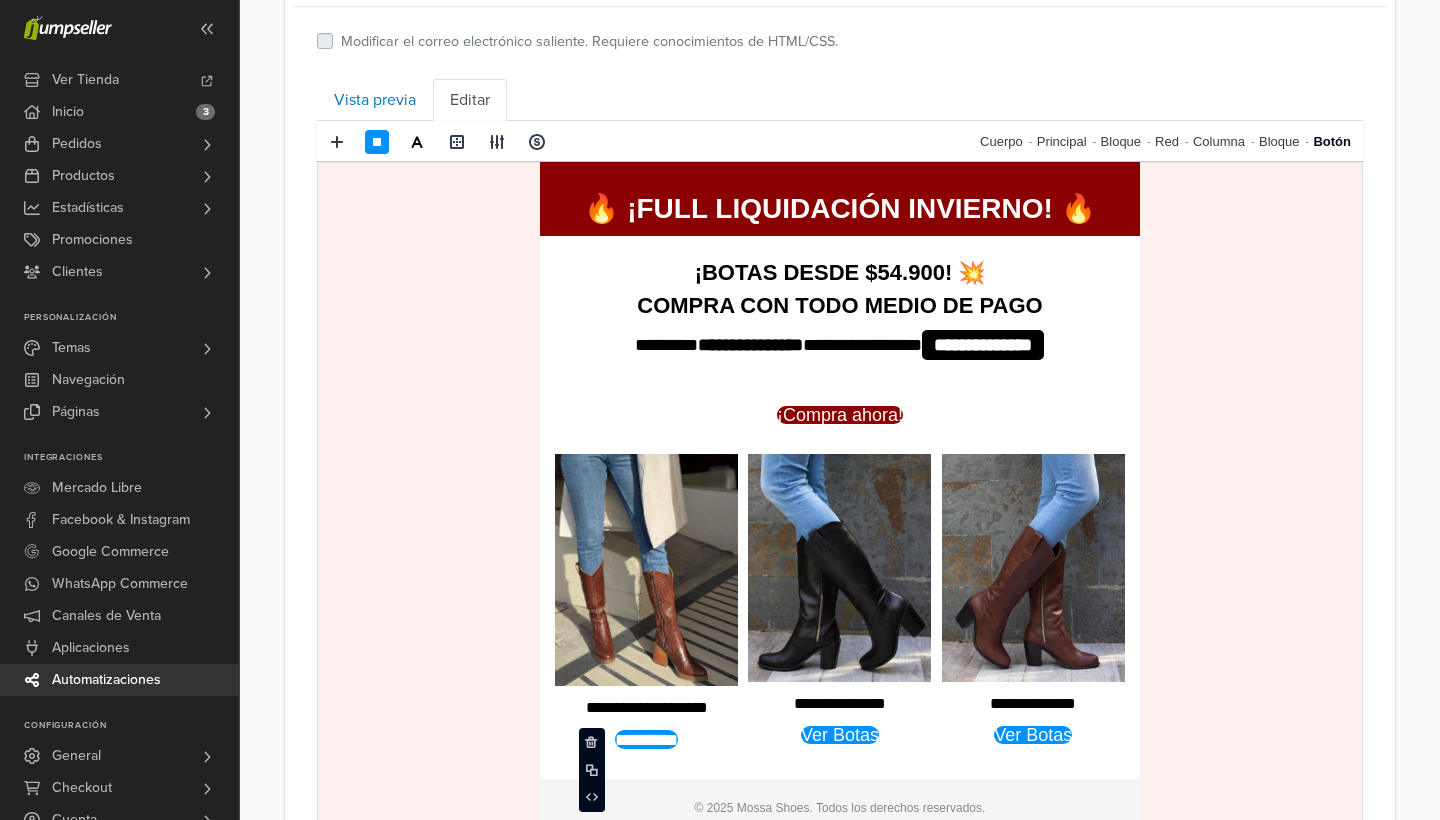 scroll, scrollTop: 729, scrollLeft: 0, axis: vertical 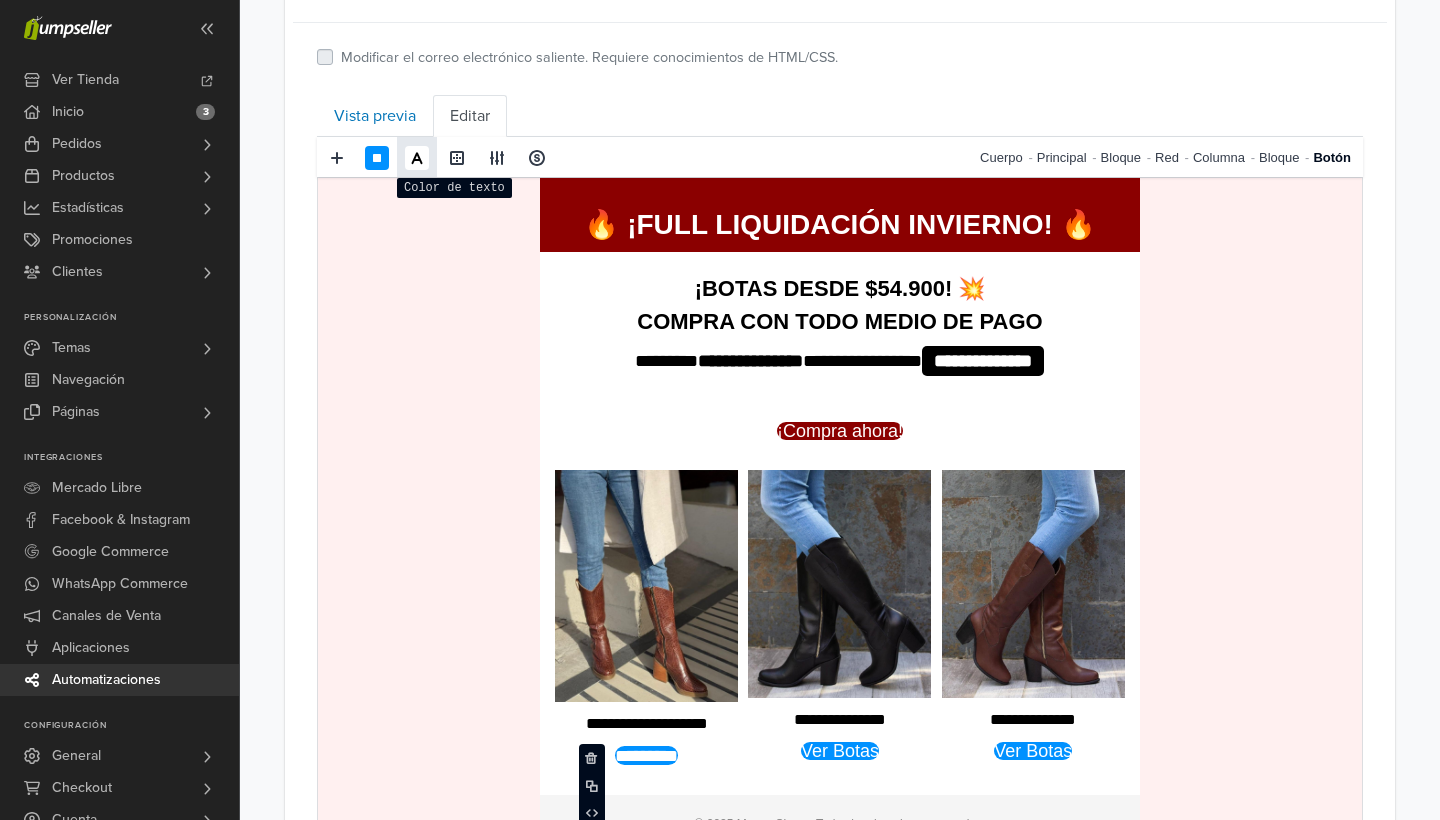 click at bounding box center (417, 157) 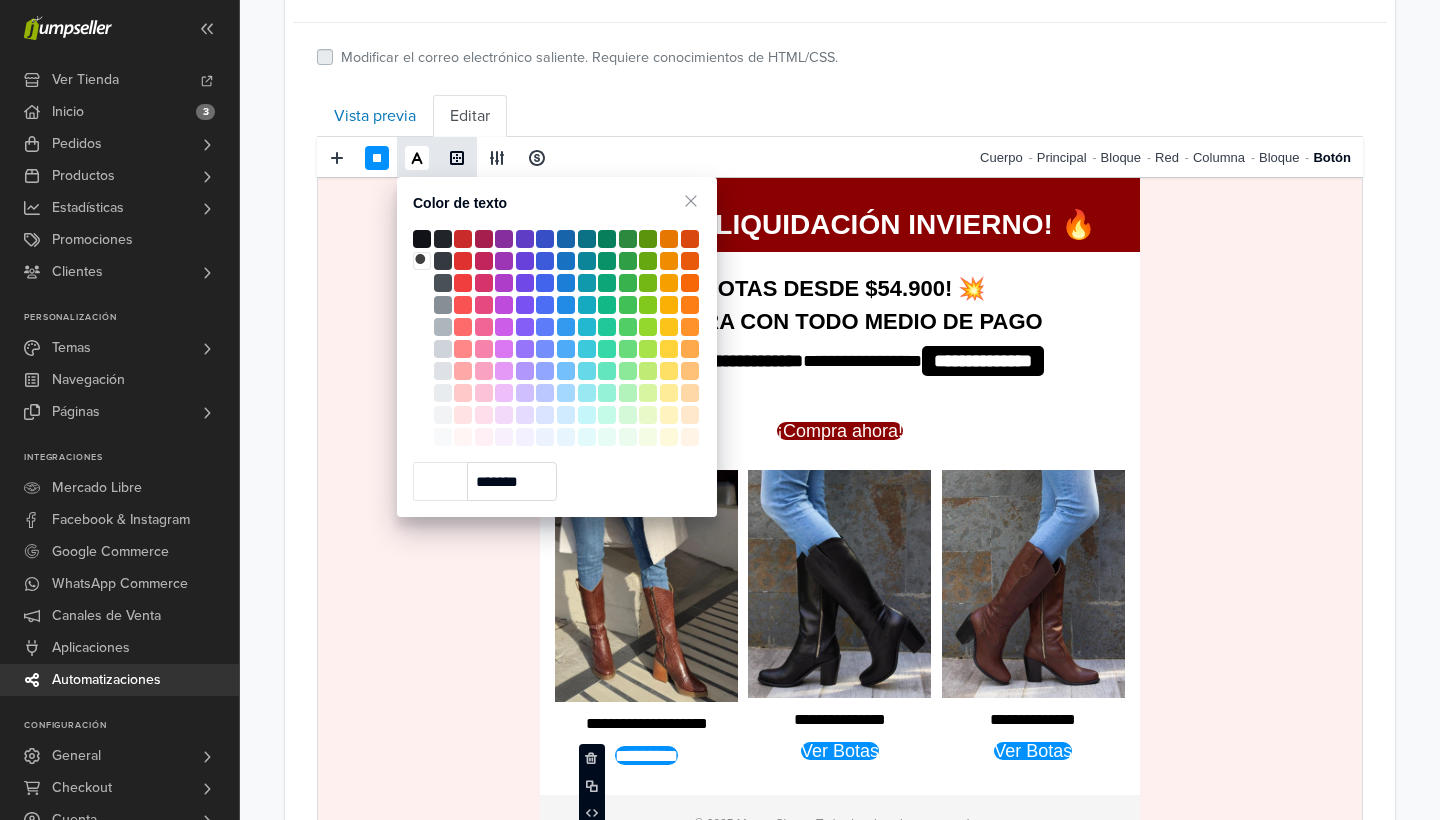 click at bounding box center [457, 158] 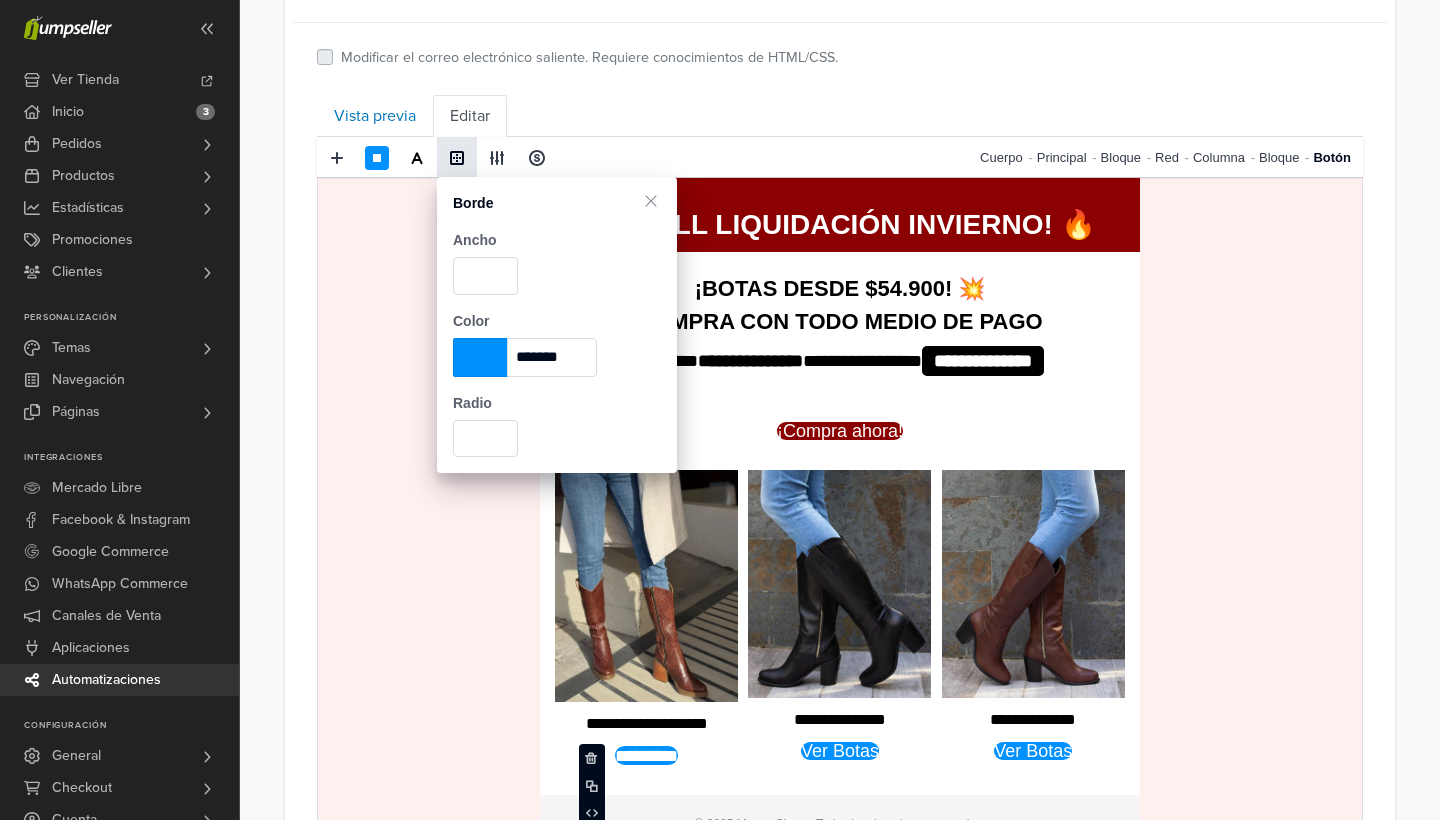 click at bounding box center [480, 357] 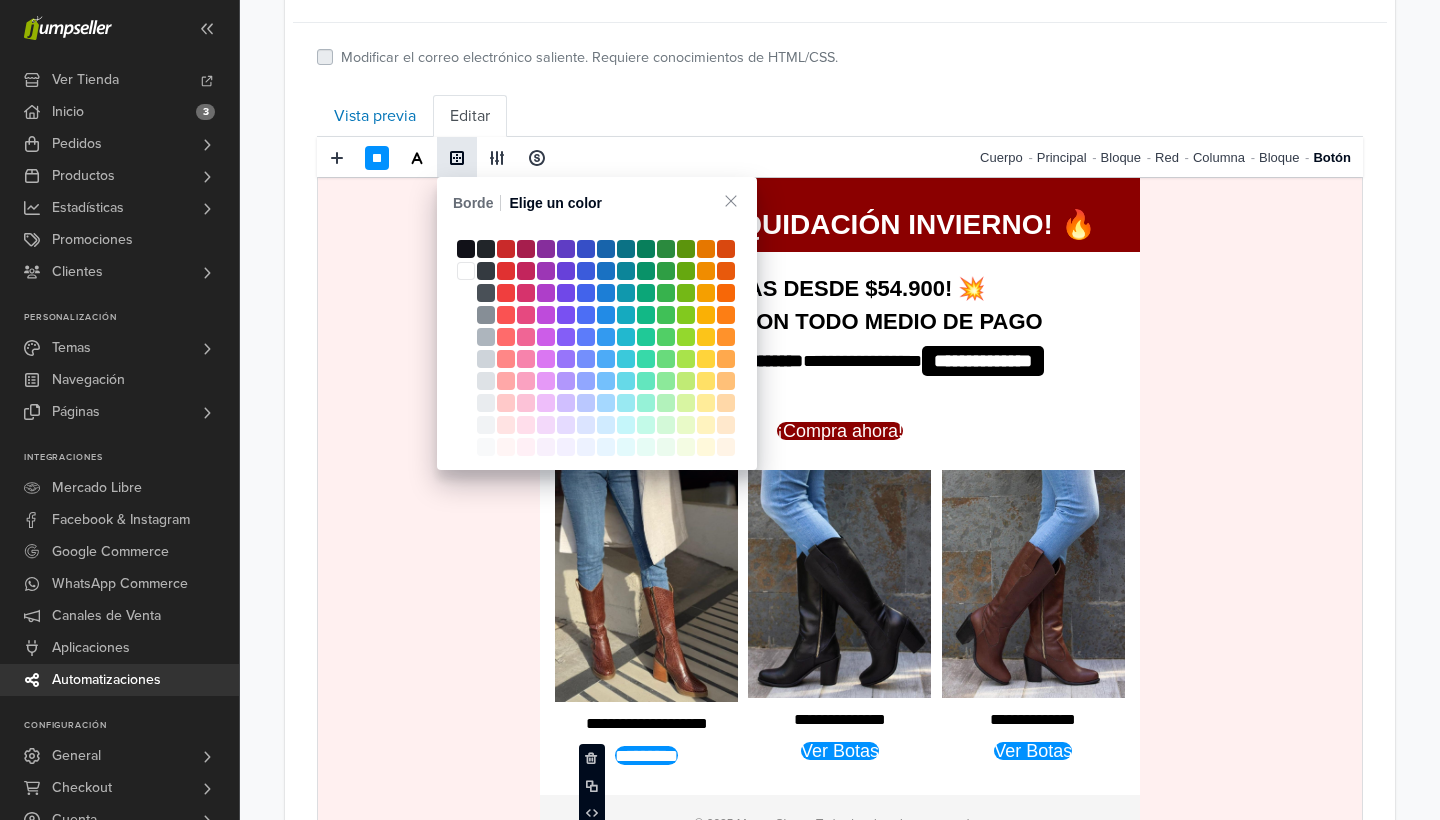 type on "*******" 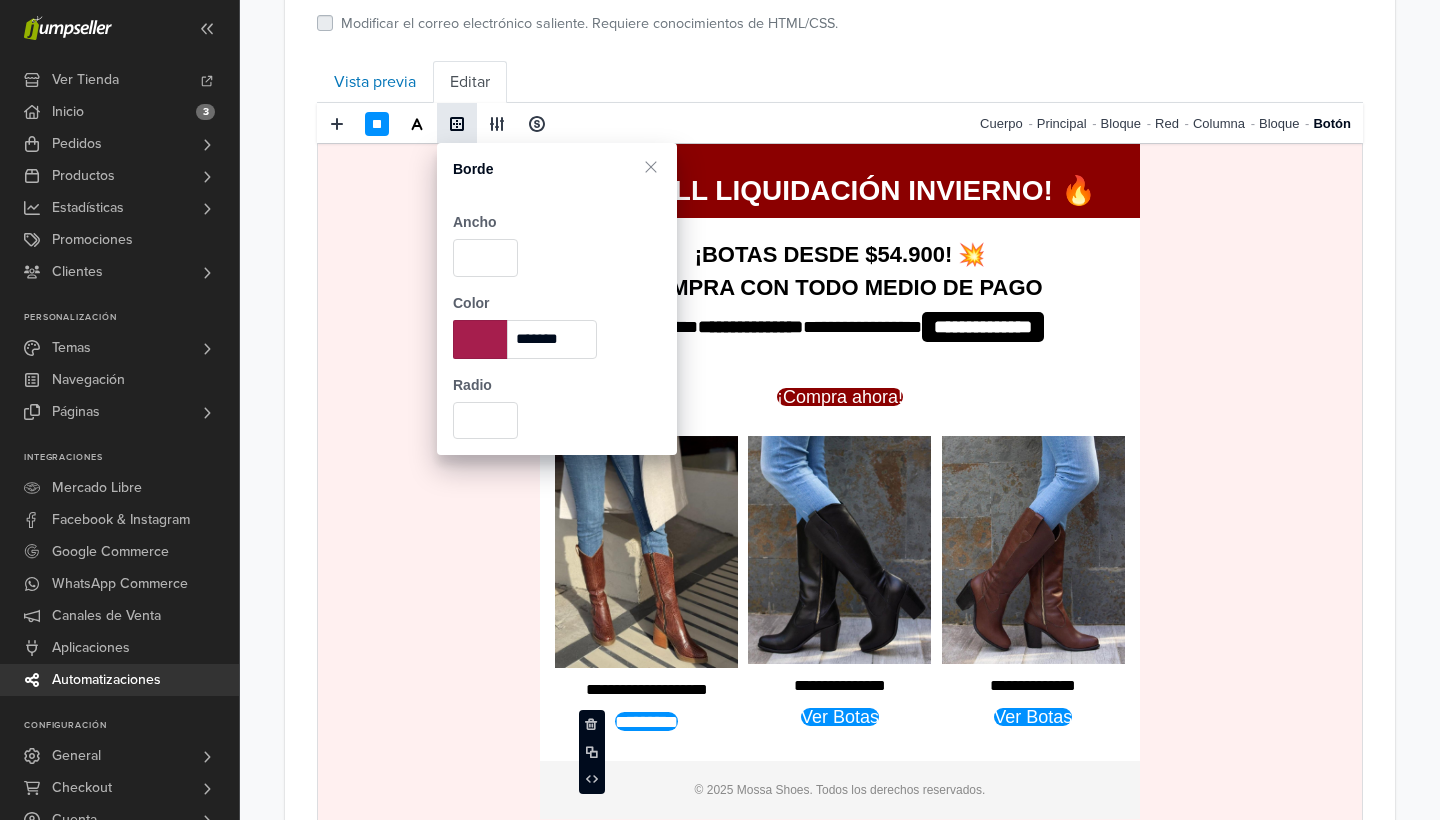 scroll, scrollTop: 749, scrollLeft: 0, axis: vertical 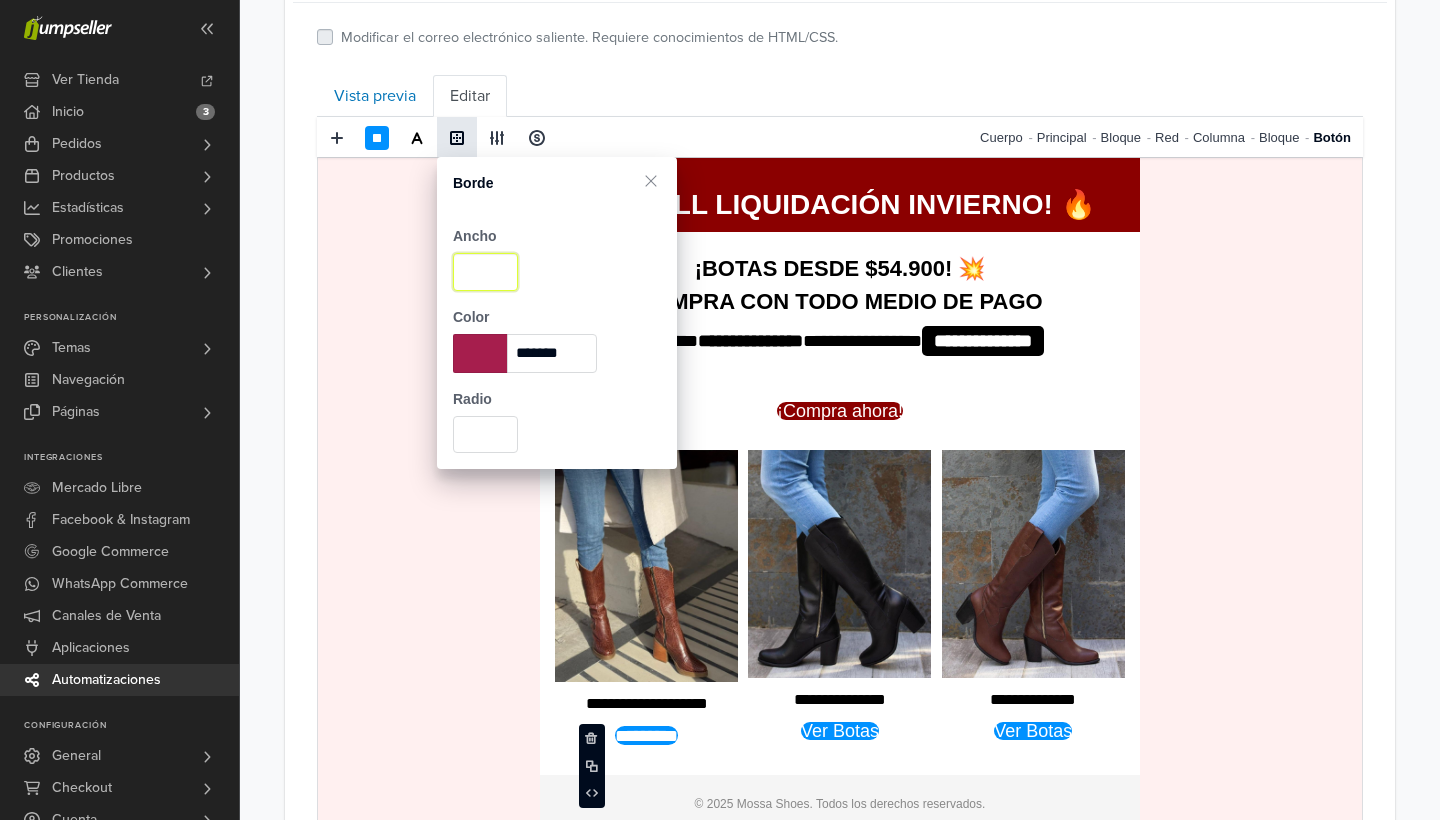 click on "*" at bounding box center [485, 272] 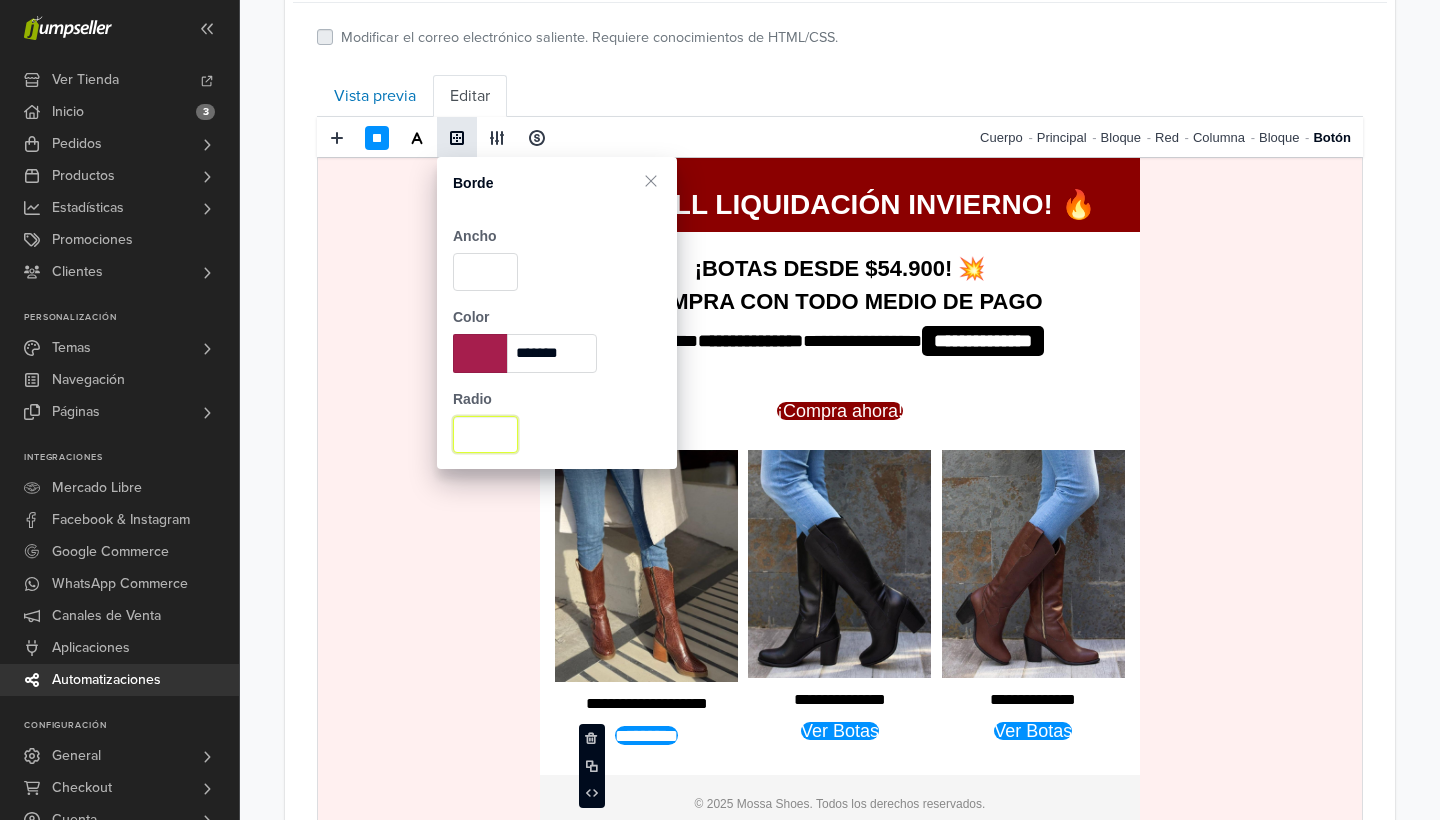 click on "**" at bounding box center [485, 435] 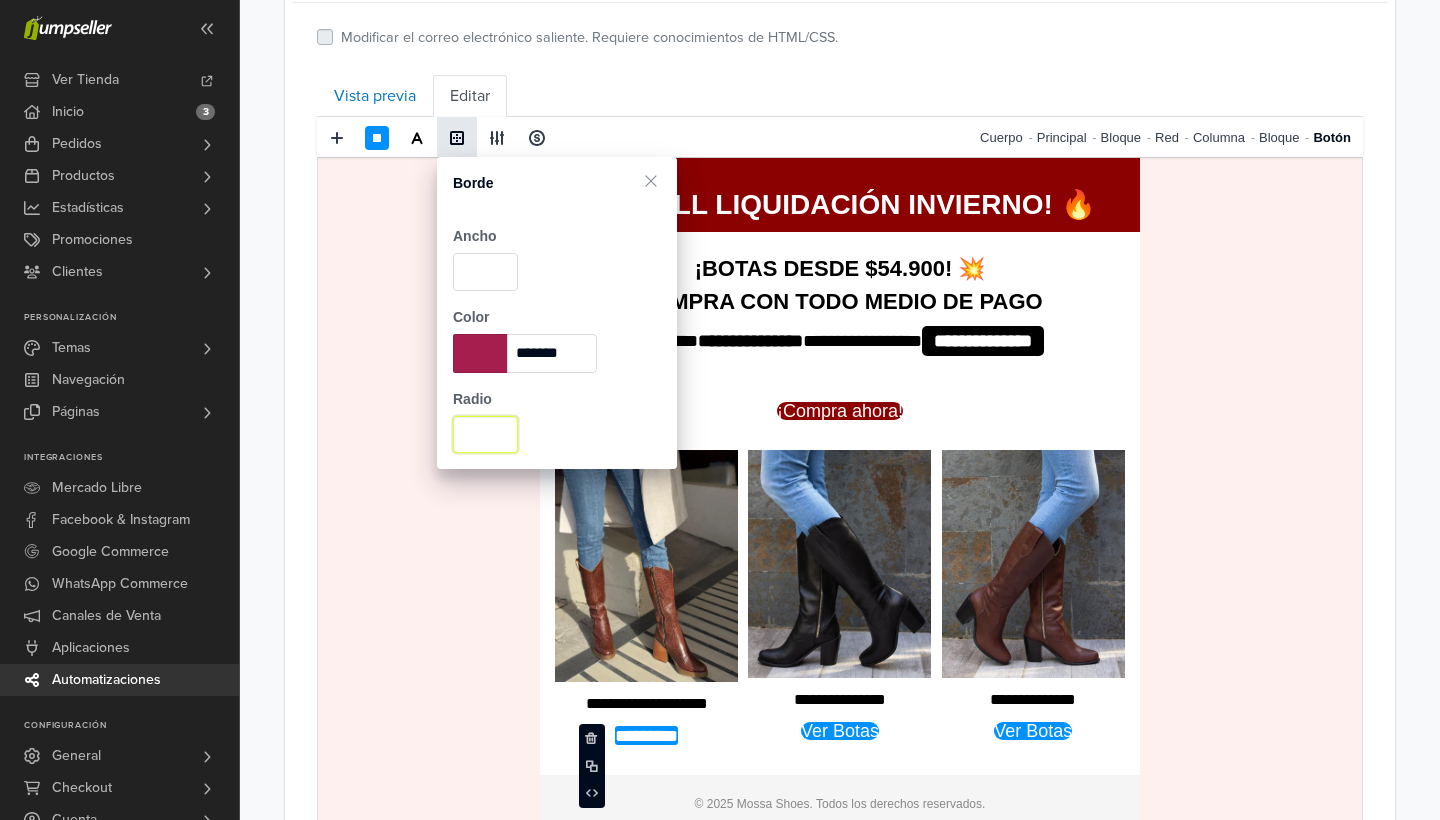 type on "**" 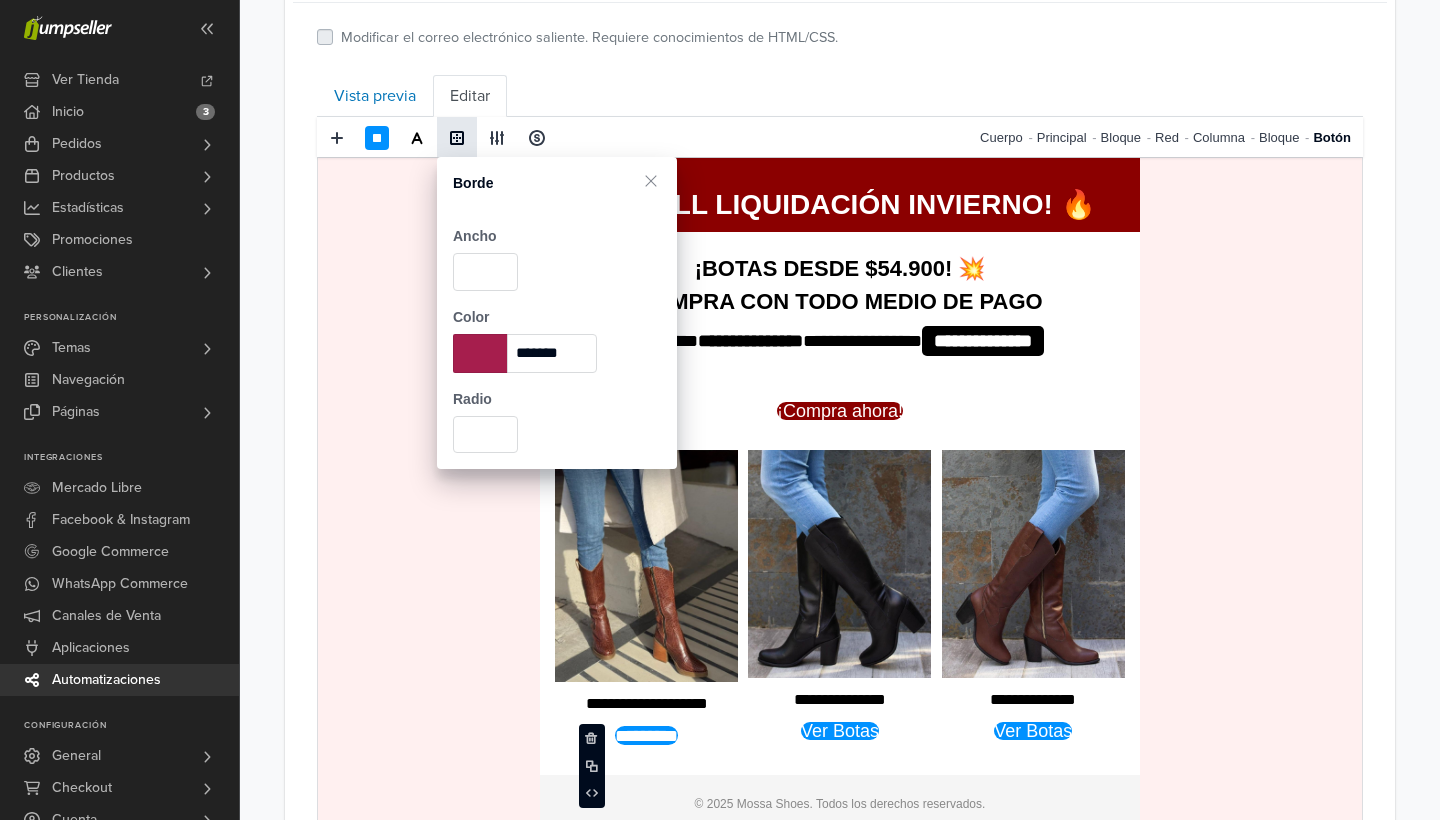 click on "**********" at bounding box center (840, 509) 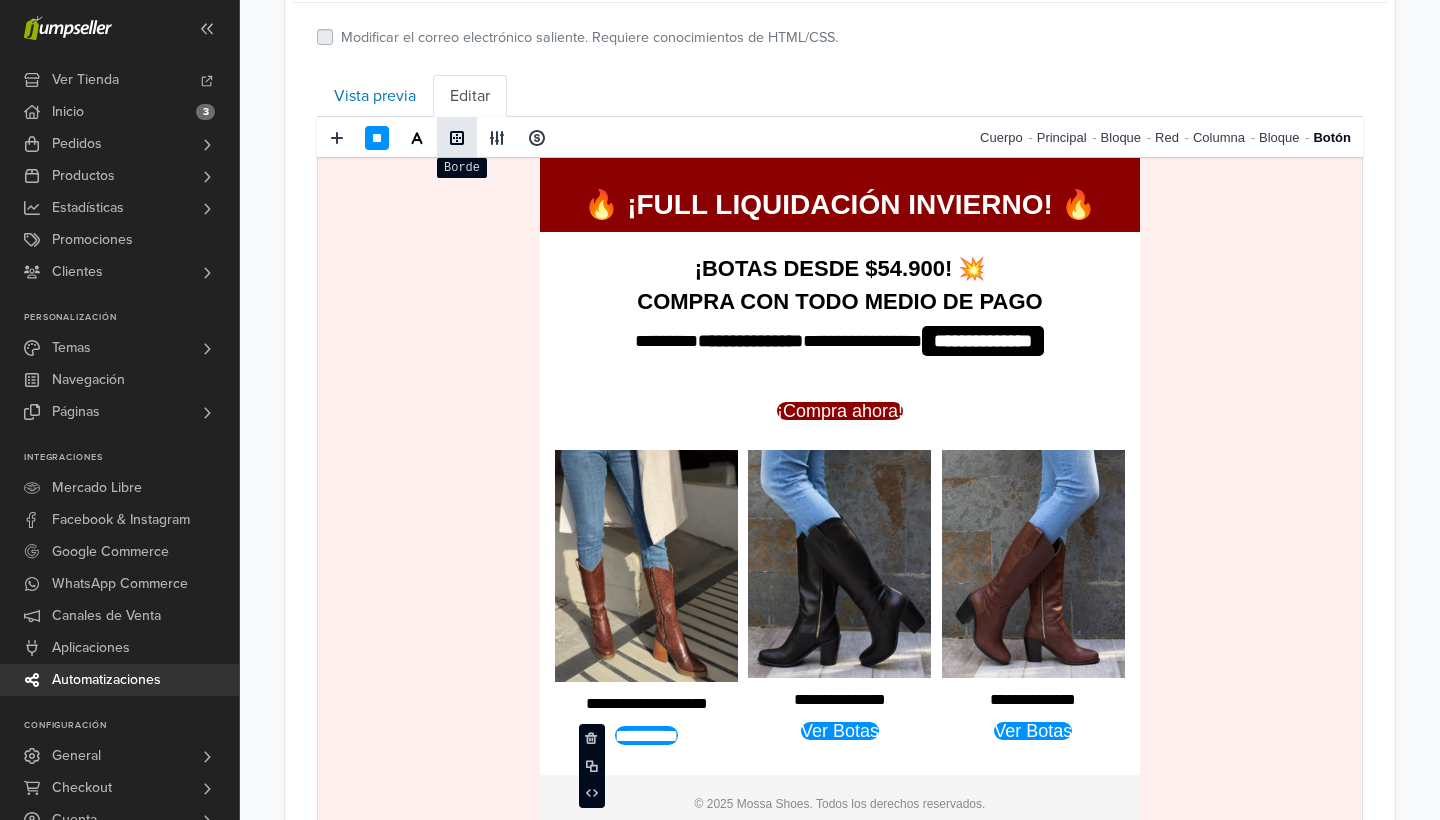 click at bounding box center (457, 138) 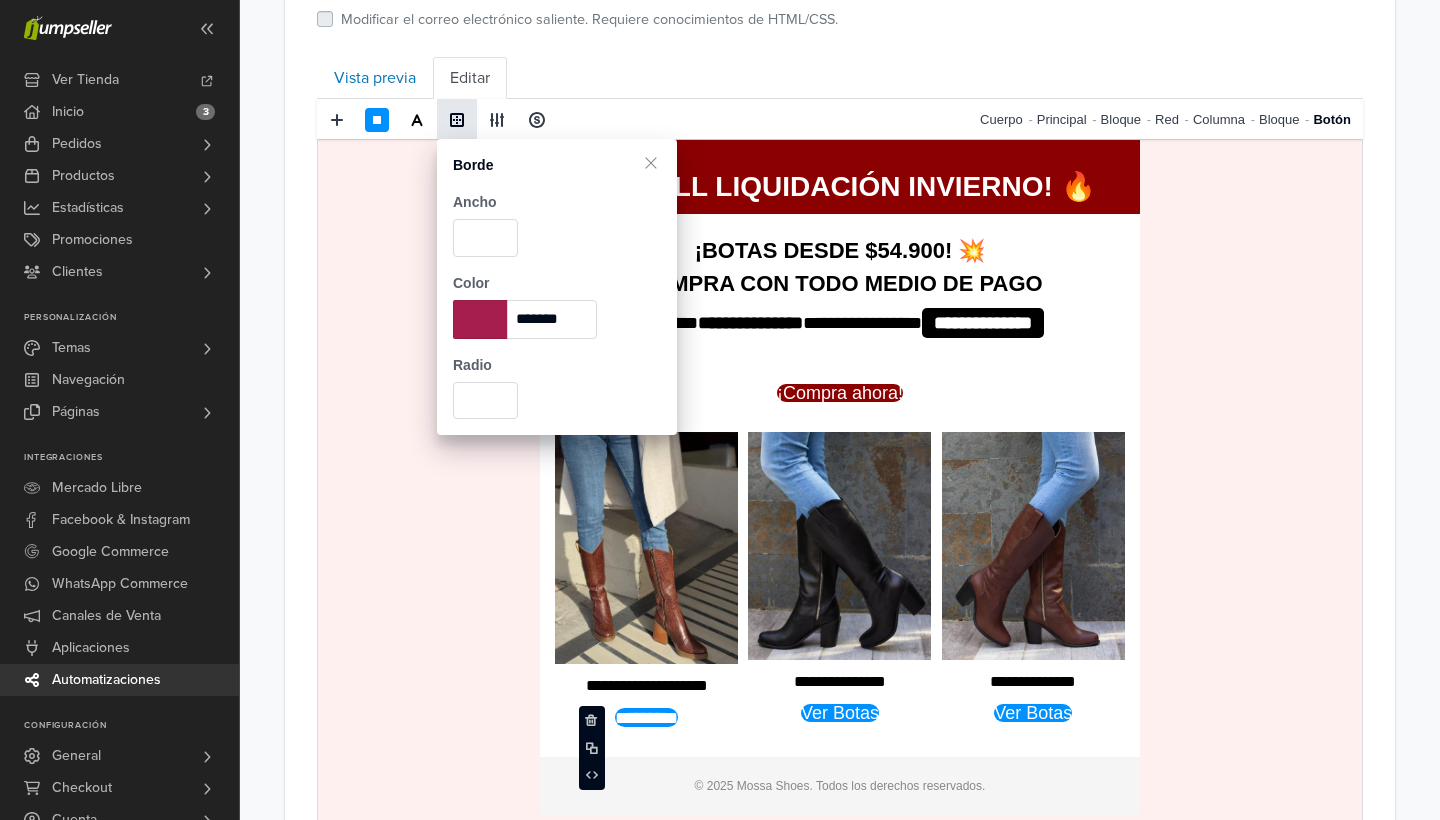 scroll, scrollTop: 766, scrollLeft: 0, axis: vertical 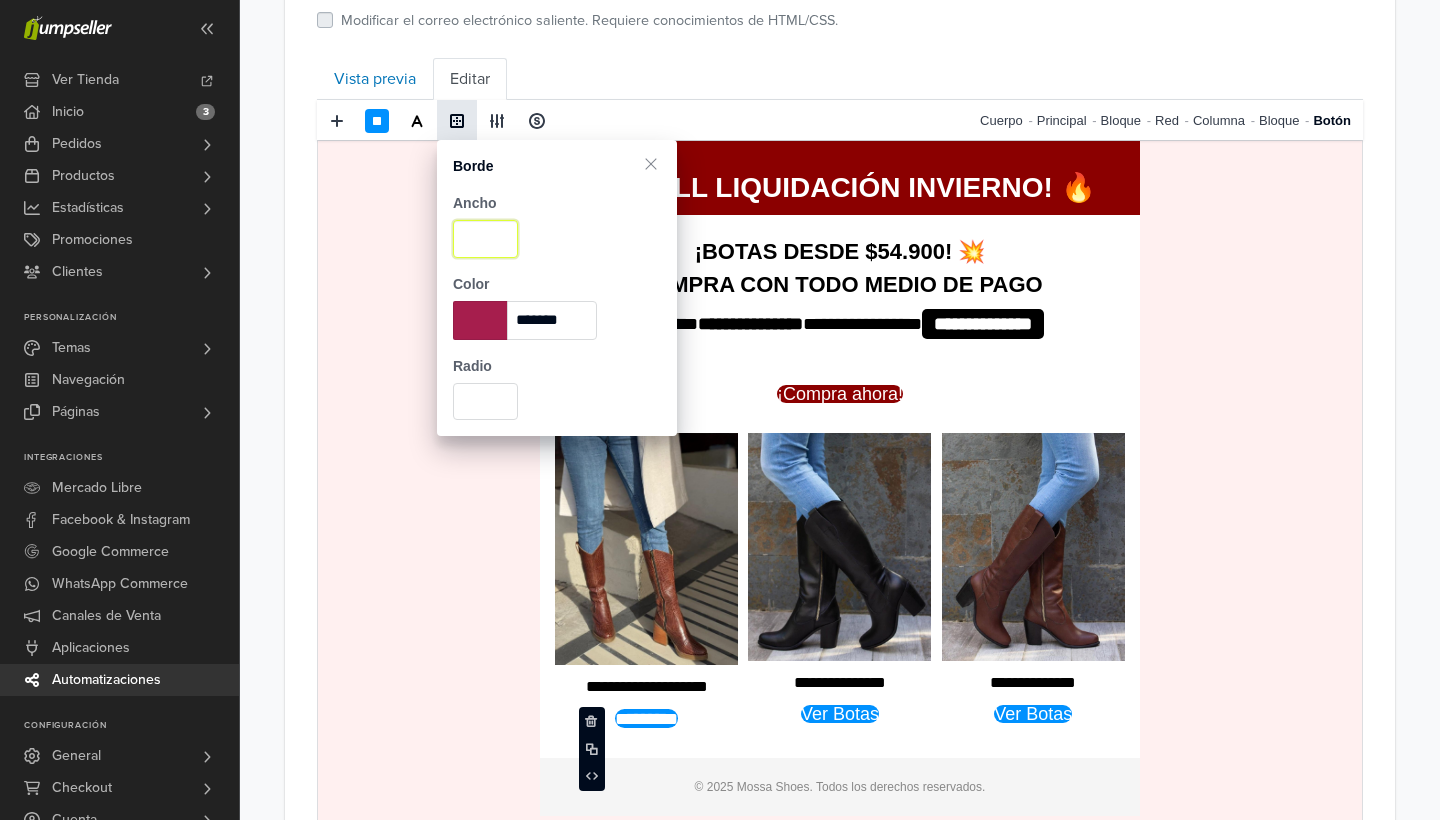 click on "*" at bounding box center (485, 239) 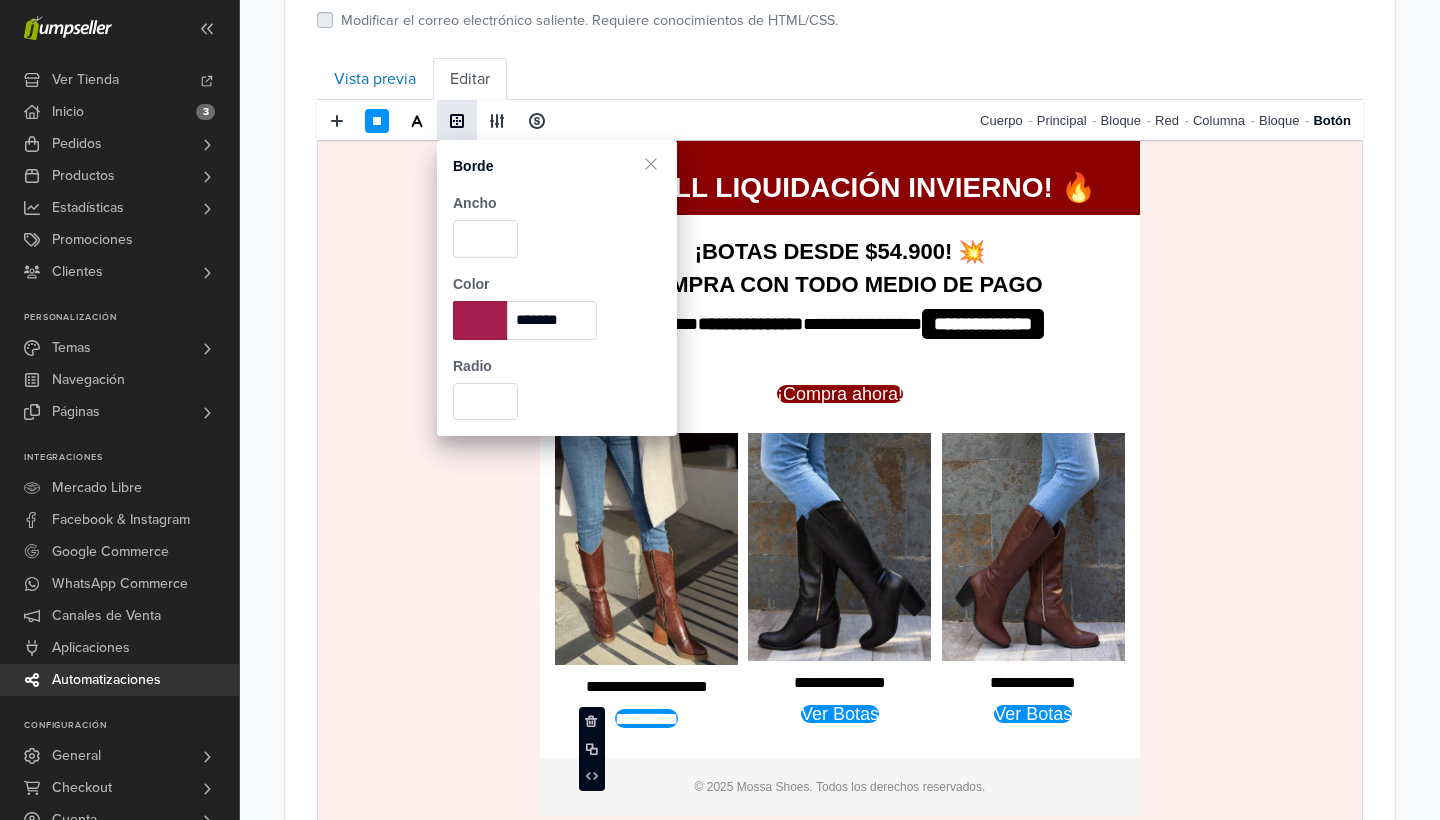 click on "**********" at bounding box center (840, 590) 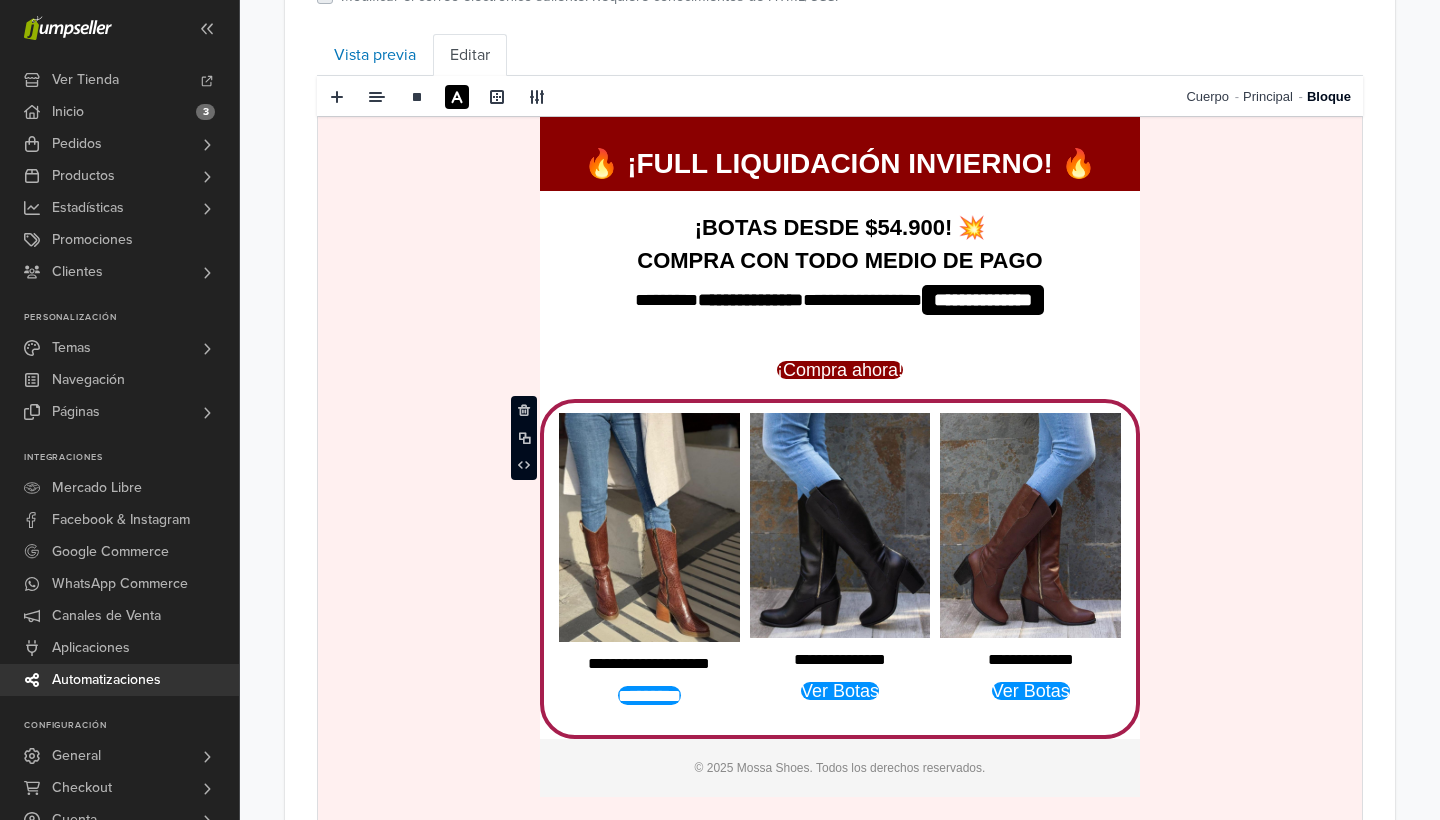 scroll, scrollTop: 787, scrollLeft: 0, axis: vertical 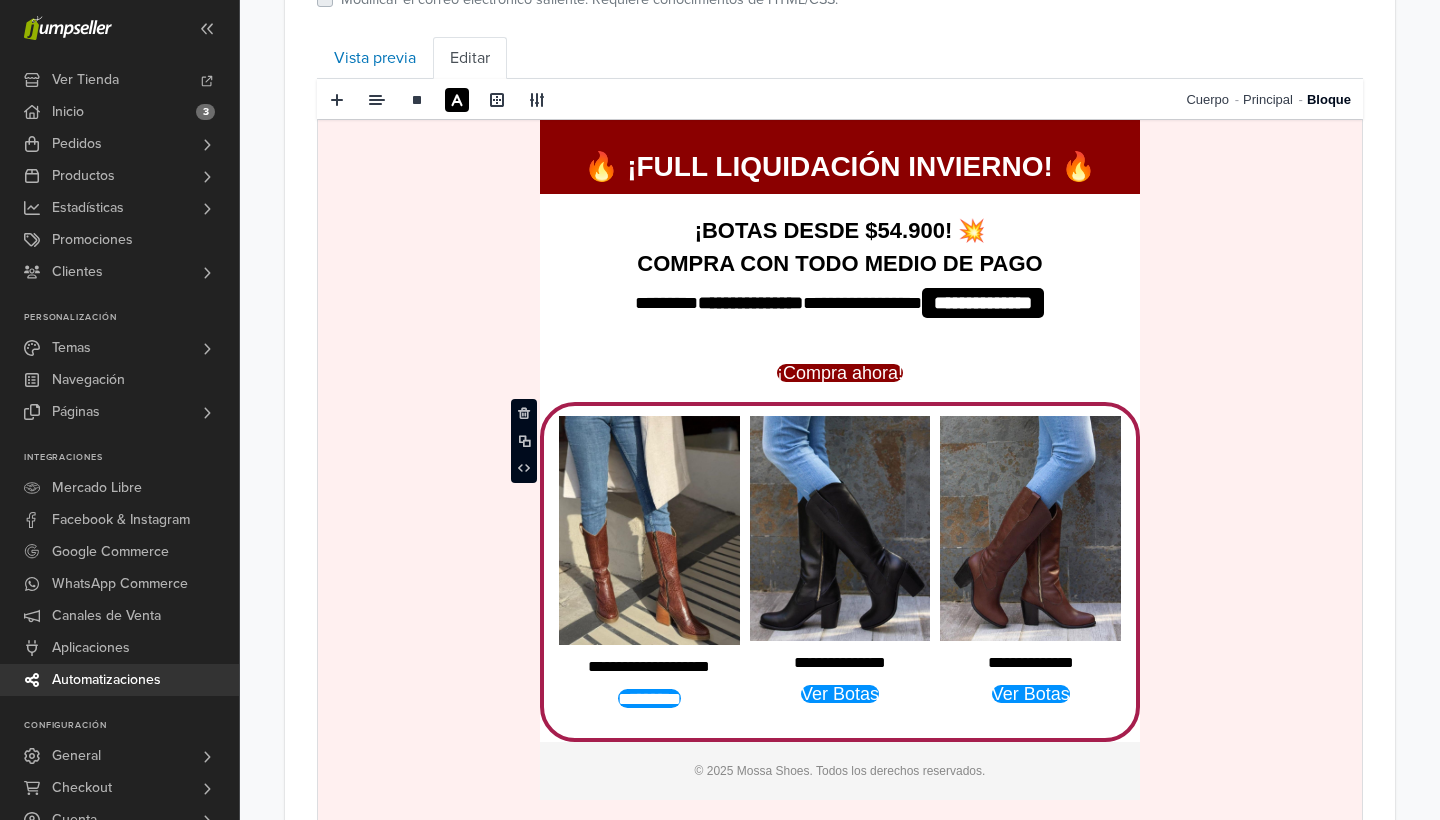 click on "*********" at bounding box center [649, 698] 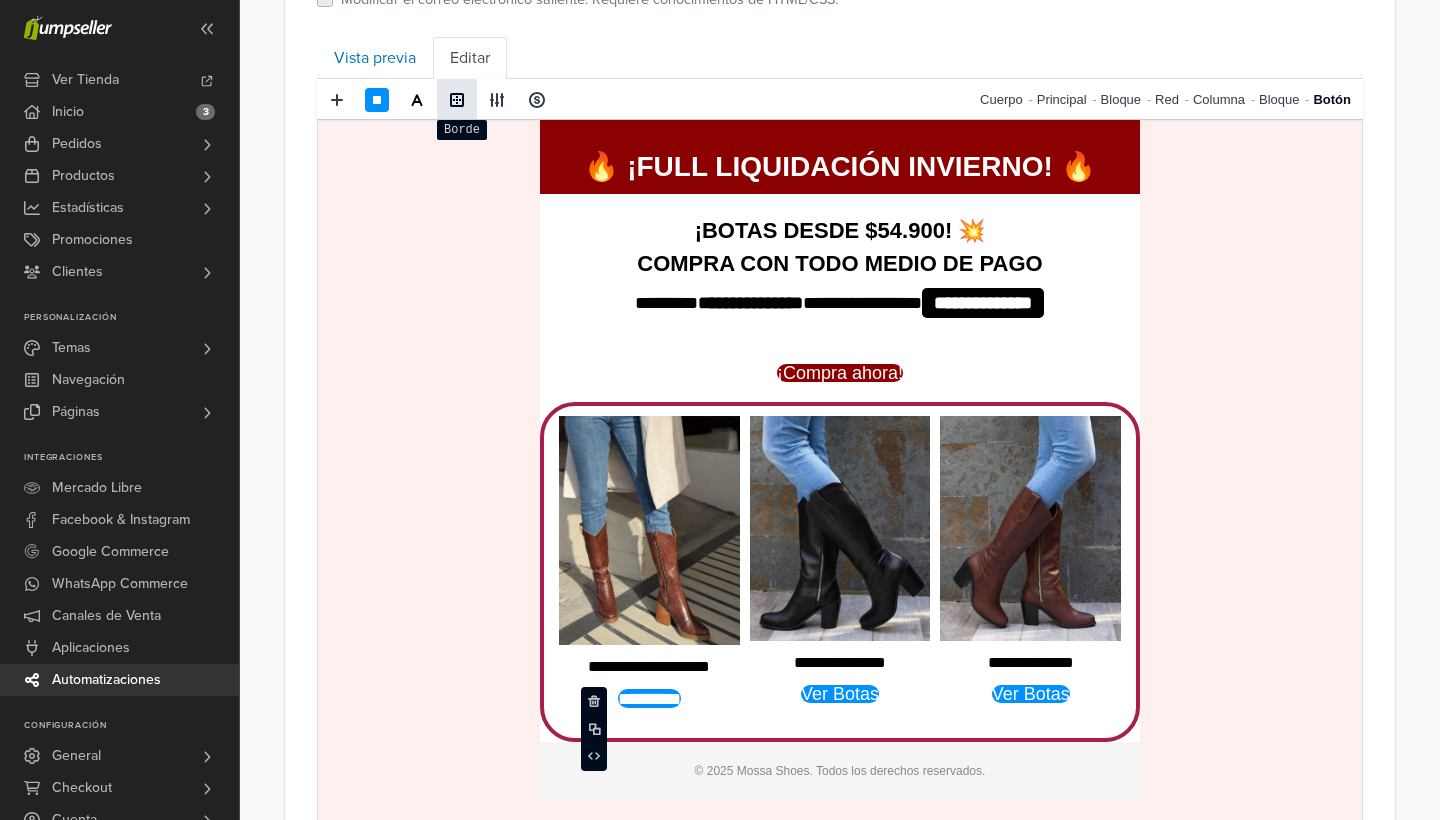 click at bounding box center (457, 100) 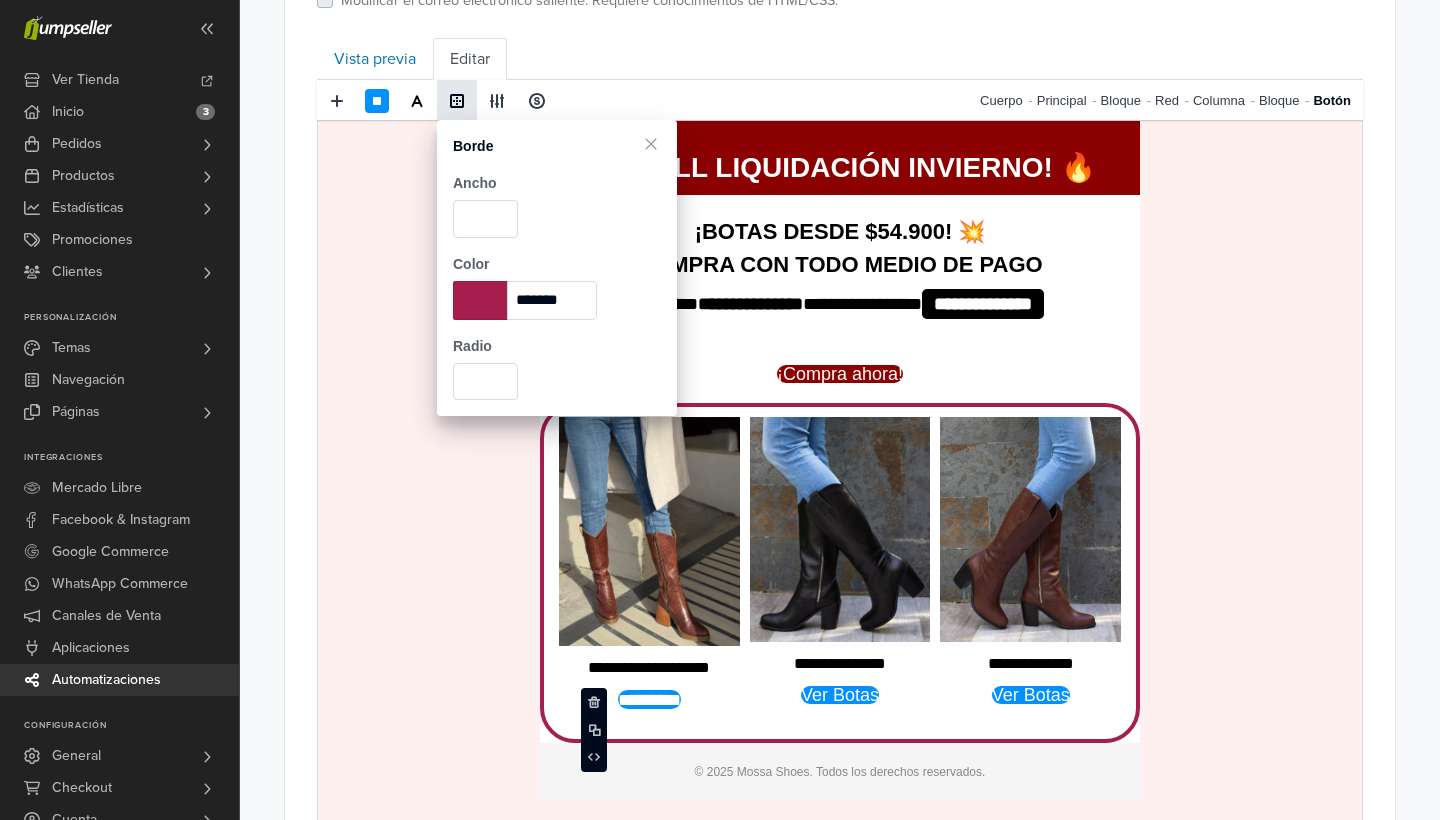 scroll, scrollTop: 779, scrollLeft: 0, axis: vertical 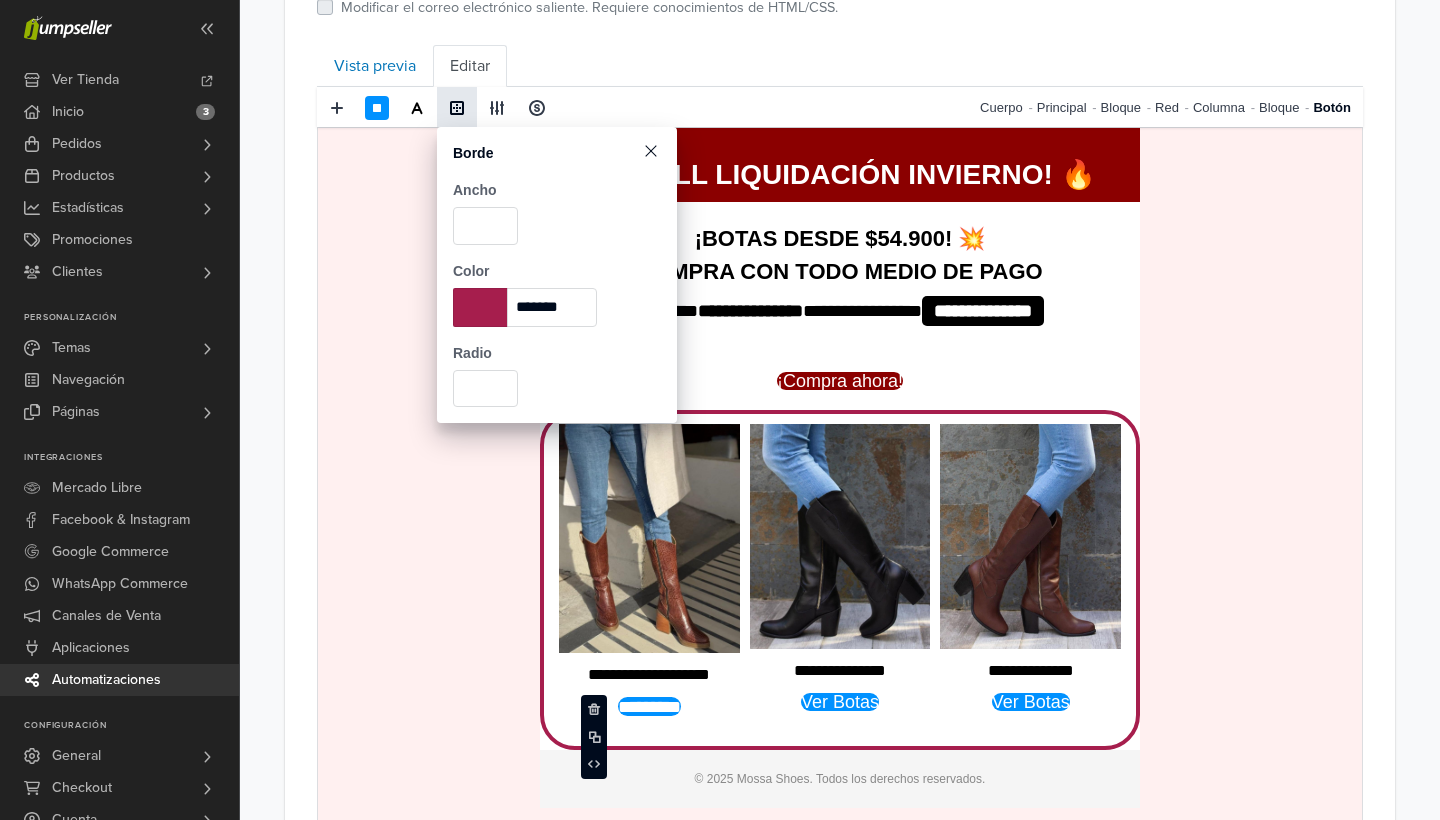 click at bounding box center [651, 151] 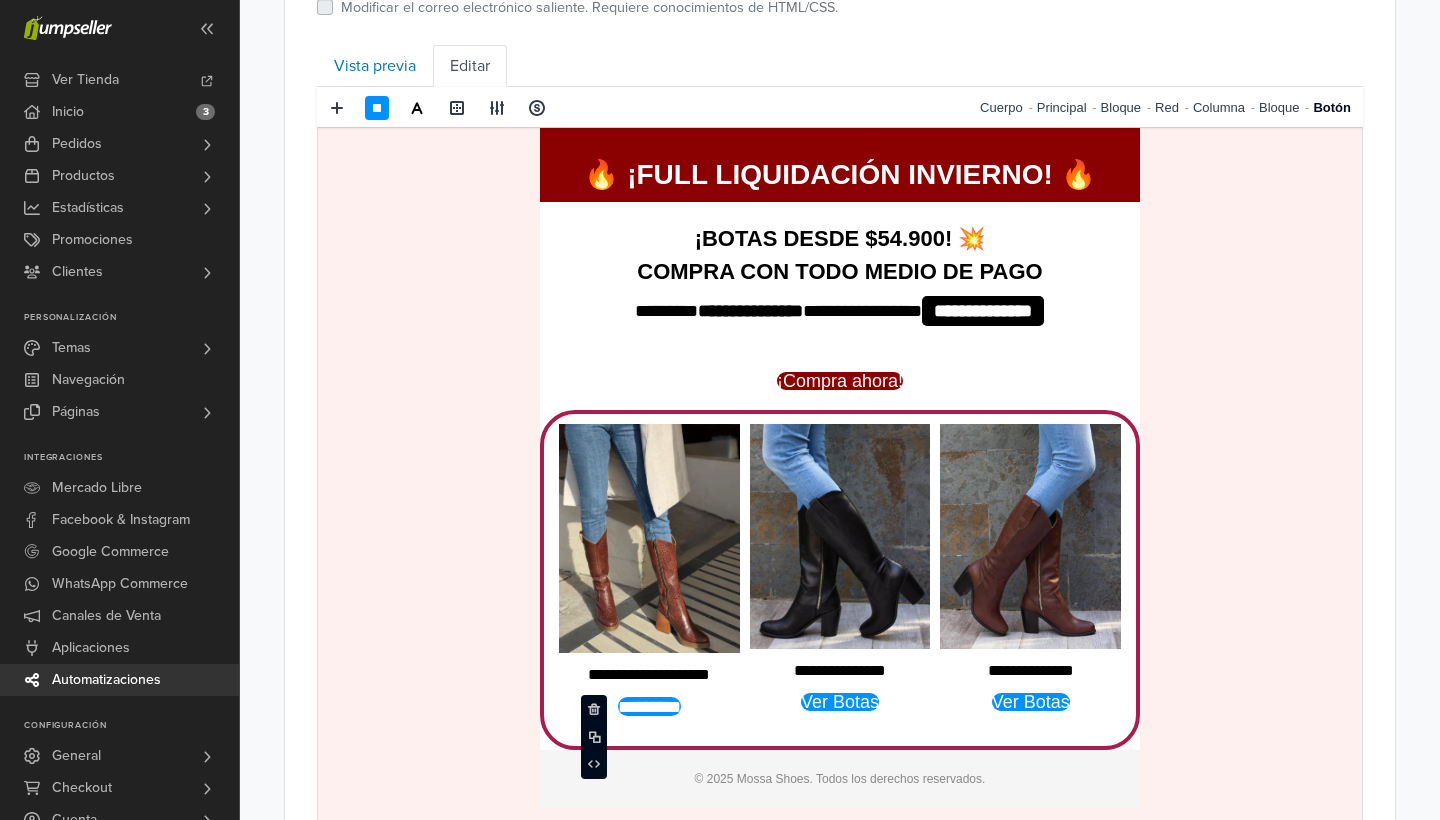 click on "*********" at bounding box center (649, 706) 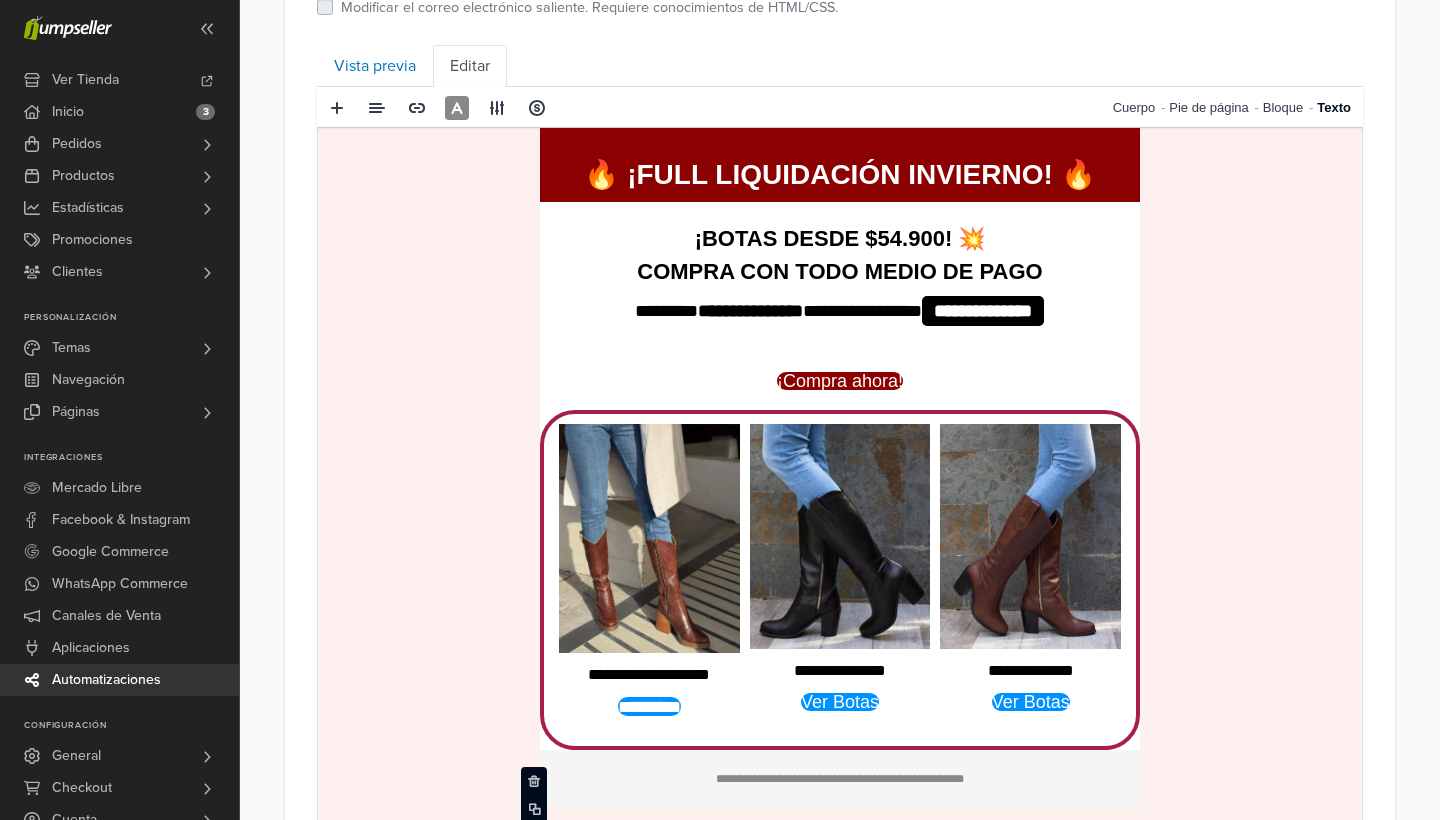 click on "*********" at bounding box center [649, 706] 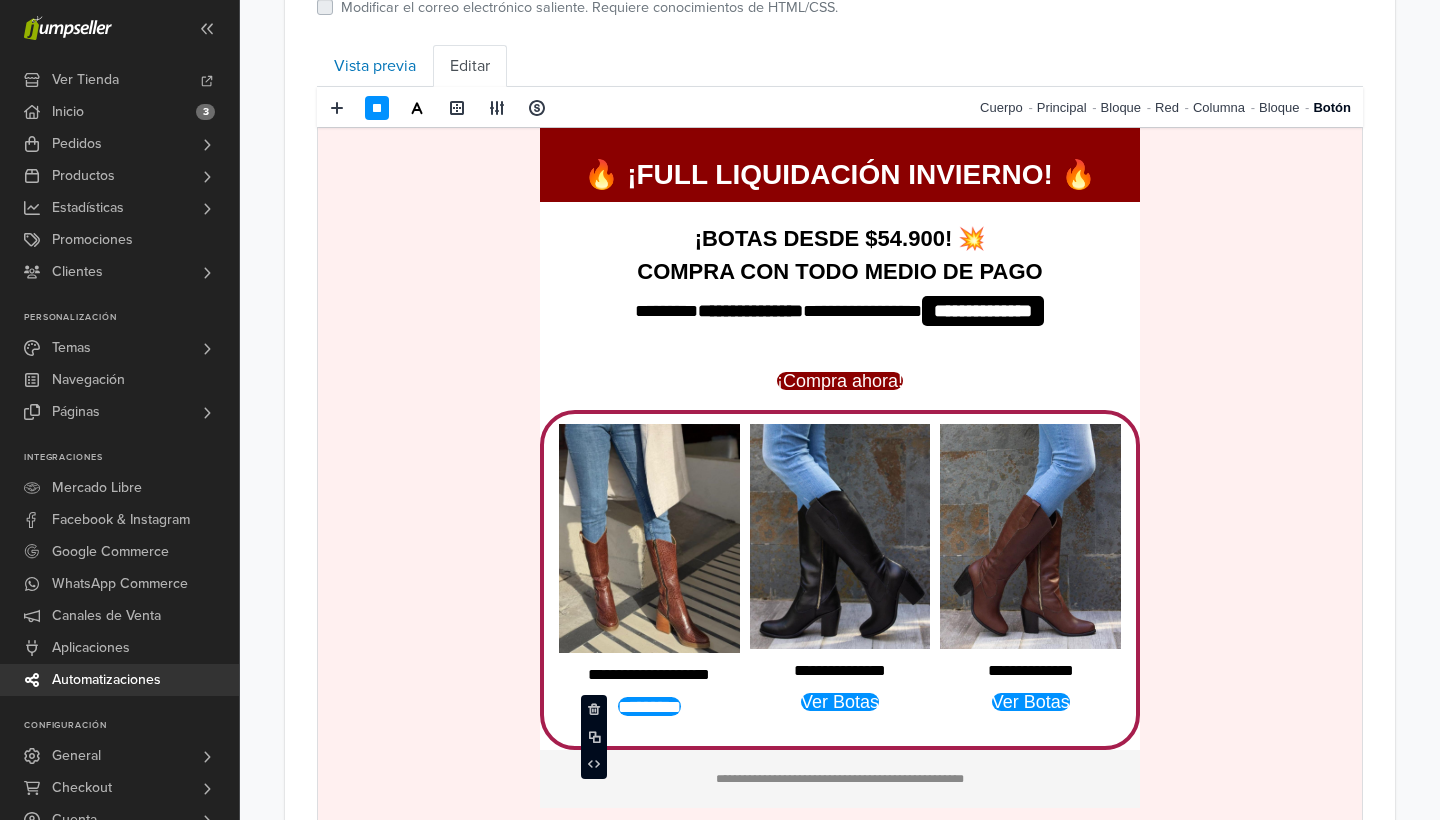 click on "*********" at bounding box center [649, 706] 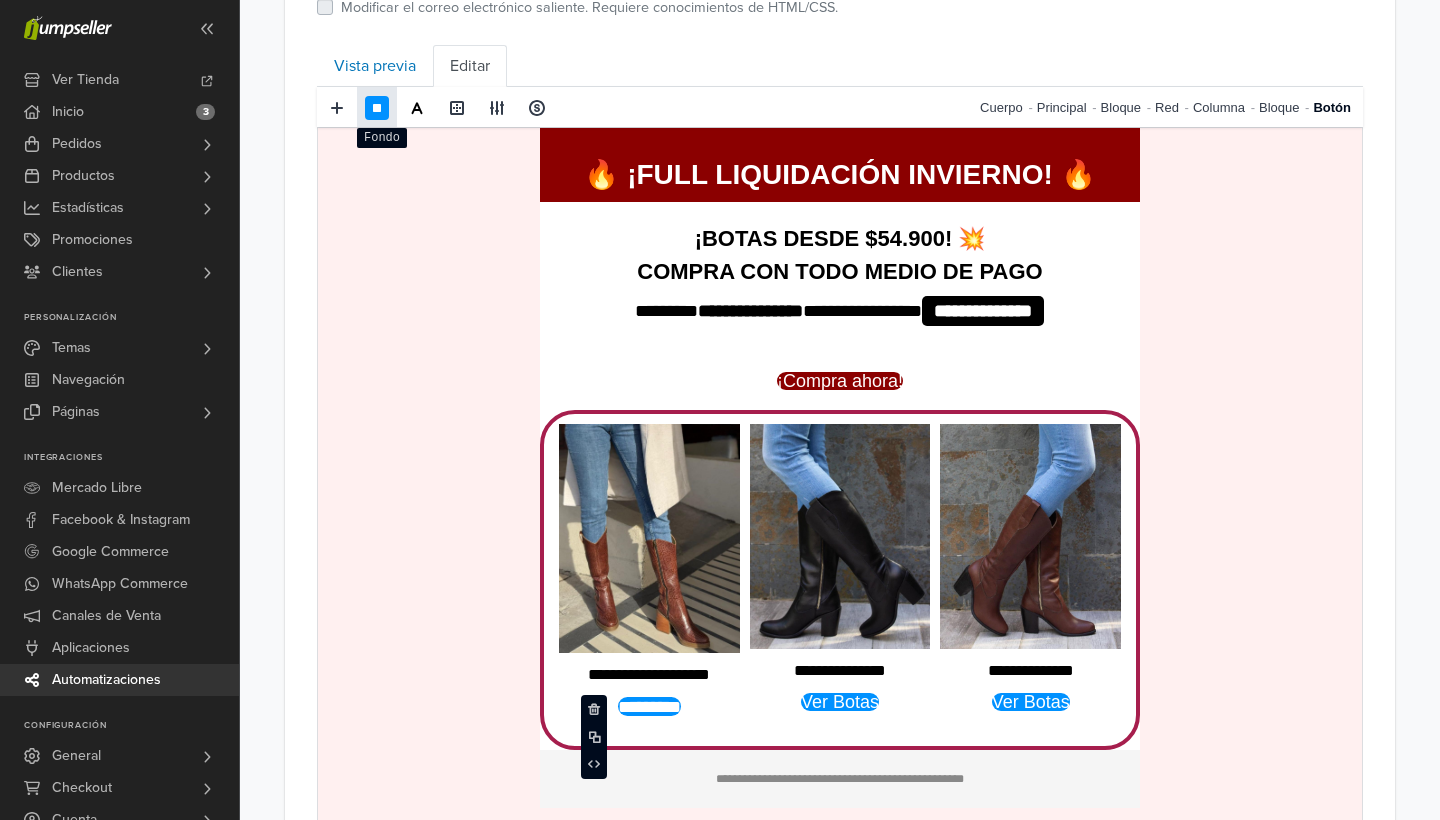 click at bounding box center [377, 108] 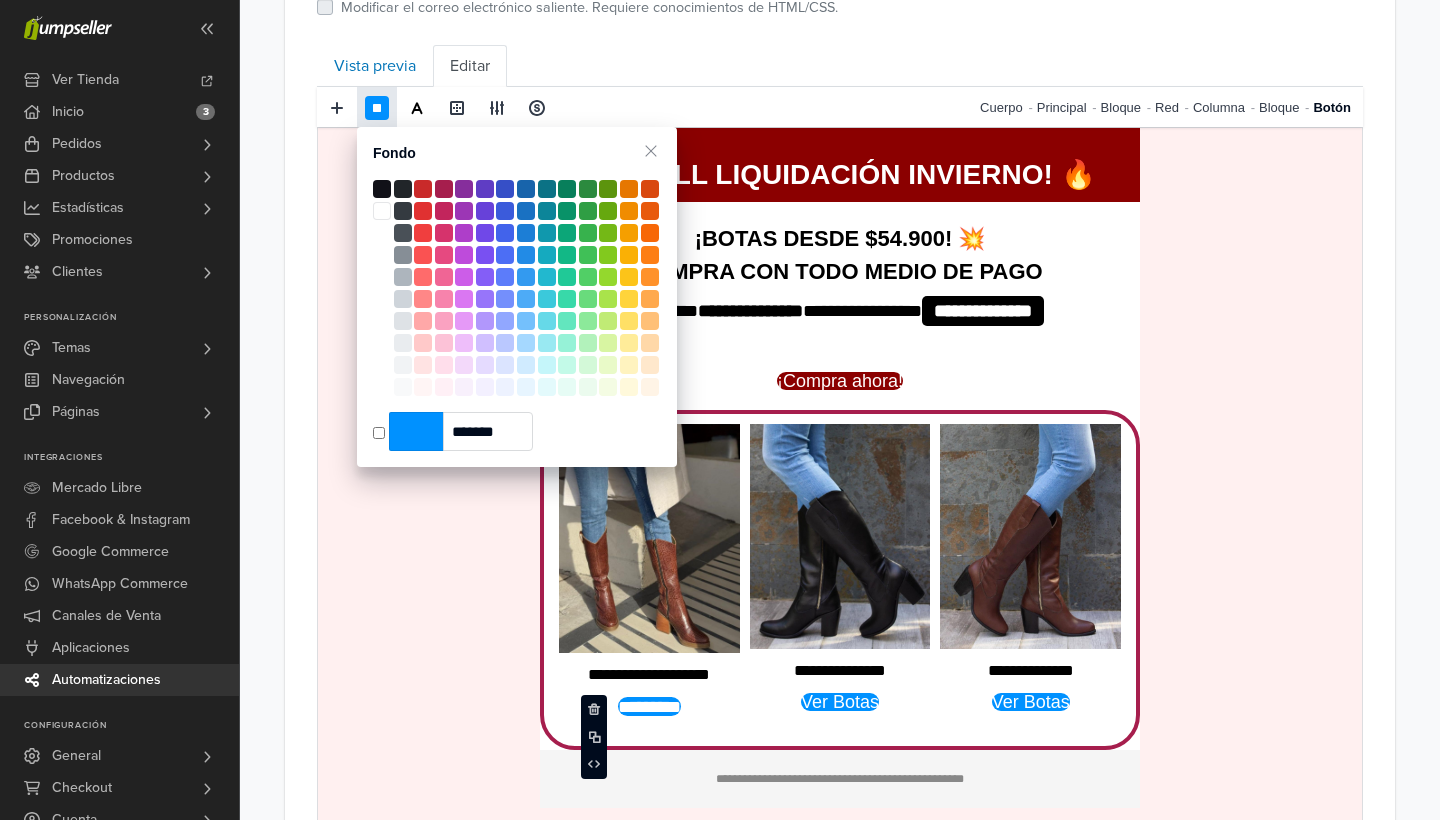type on "*******" 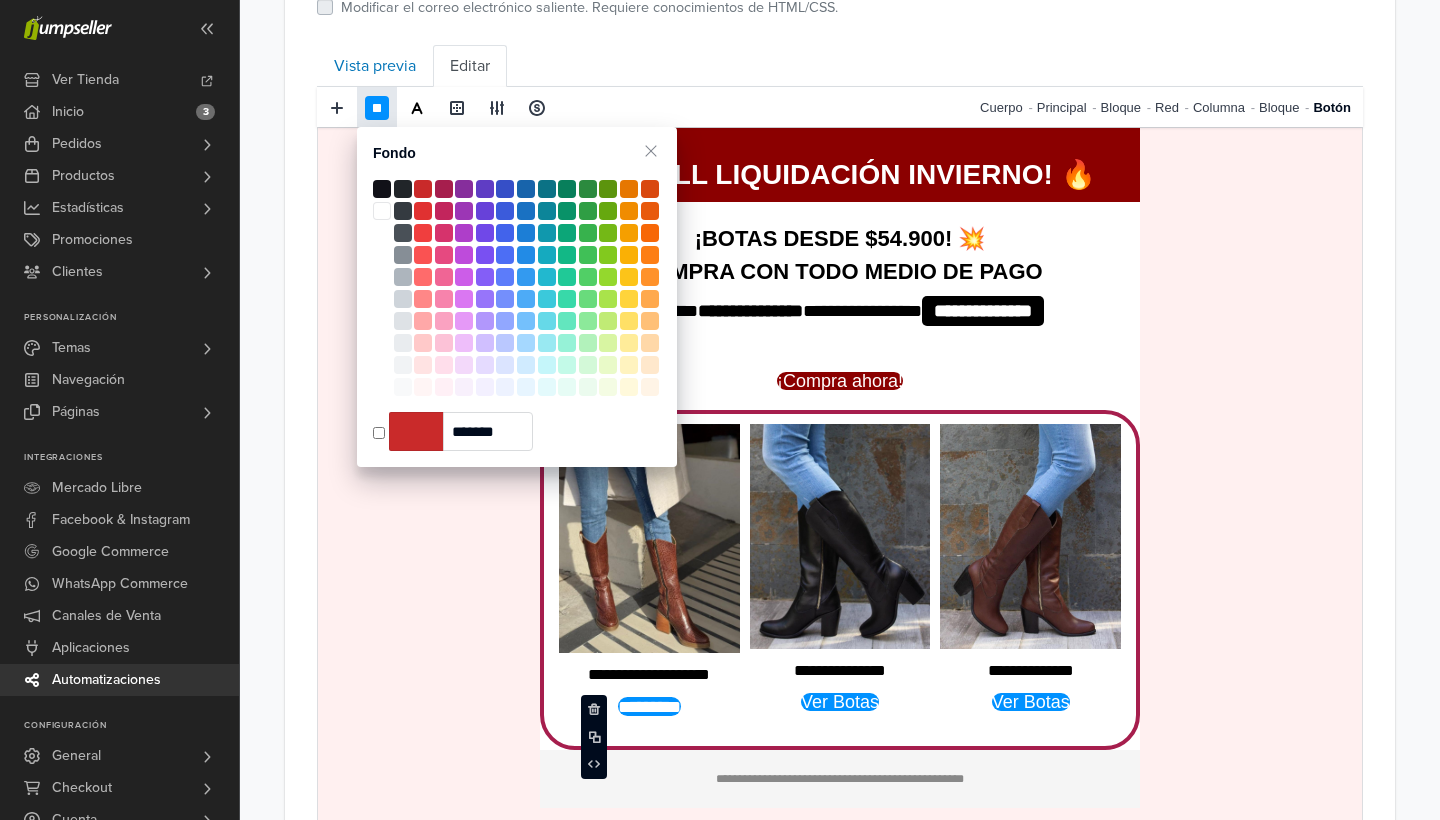 click at bounding box center [423, 189] 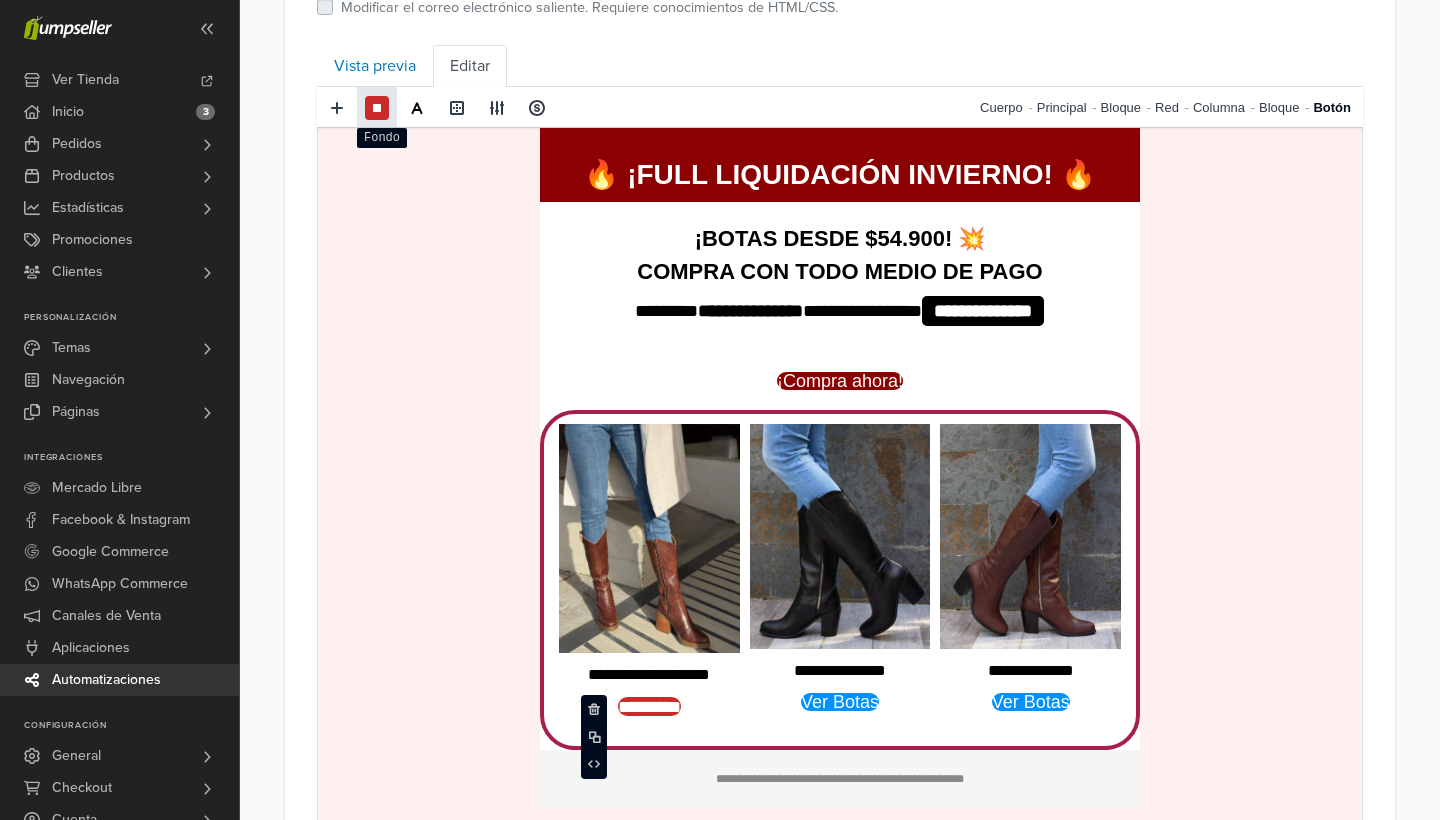 click at bounding box center [377, 108] 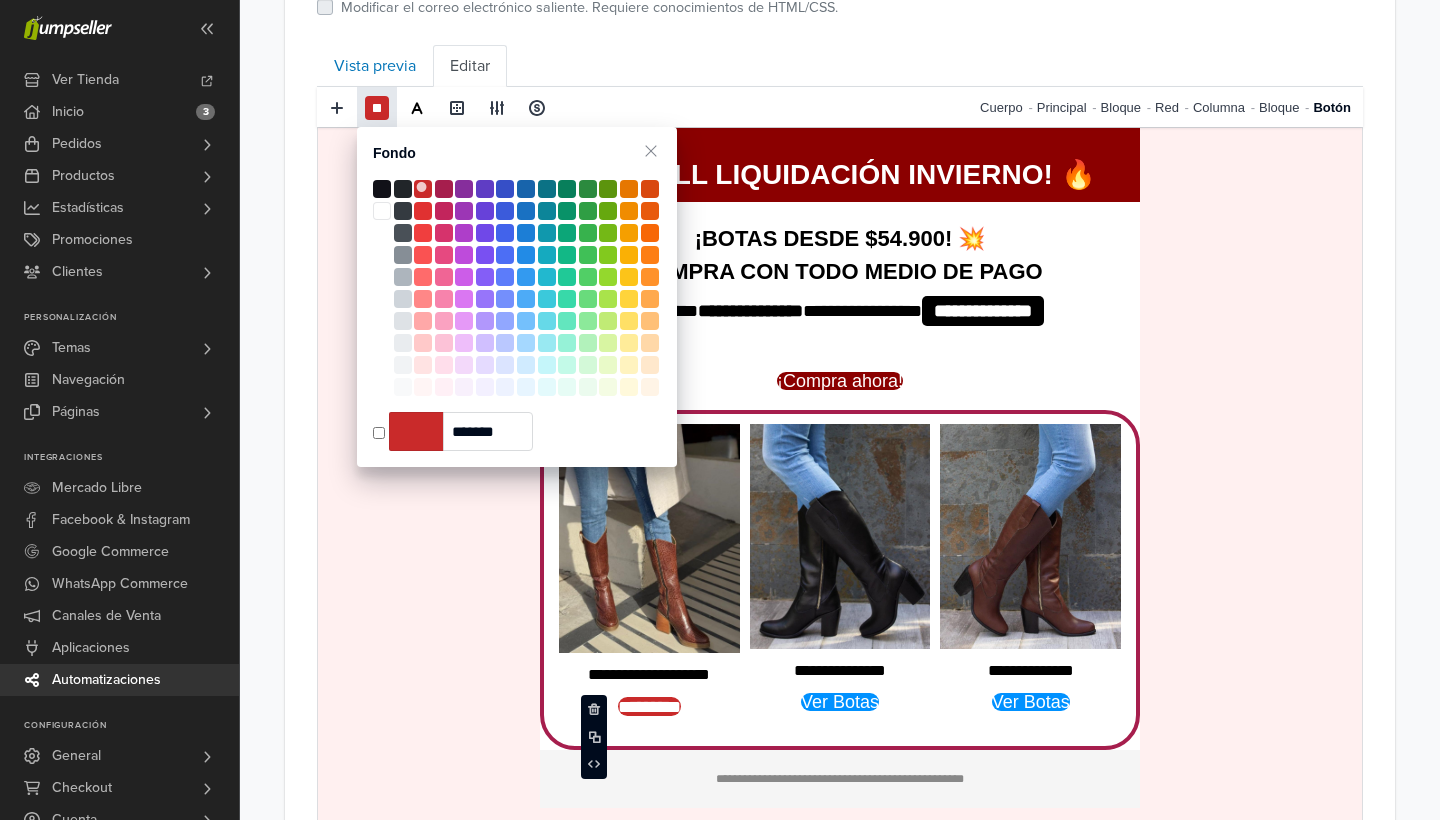 type on "*******" 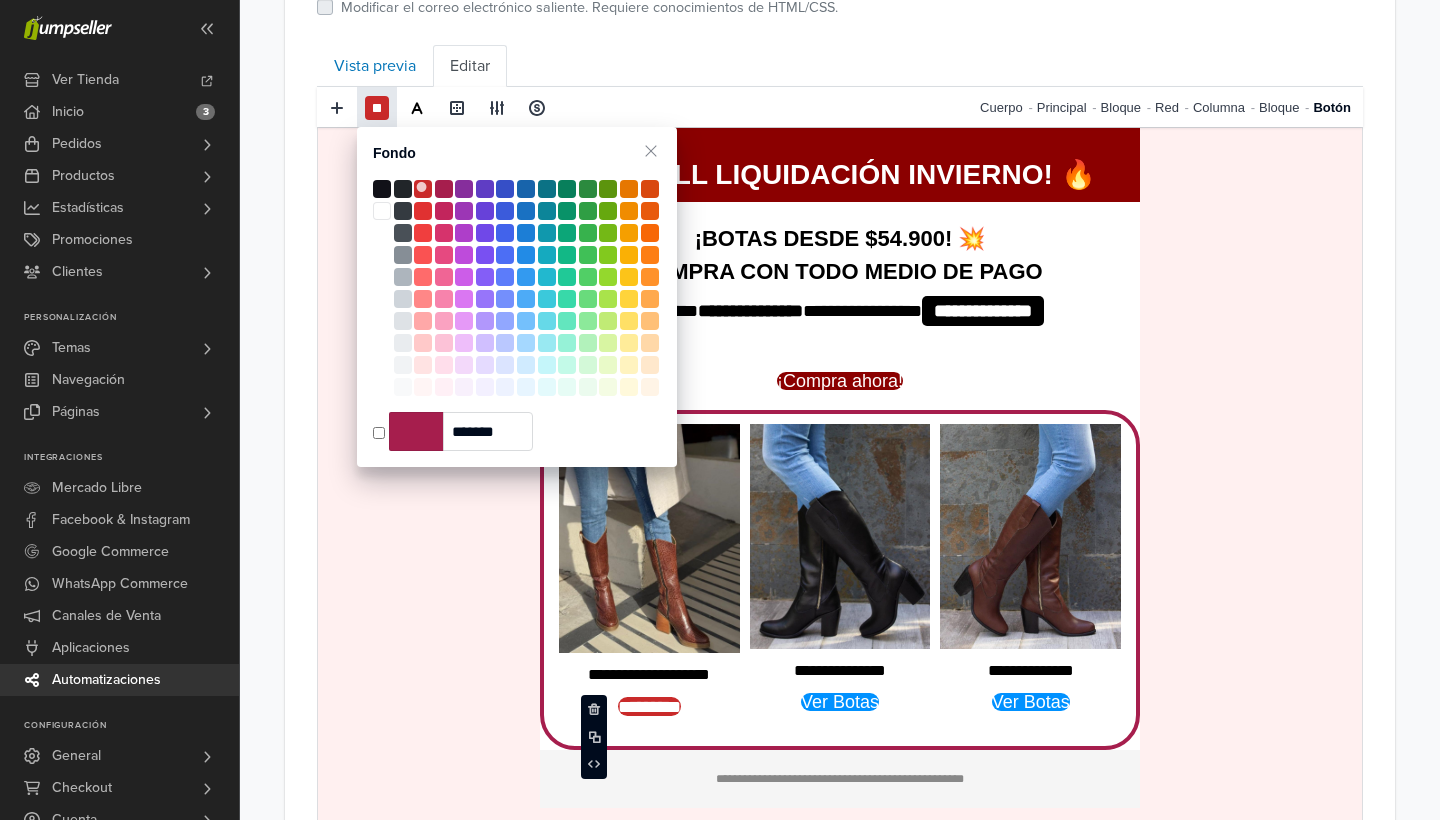 click at bounding box center [444, 189] 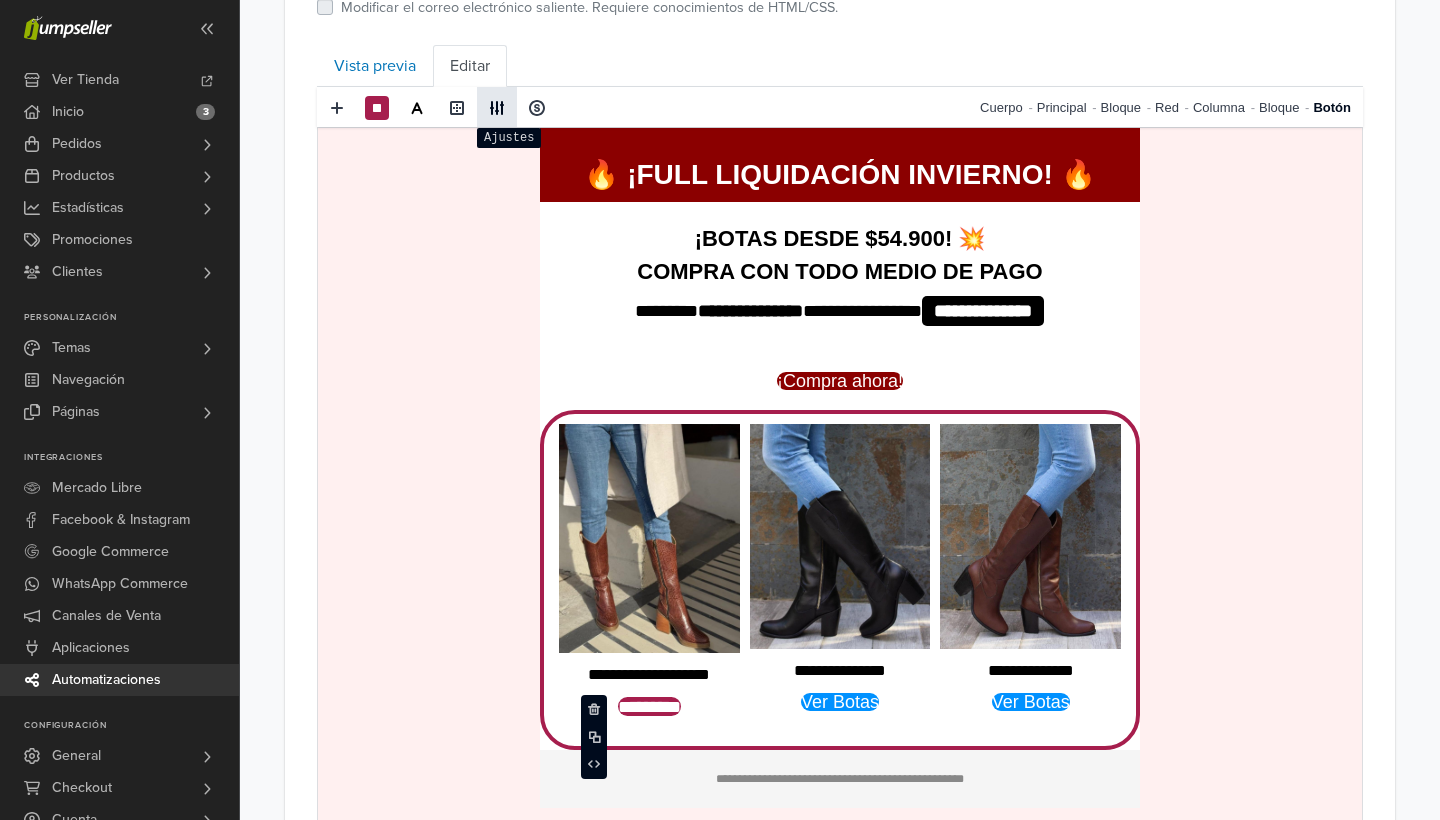 click at bounding box center (497, 108) 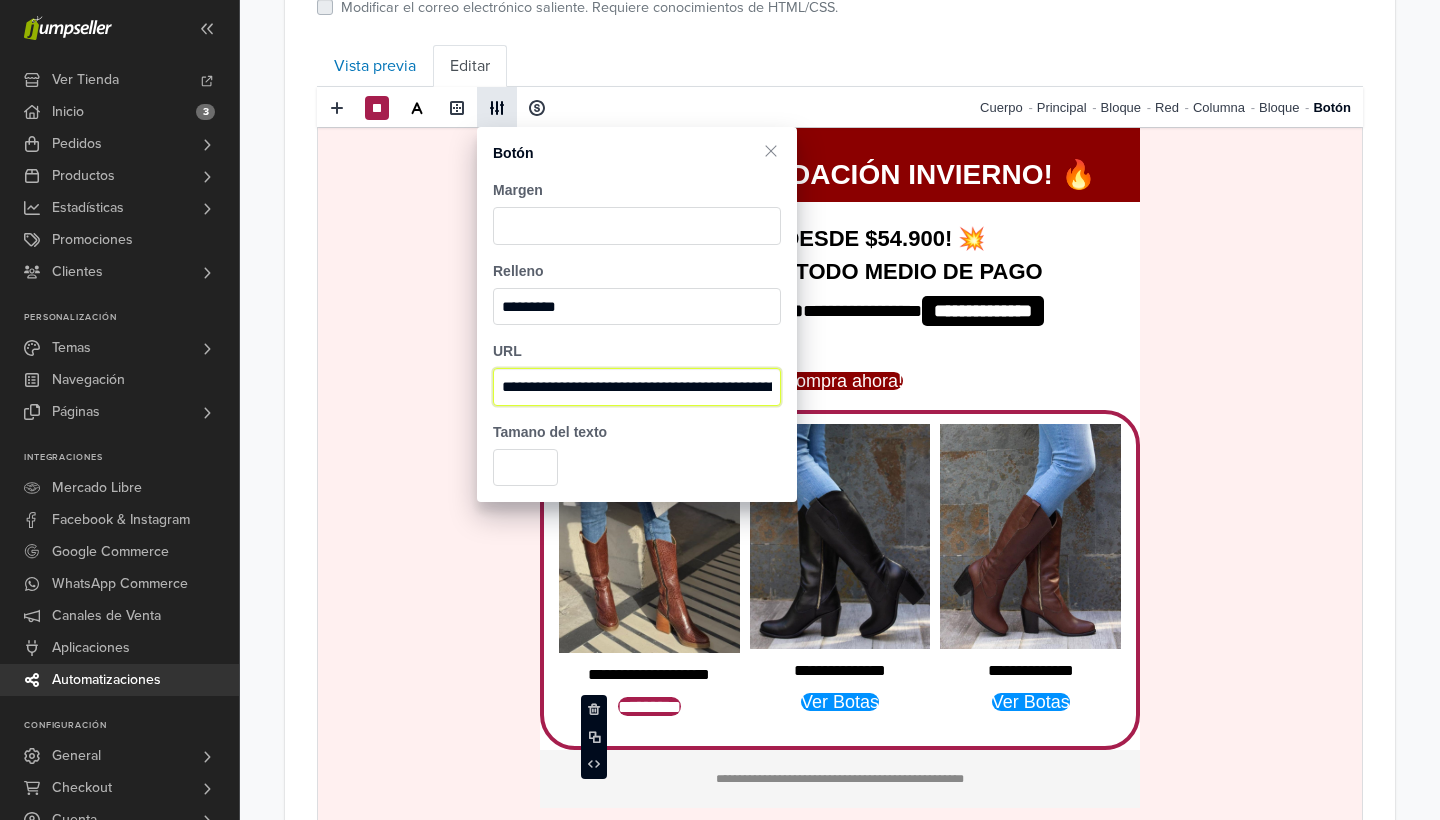 click on "**********" at bounding box center [637, 387] 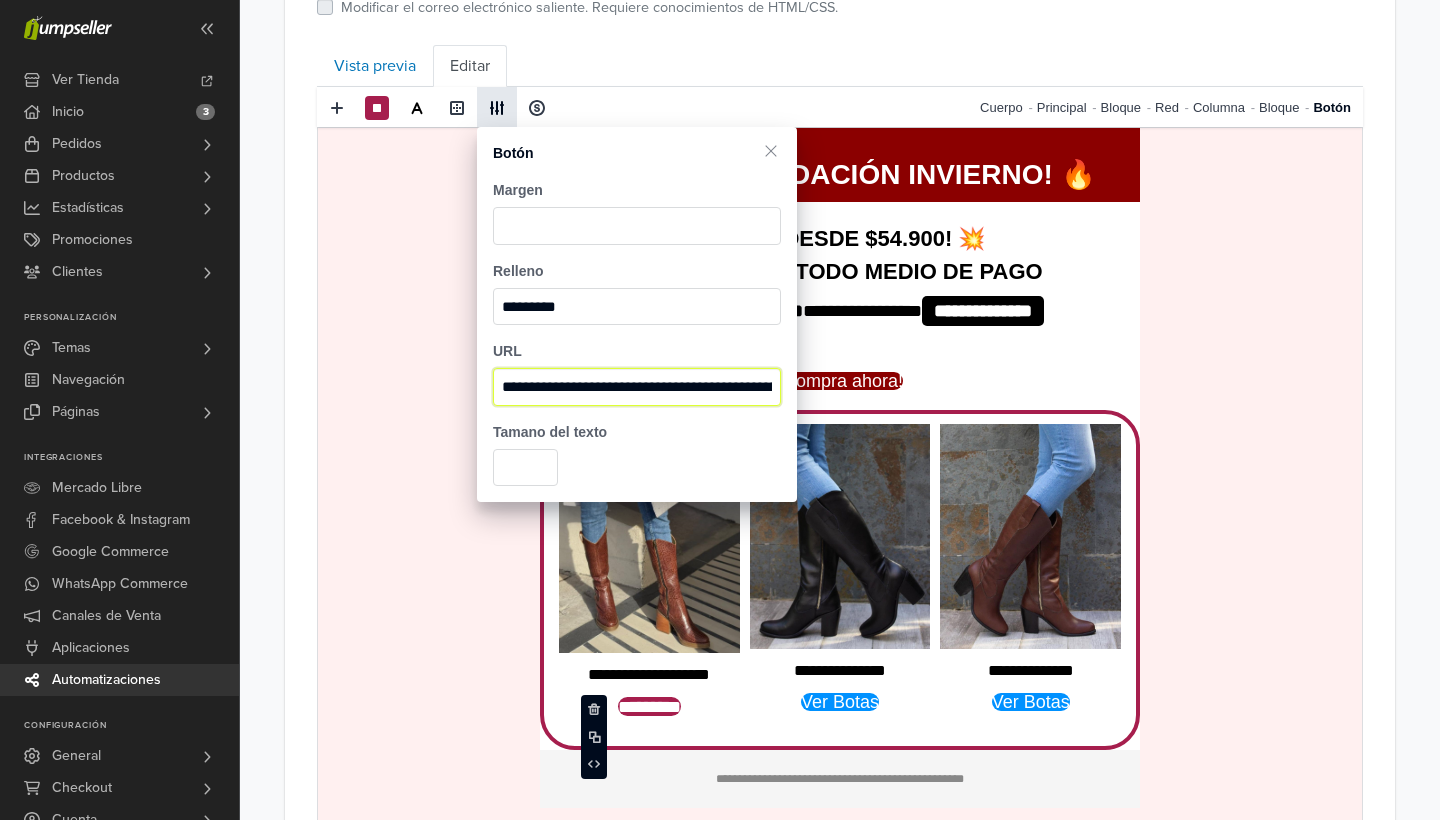 paste on "**********" 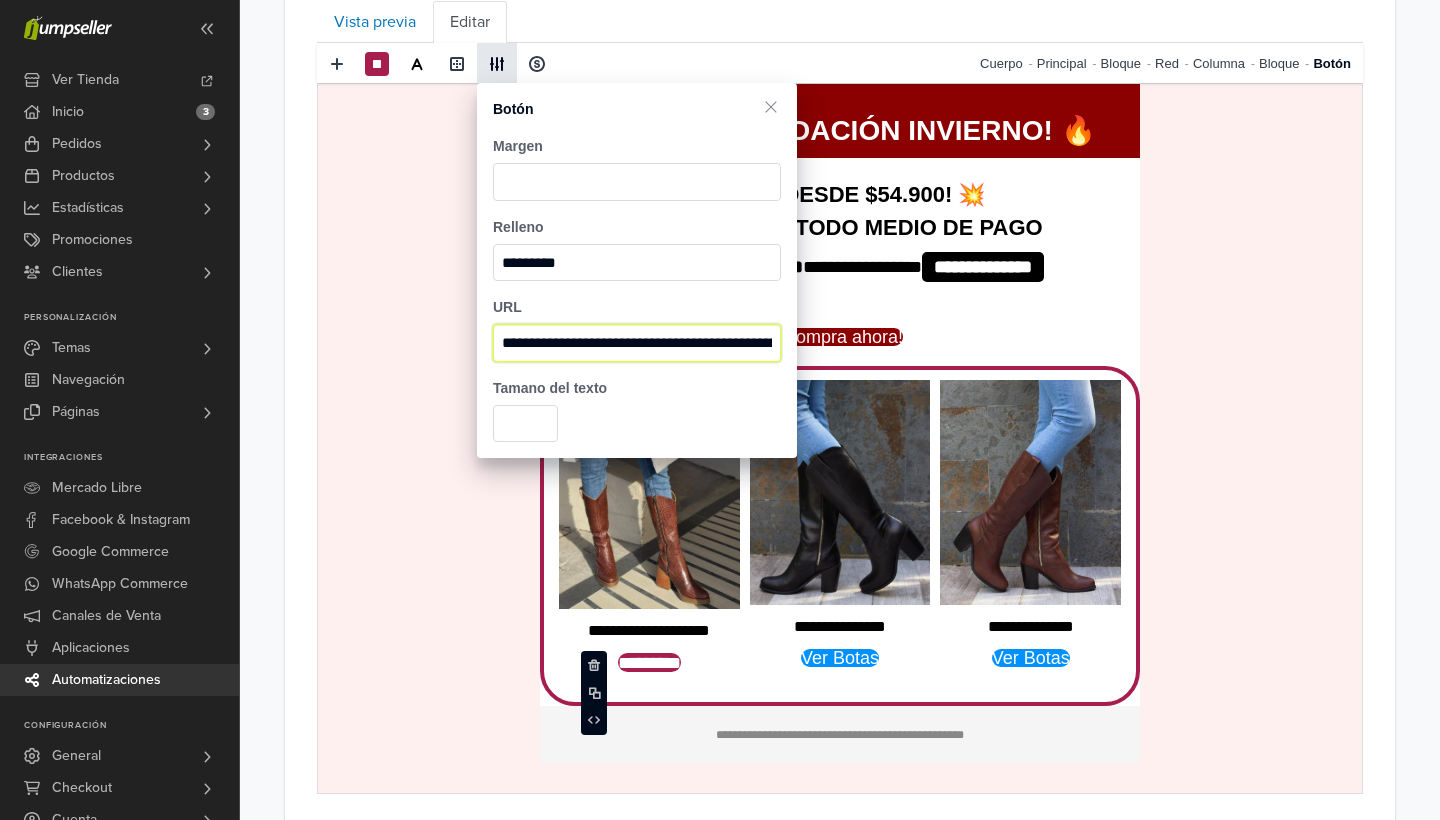 scroll, scrollTop: 825, scrollLeft: 0, axis: vertical 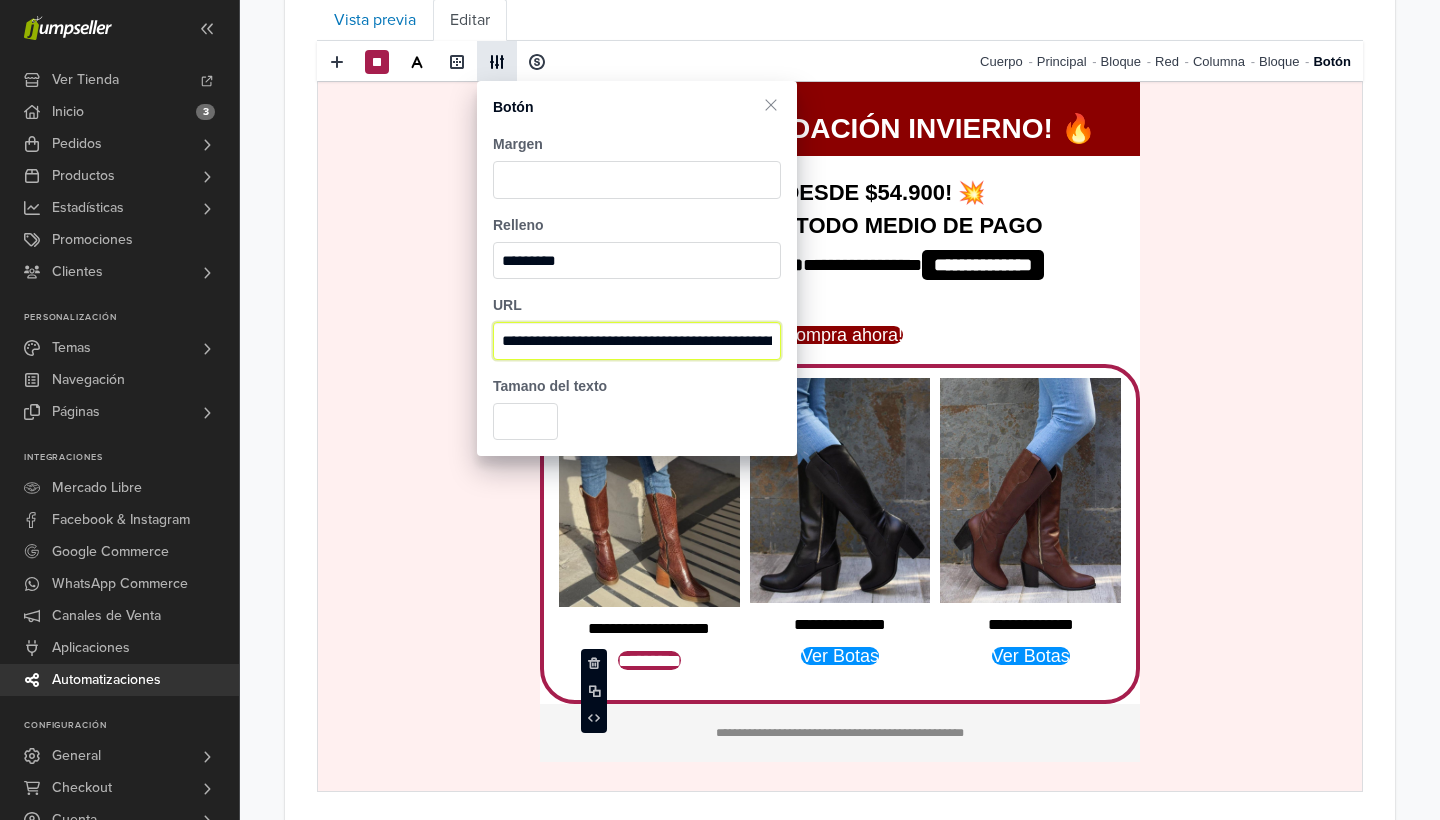 type on "**********" 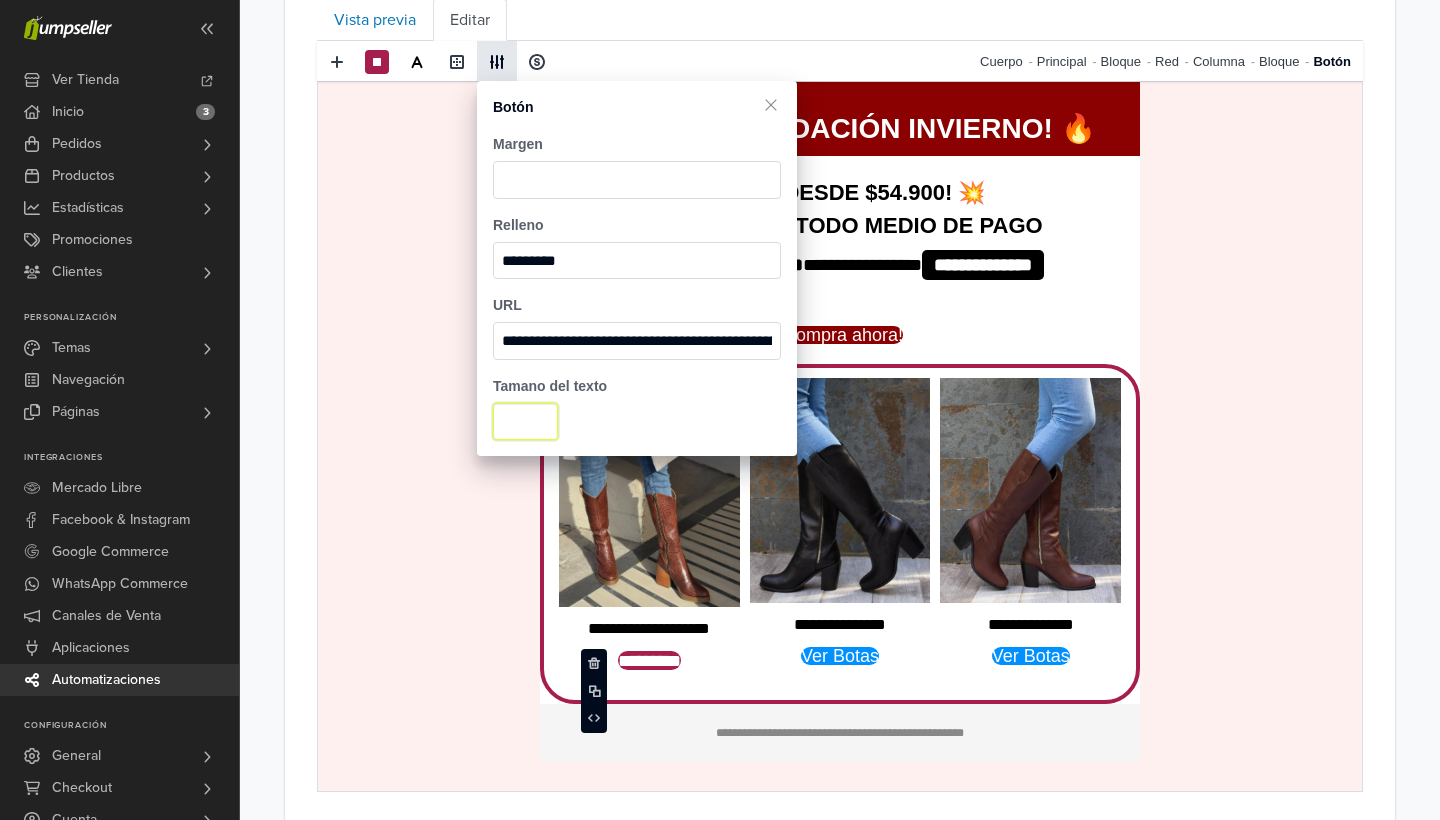 click on "**" at bounding box center [525, 422] 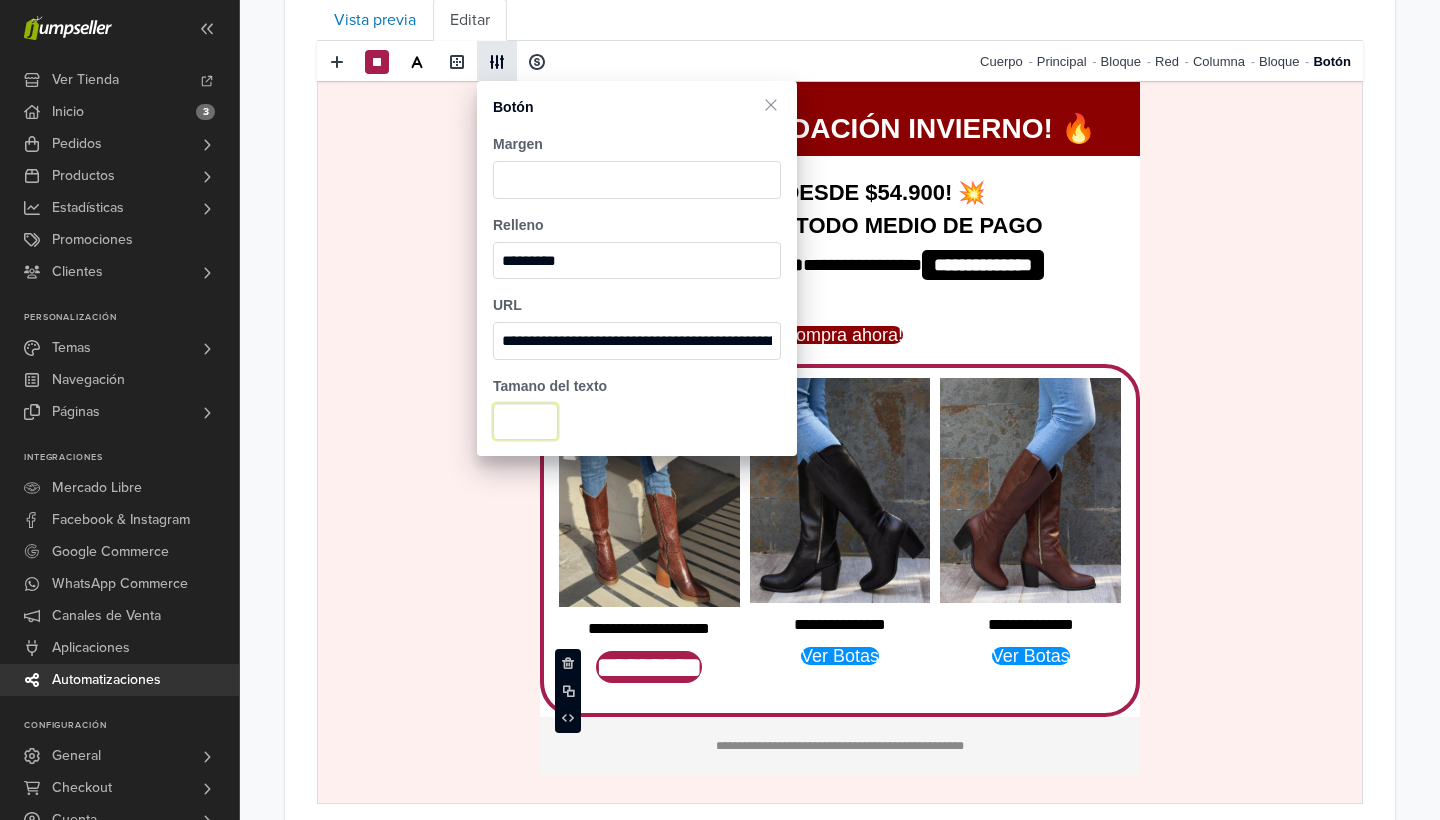 type on "*" 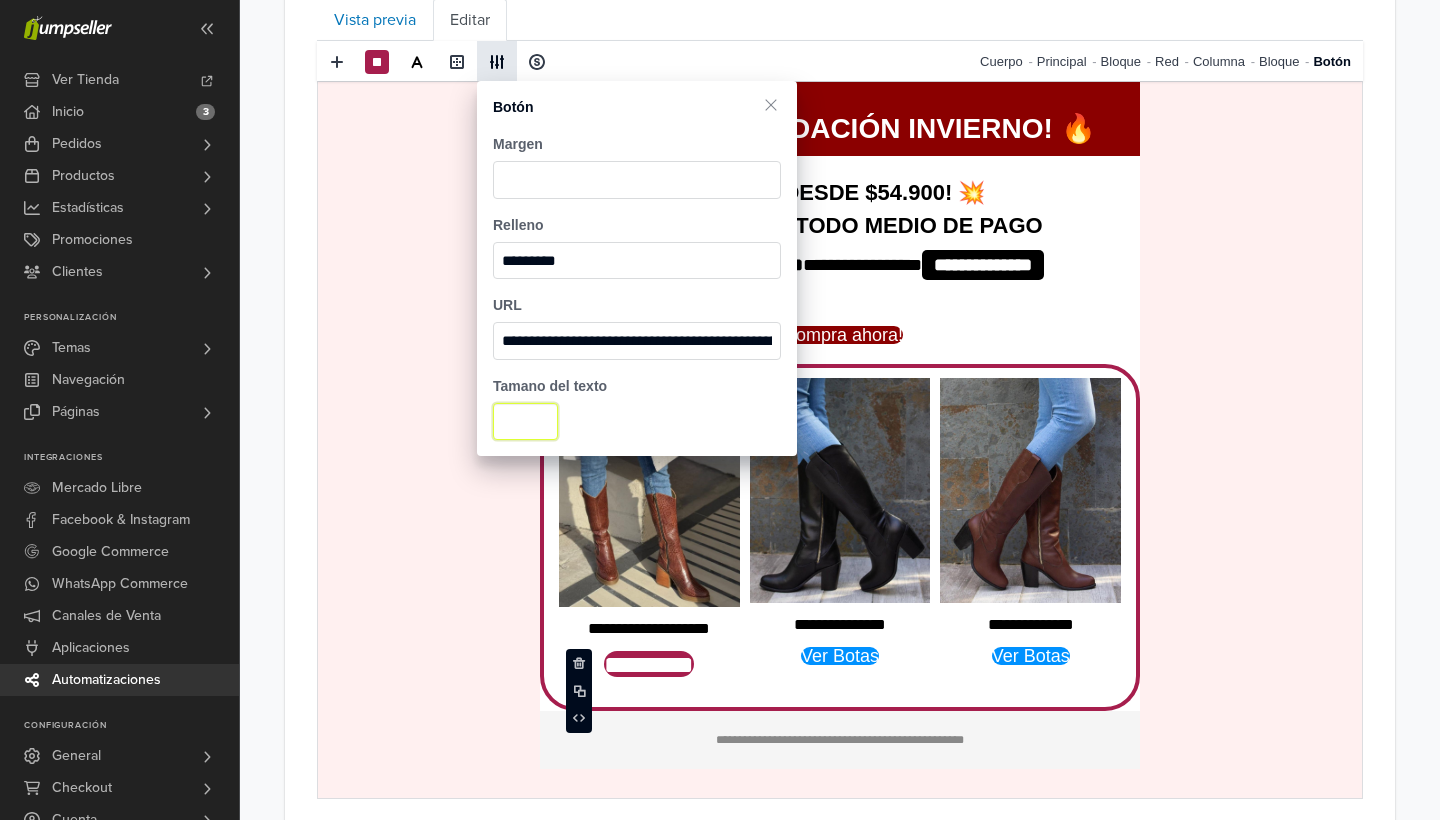 type on "**" 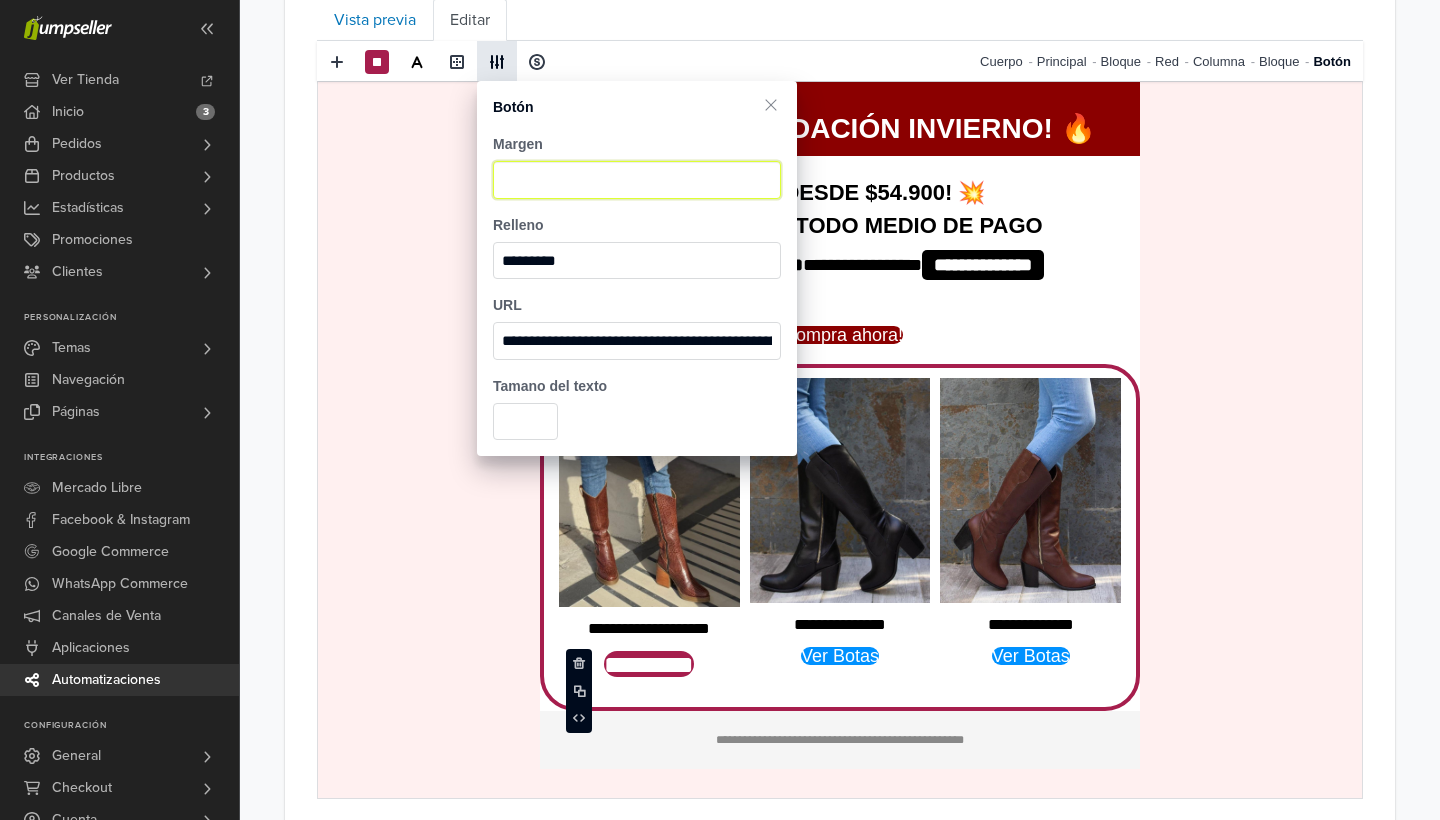 click at bounding box center [637, 180] 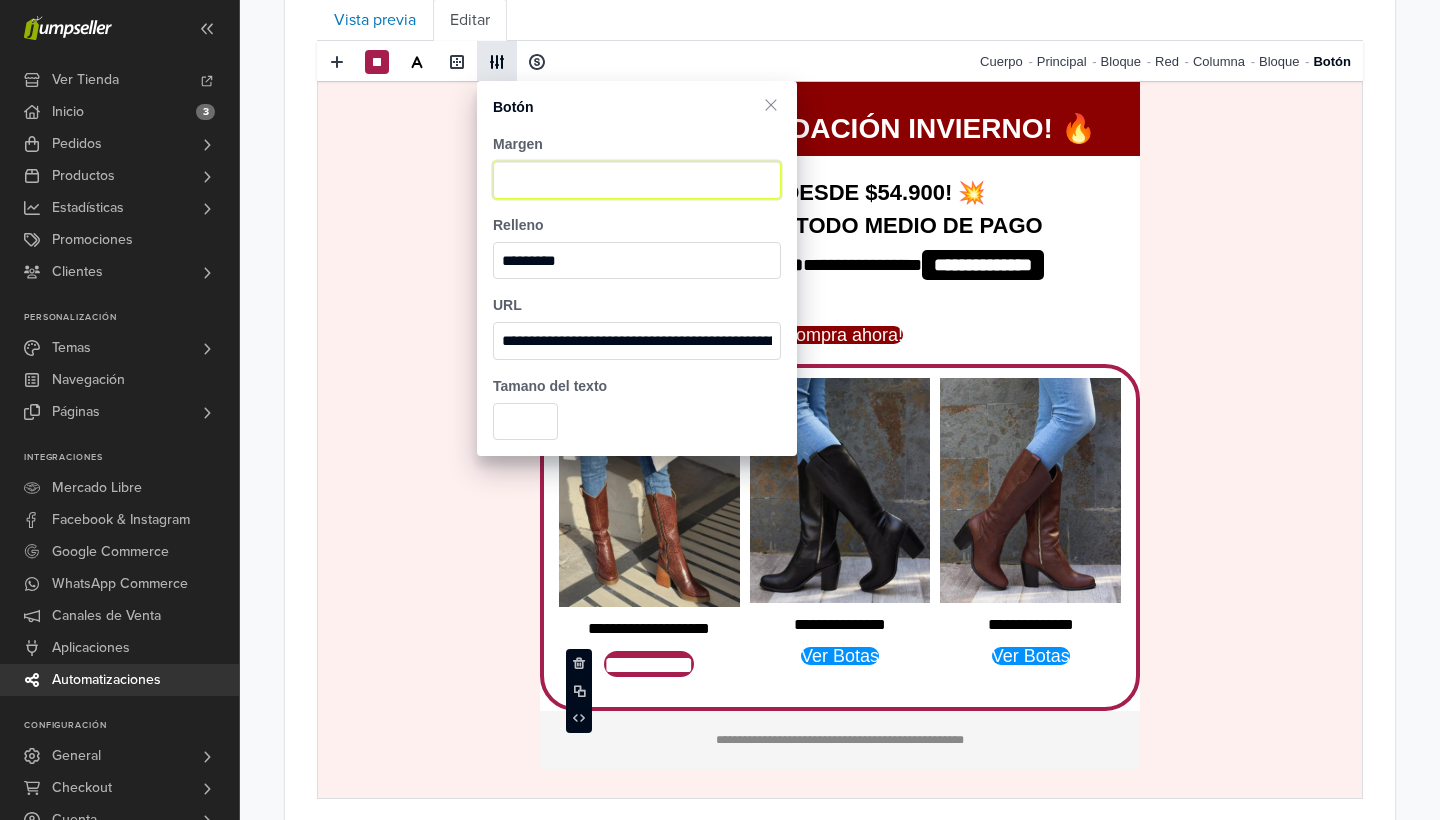 type on "*" 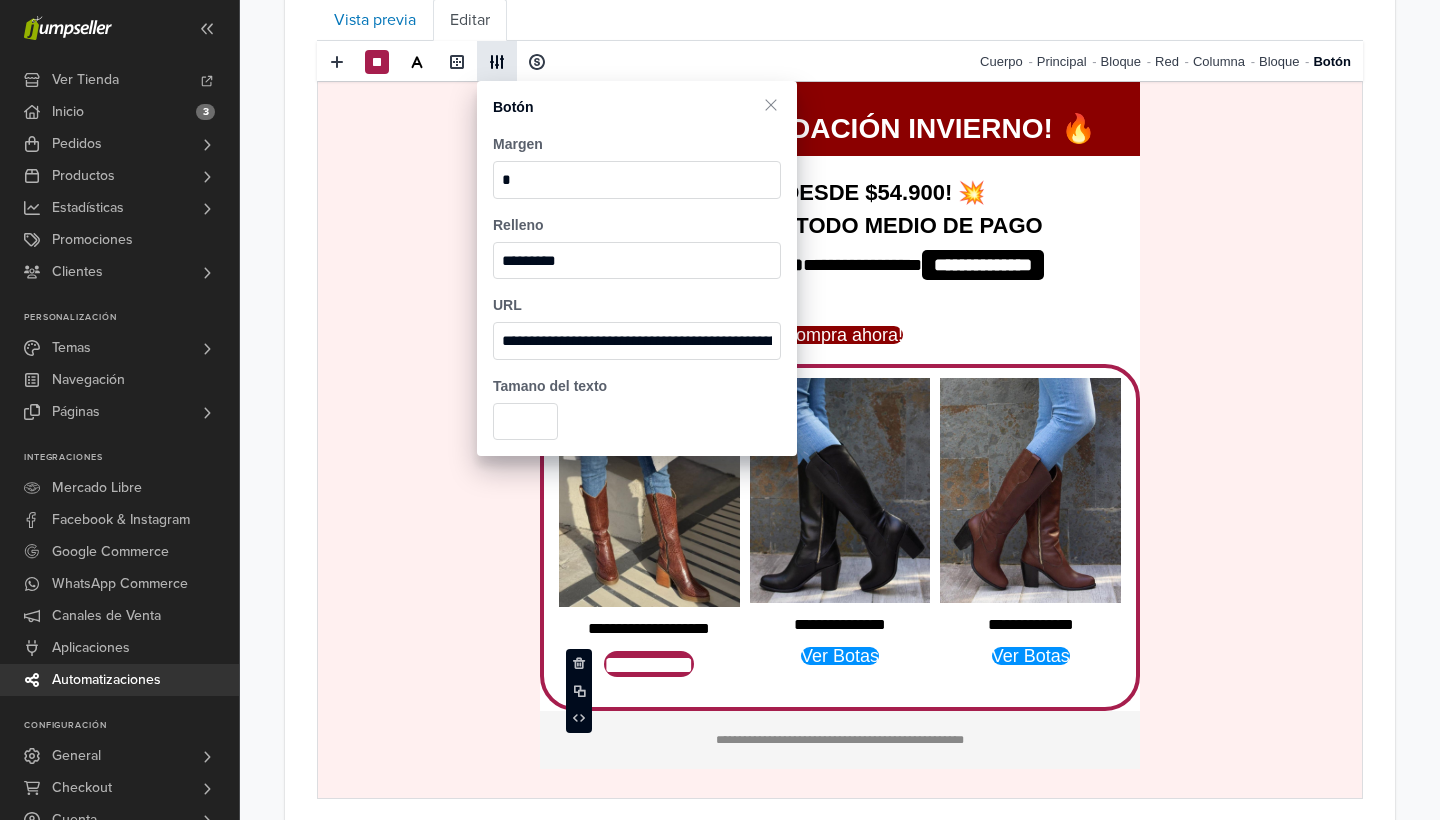 click on "**********" at bounding box center [649, 527] 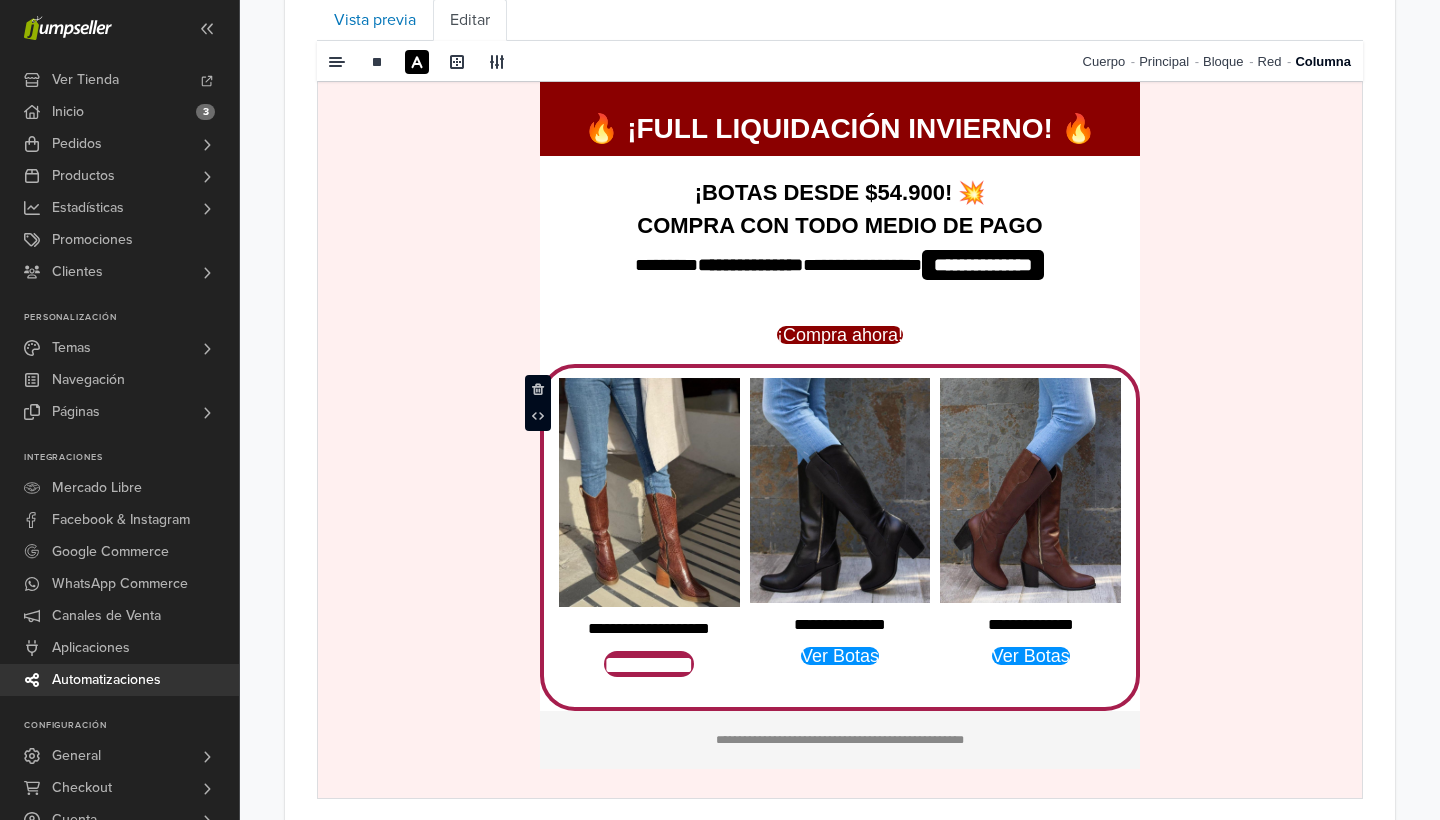 click on "Ver Botas" at bounding box center [840, 655] 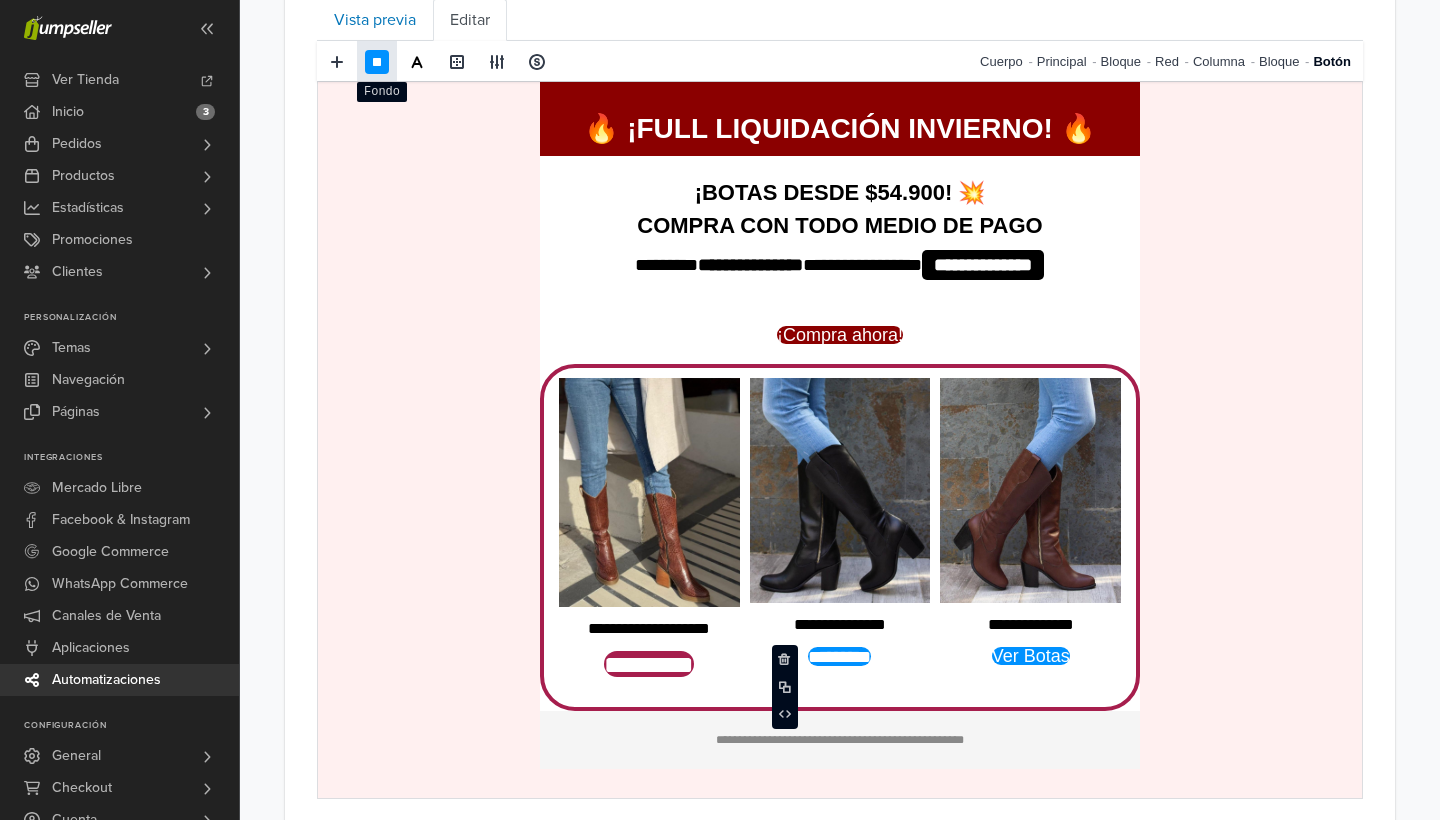 click at bounding box center [377, 62] 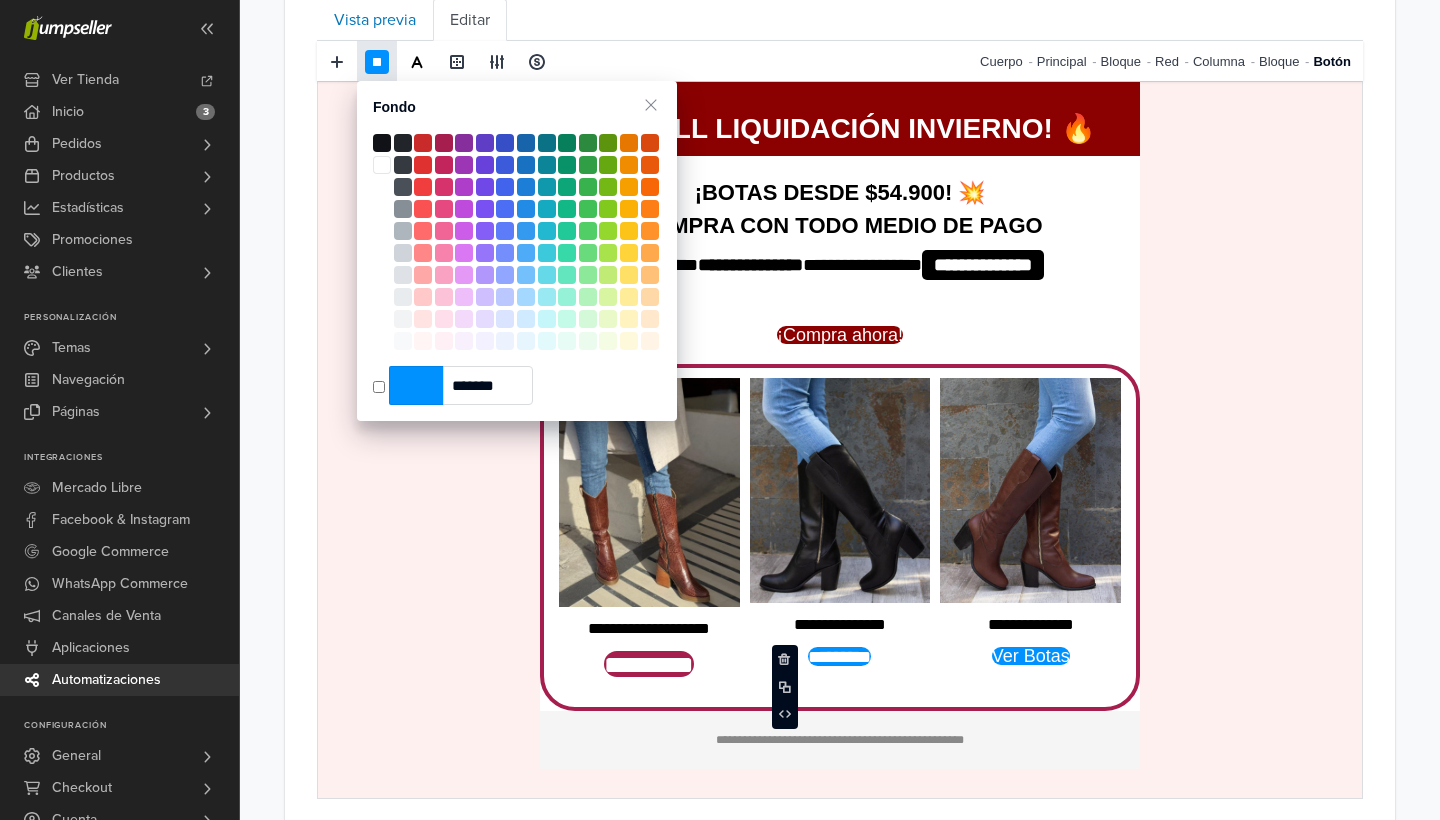 type on "*******" 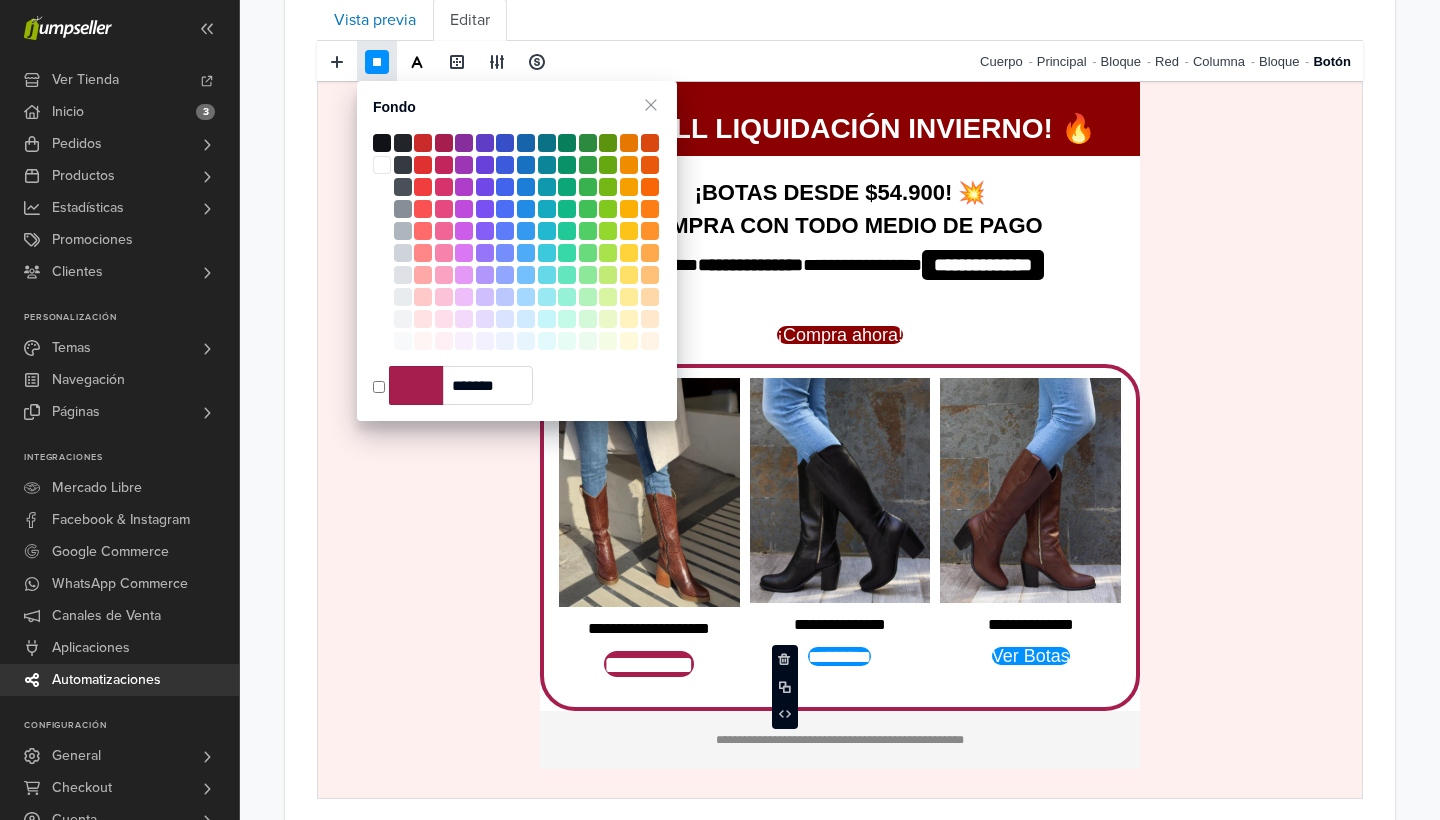 click at bounding box center (444, 143) 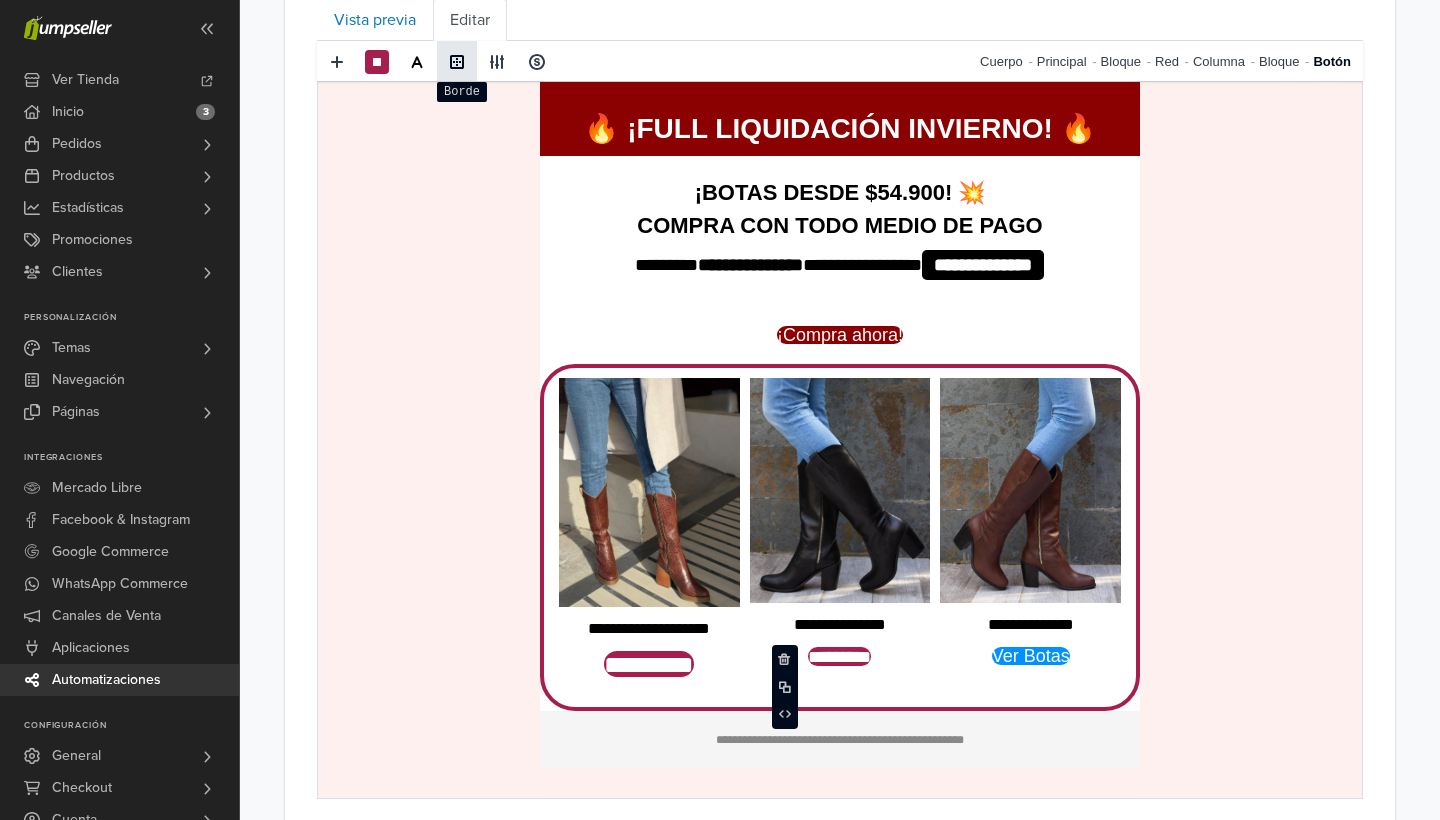 click at bounding box center [457, 62] 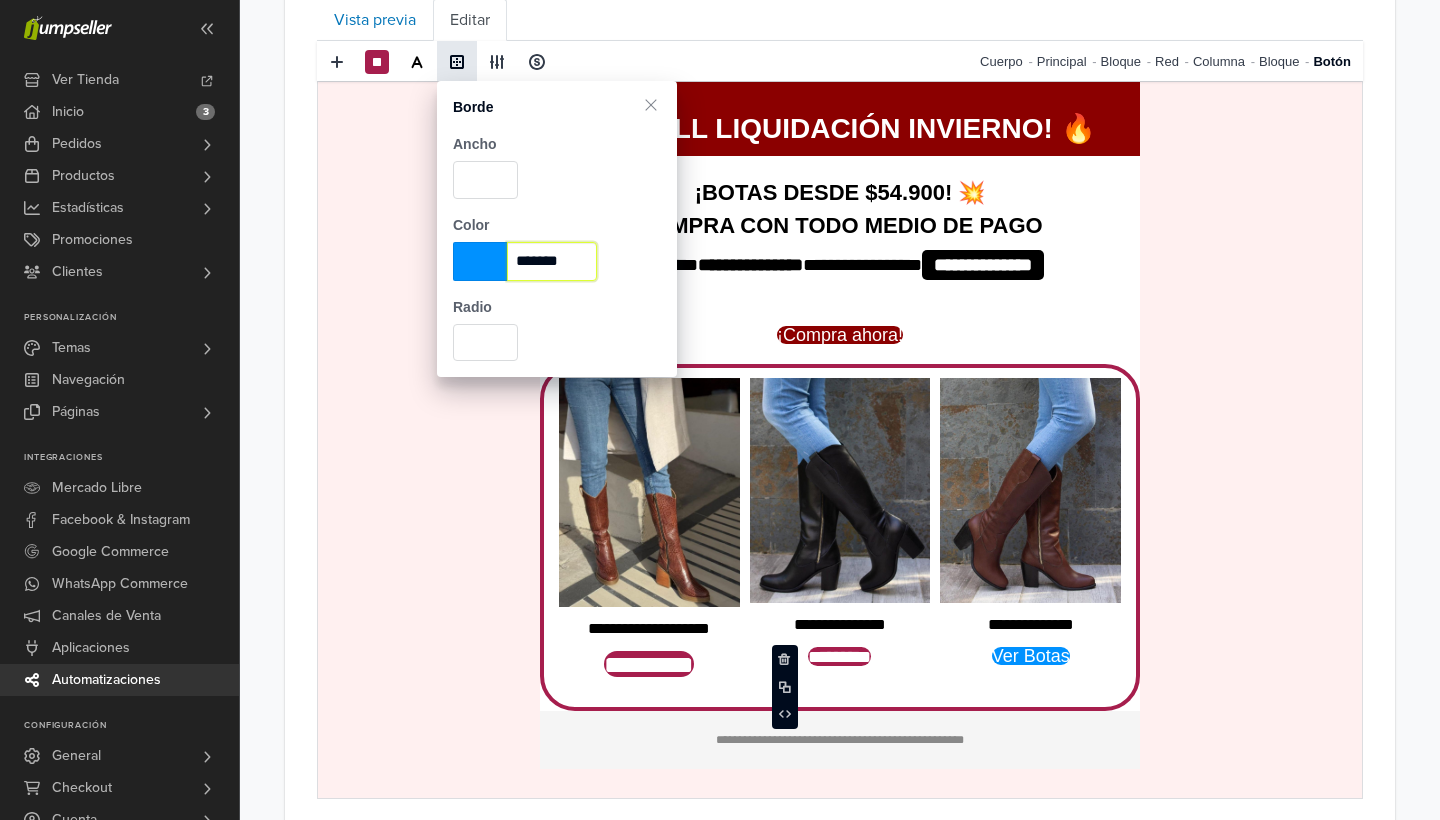 click on "*******" at bounding box center (552, 261) 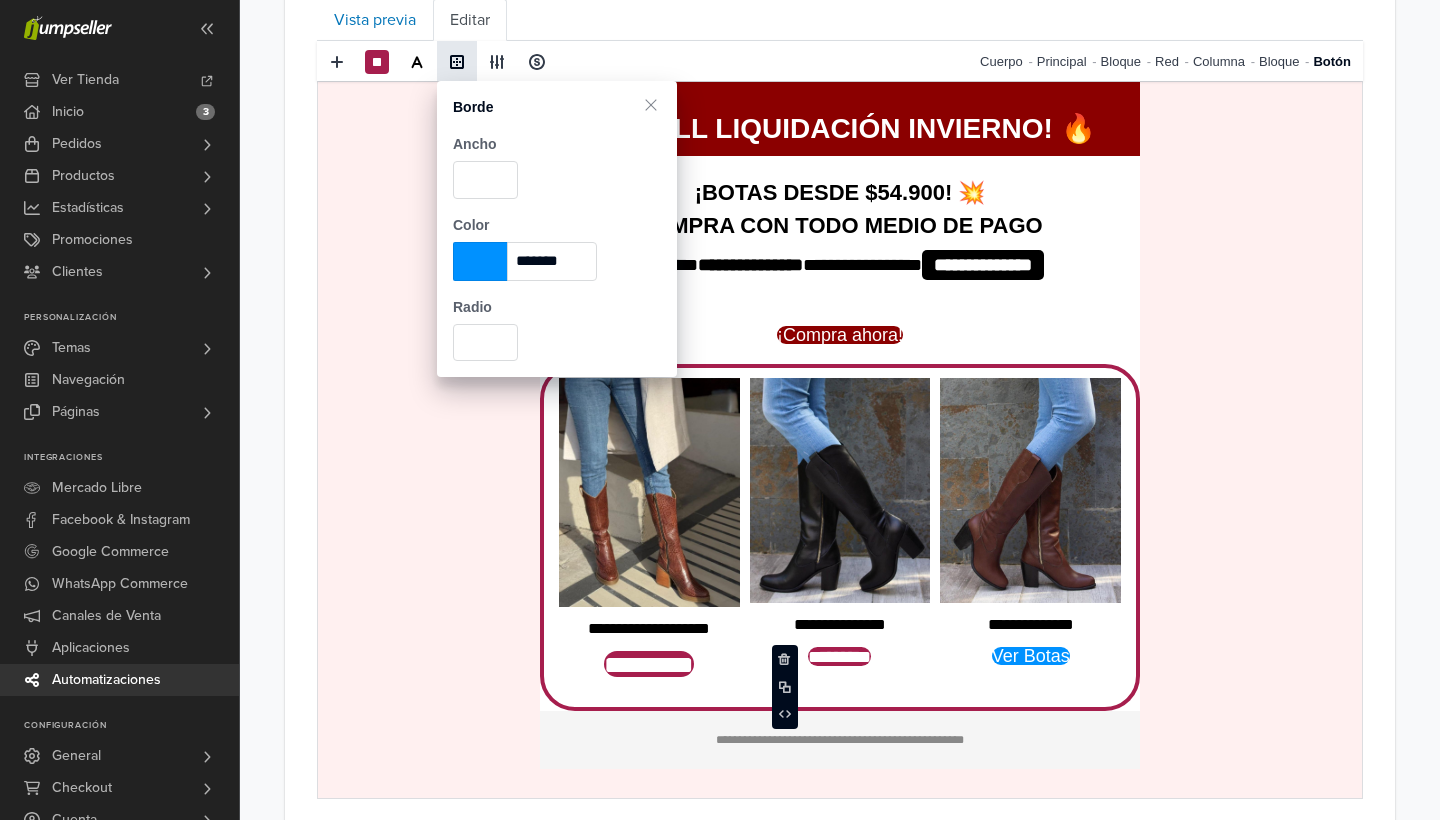 click at bounding box center (480, 261) 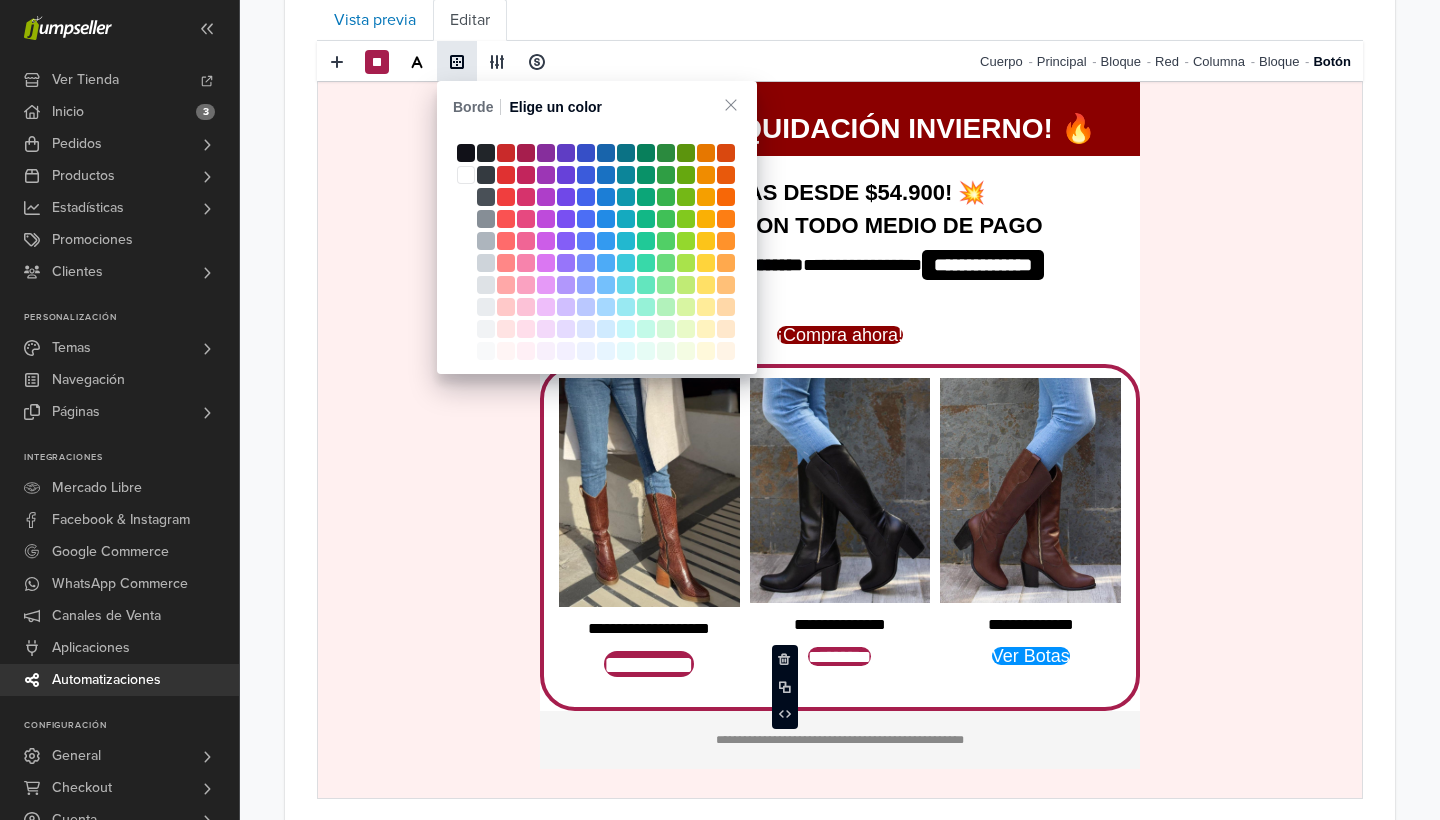 type on "*******" 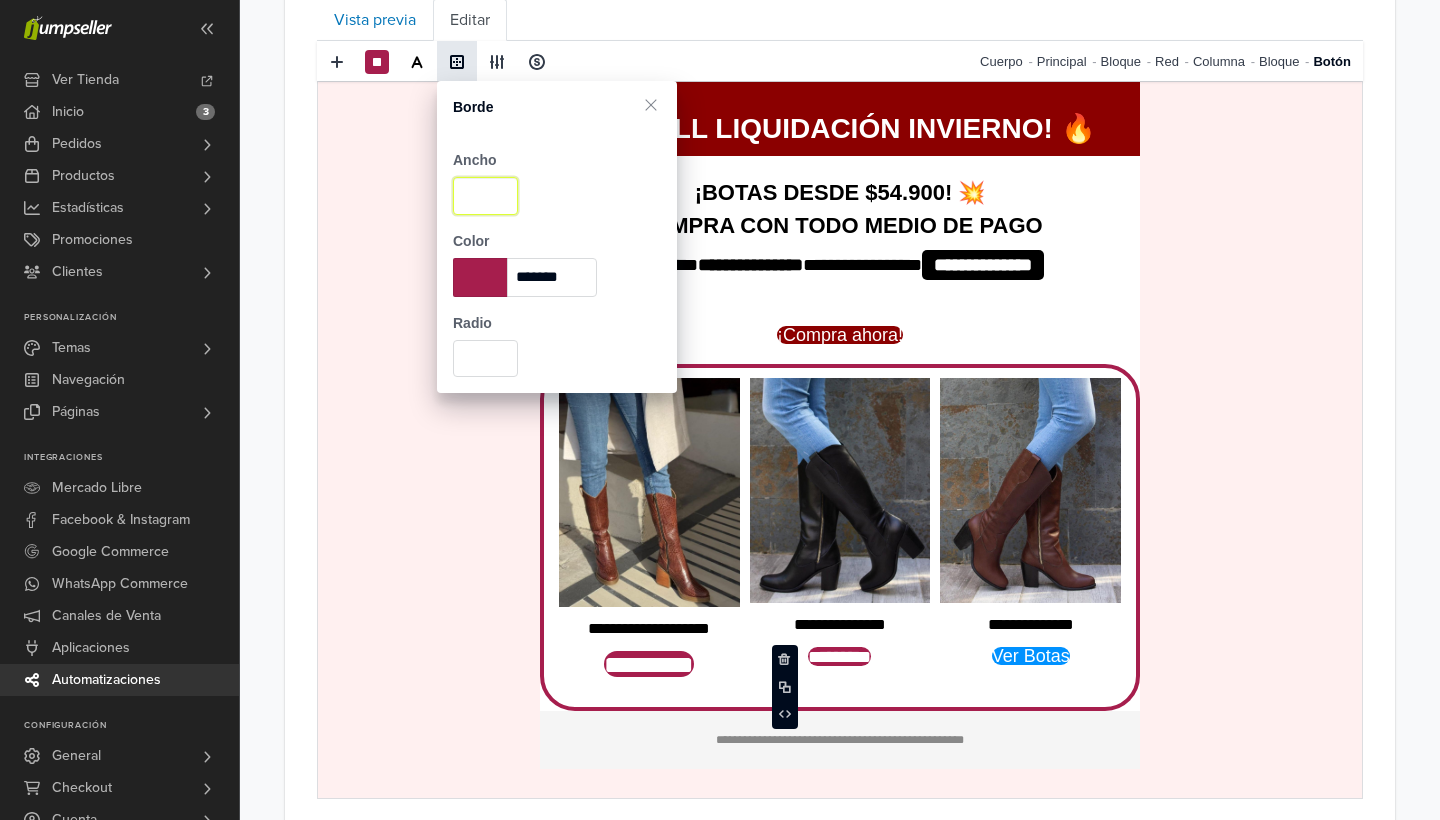 click on "*" at bounding box center [485, 196] 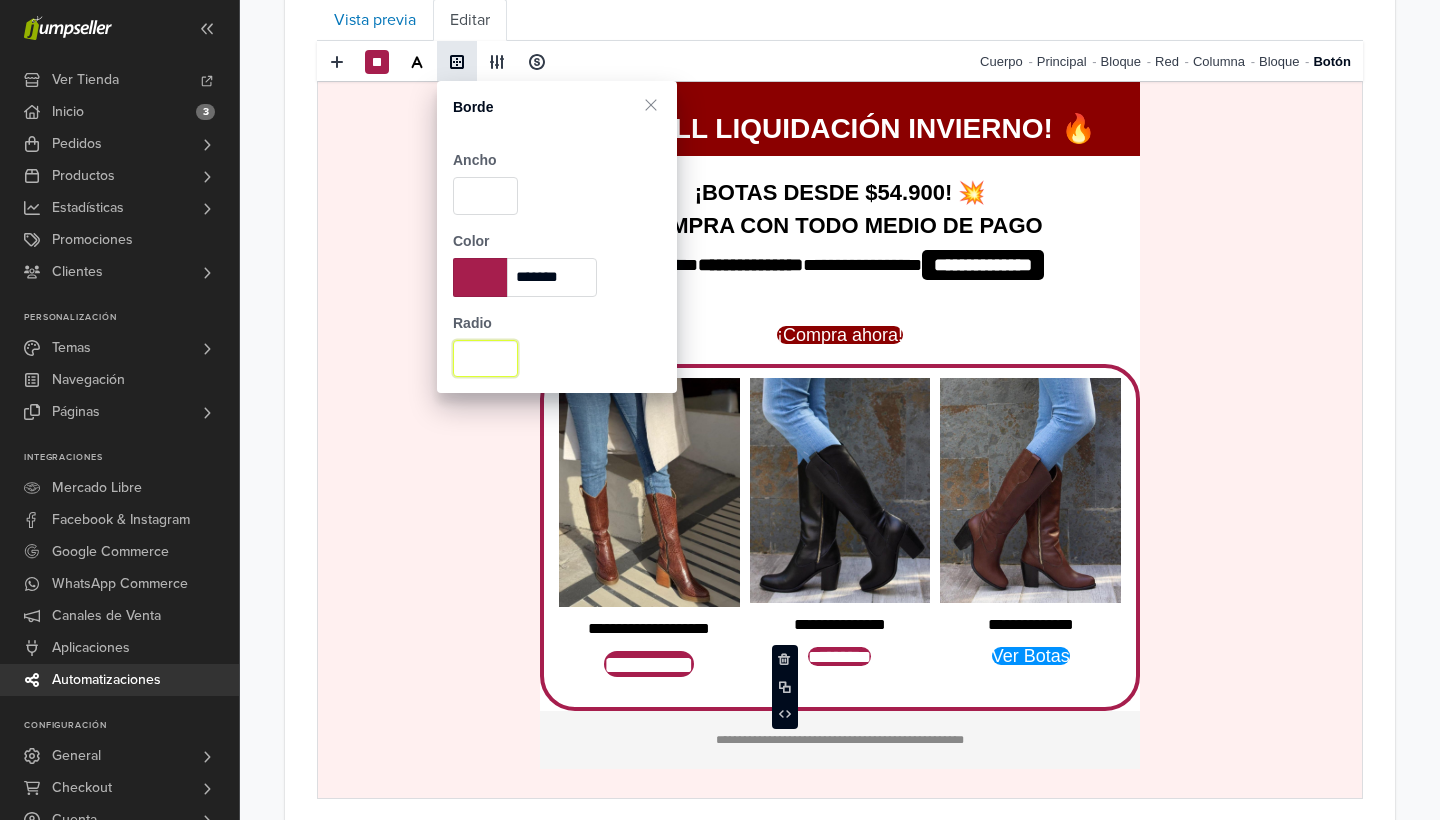 click on "**" at bounding box center [485, 359] 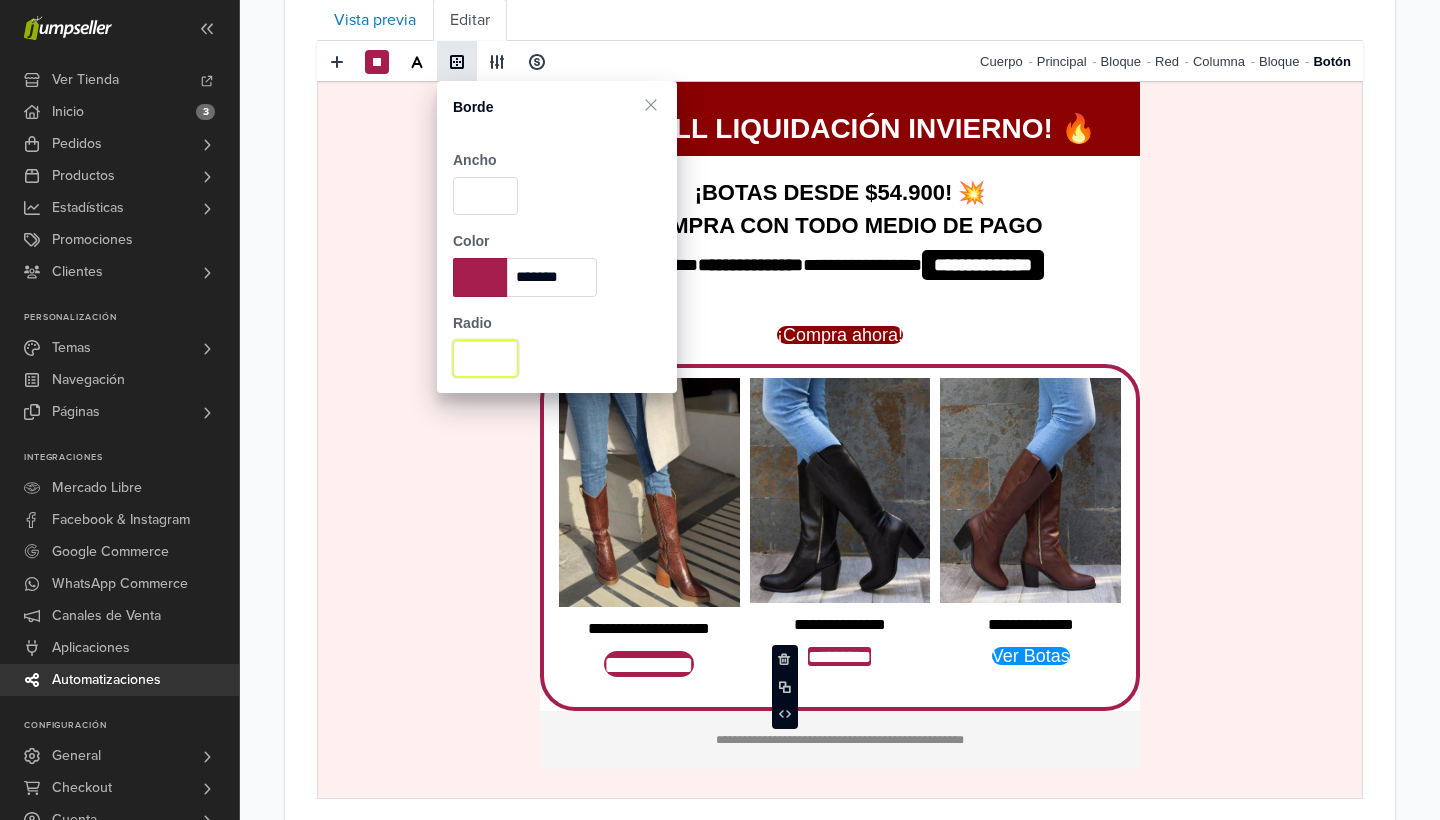 type on "**" 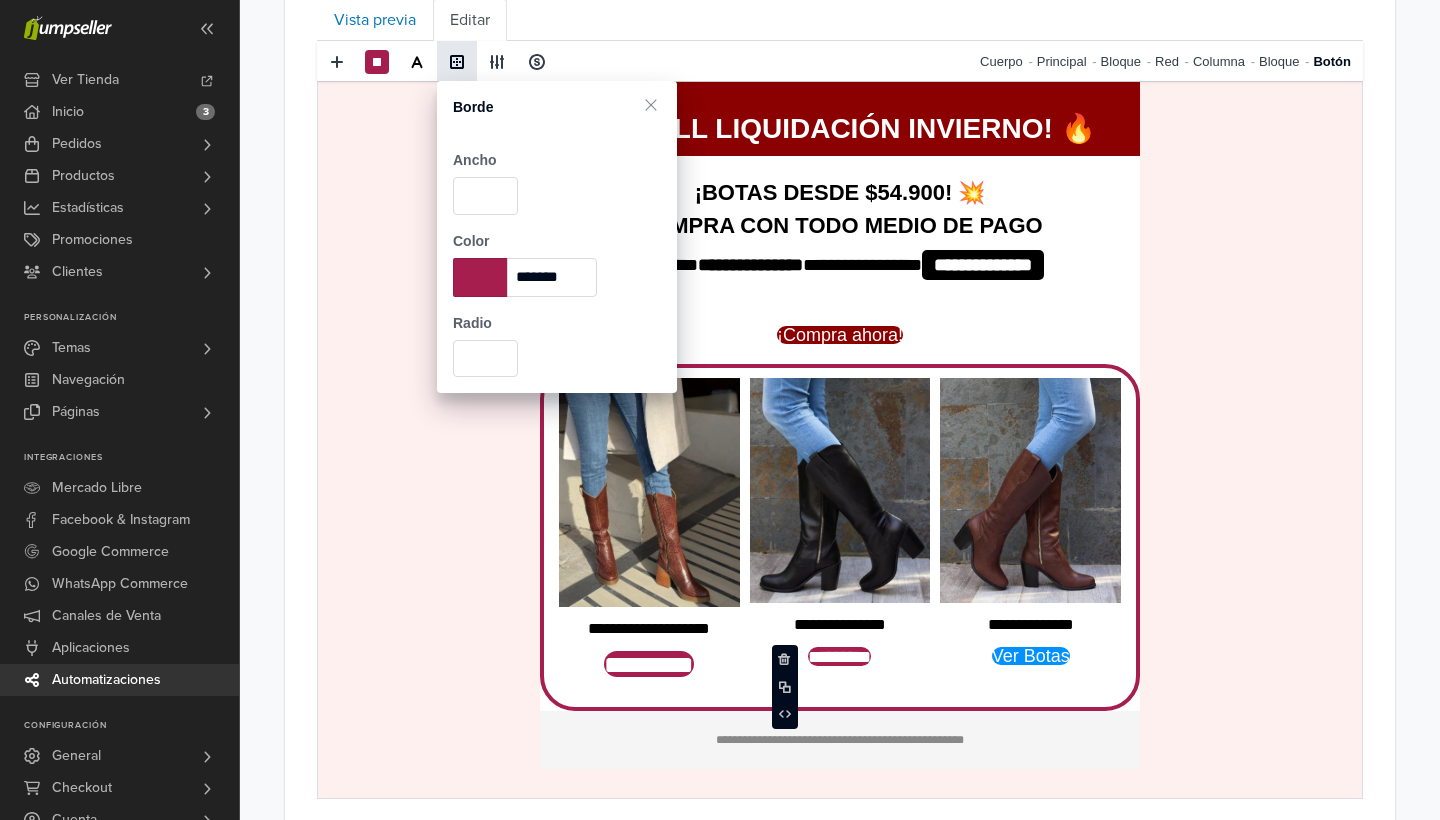 click at bounding box center (649, 492) 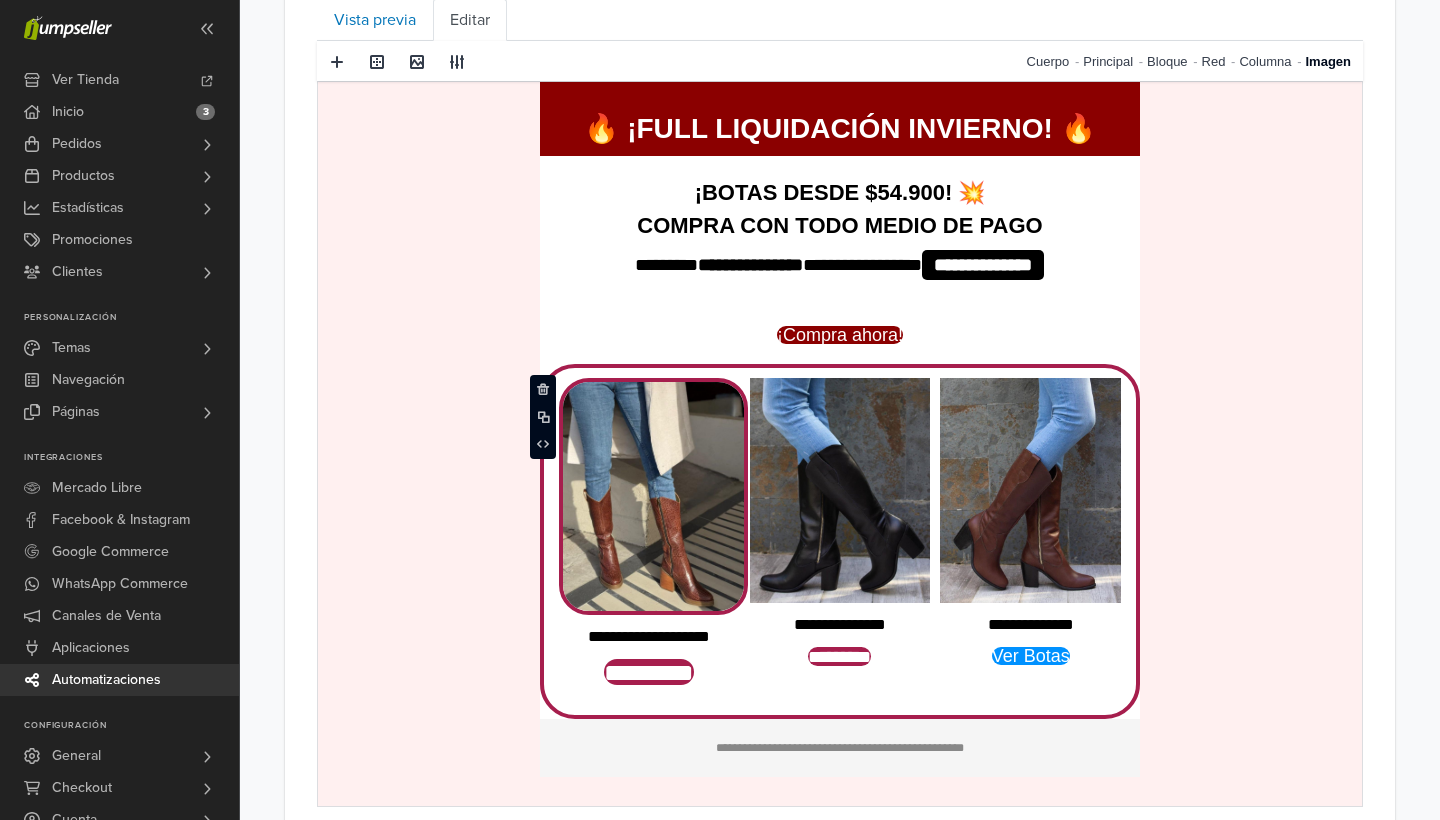 click on "hidden text
¡Compra ahora!" at bounding box center [840, 334] 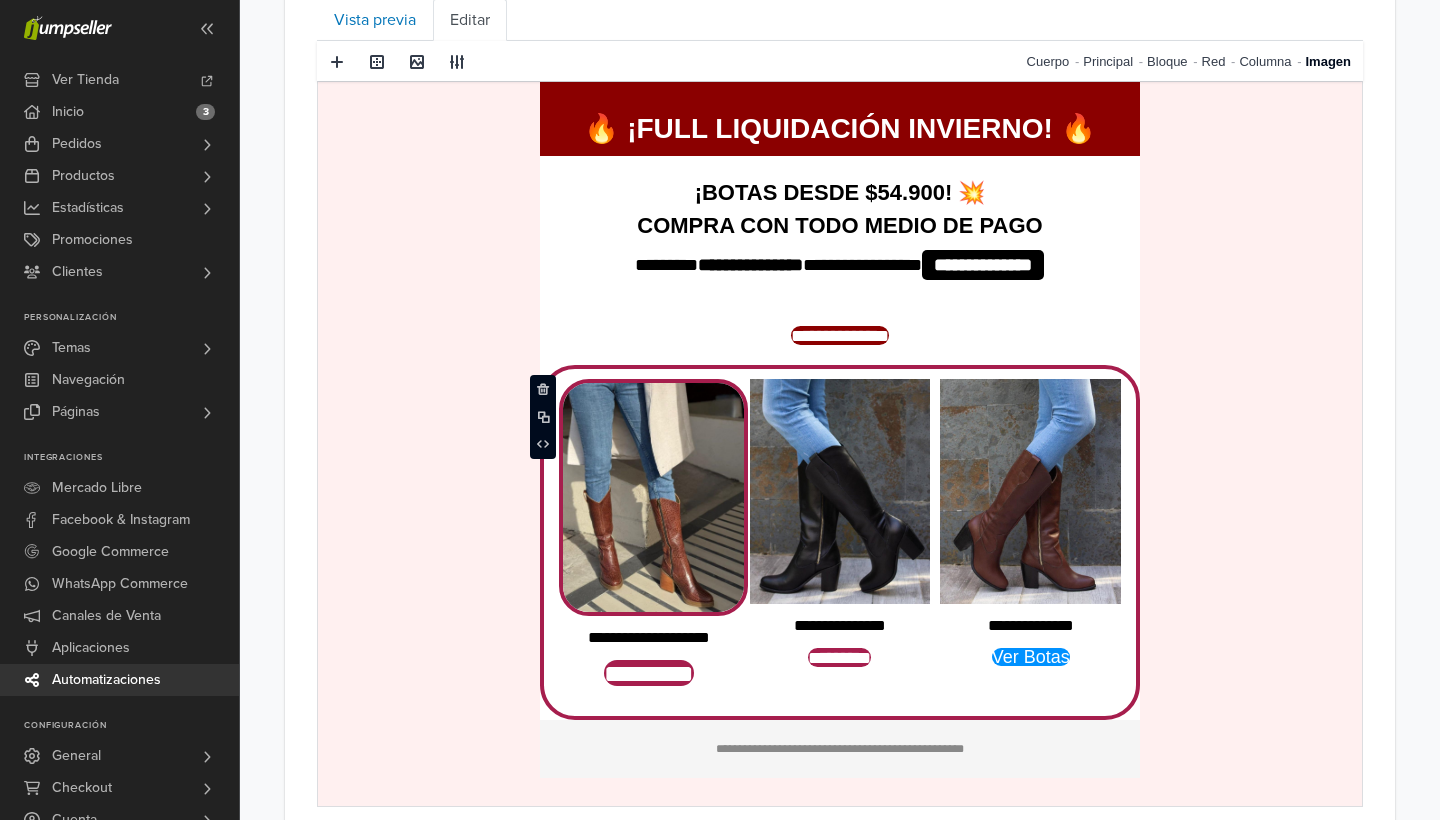 click at bounding box center (653, 497) 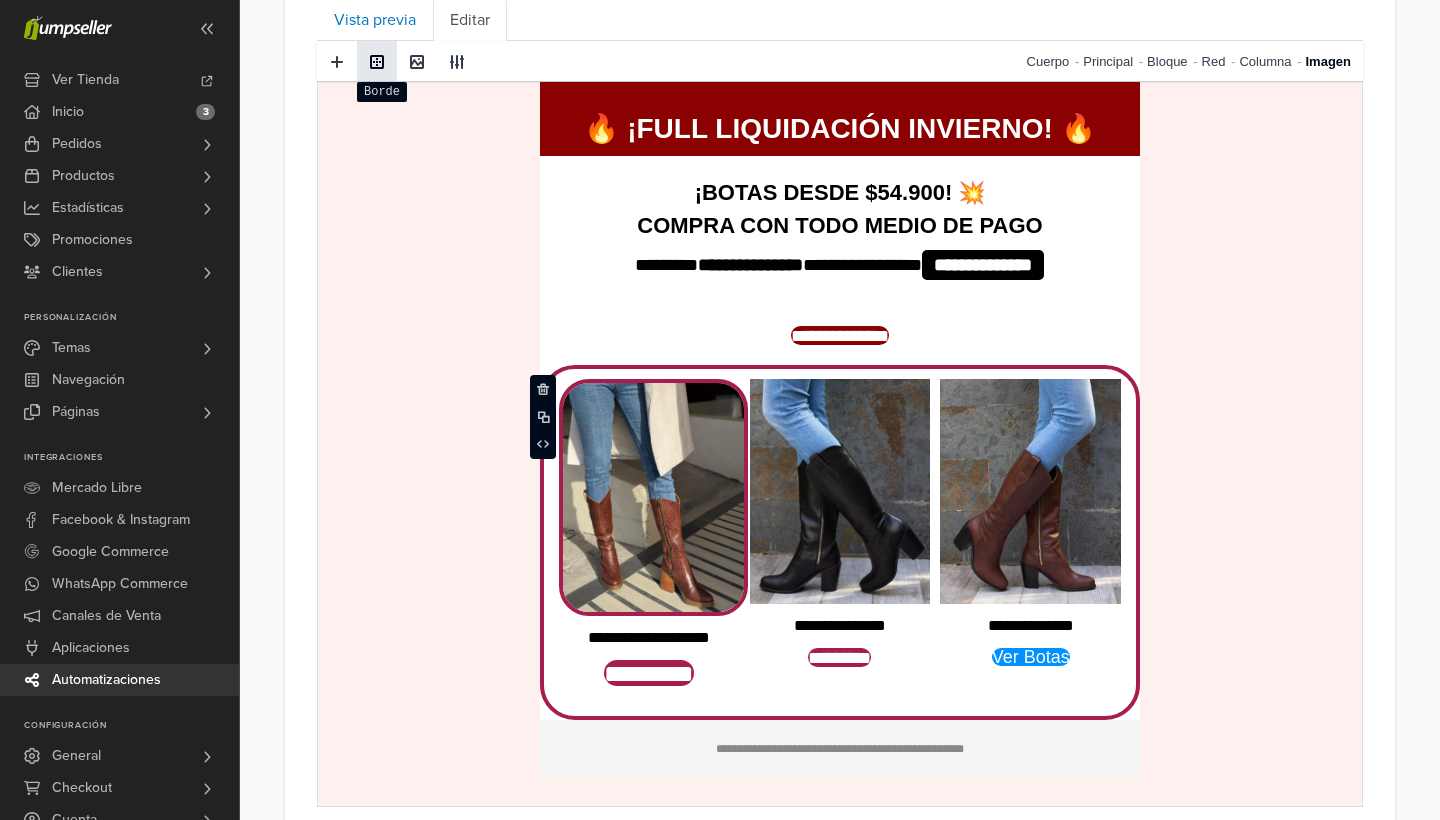 click at bounding box center (377, 62) 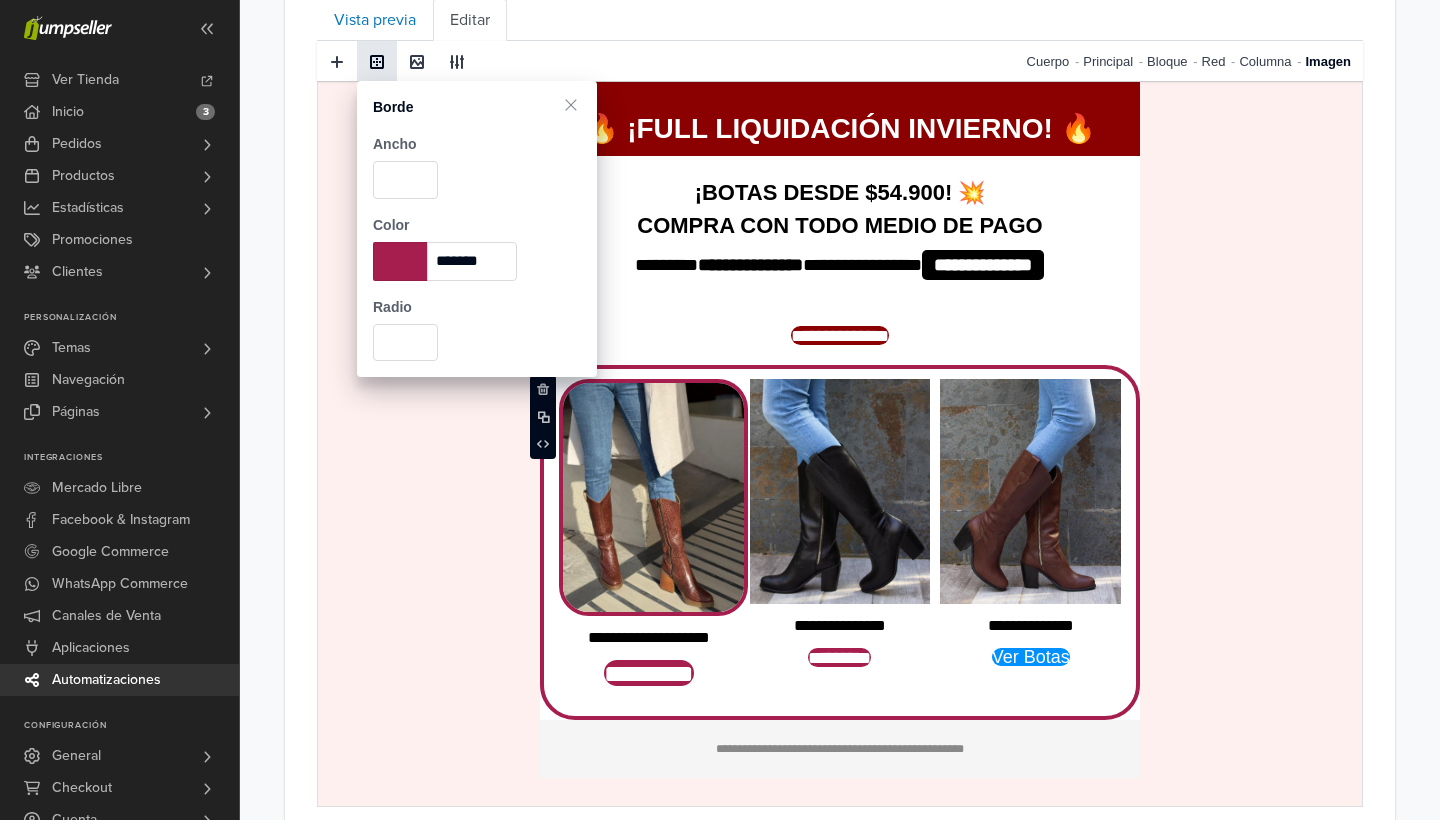 click at bounding box center (400, 261) 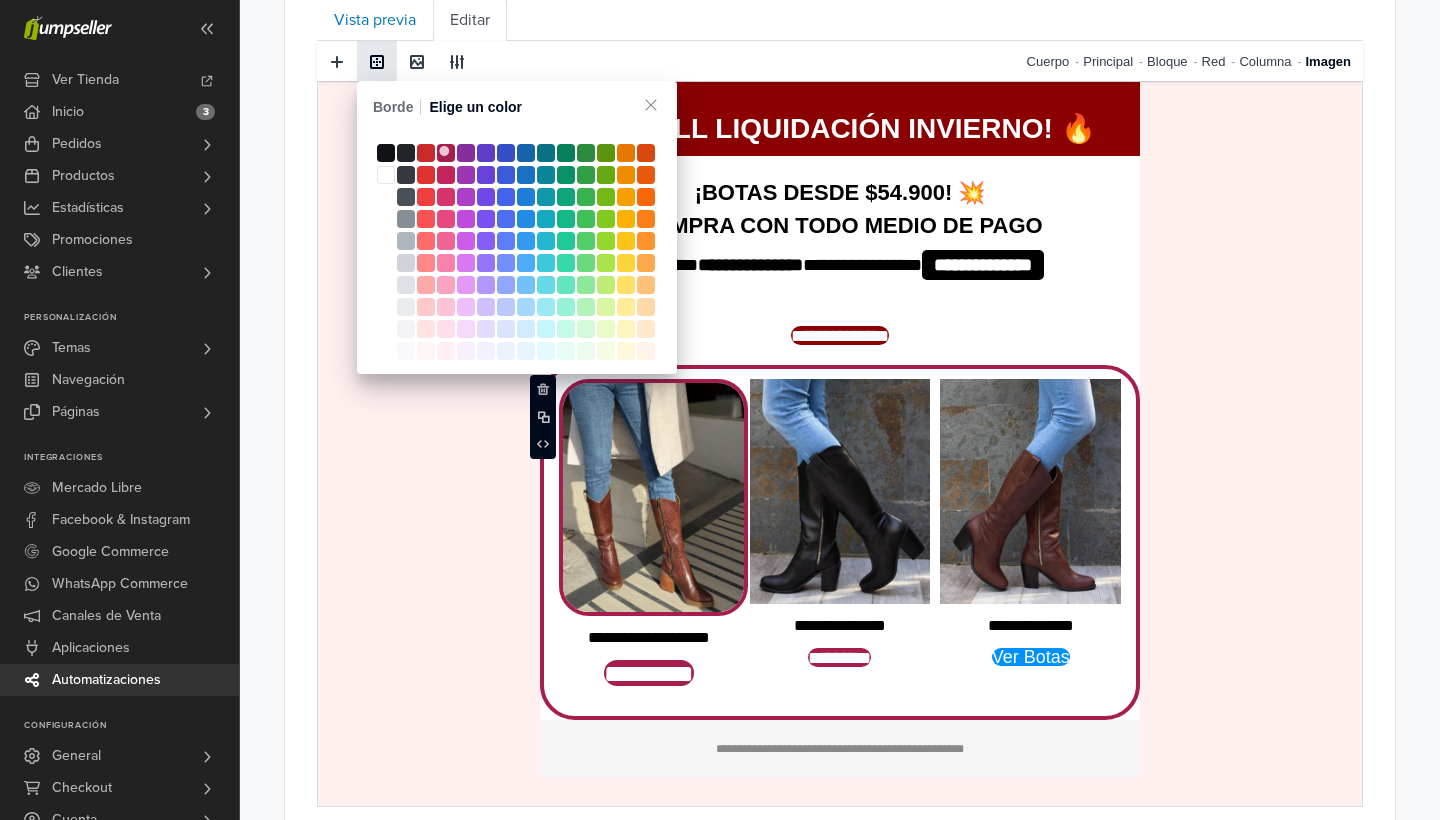 type on "*******" 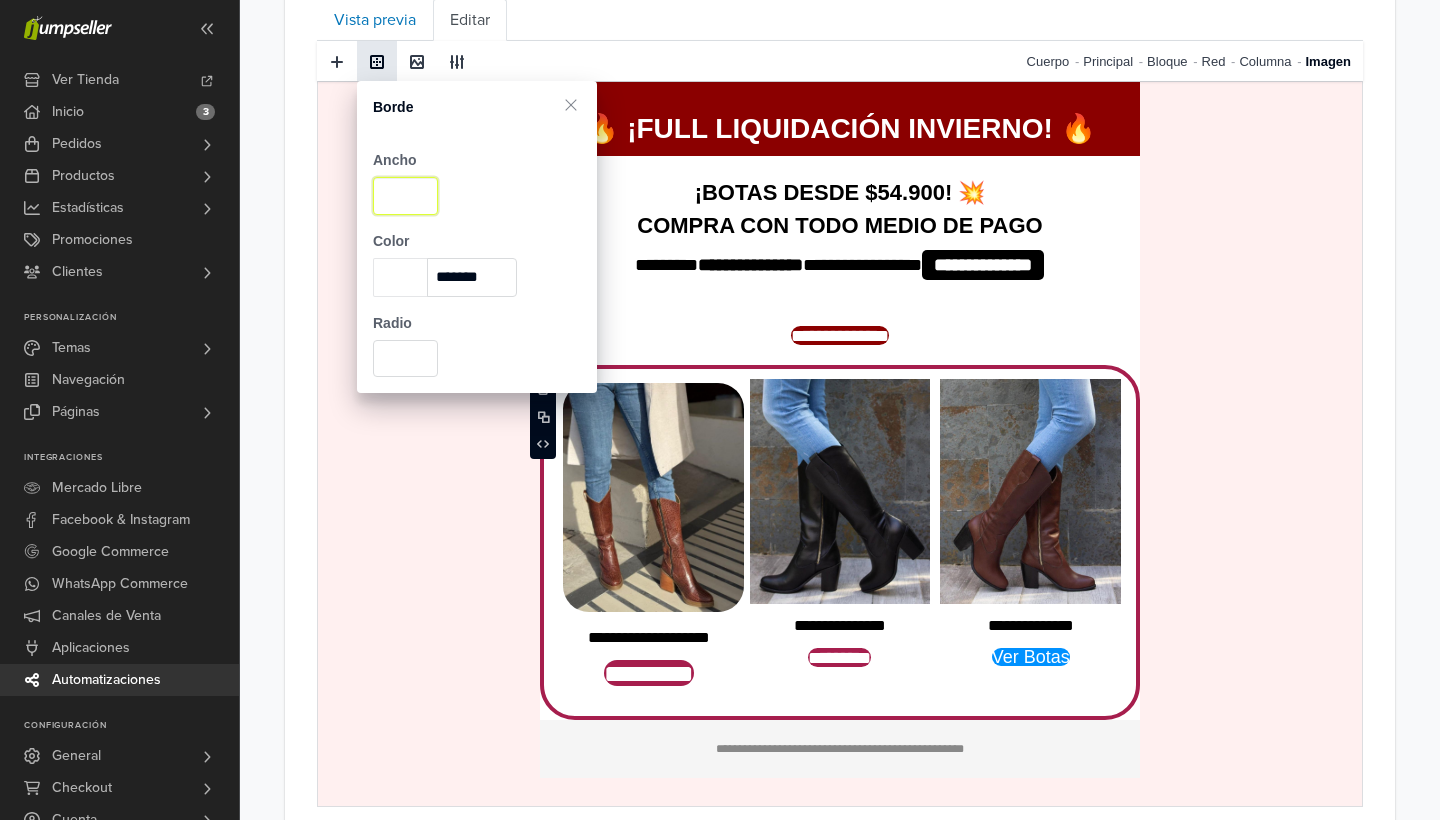 click on "*" at bounding box center [405, 196] 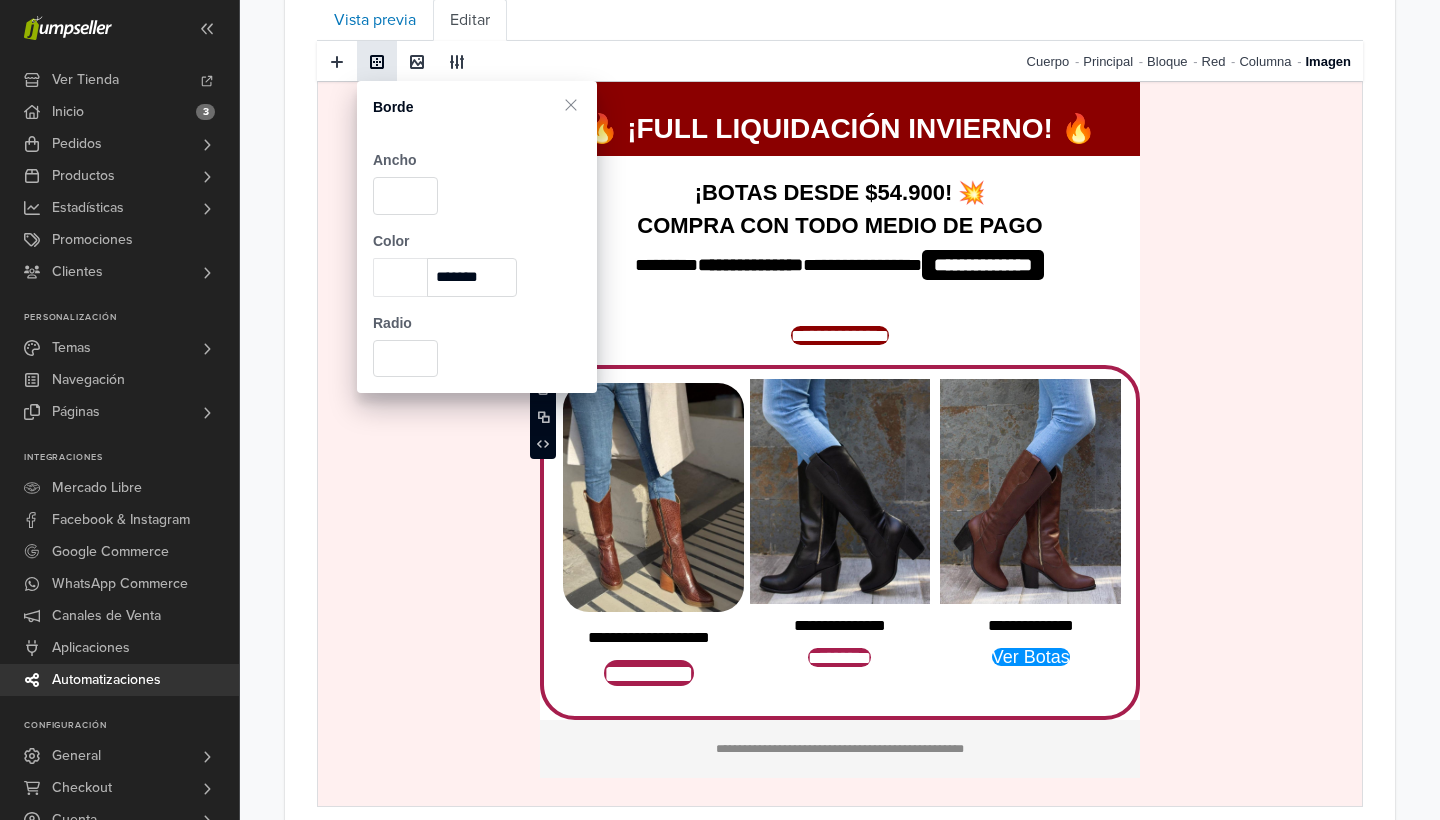 click on "Radio **" at bounding box center (477, 337) 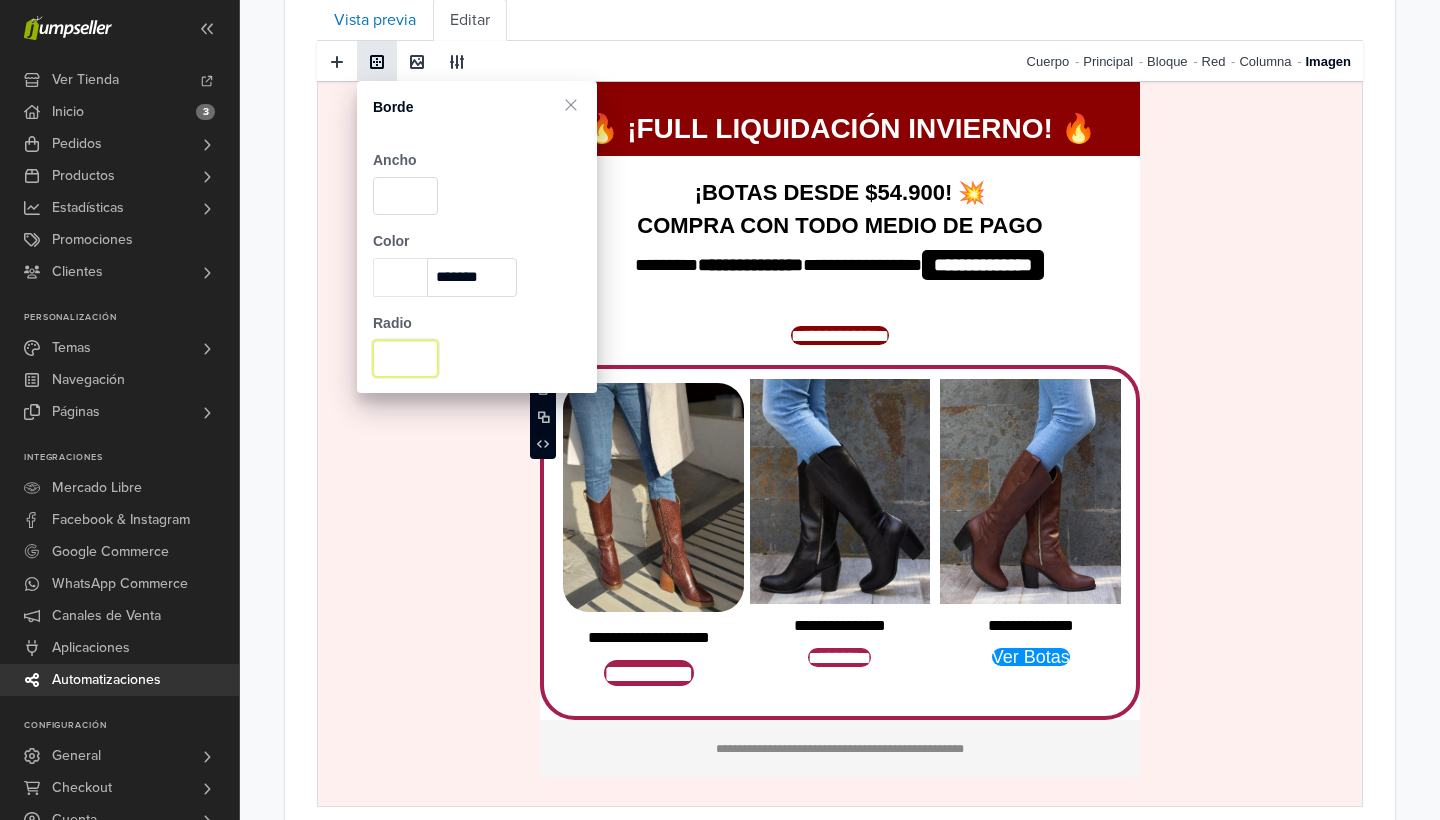 click on "**" at bounding box center [405, 359] 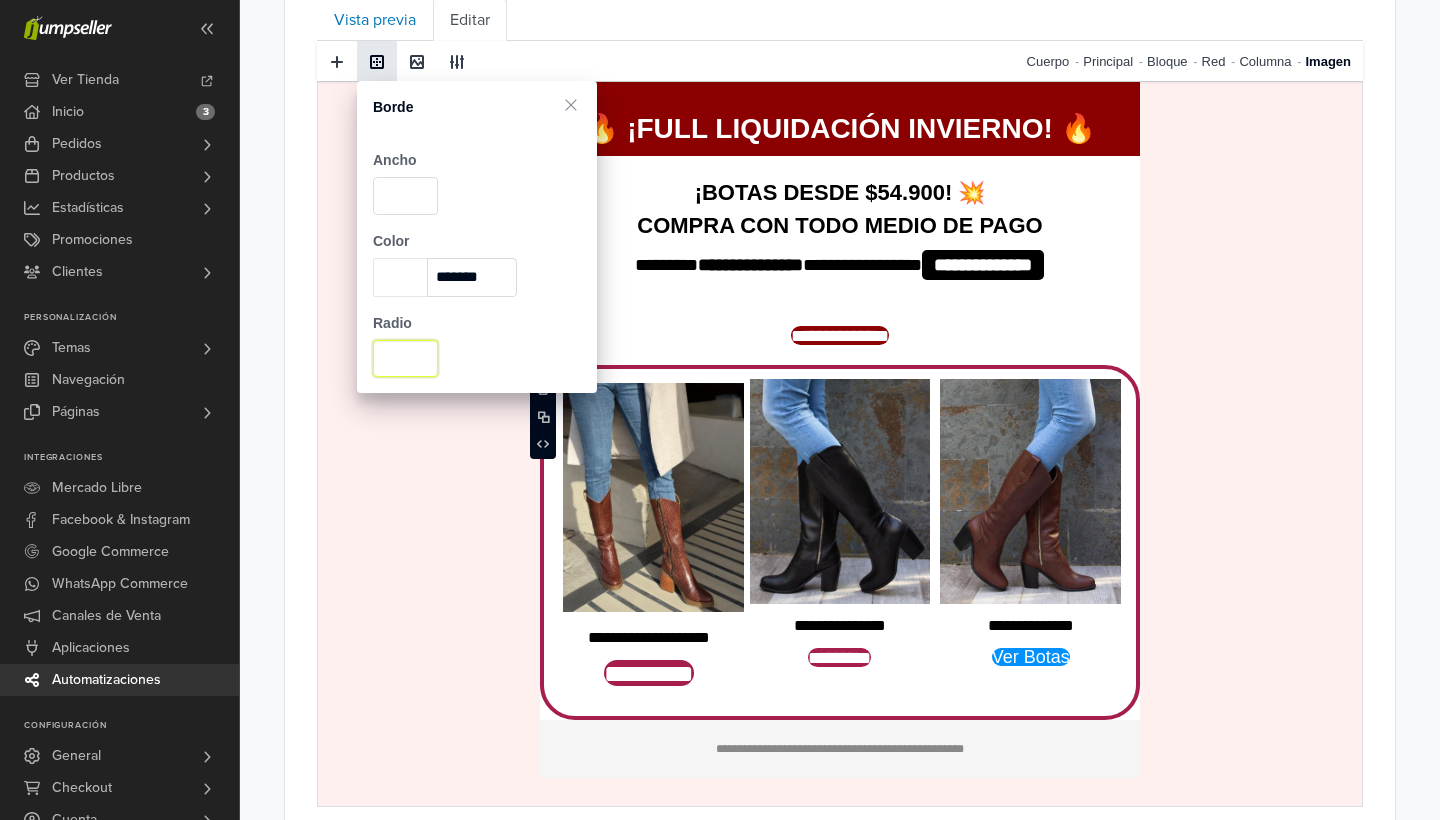 type 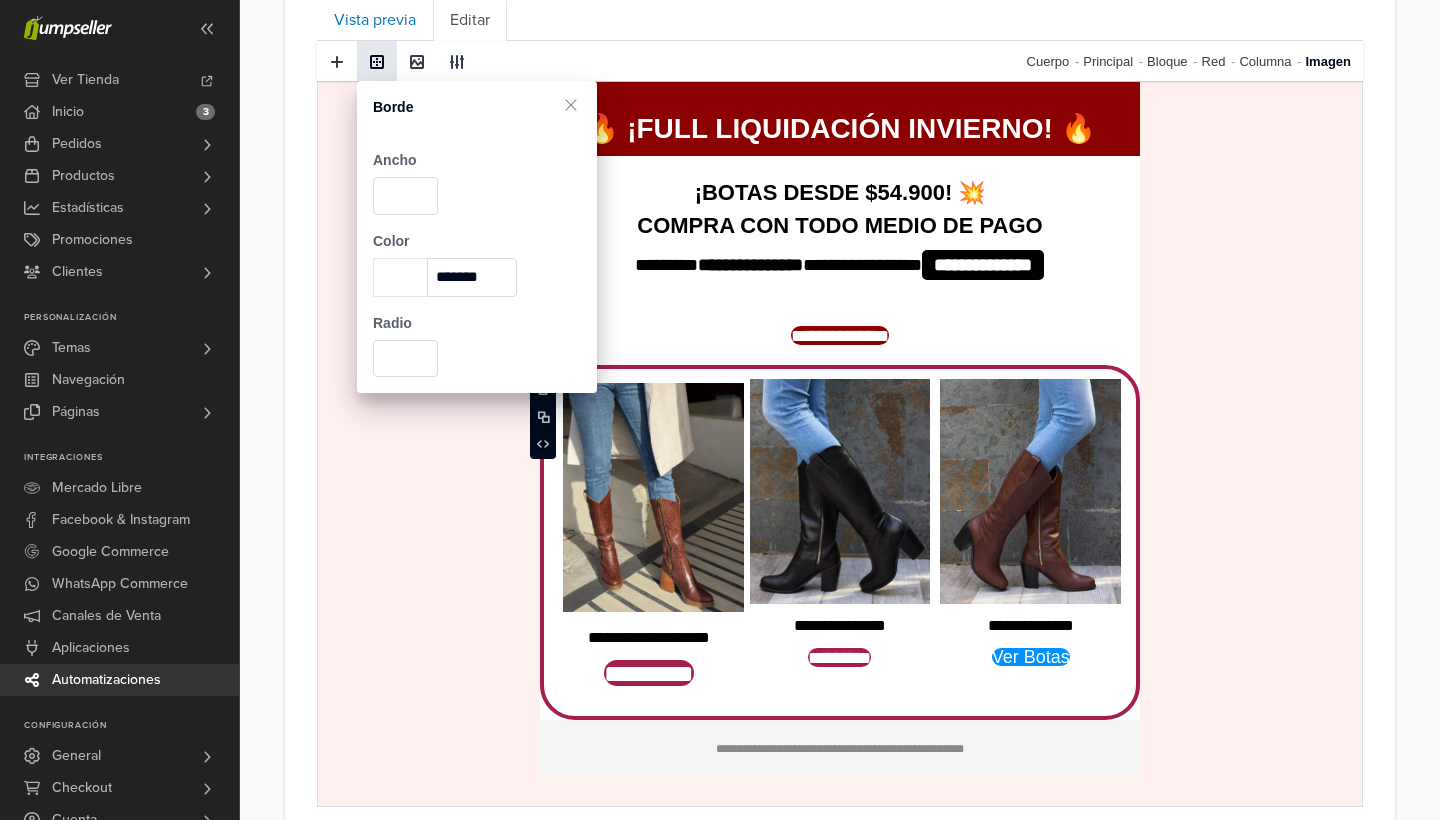 click at bounding box center (840, 491) 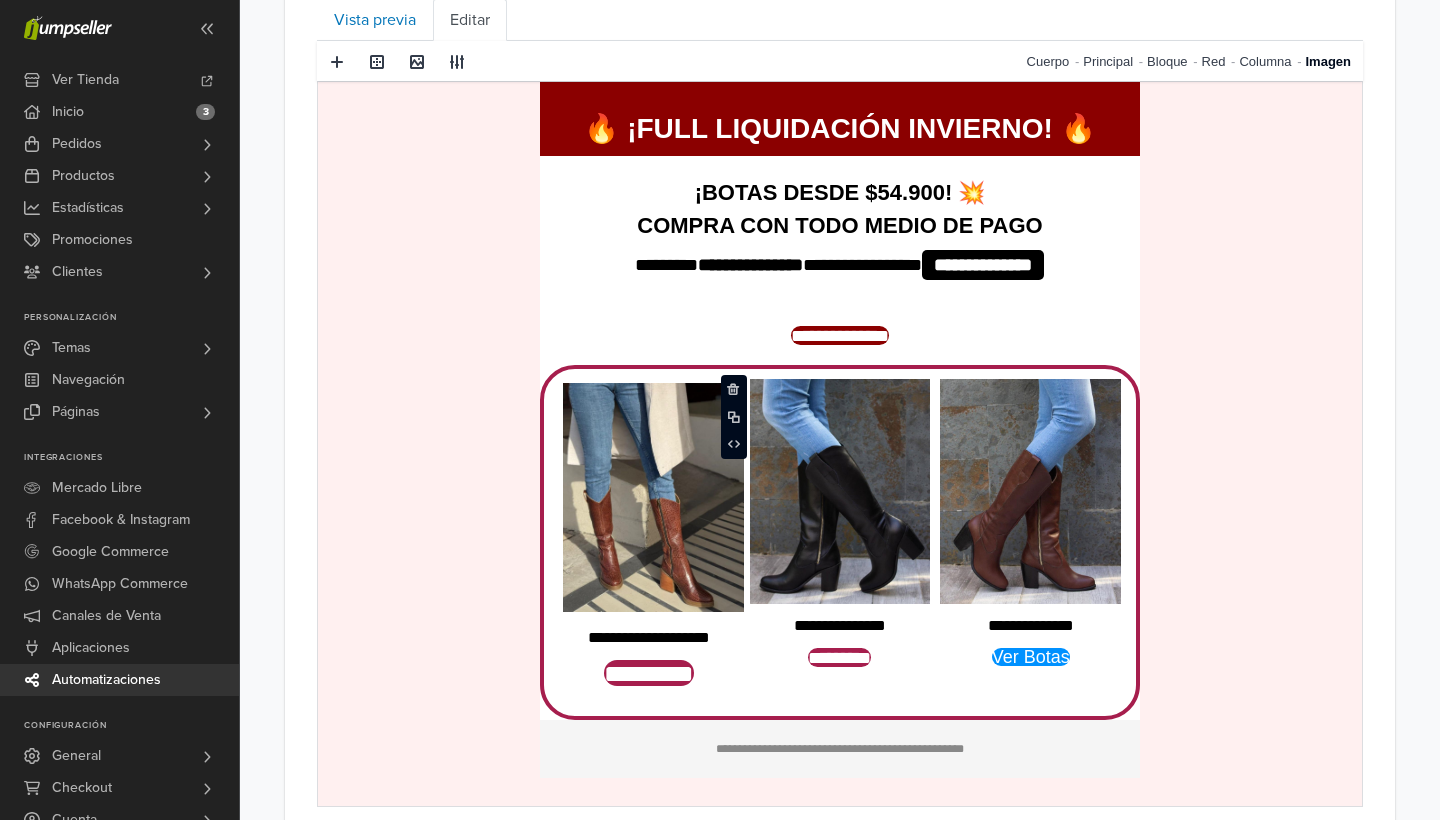 click on "*********" at bounding box center (839, 657) 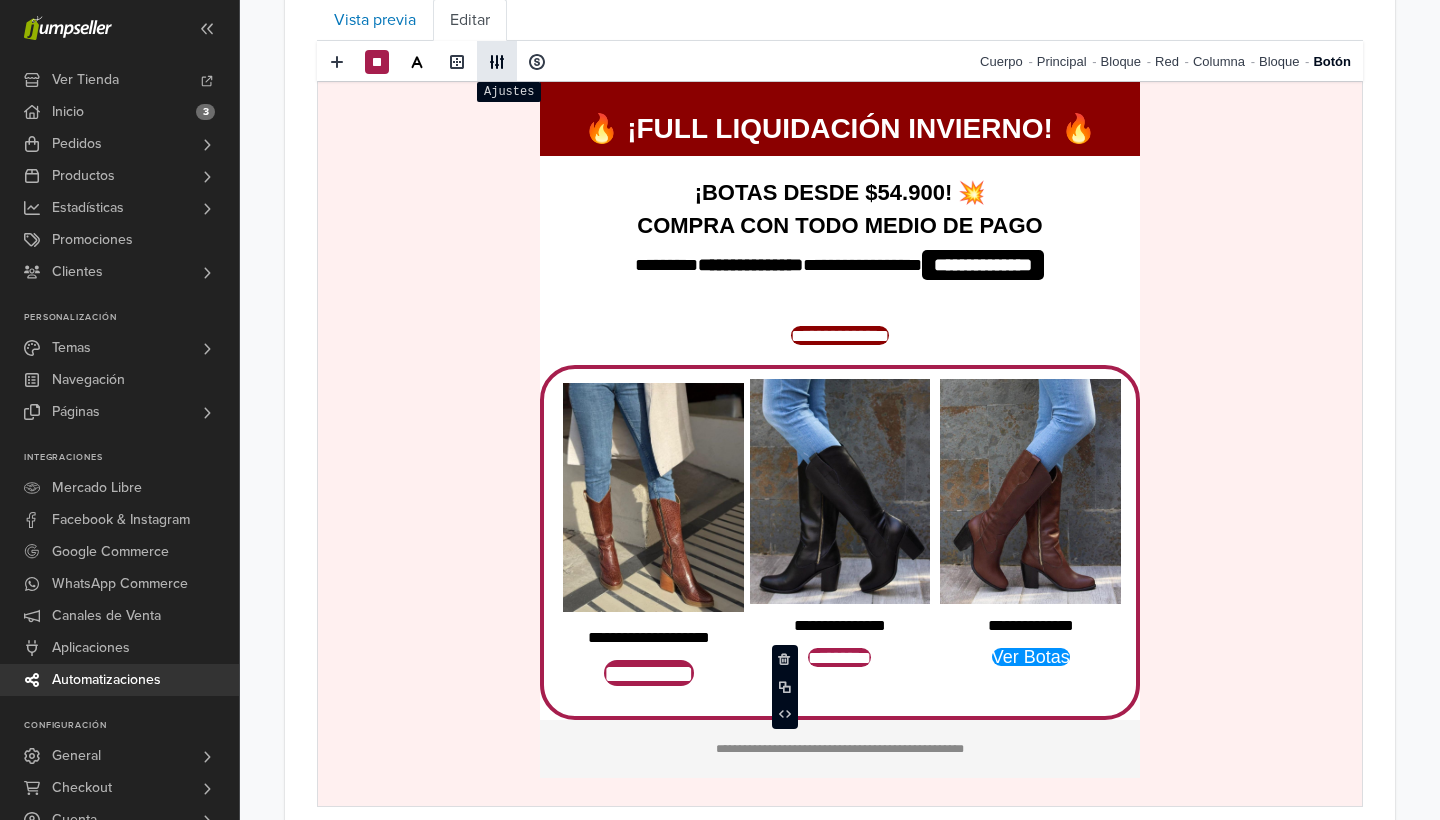 click at bounding box center (497, 62) 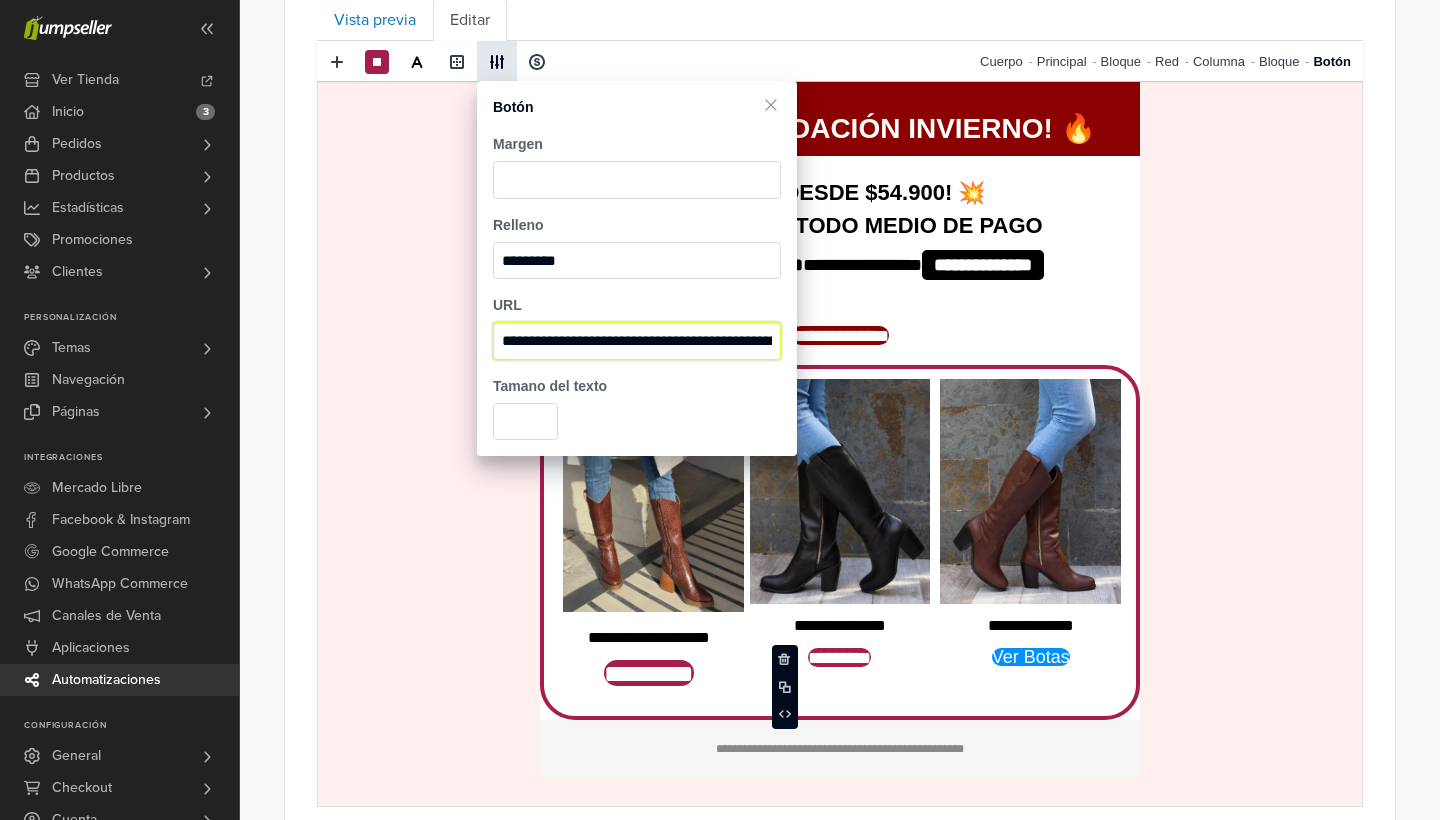 click on "**********" at bounding box center [637, 341] 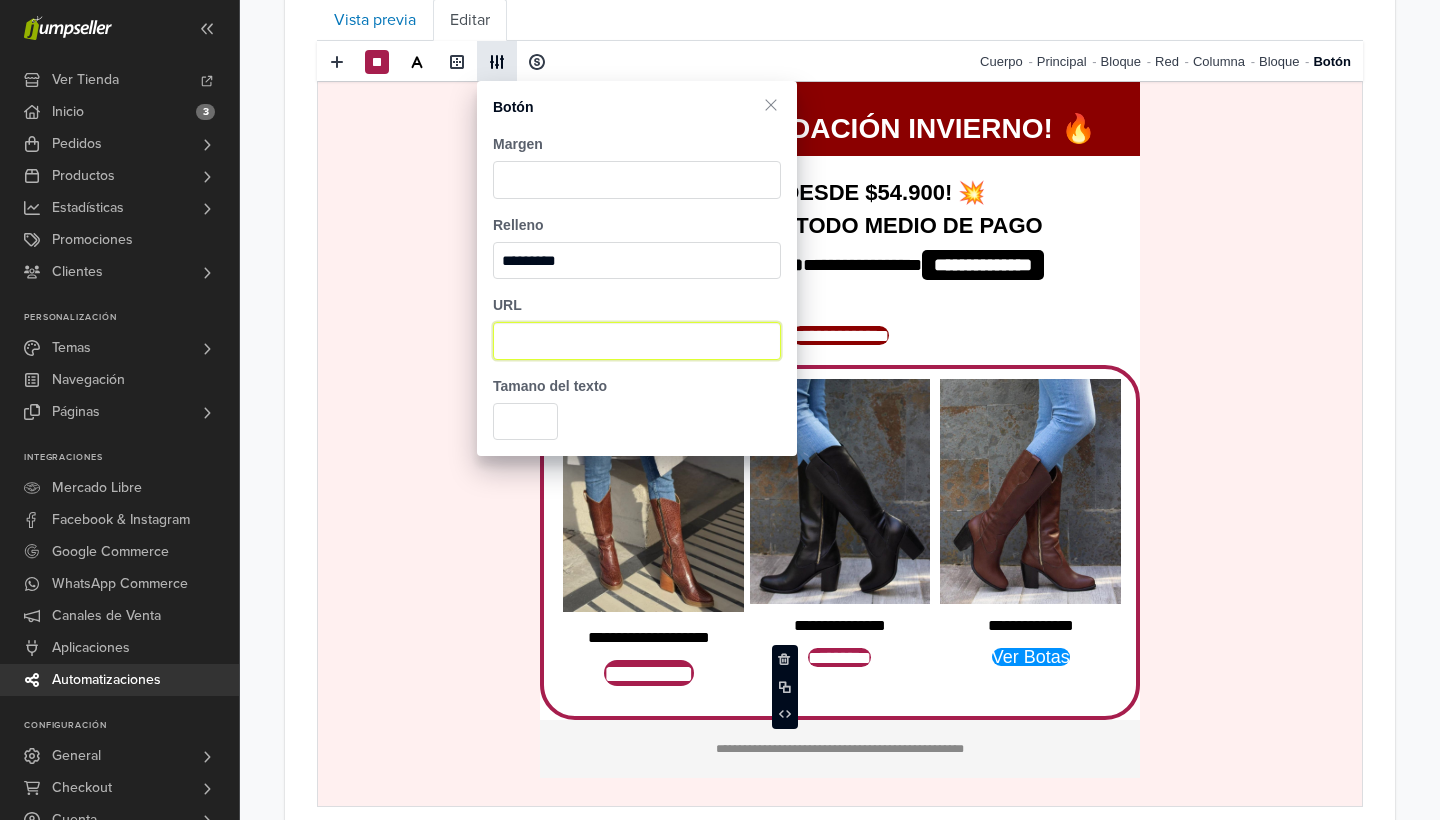 paste on "**********" 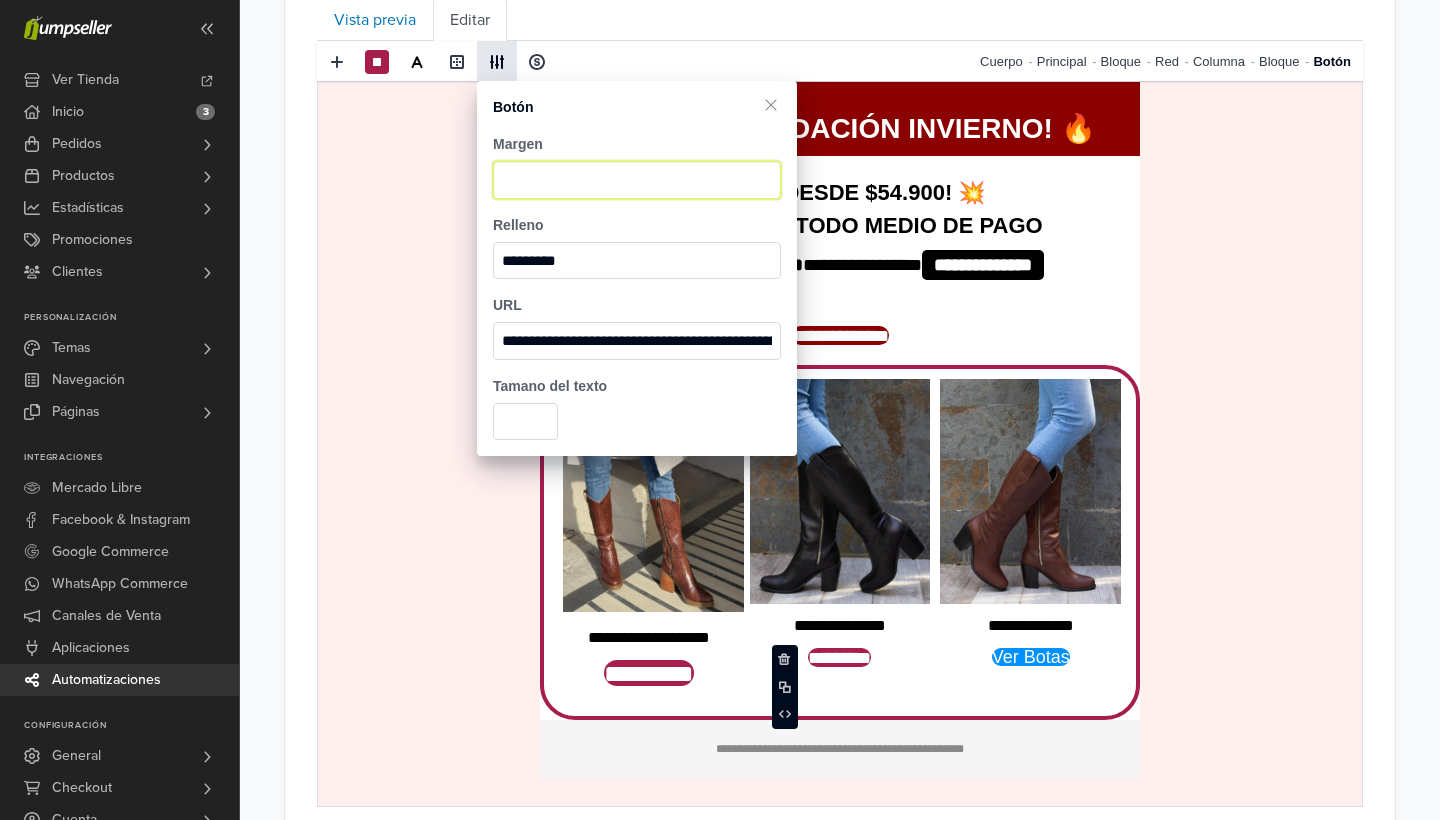 click at bounding box center (637, 180) 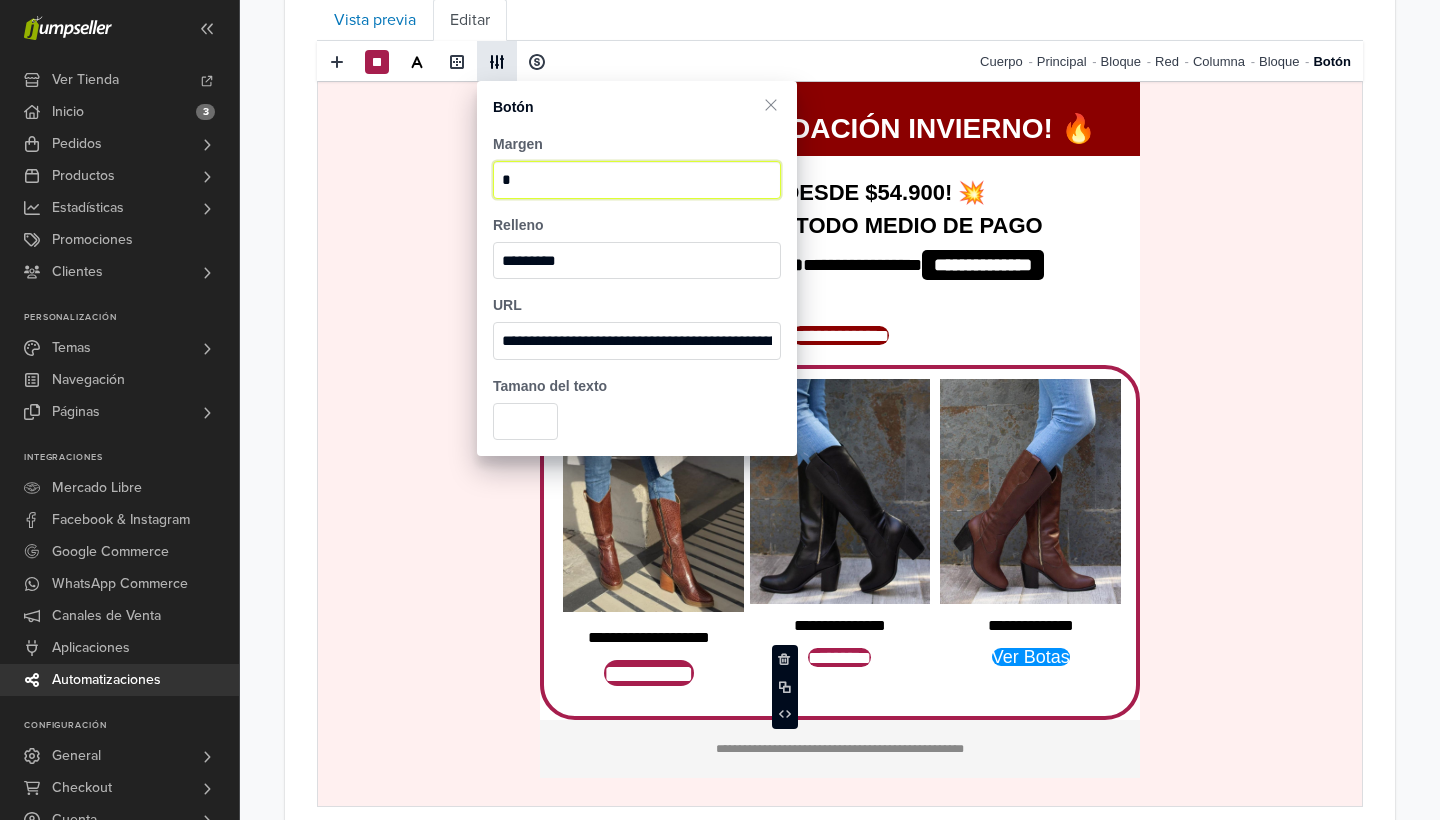 type on "*" 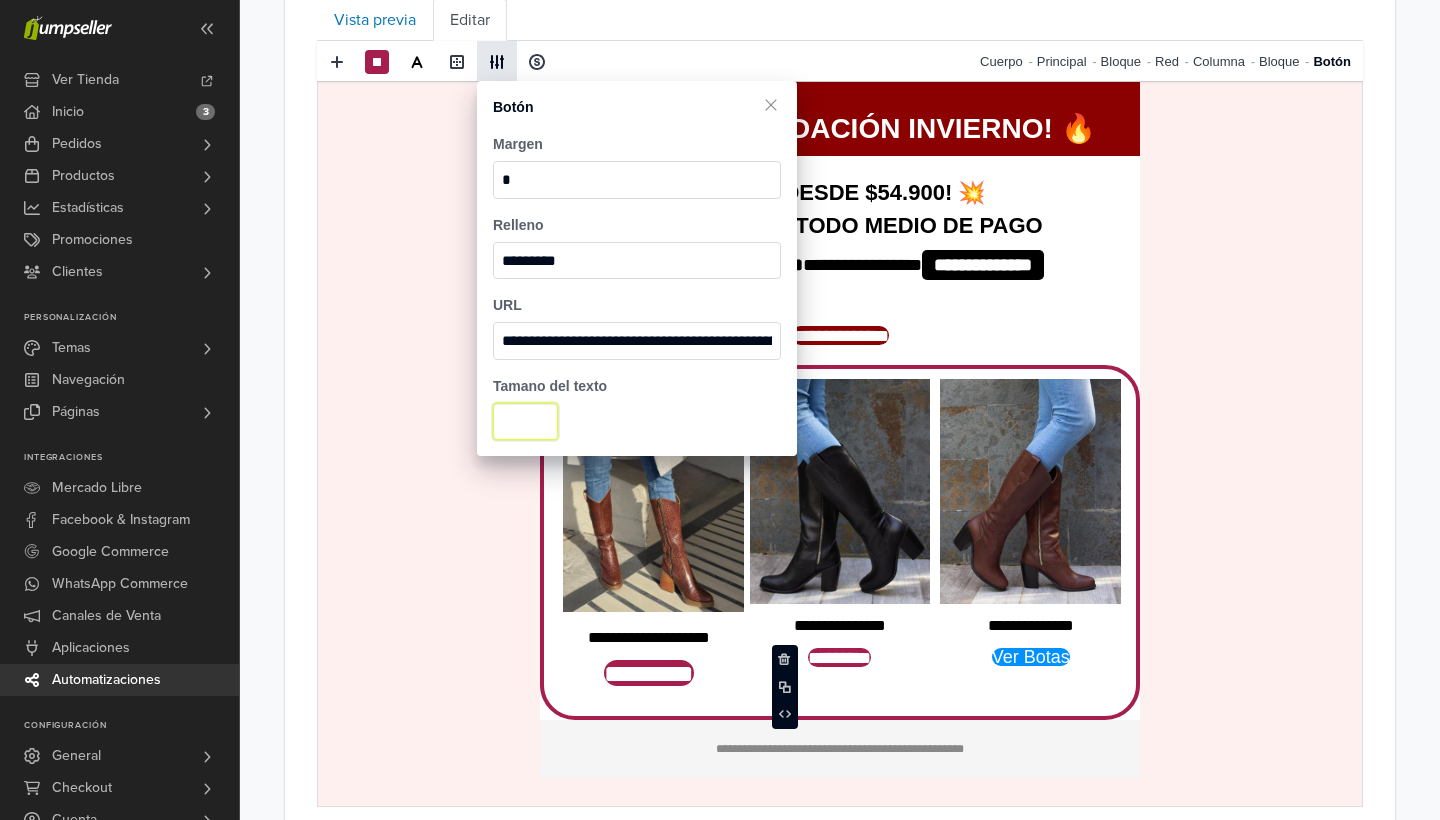 click on "**" at bounding box center (525, 422) 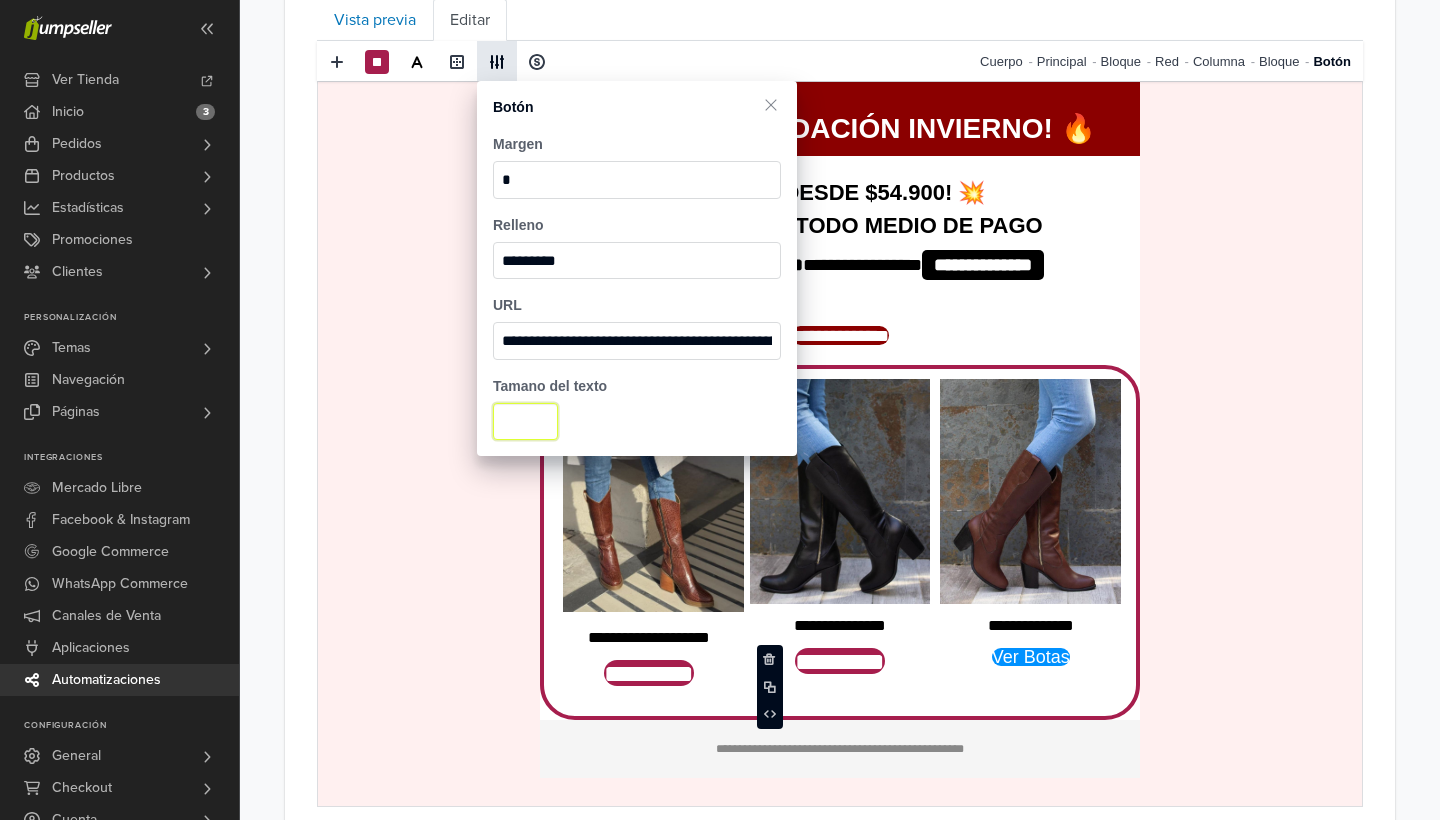 type on "**" 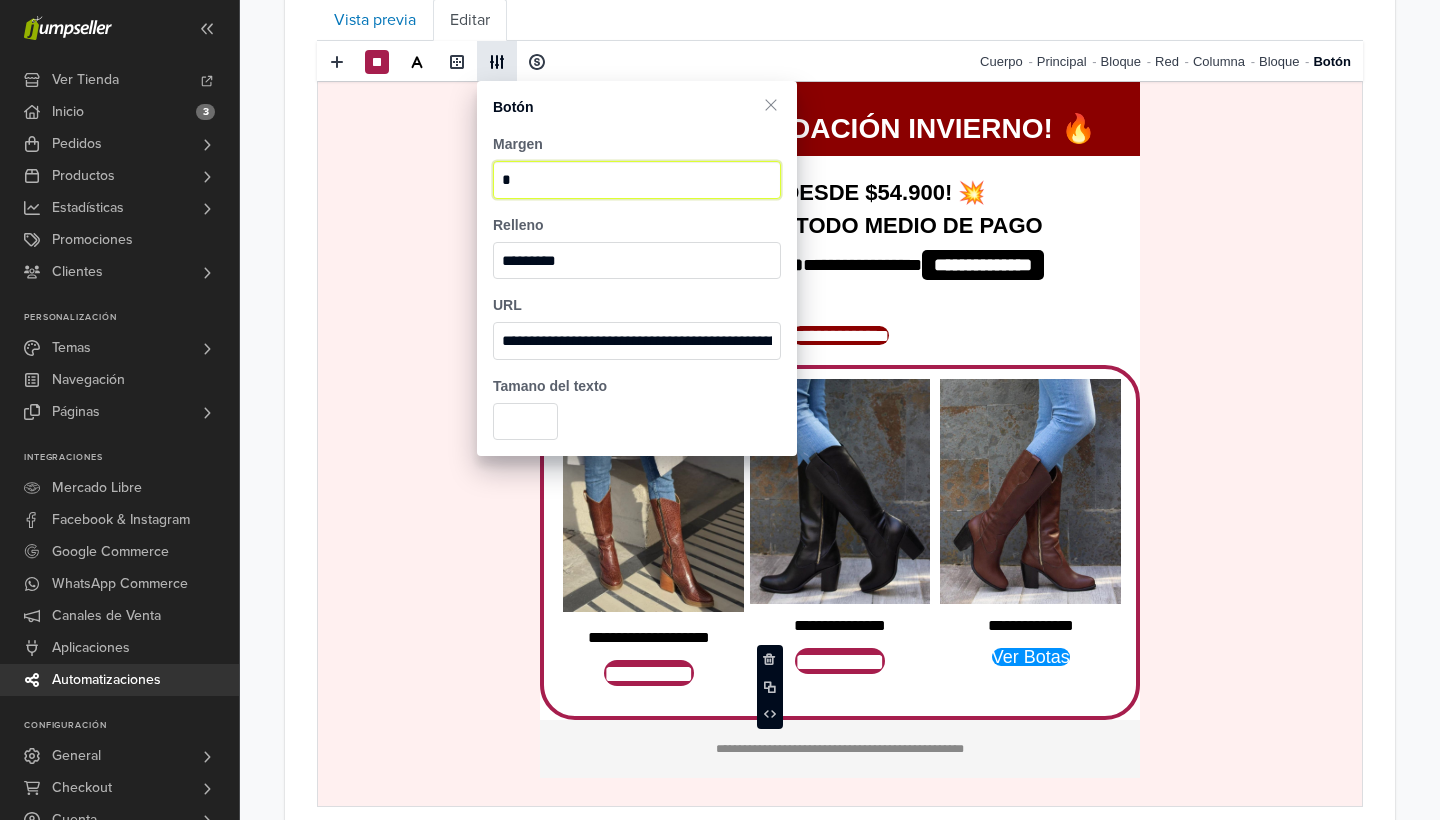 click on "*" at bounding box center (637, 180) 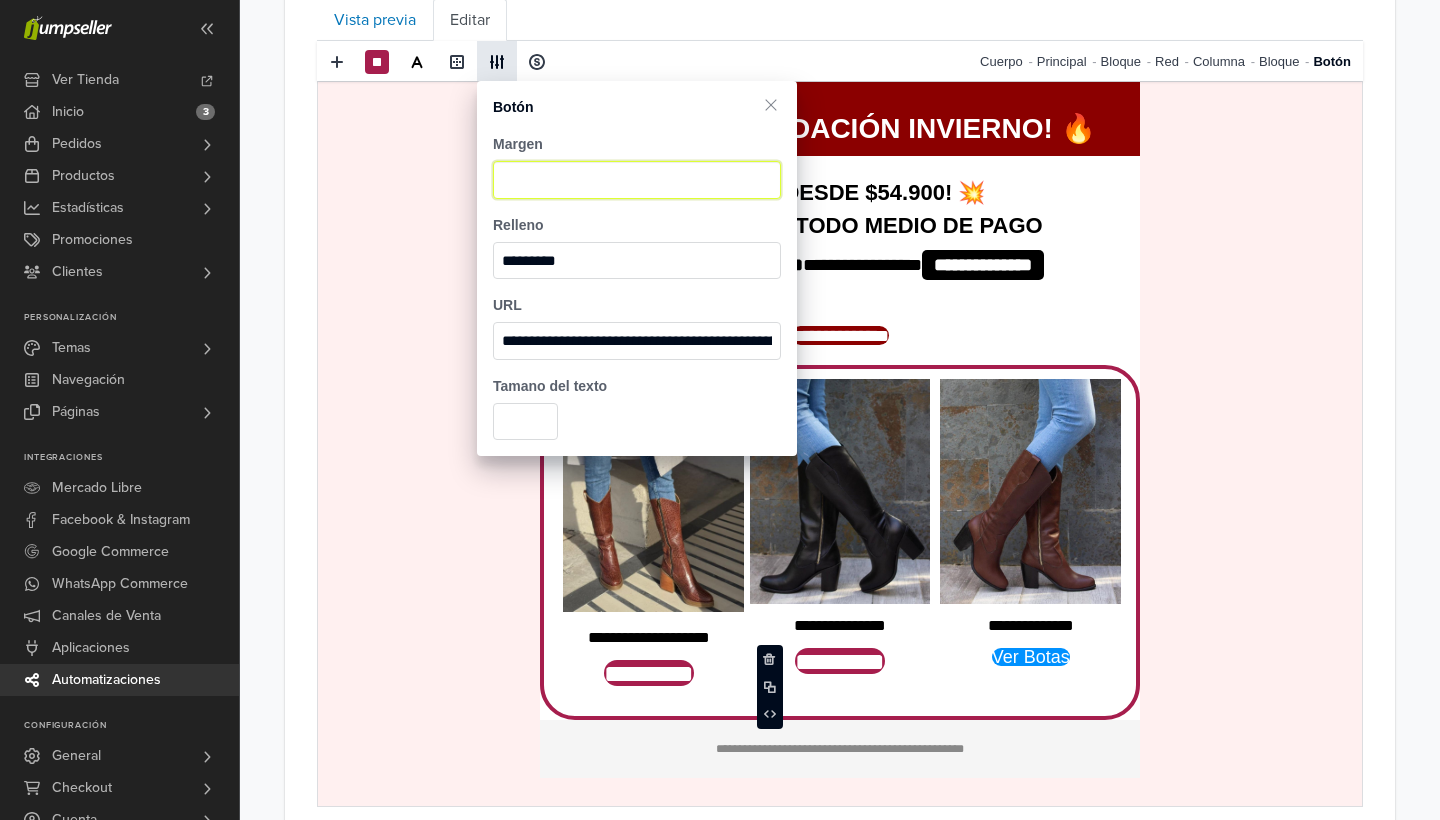 type on "*" 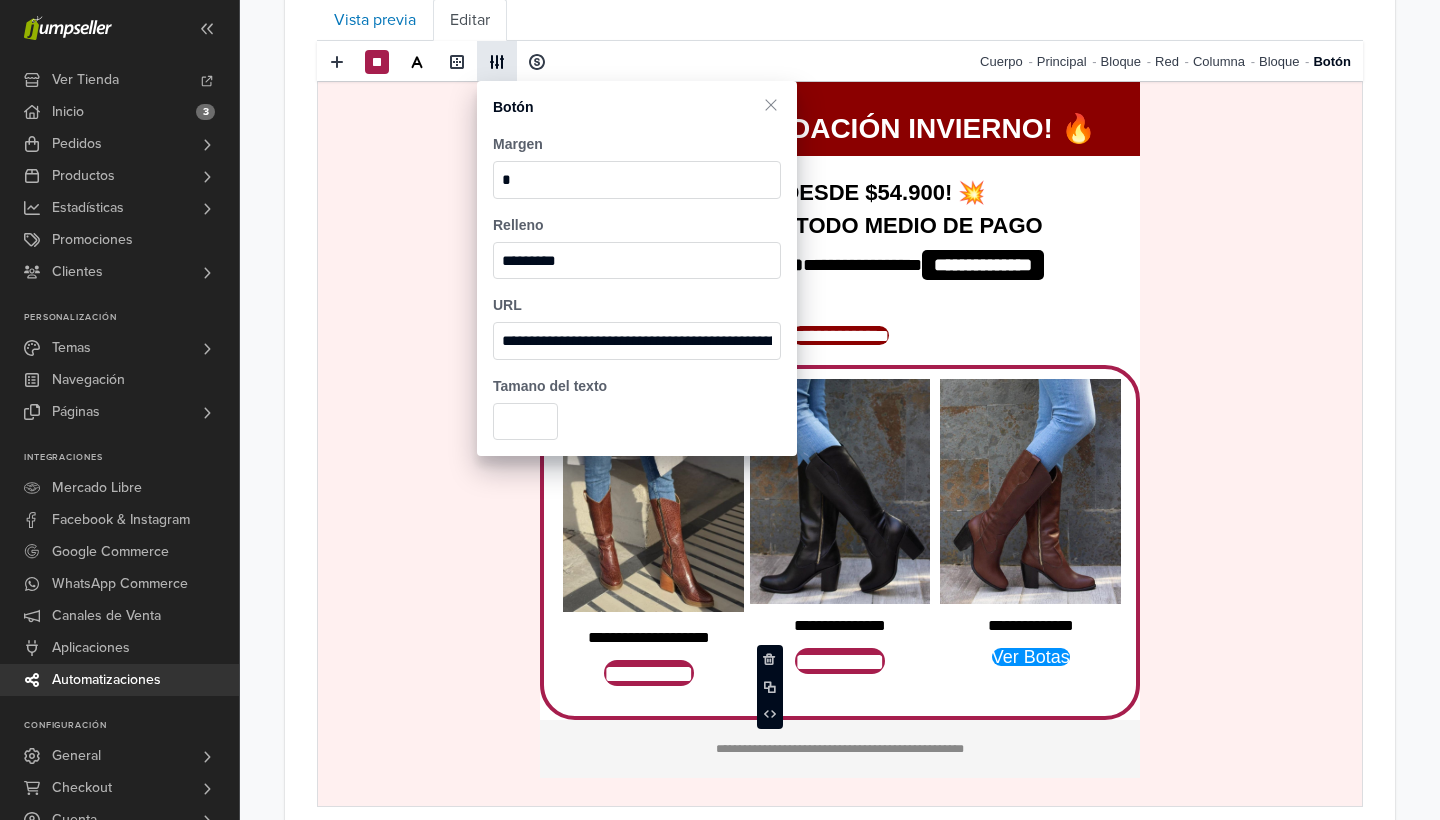 click on "**********" at bounding box center [649, 532] 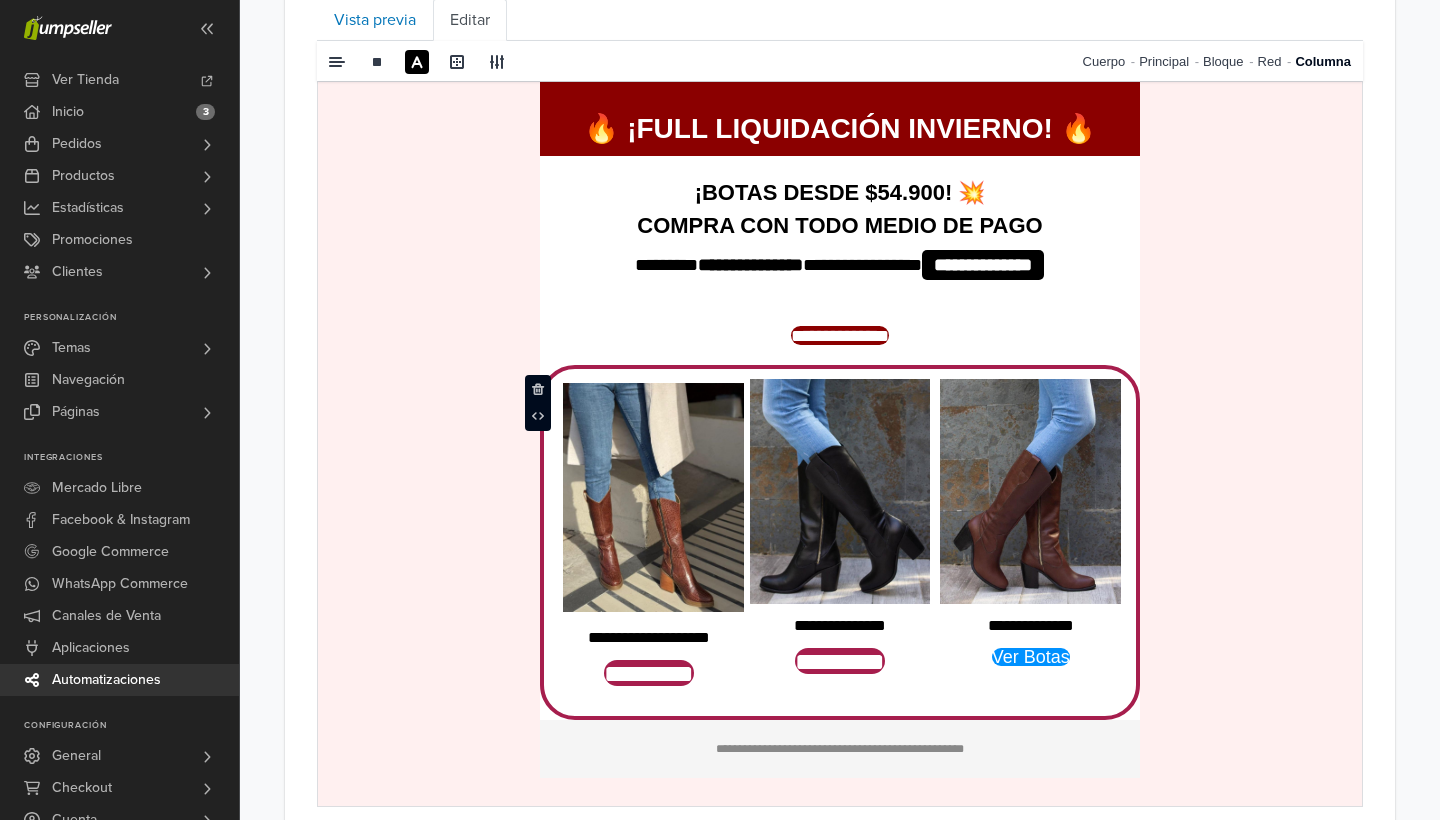click on "**********" at bounding box center (840, 532) 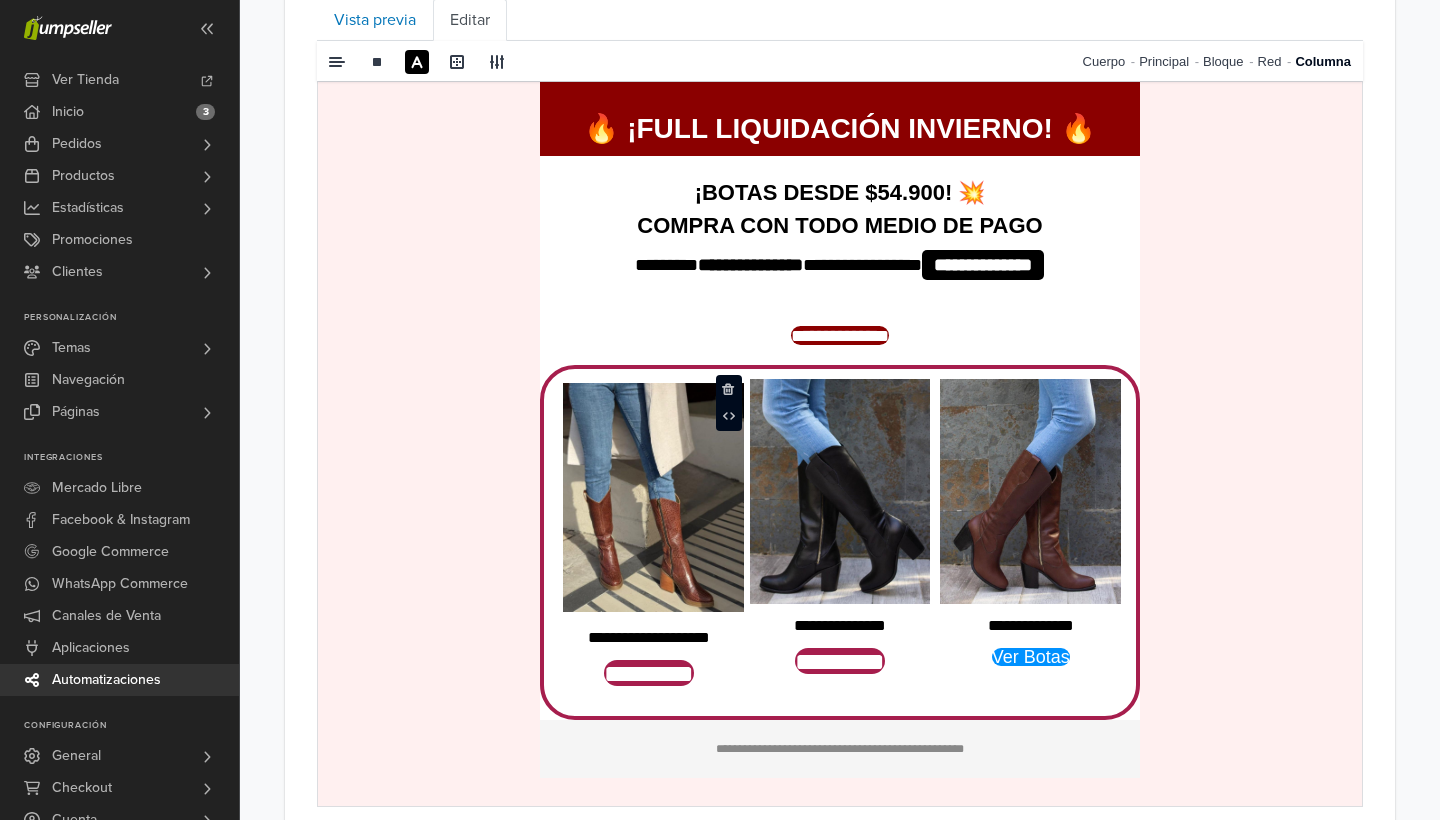 click on "*********" at bounding box center (840, 660) 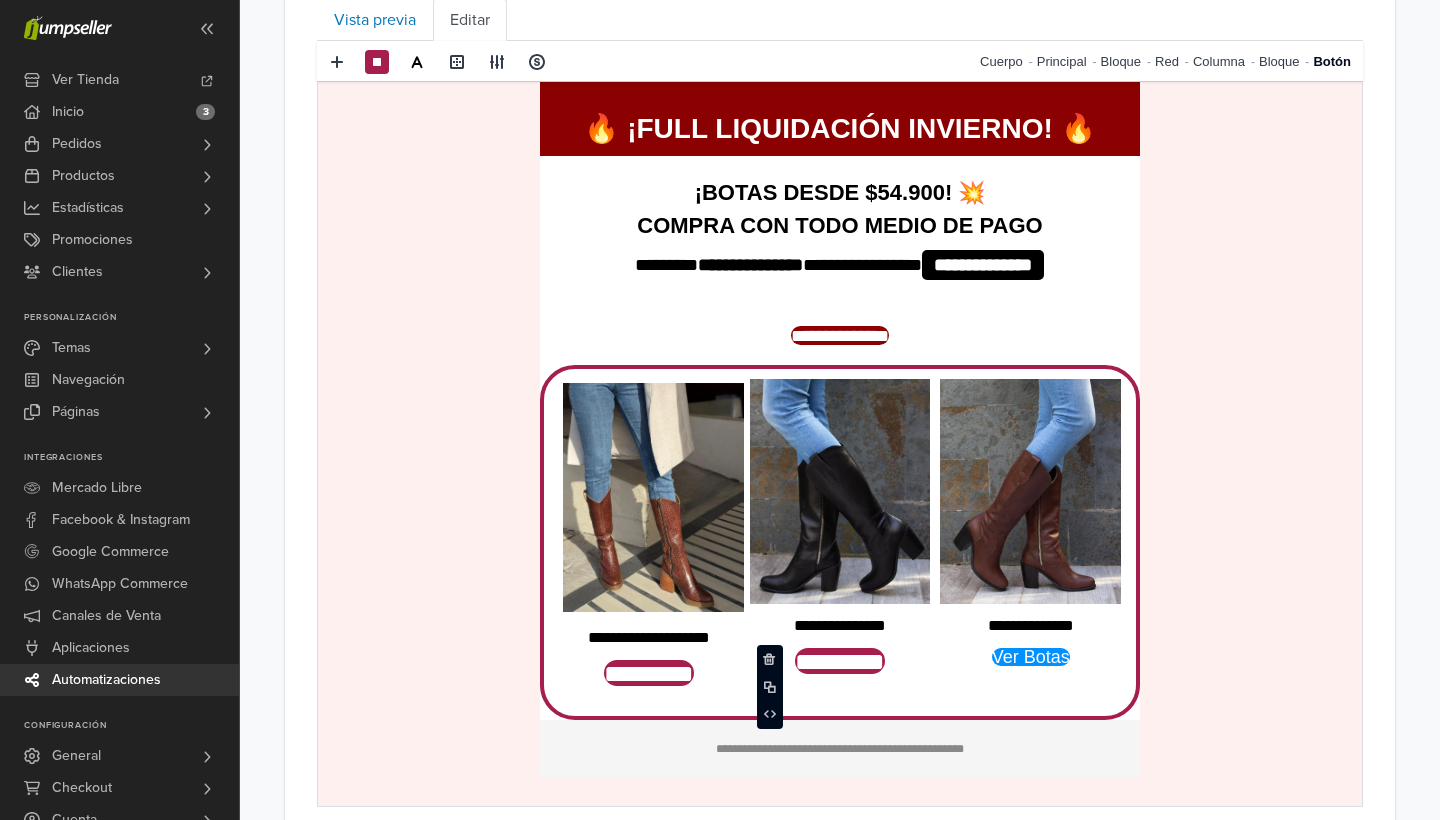 drag, startPoint x: 816, startPoint y: 654, endPoint x: 819, endPoint y: 683, distance: 29.15476 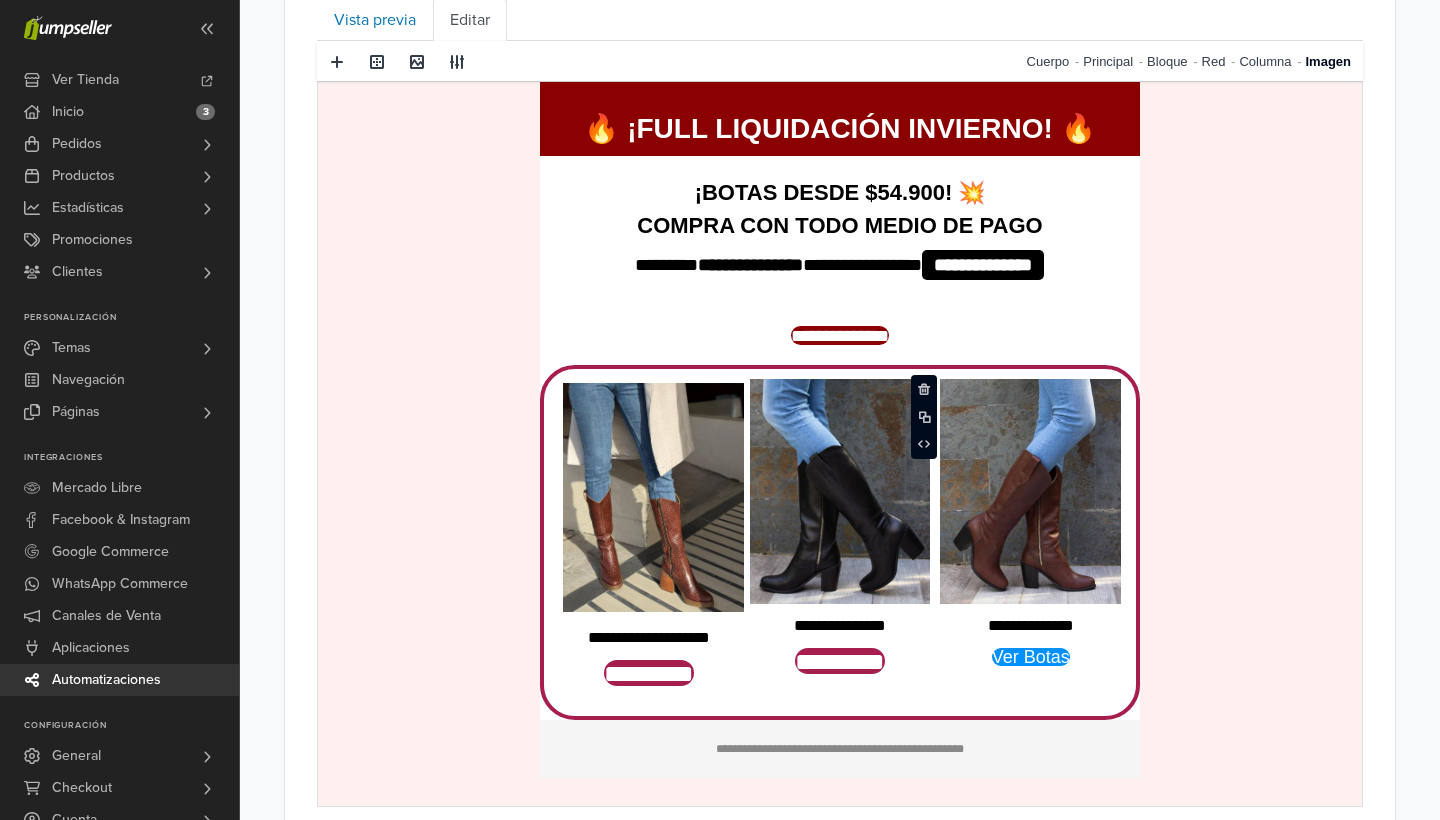 click on "Ver Botas" at bounding box center (1031, 656) 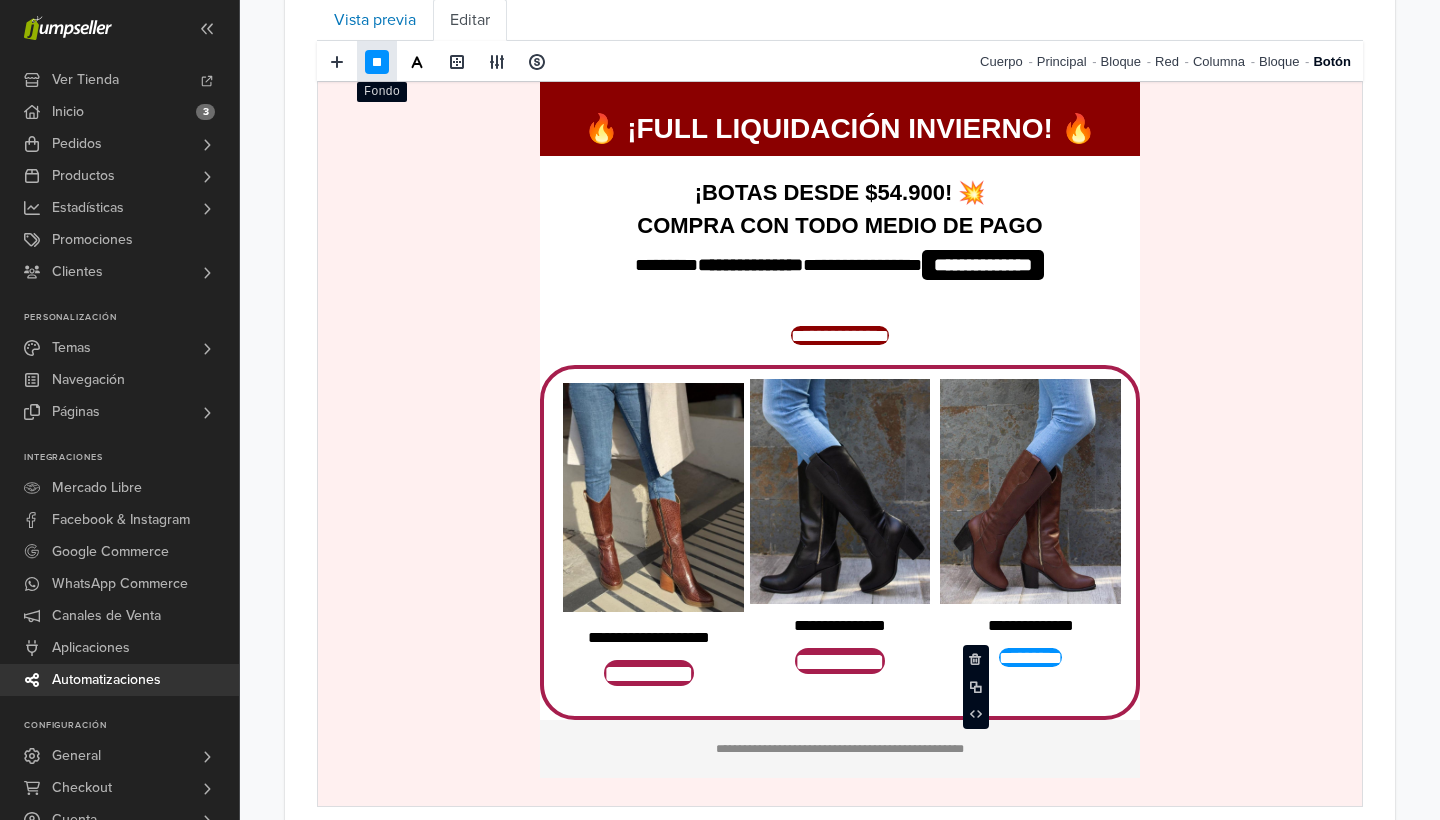 click at bounding box center (377, 62) 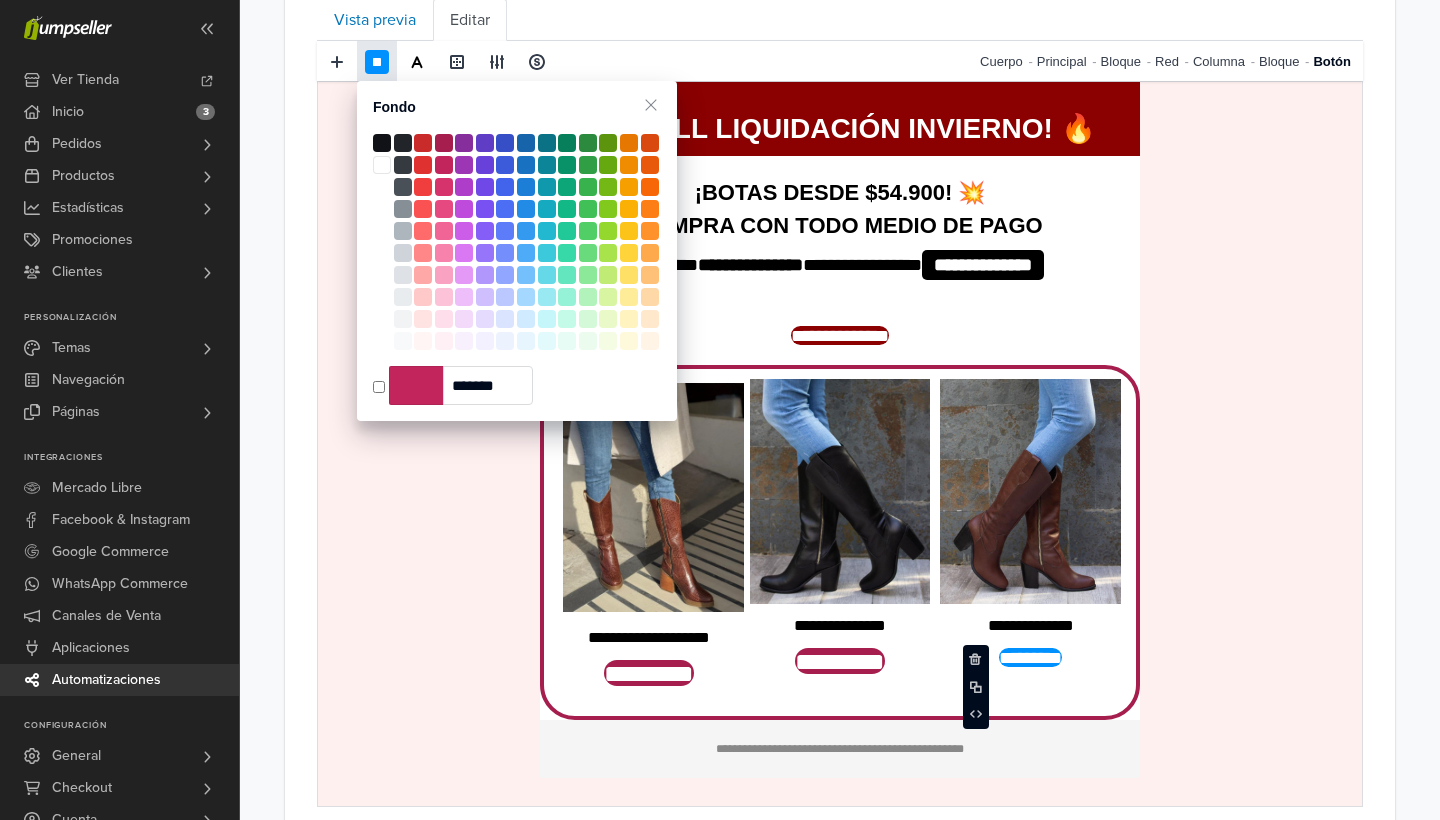 type on "*******" 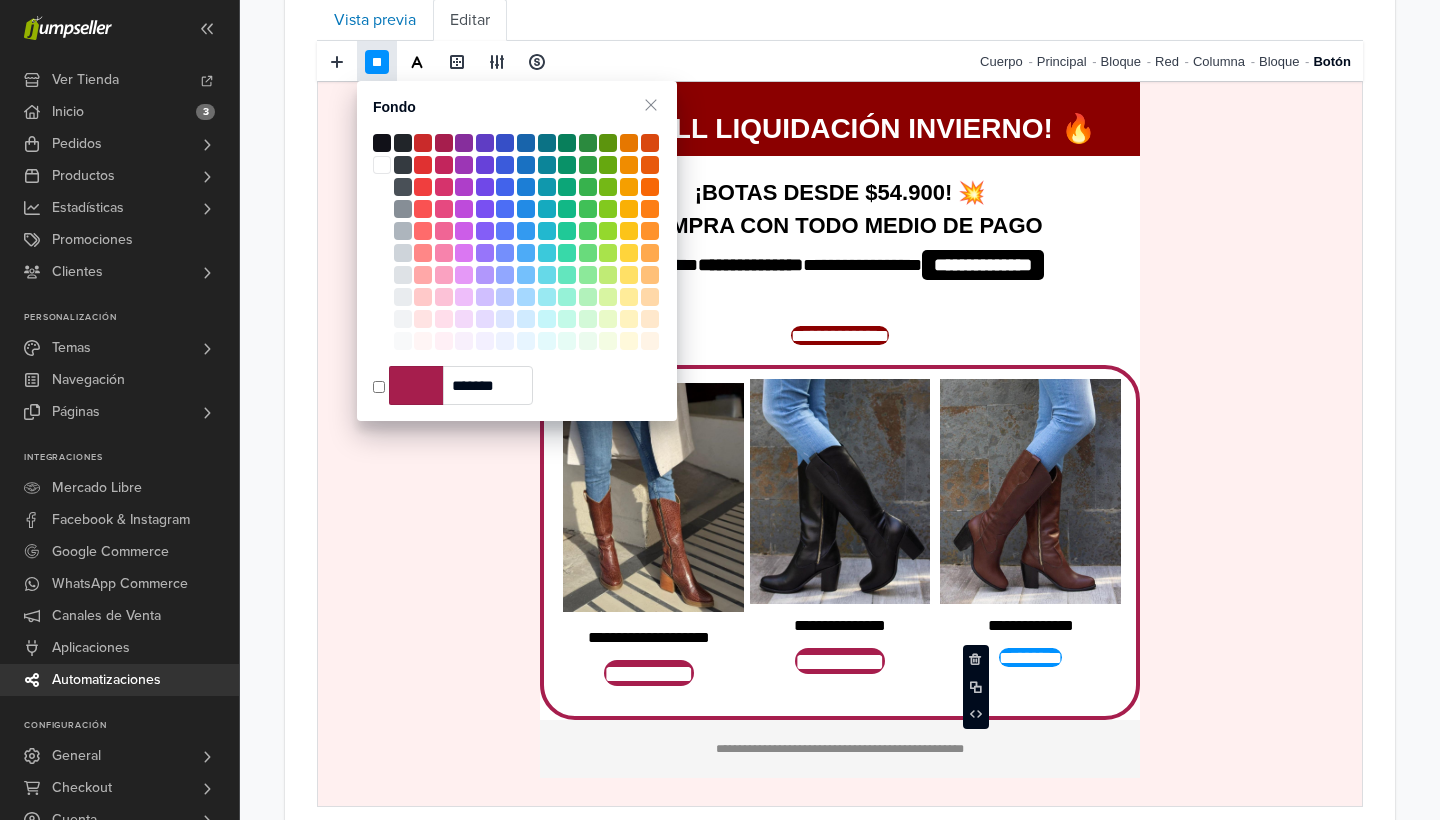 click at bounding box center (444, 143) 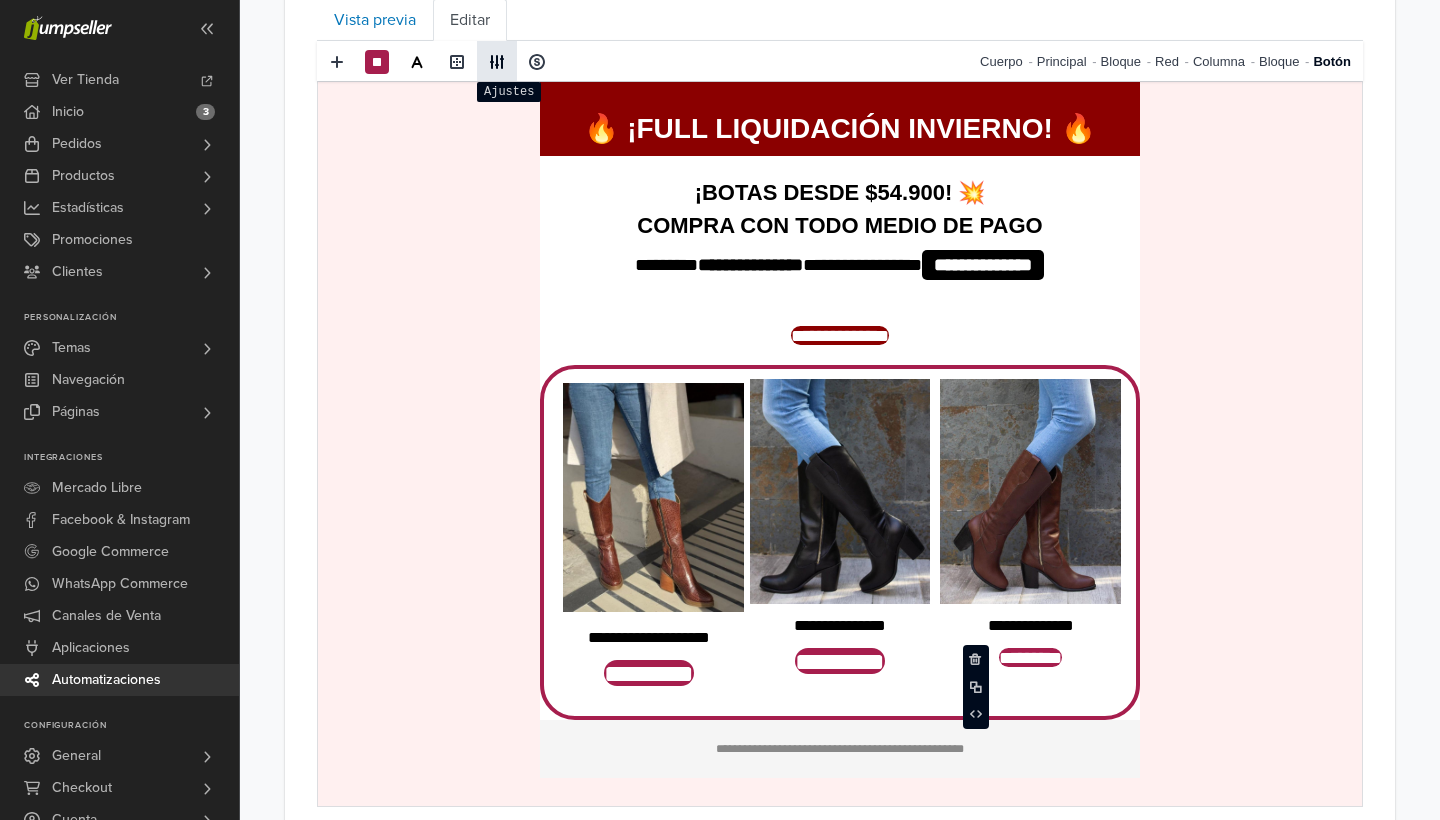 click at bounding box center [497, 62] 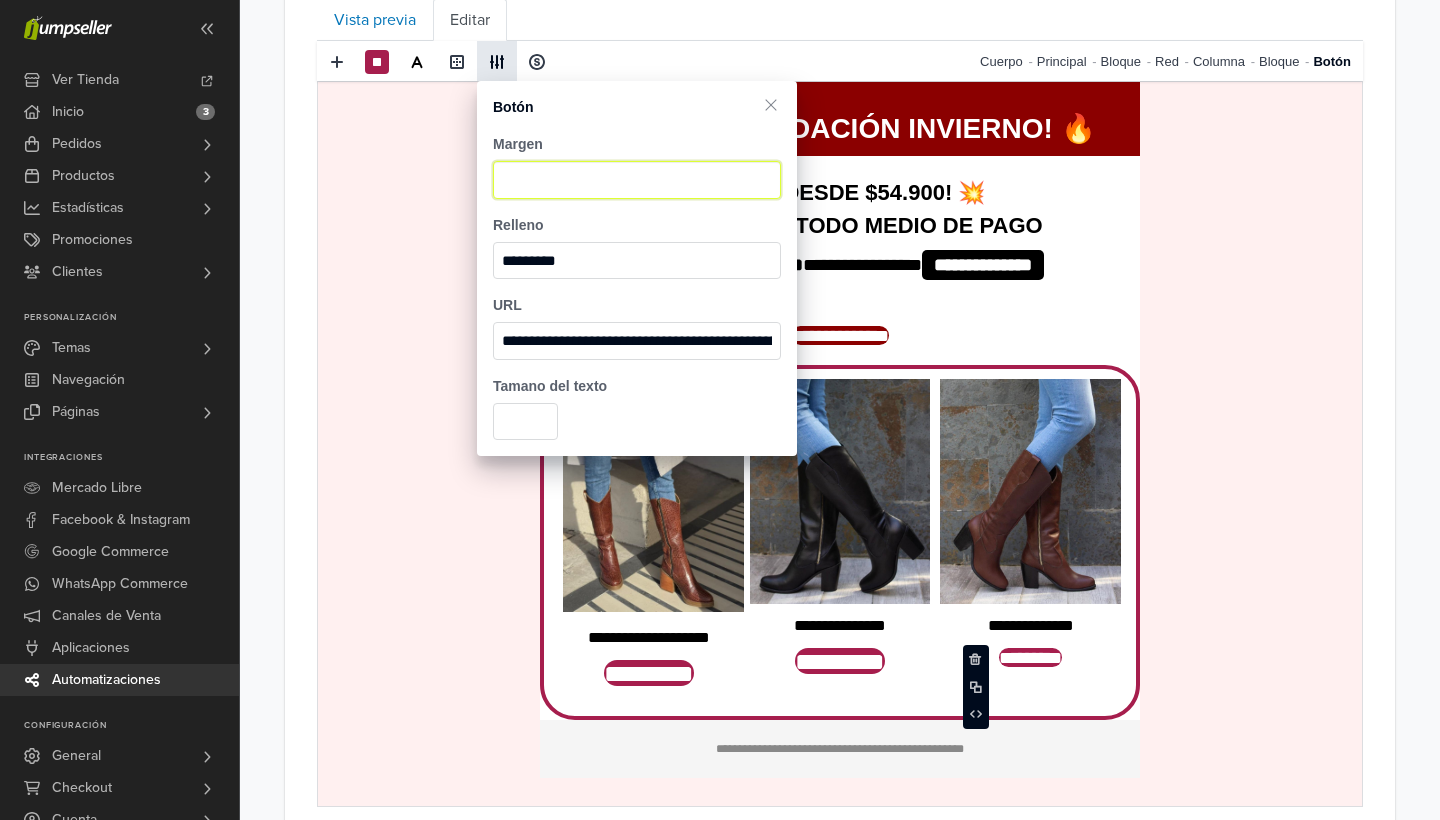 click at bounding box center (637, 180) 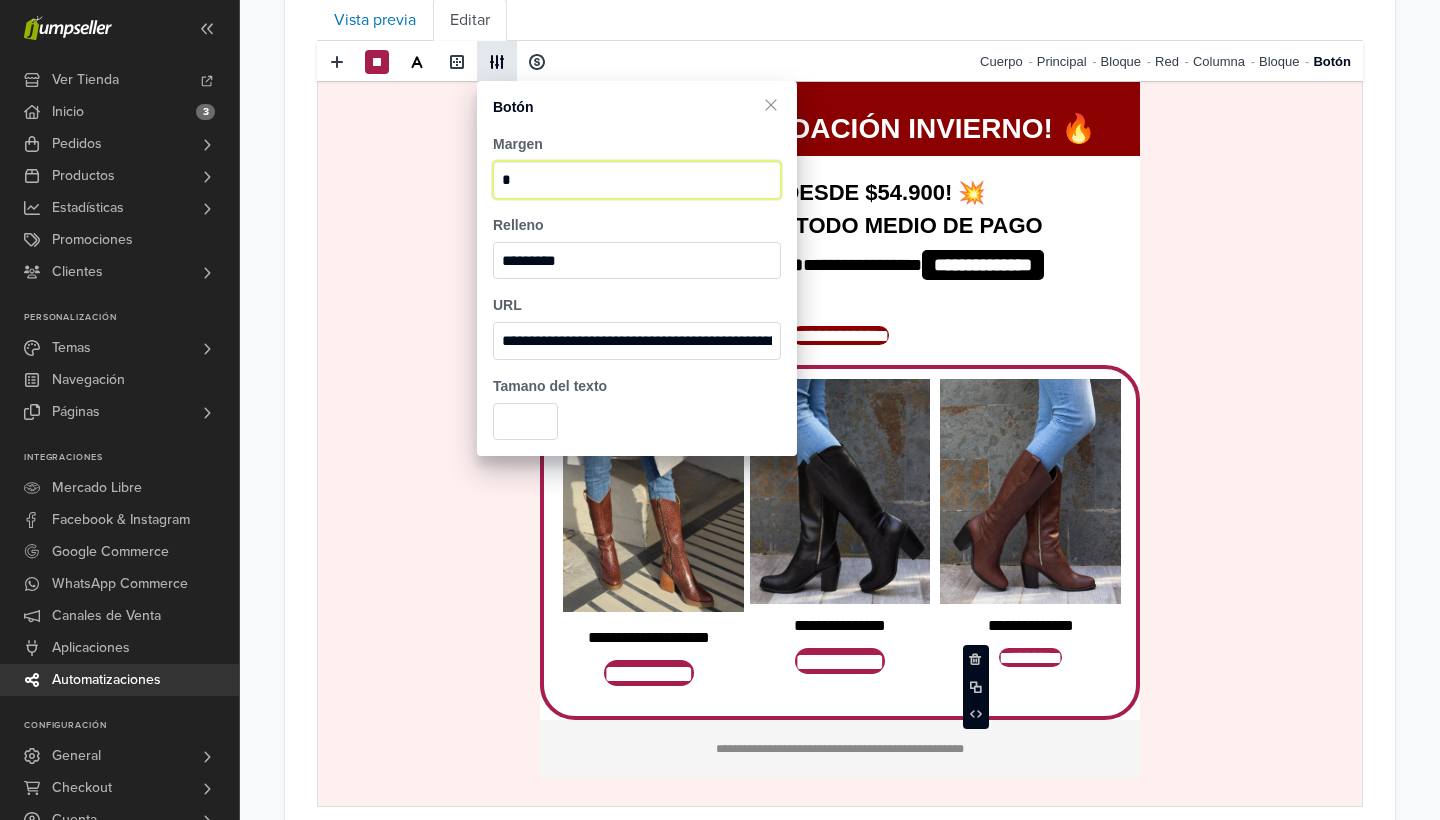 type on "*" 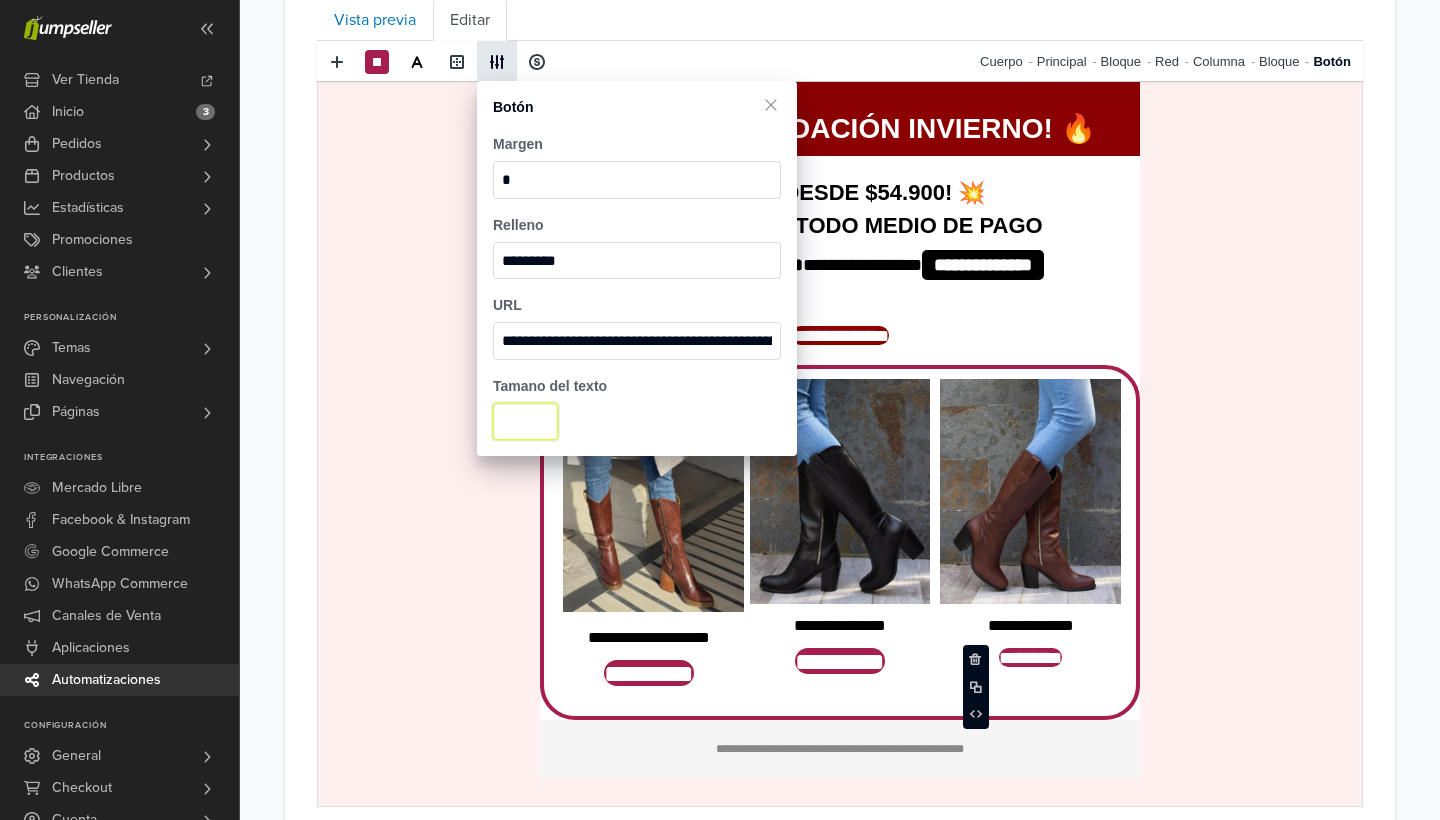 click on "**" at bounding box center (525, 422) 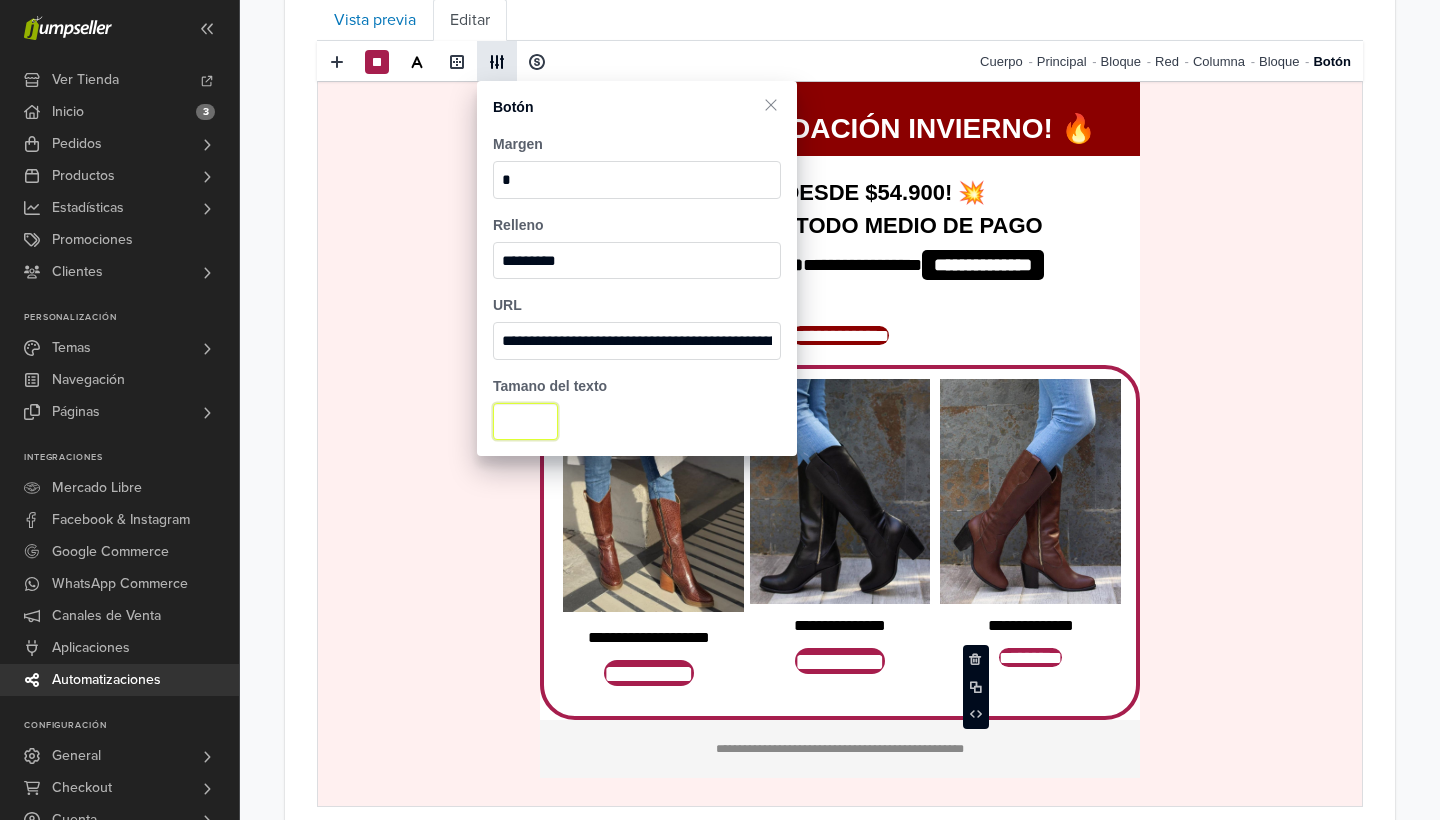click on "**" at bounding box center (525, 422) 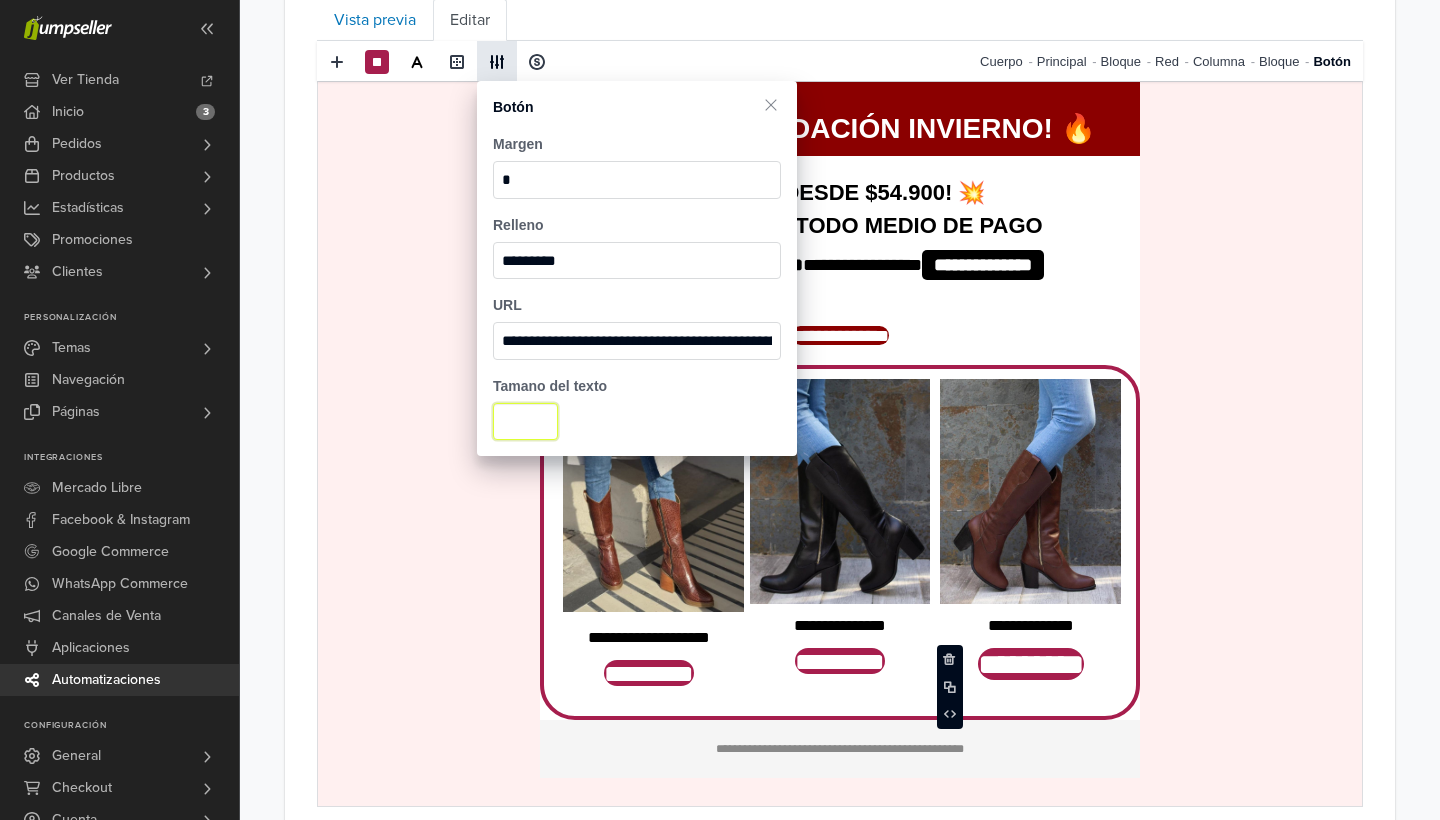 click on "**" at bounding box center [525, 422] 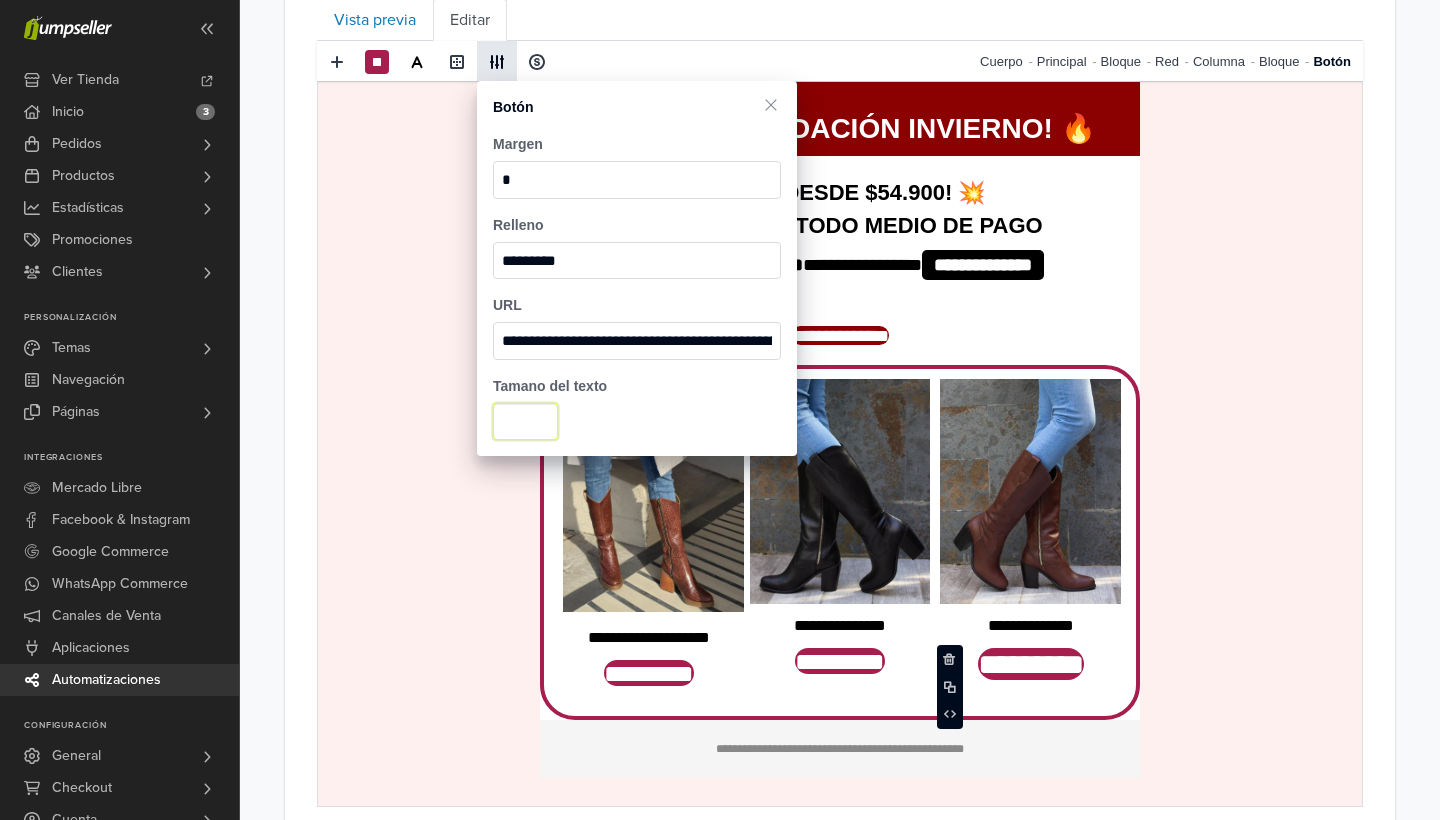 type on "*" 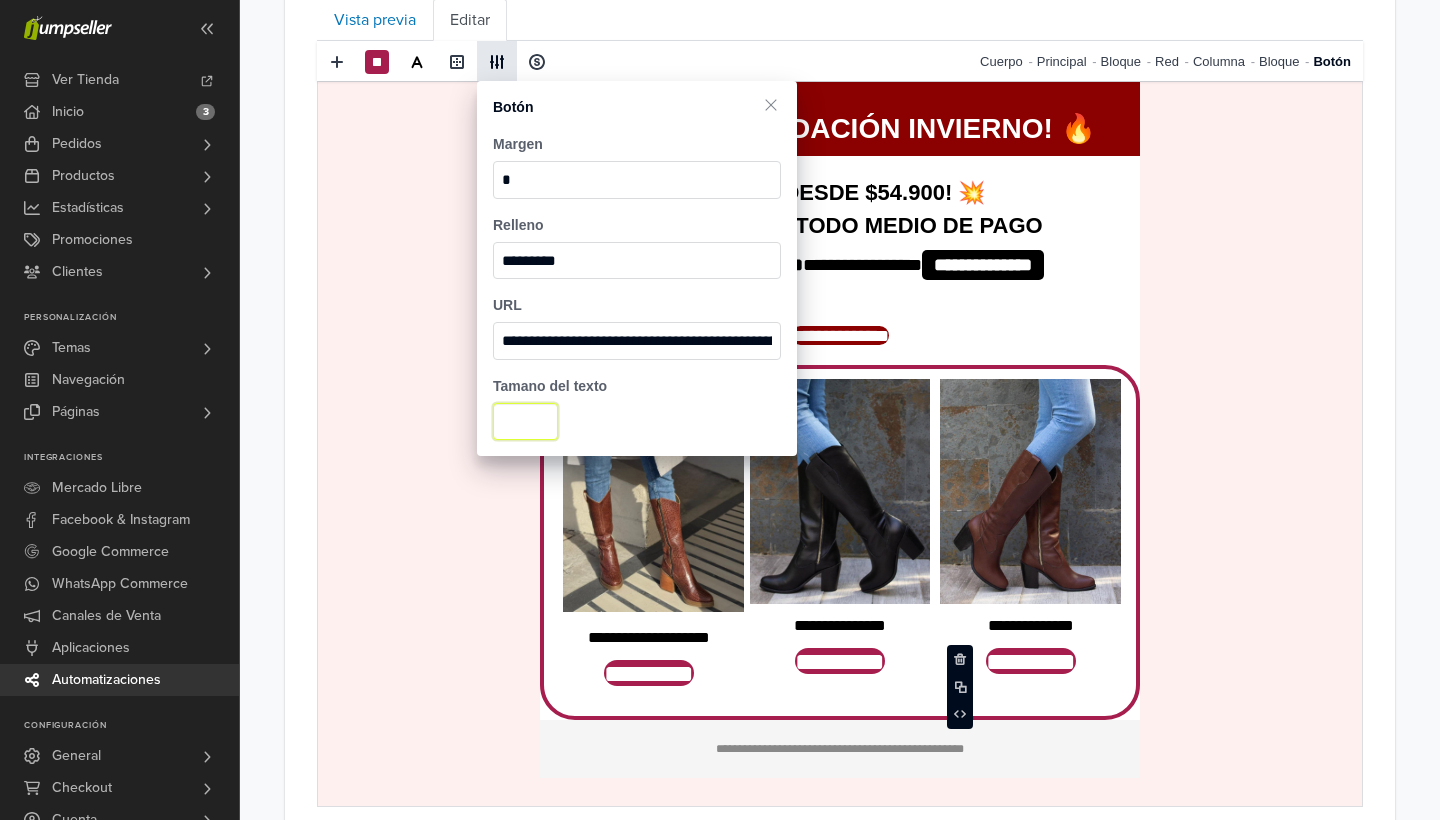 type on "**" 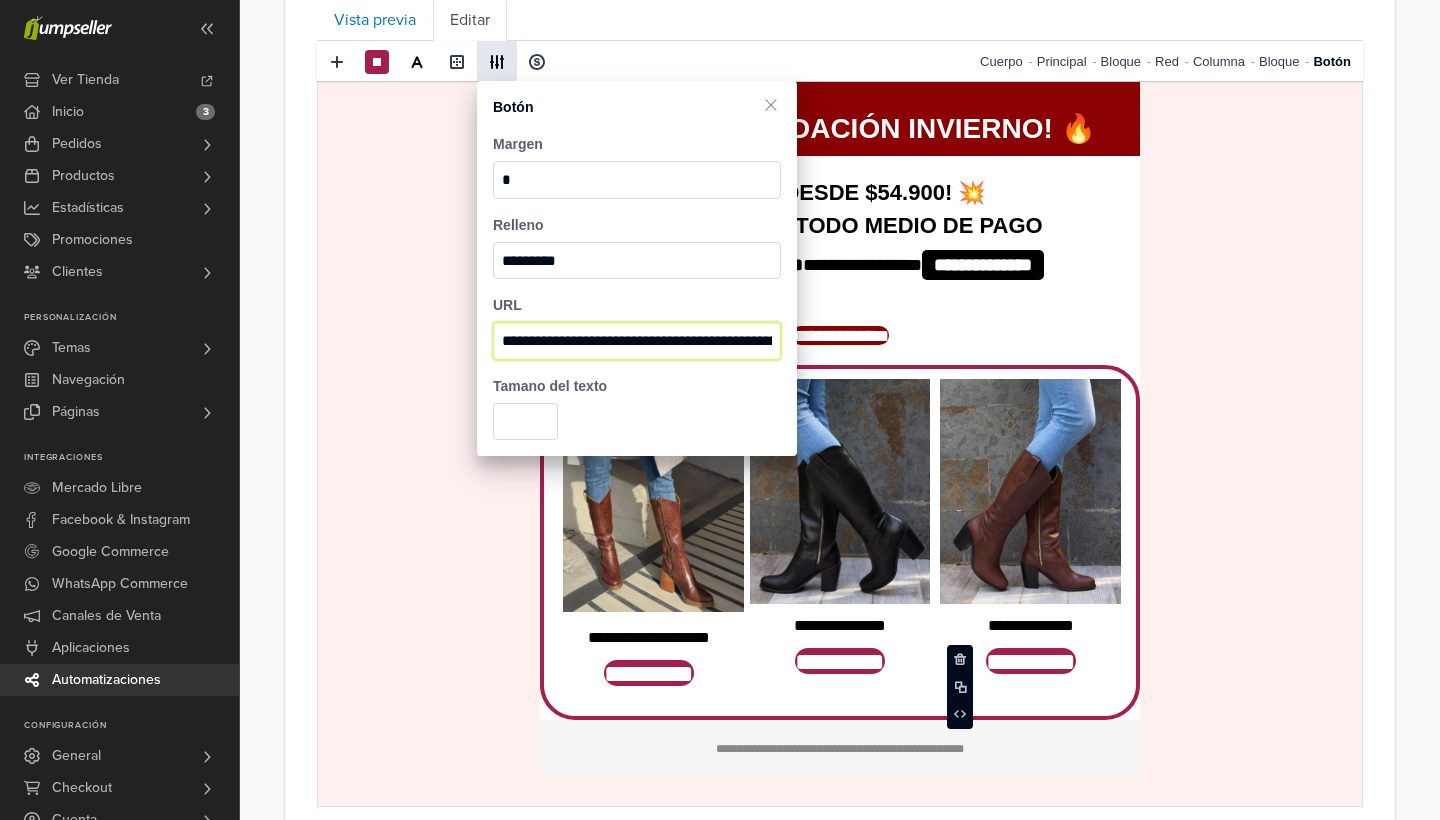 click on "**********" at bounding box center (637, 341) 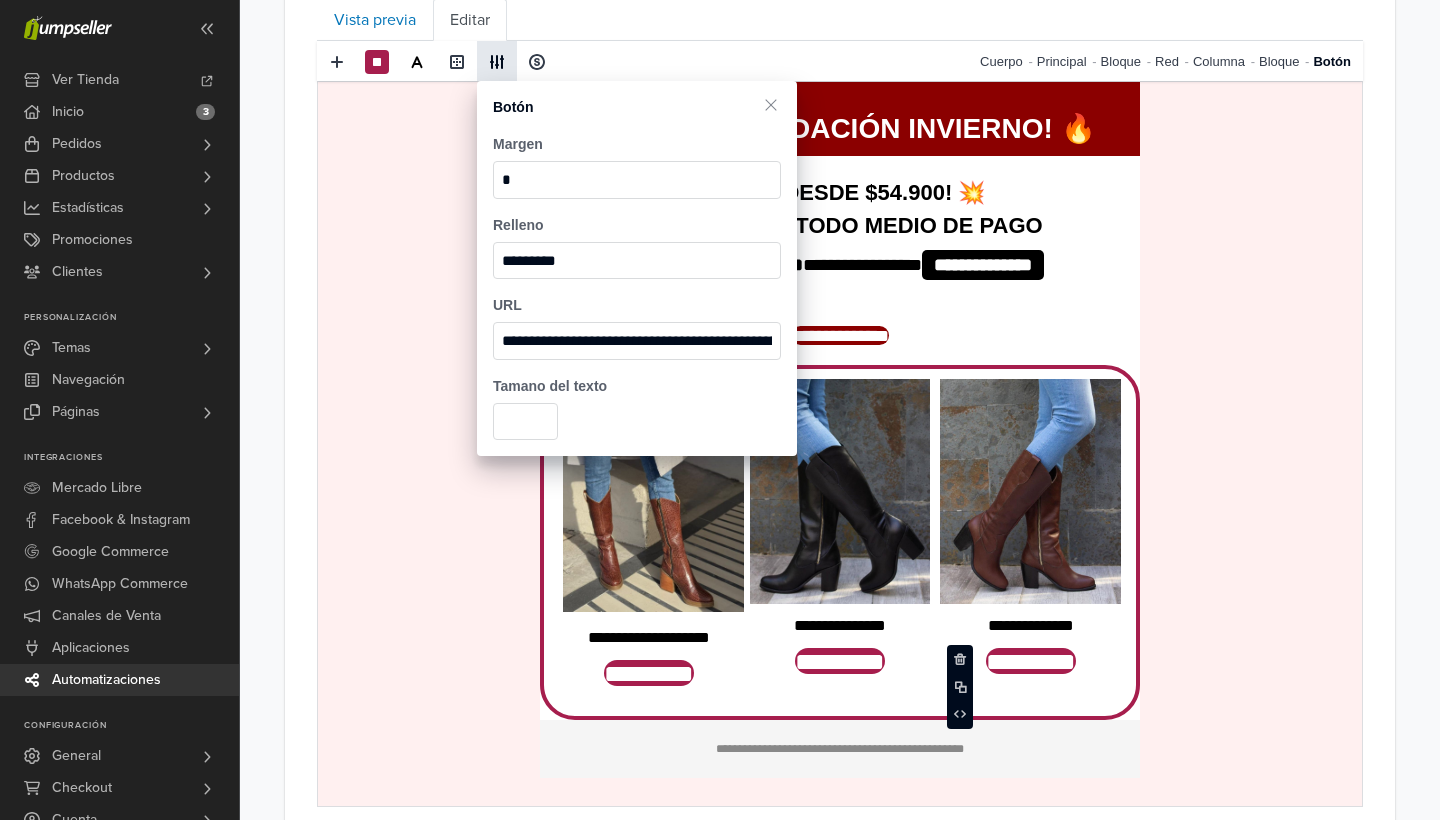 click on "Correo de Prueba Enviar Enviar correo de prueba para ver si todo luce bien. Modificar el correo electrónico saliente. Requiere conocimientos de HTML/CSS. Vista previa Editar Editor de correo electrónico [PERSON_NAME] Principal Bloque Red Columna Bloque Botón" at bounding box center (840, 322) 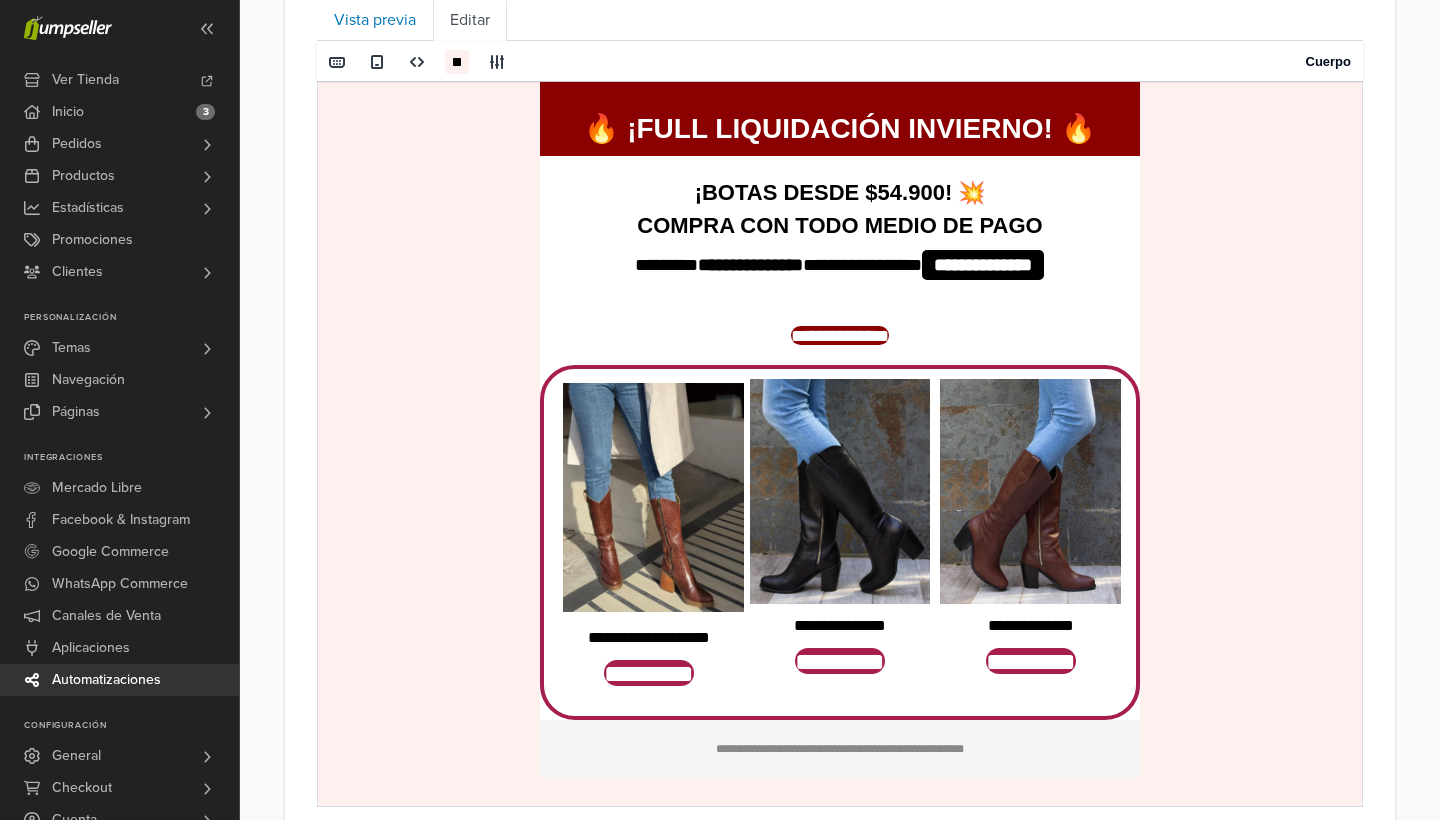 click on "*********" at bounding box center [1031, 660] 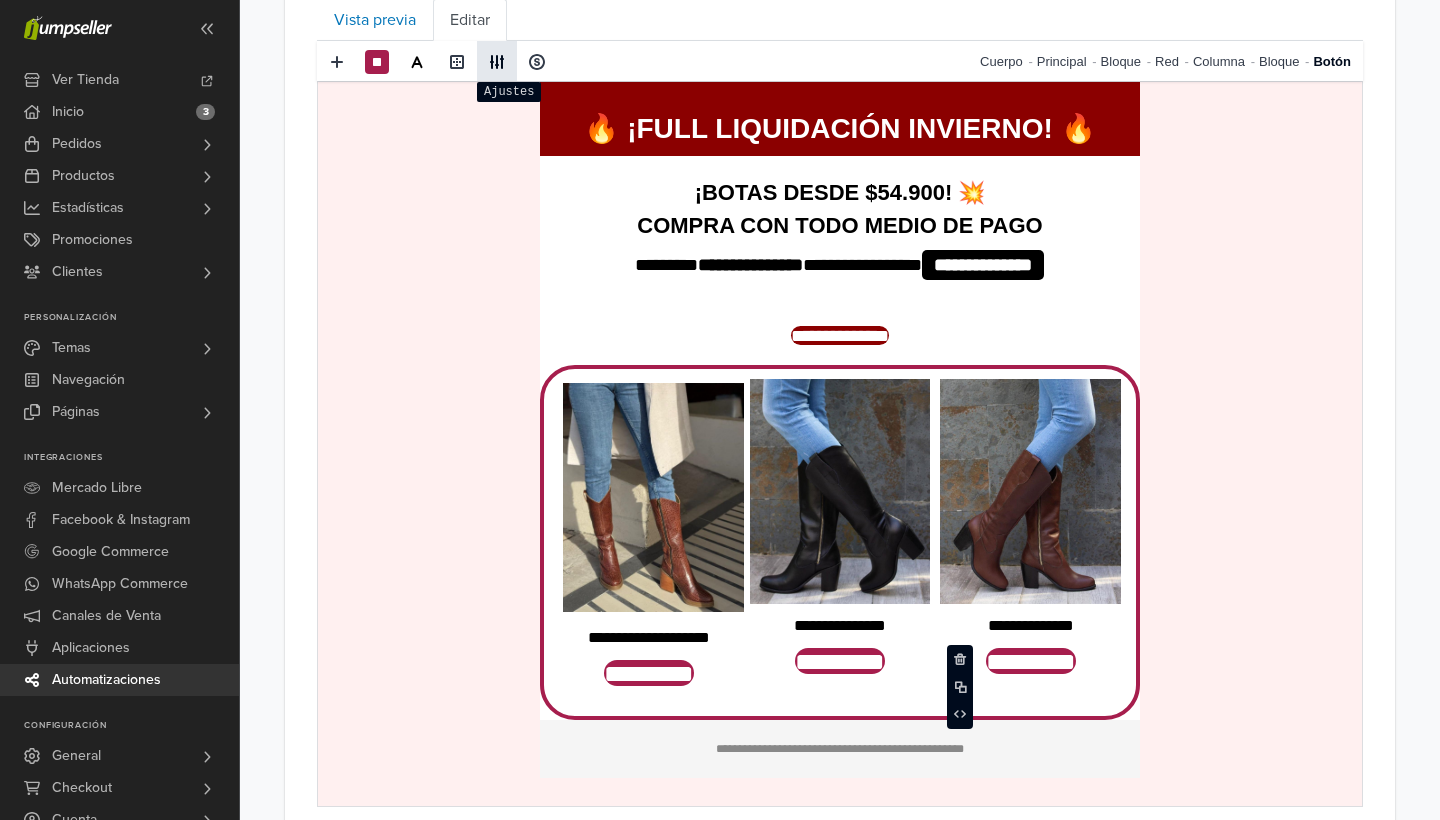 click at bounding box center (497, 62) 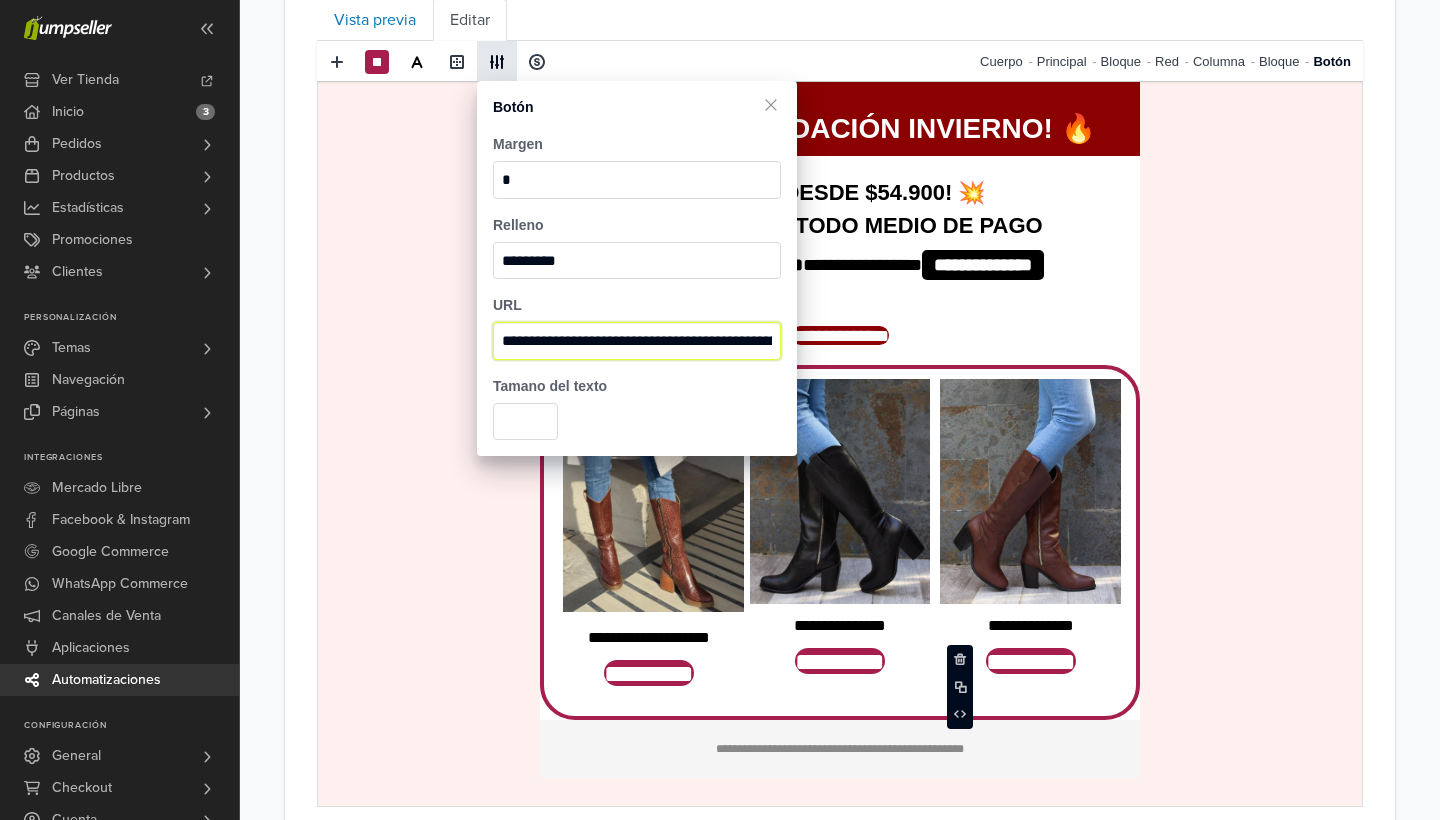 click on "**********" at bounding box center [637, 341] 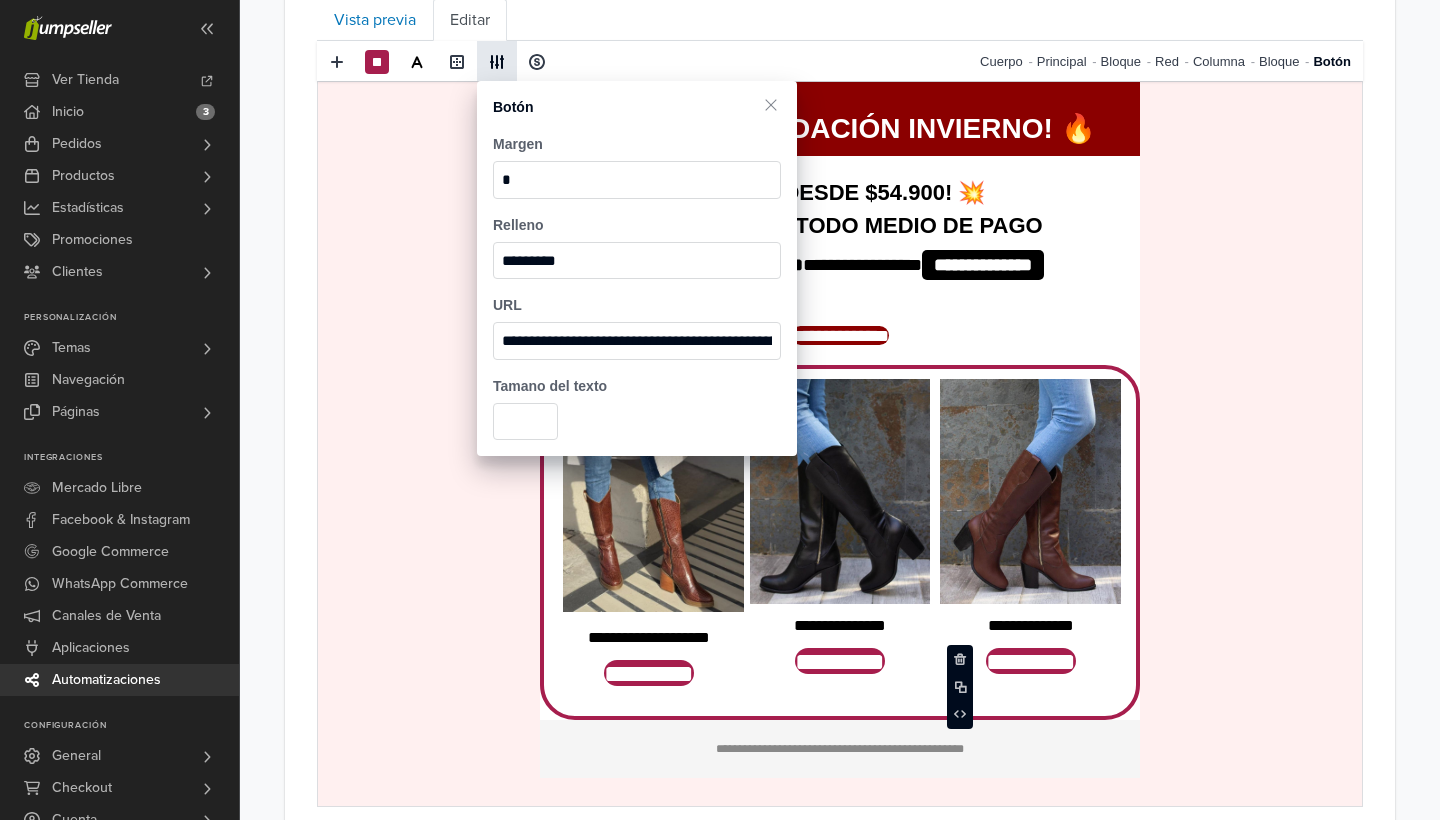 click at bounding box center (653, 497) 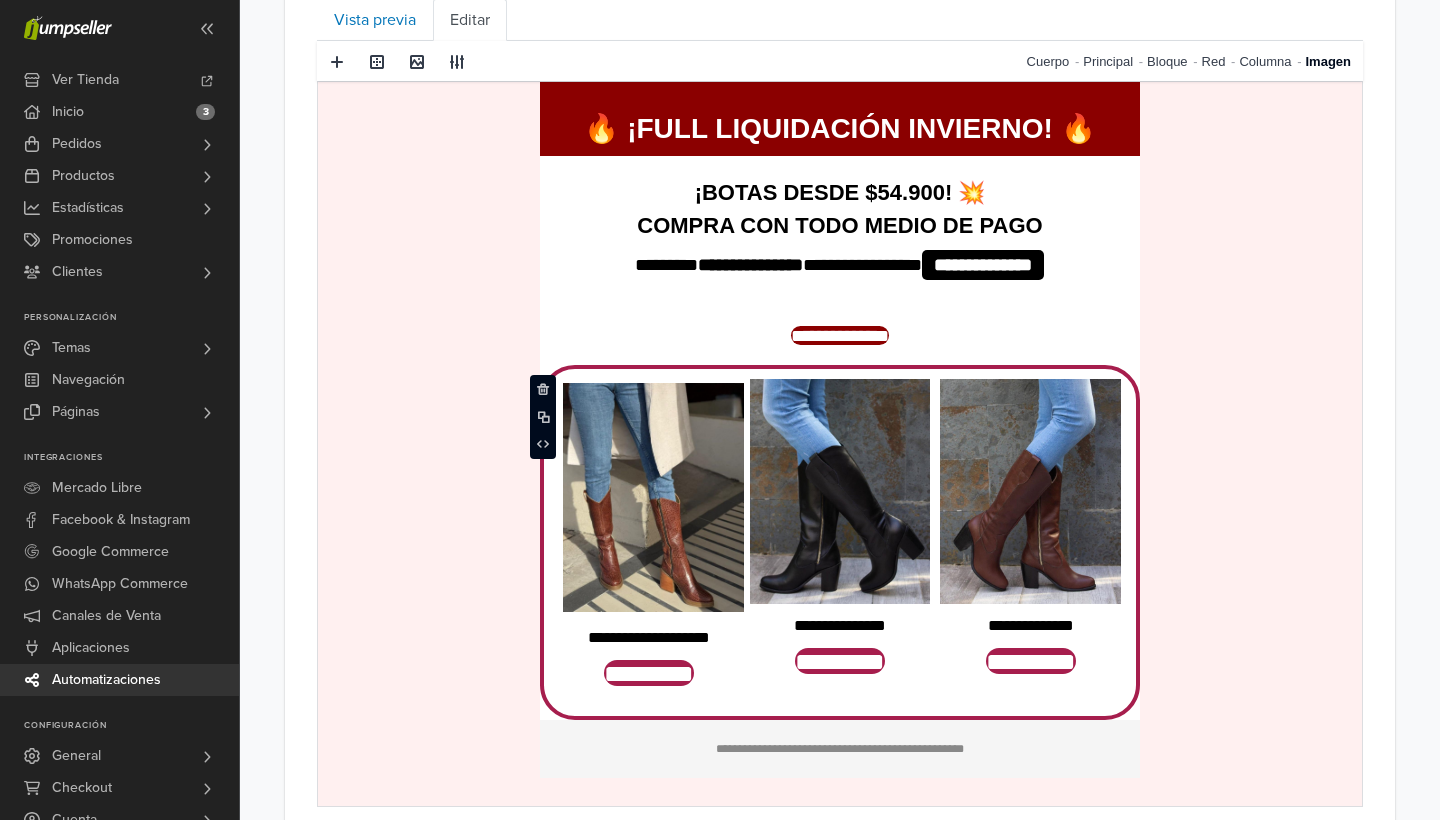 click on "*********" at bounding box center [649, 672] 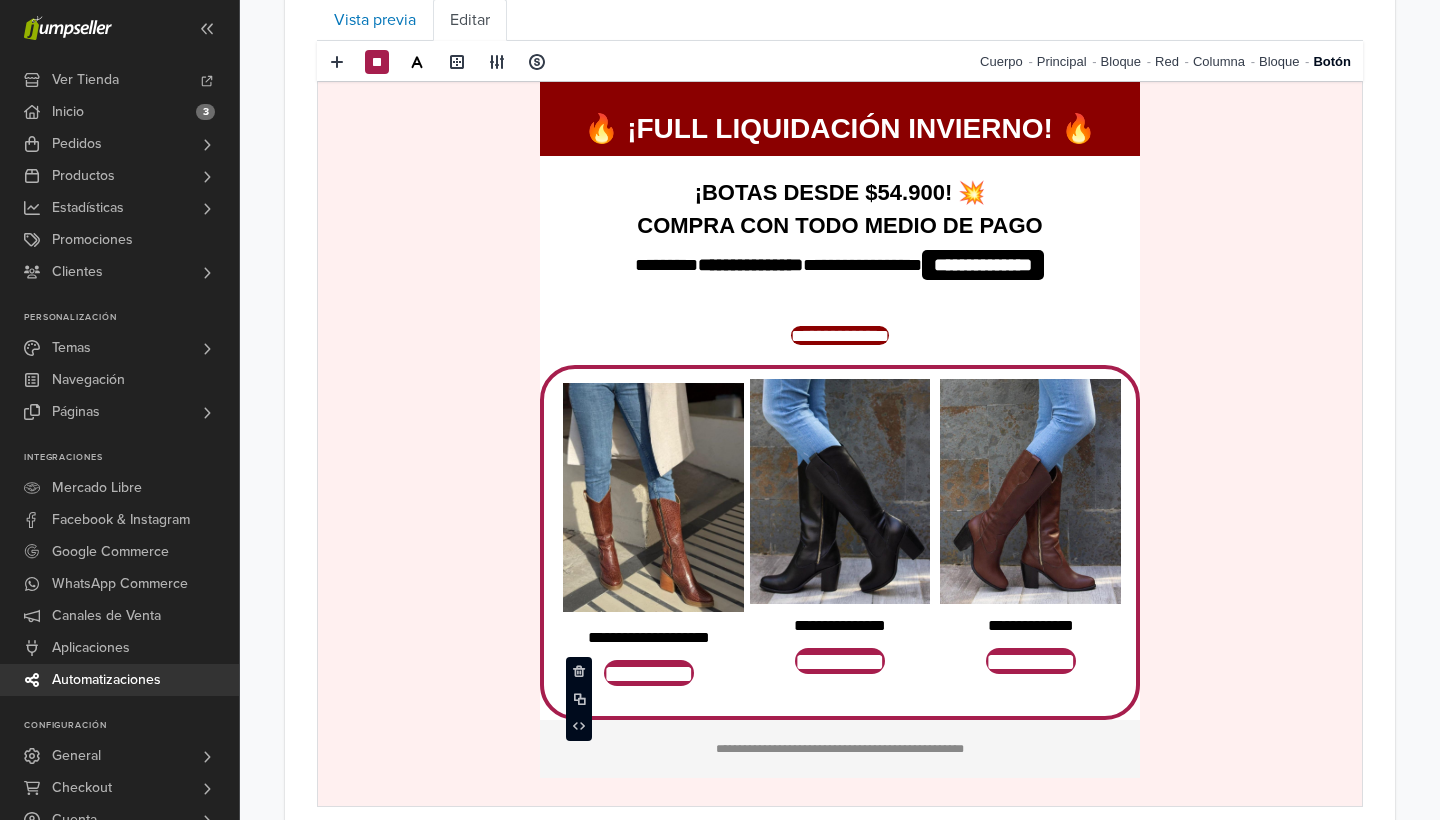 click at bounding box center [653, 497] 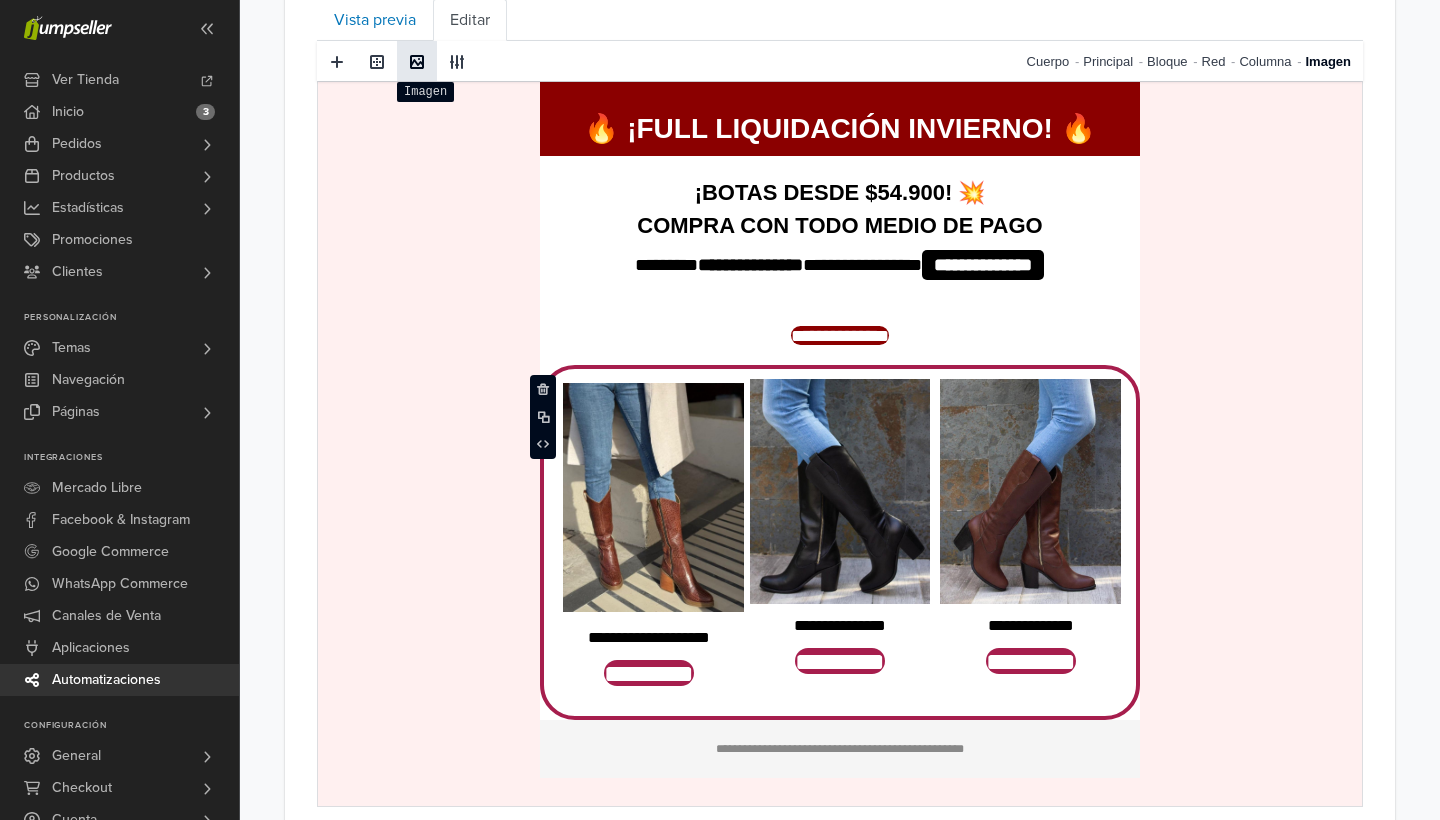 click at bounding box center [417, 62] 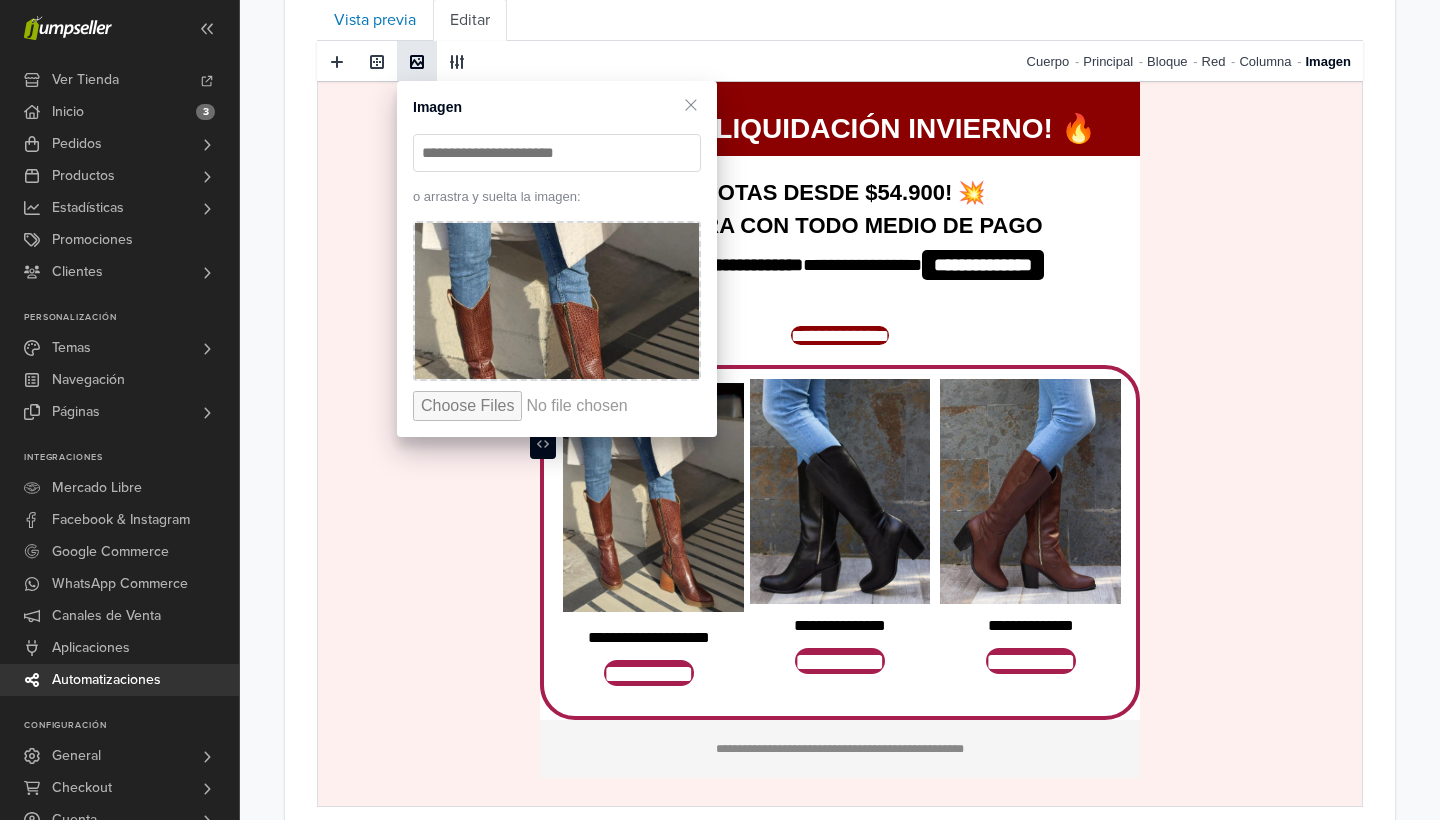 click at bounding box center [557, 301] 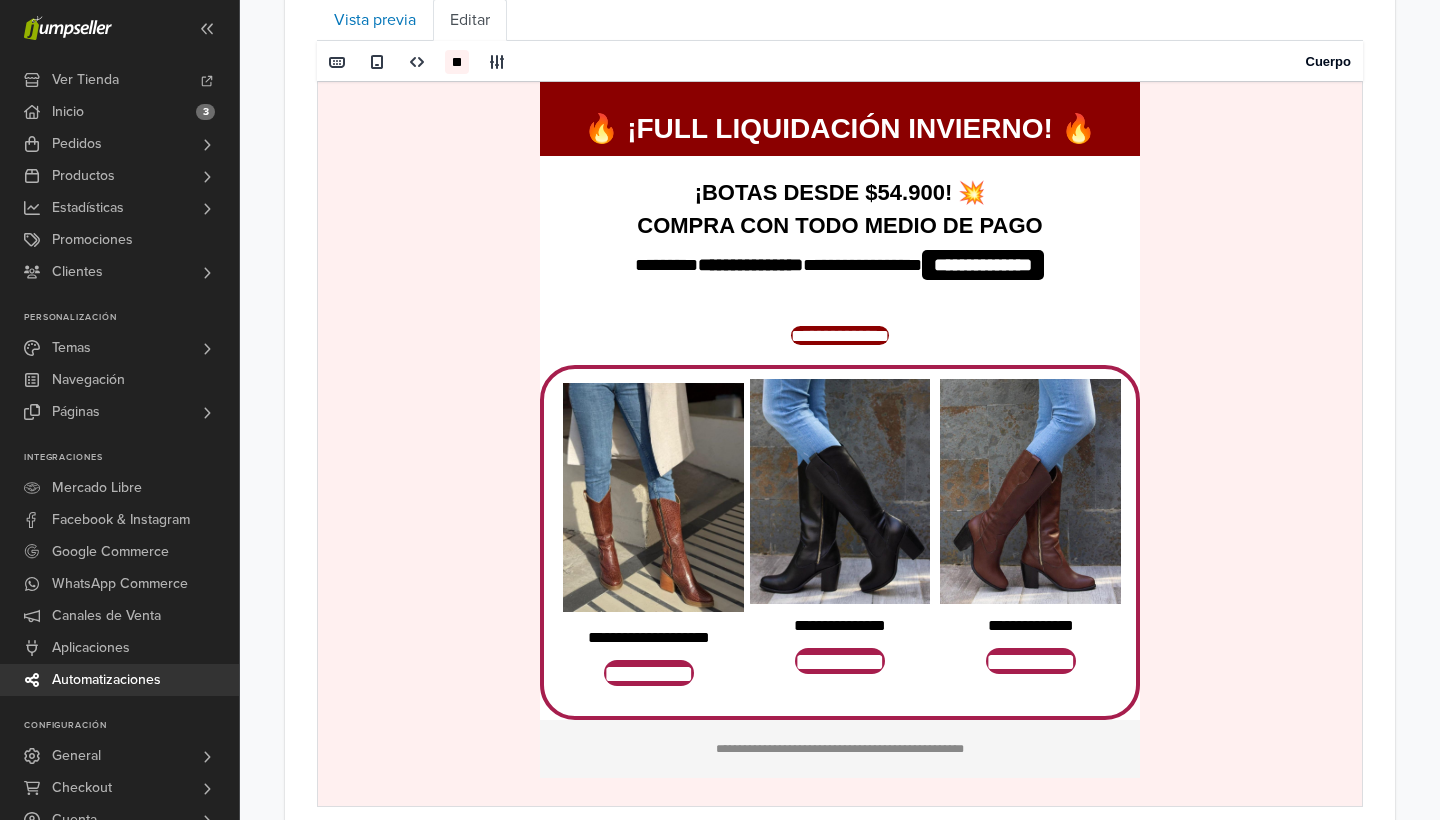 click on "**********" at bounding box center [840, 542] 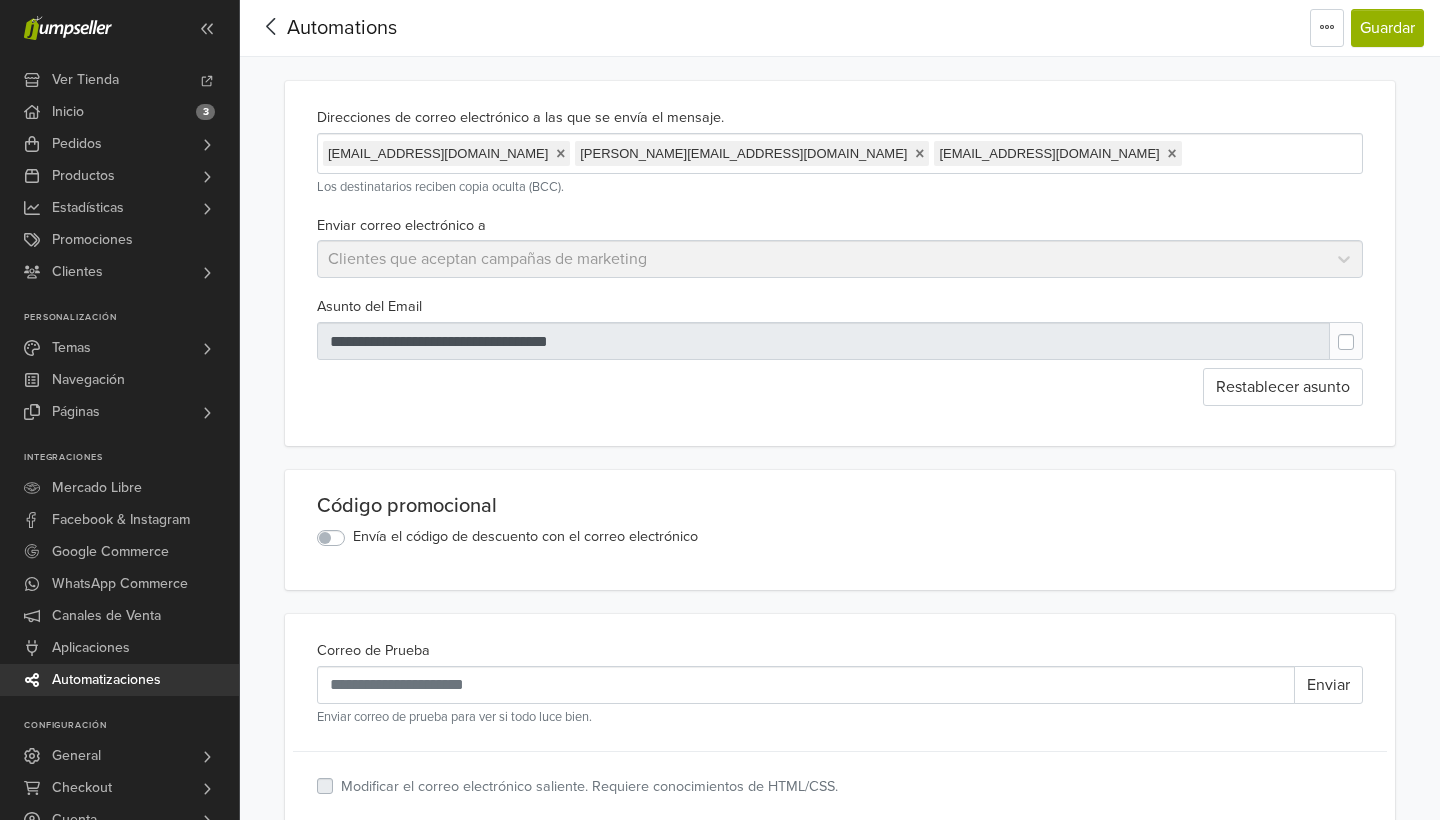 scroll, scrollTop: 0, scrollLeft: 0, axis: both 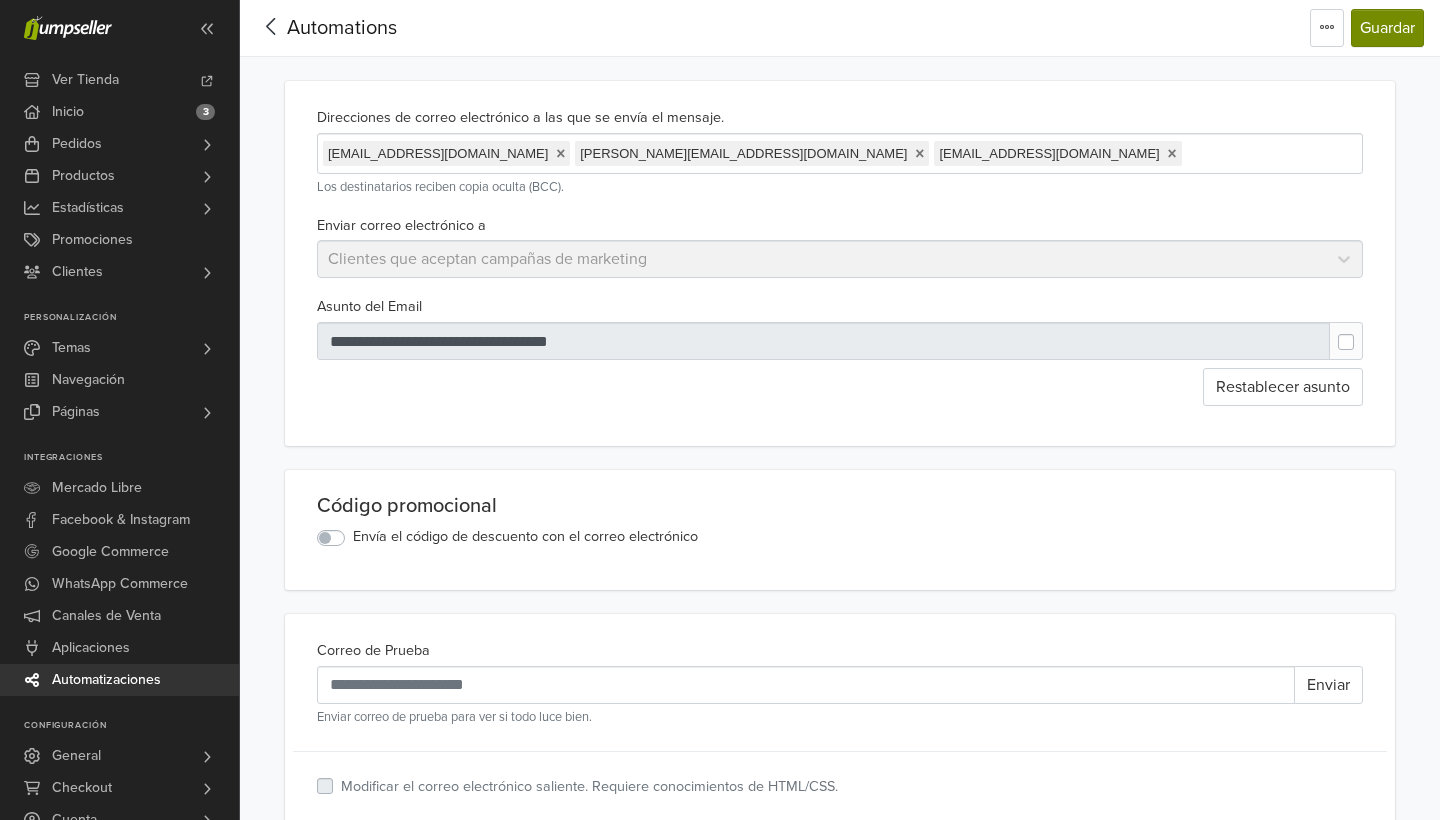 click on "Guardar" at bounding box center [1387, 28] 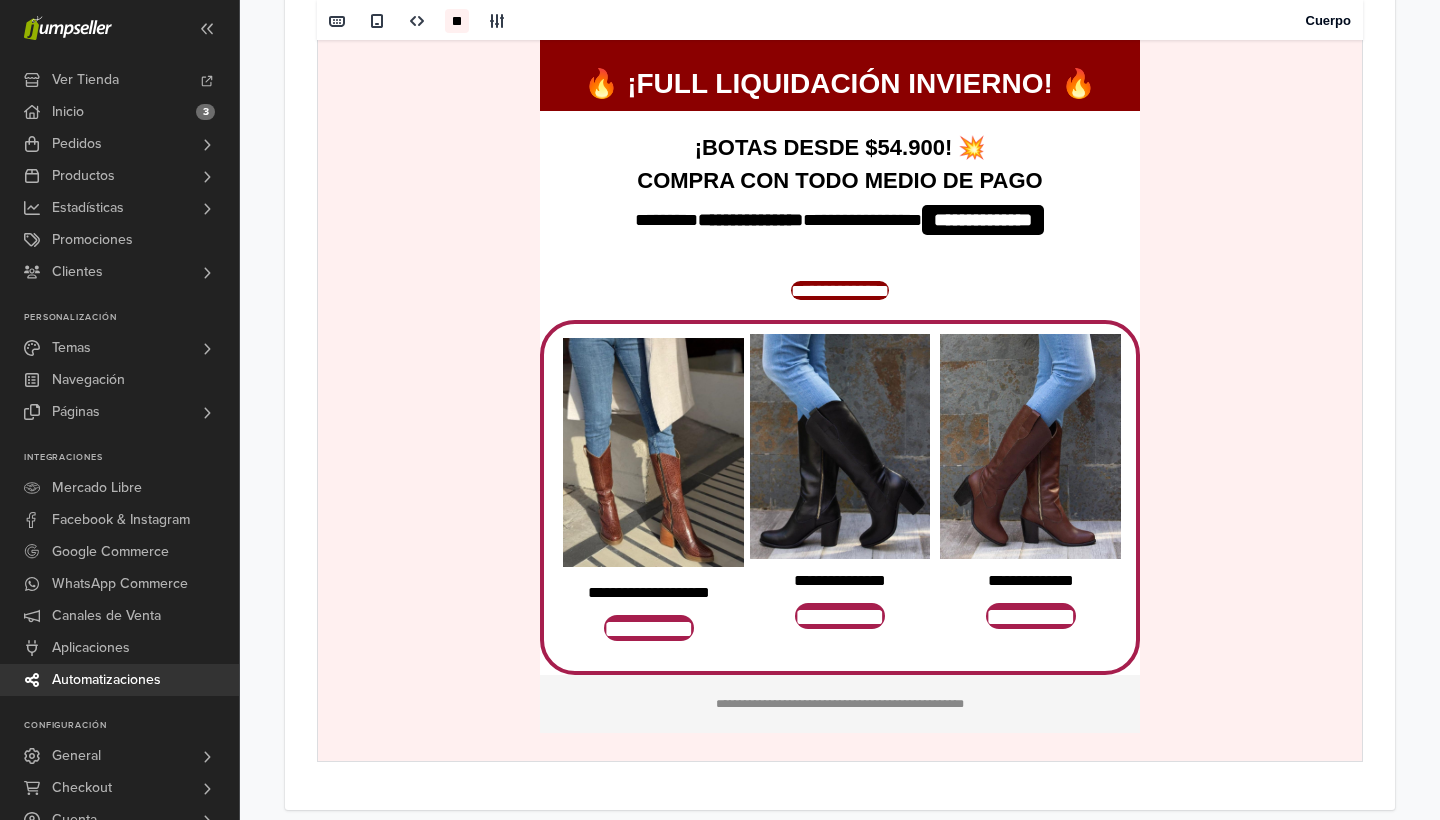 scroll, scrollTop: 946, scrollLeft: 0, axis: vertical 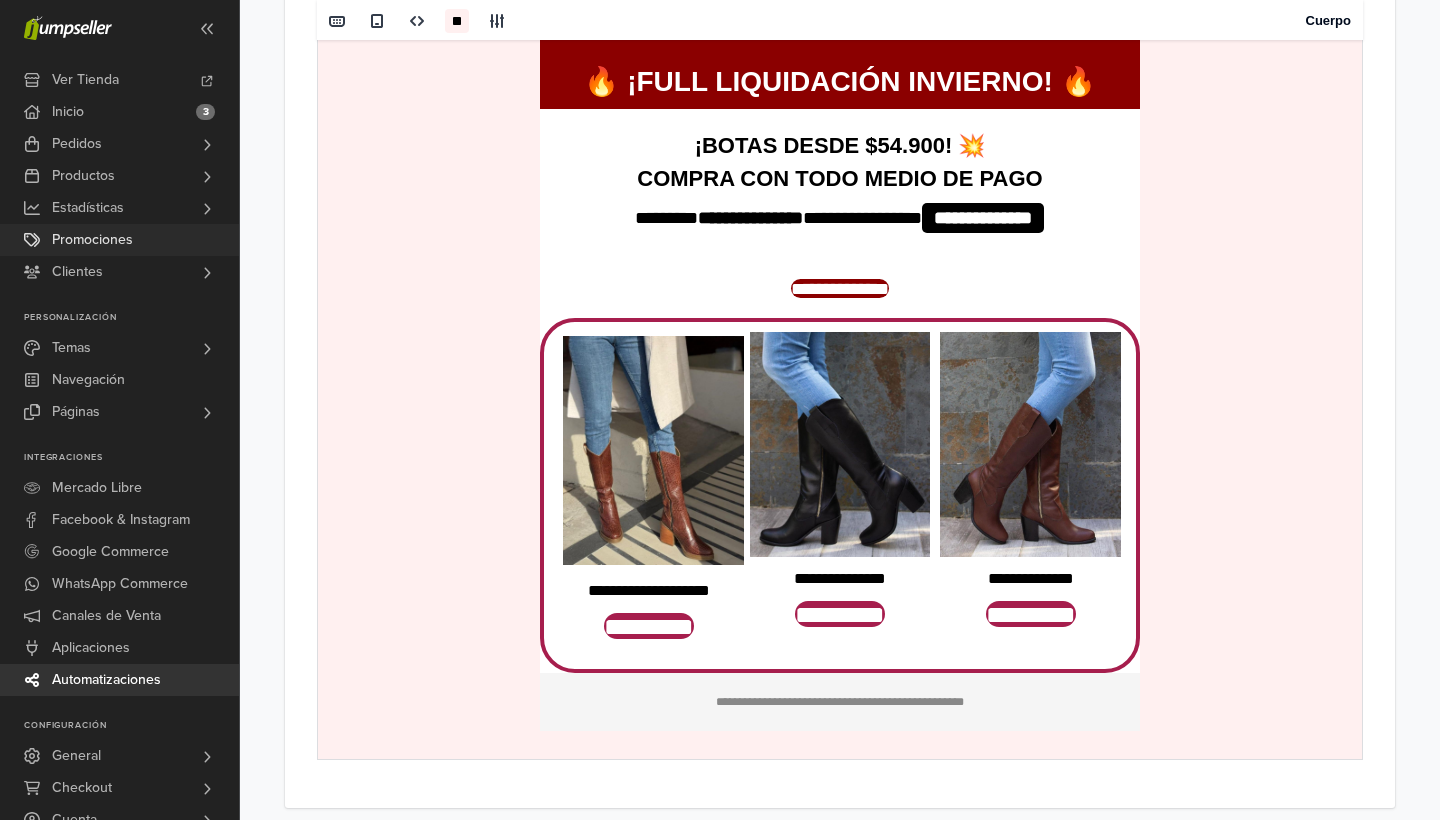 click on "Promociones" at bounding box center [92, 240] 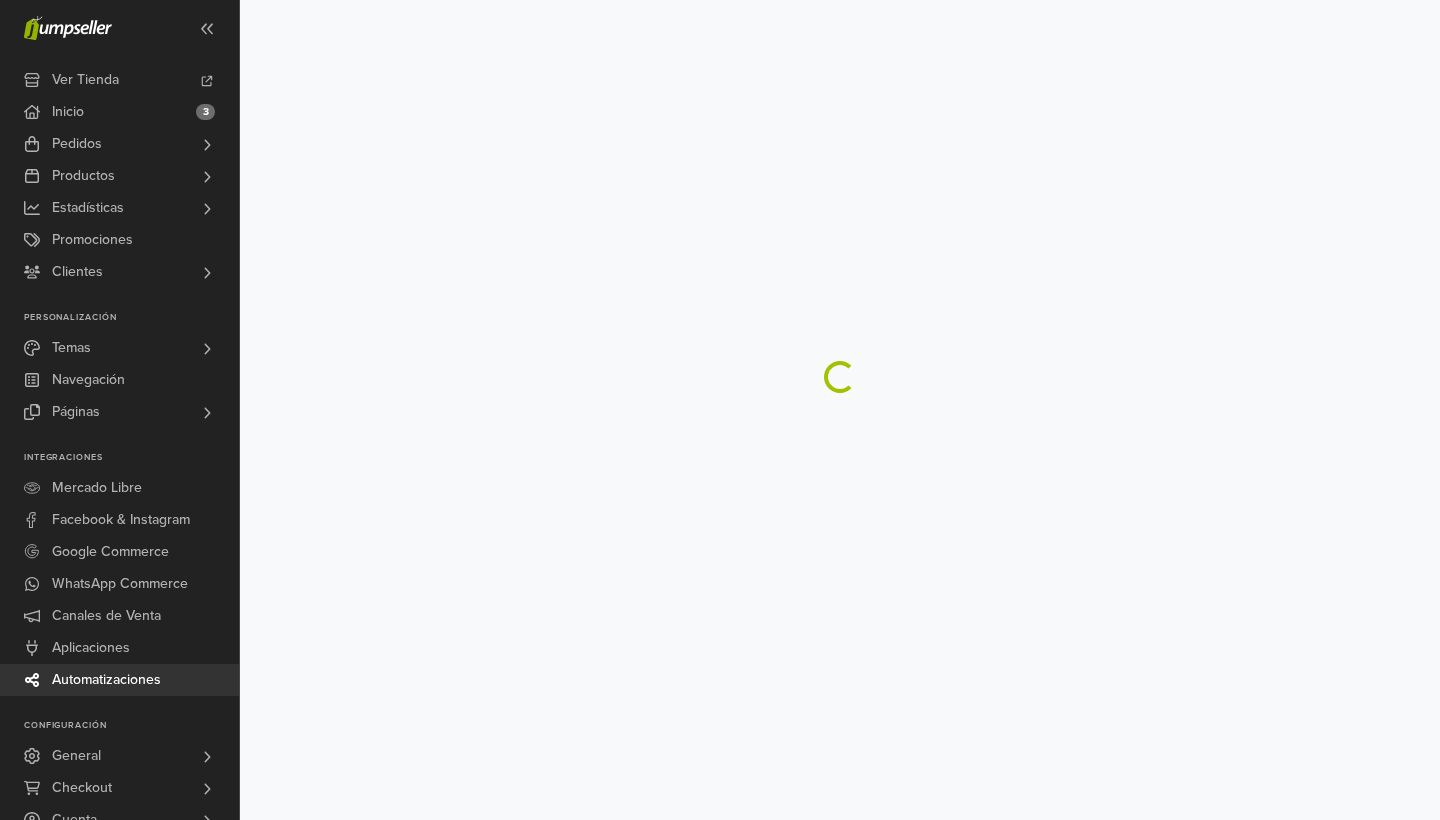 scroll, scrollTop: 0, scrollLeft: 0, axis: both 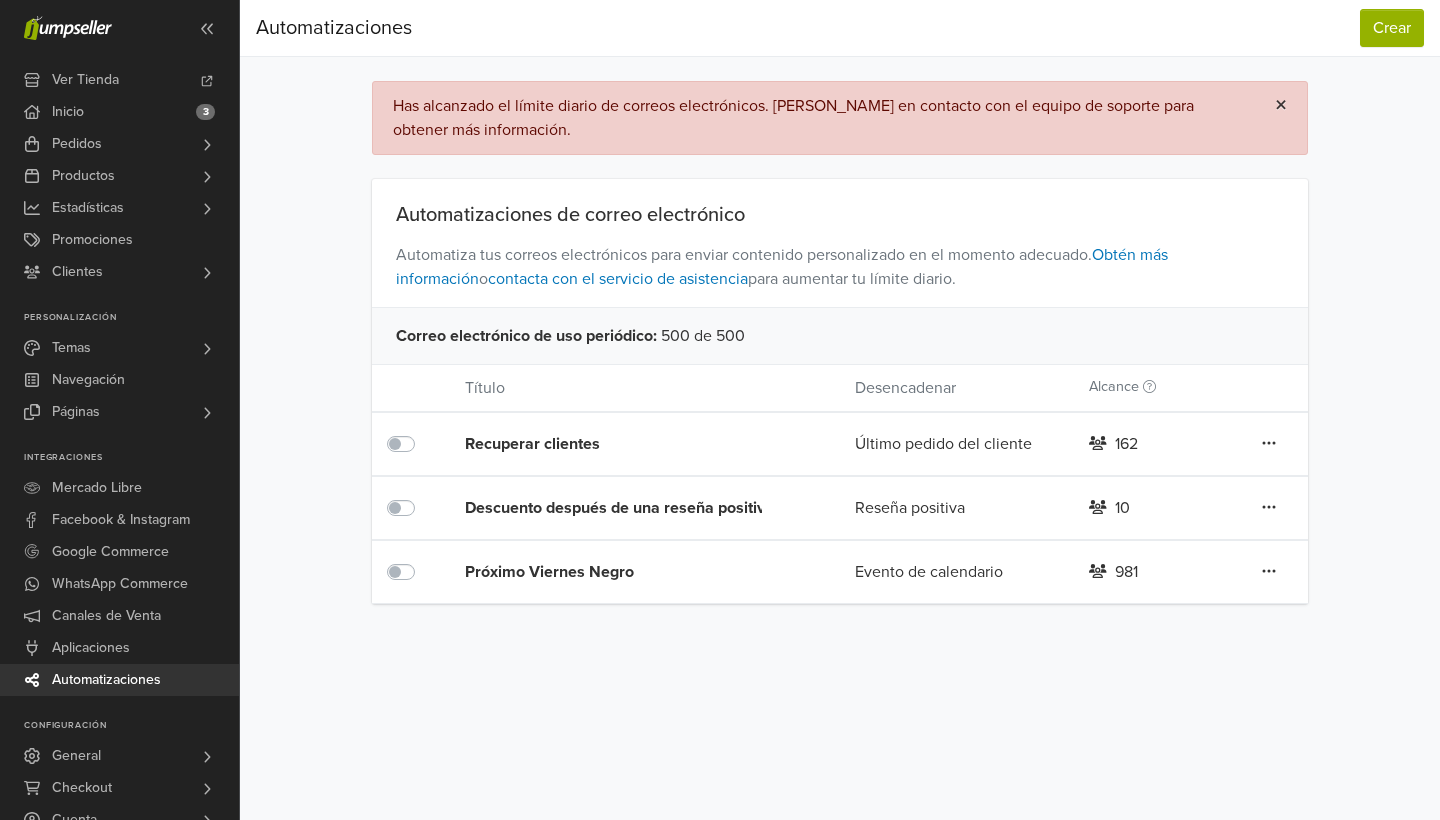 click on "×" at bounding box center (1281, 105) 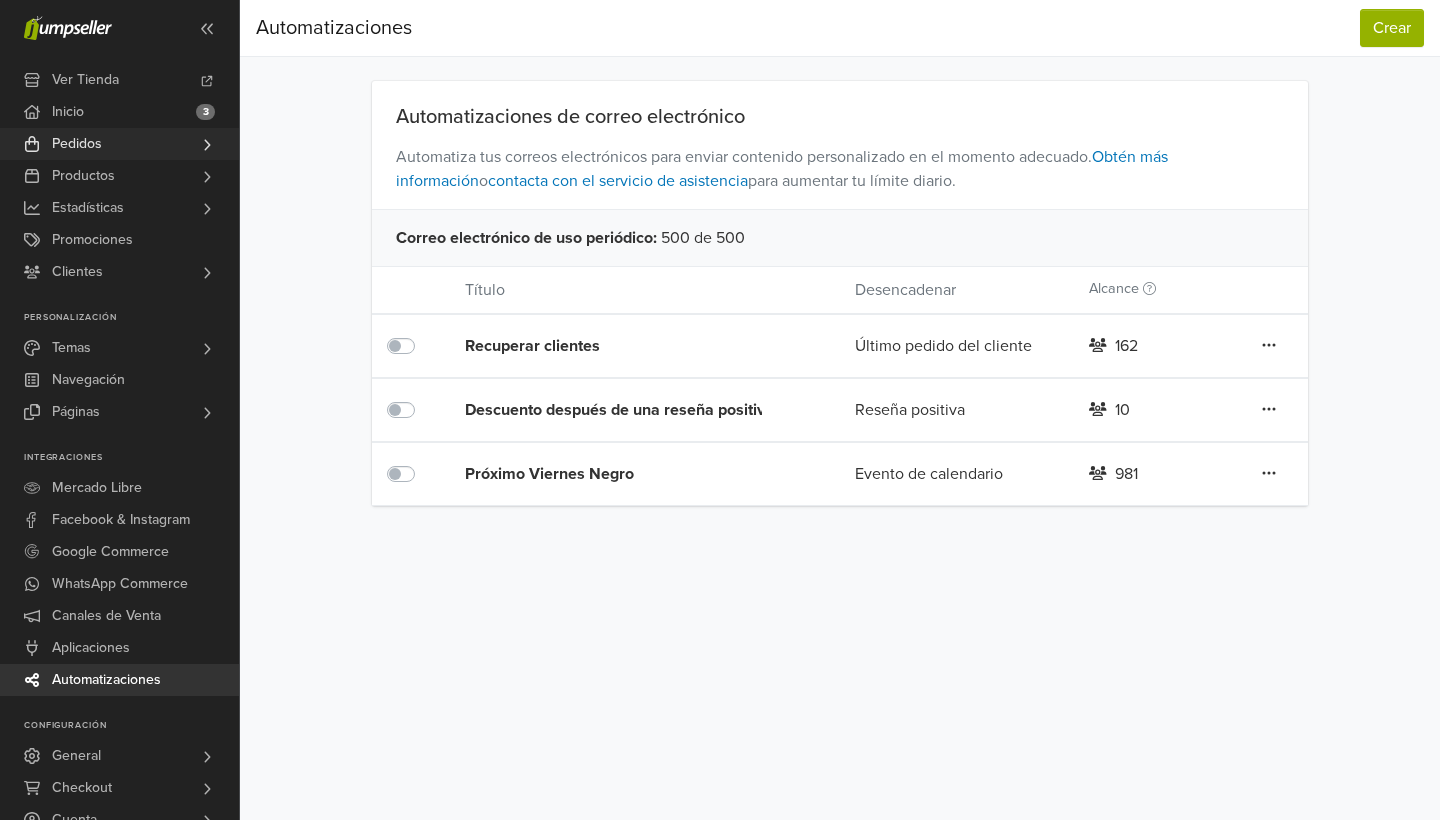 click on "Pedidos" at bounding box center [119, 144] 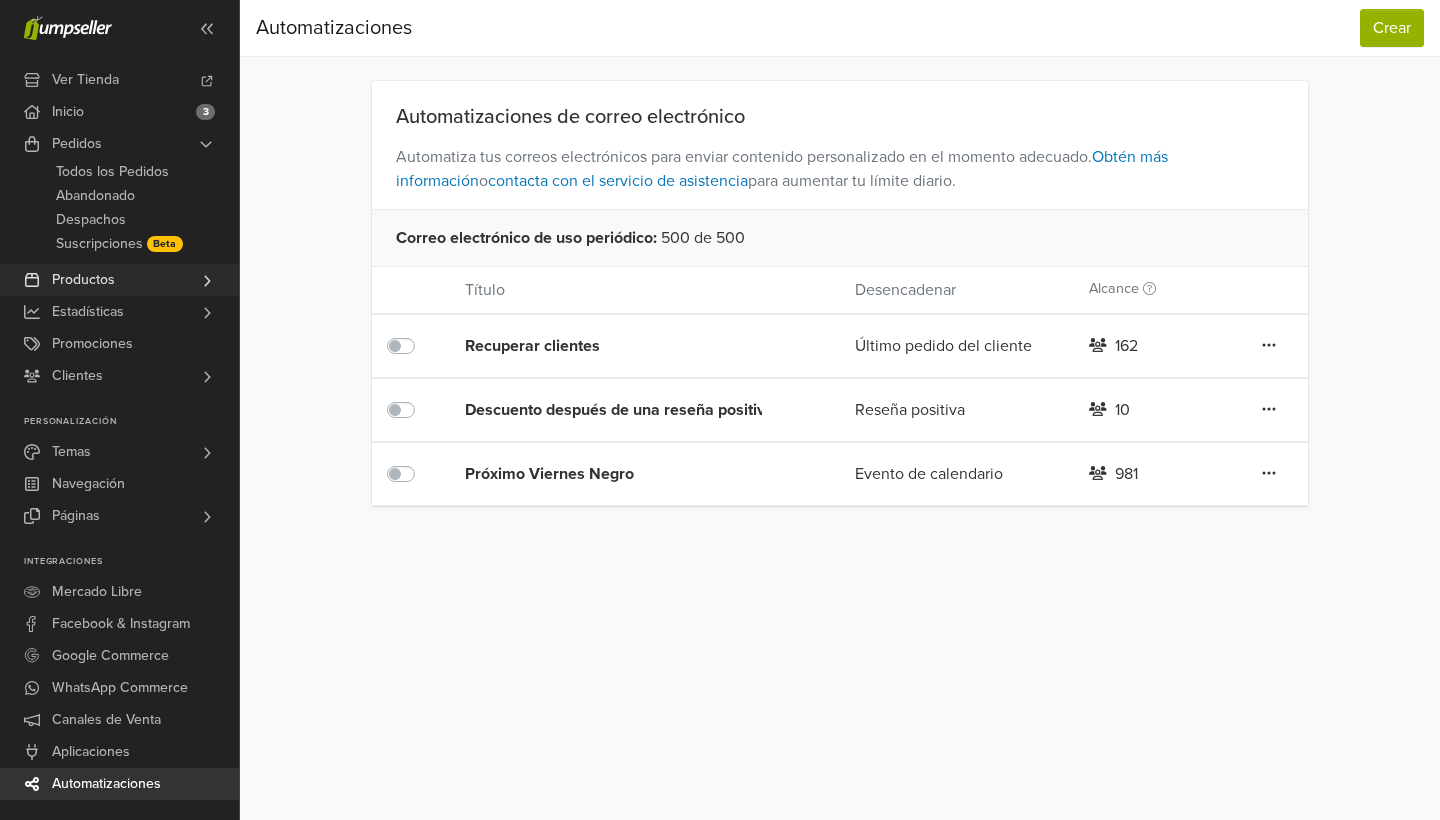click on "Productos" at bounding box center (119, 280) 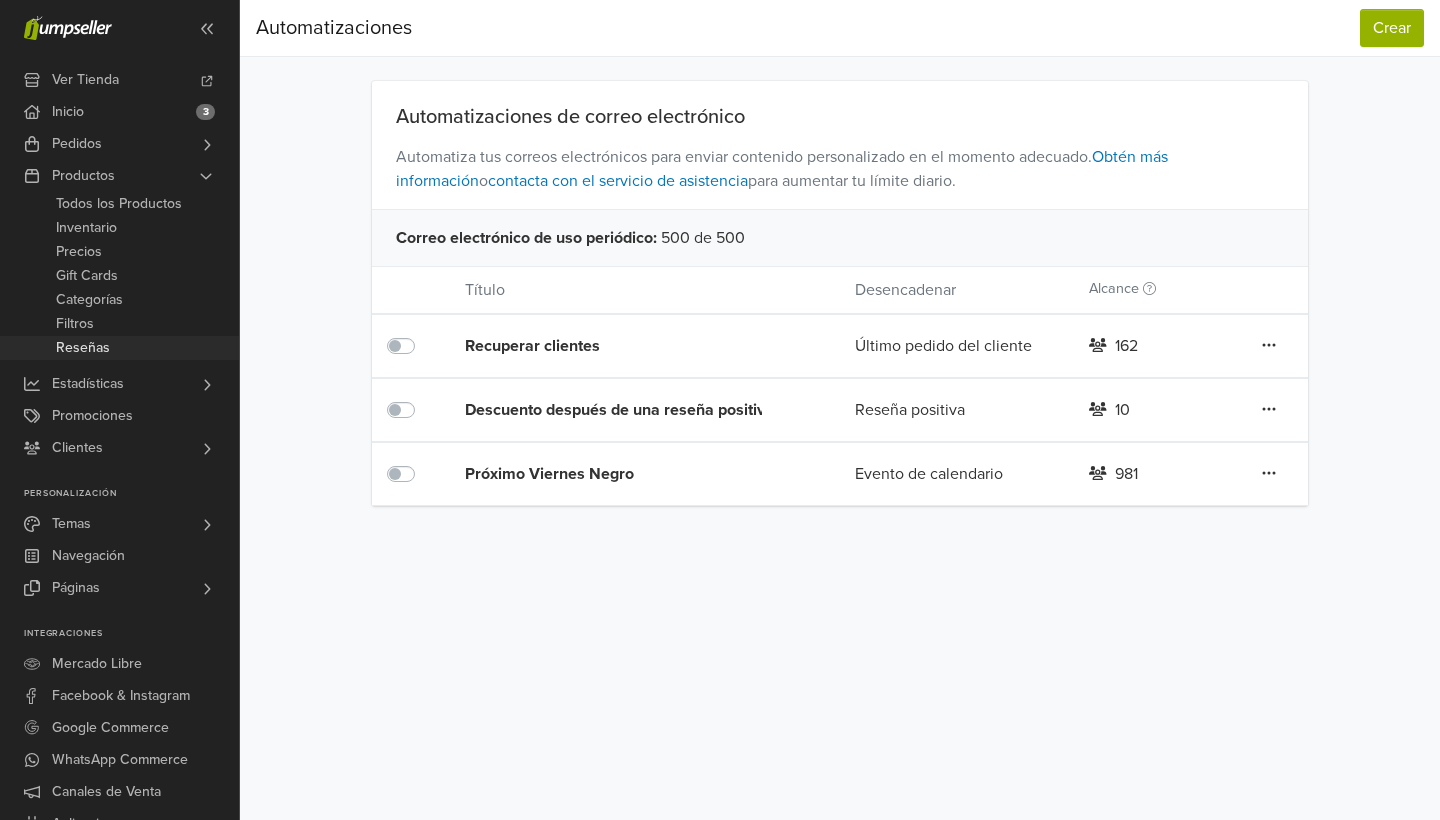 click on "Reseñas" at bounding box center (119, 348) 